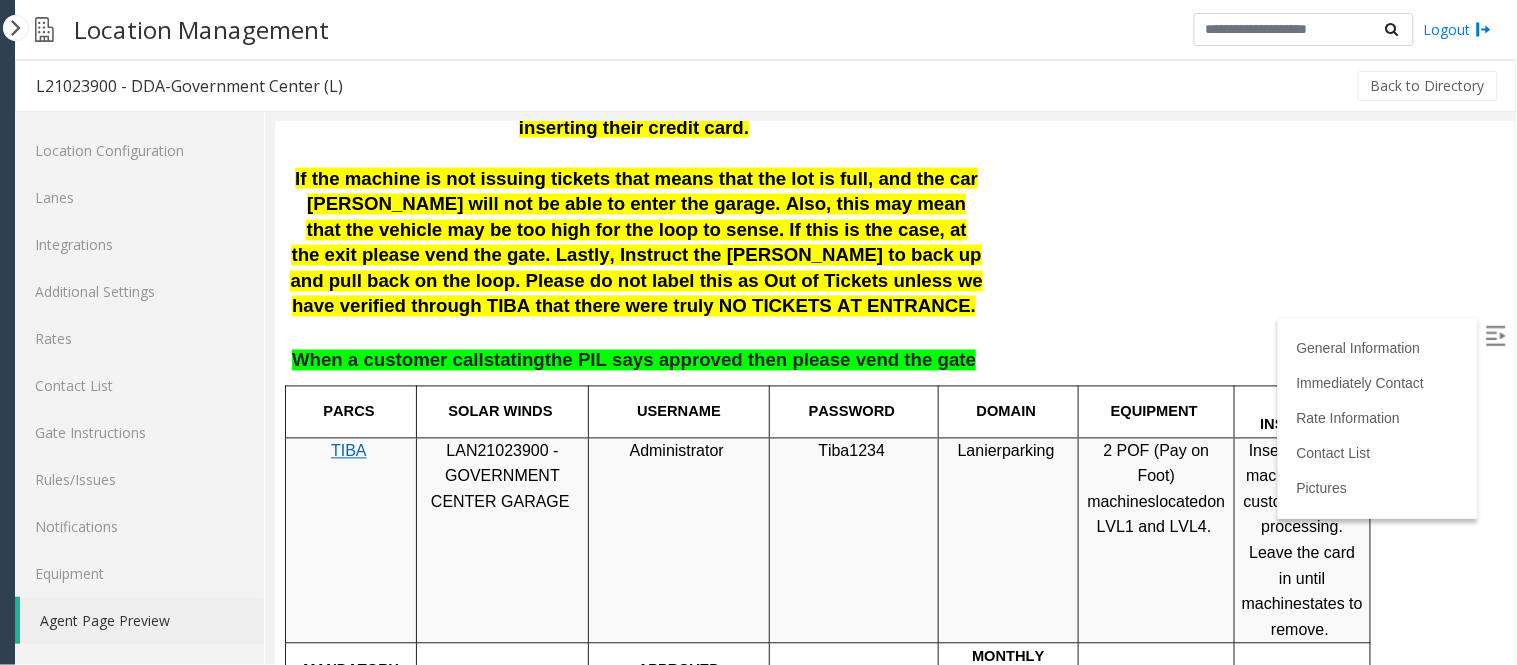scroll, scrollTop: 895, scrollLeft: 0, axis: vertical 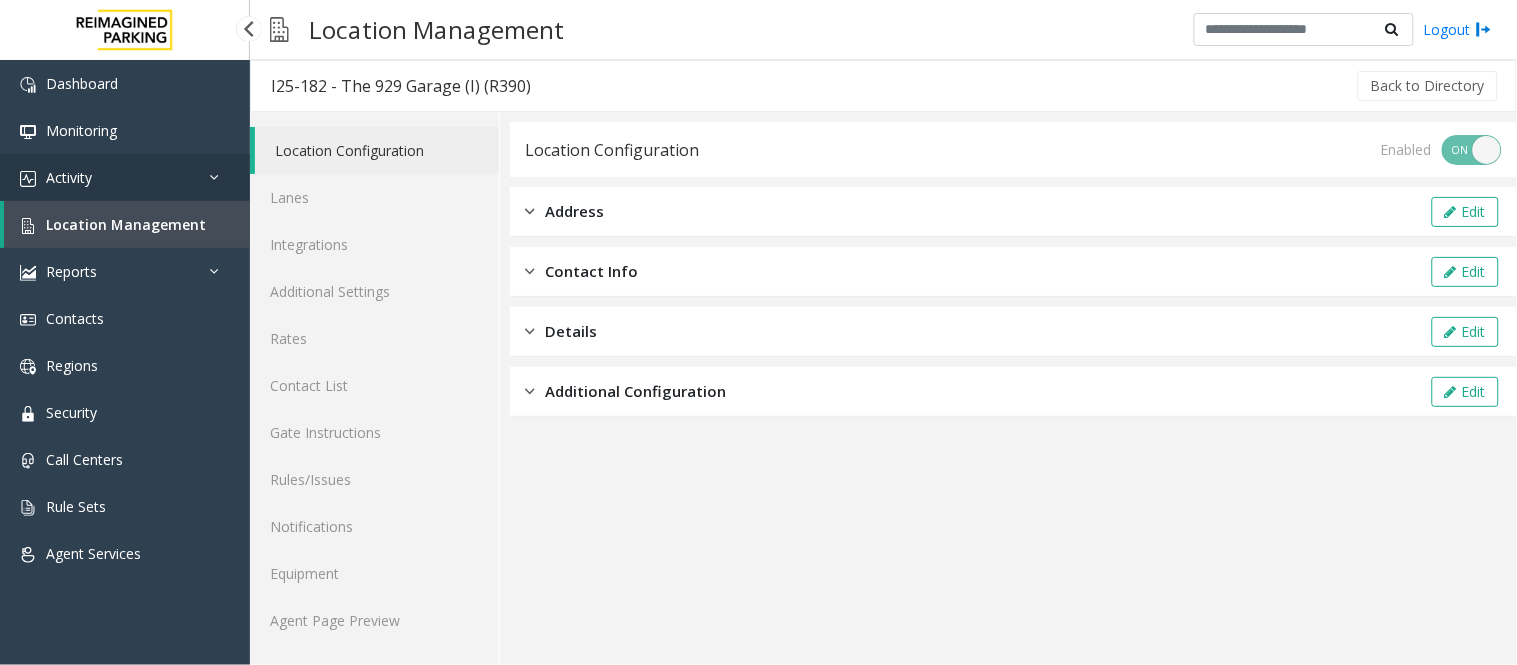 click on "Activity" at bounding box center (69, 177) 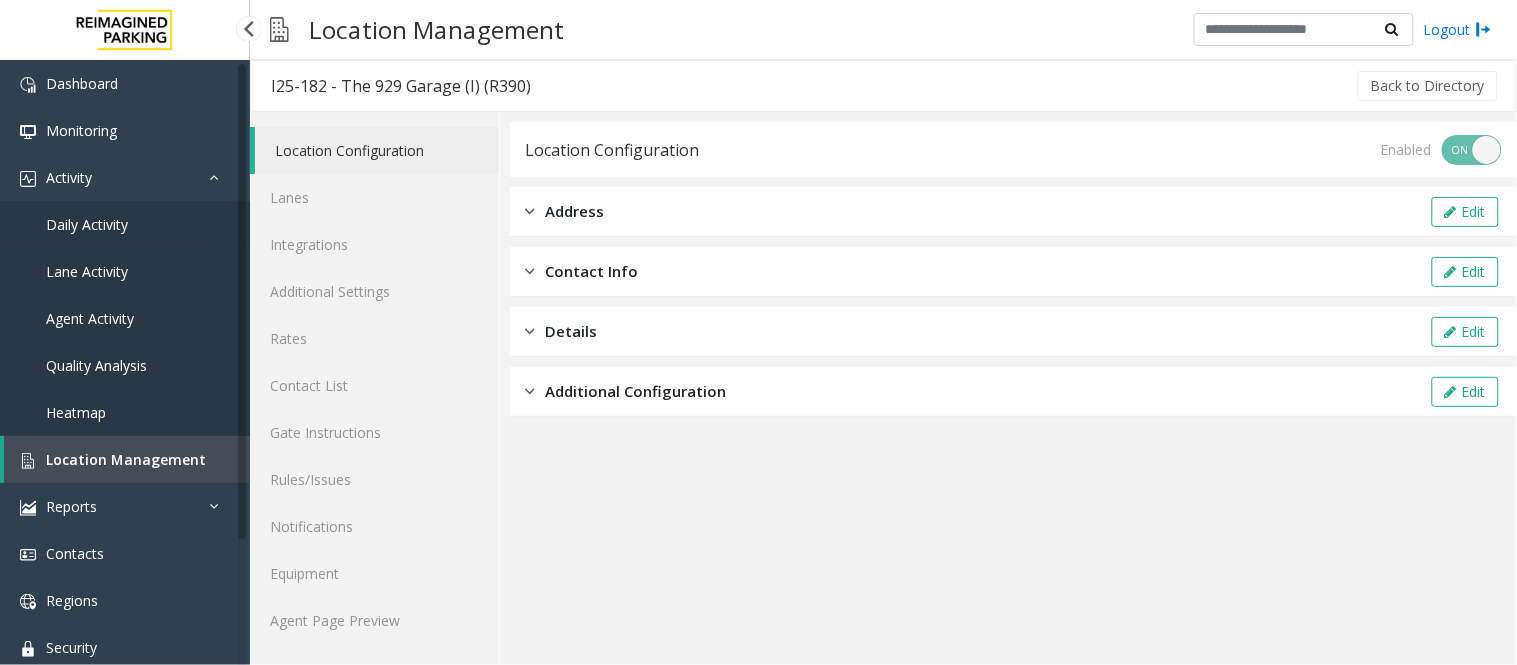 click on "Daily Activity" at bounding box center (87, 224) 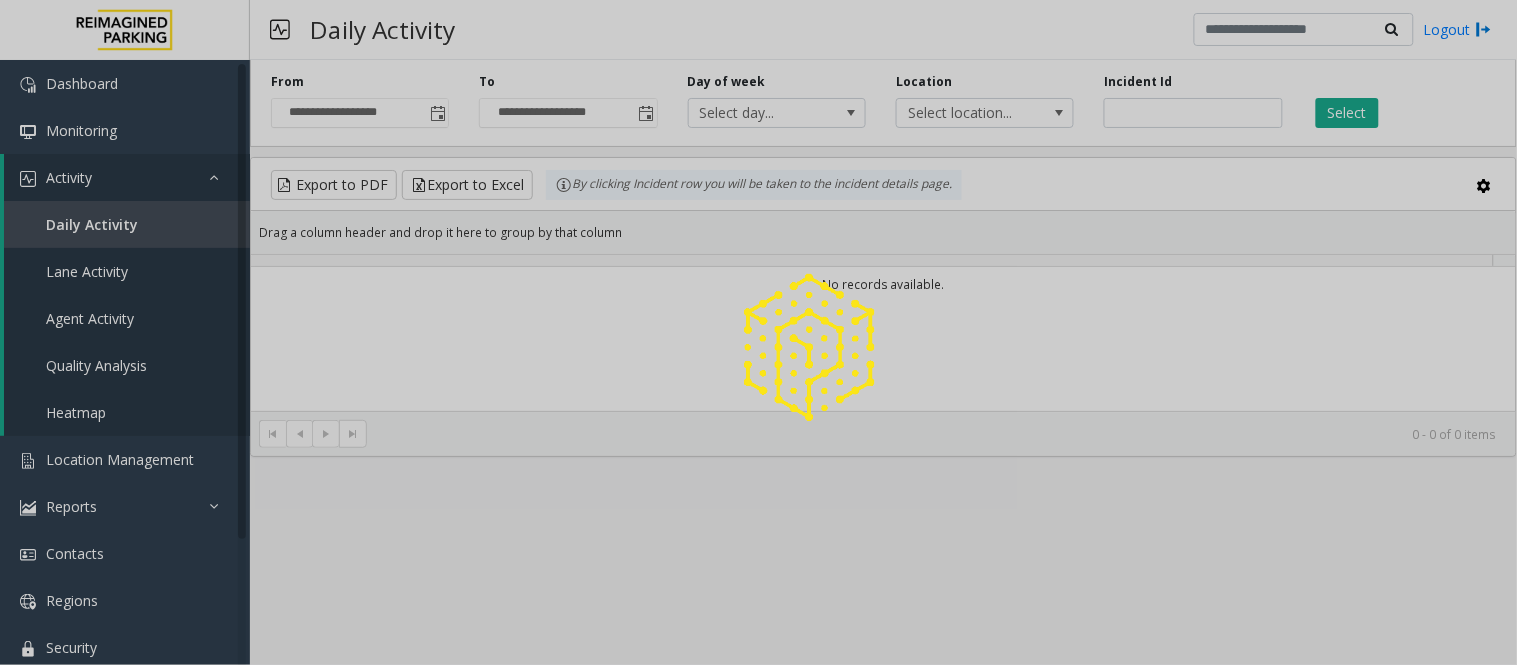 click 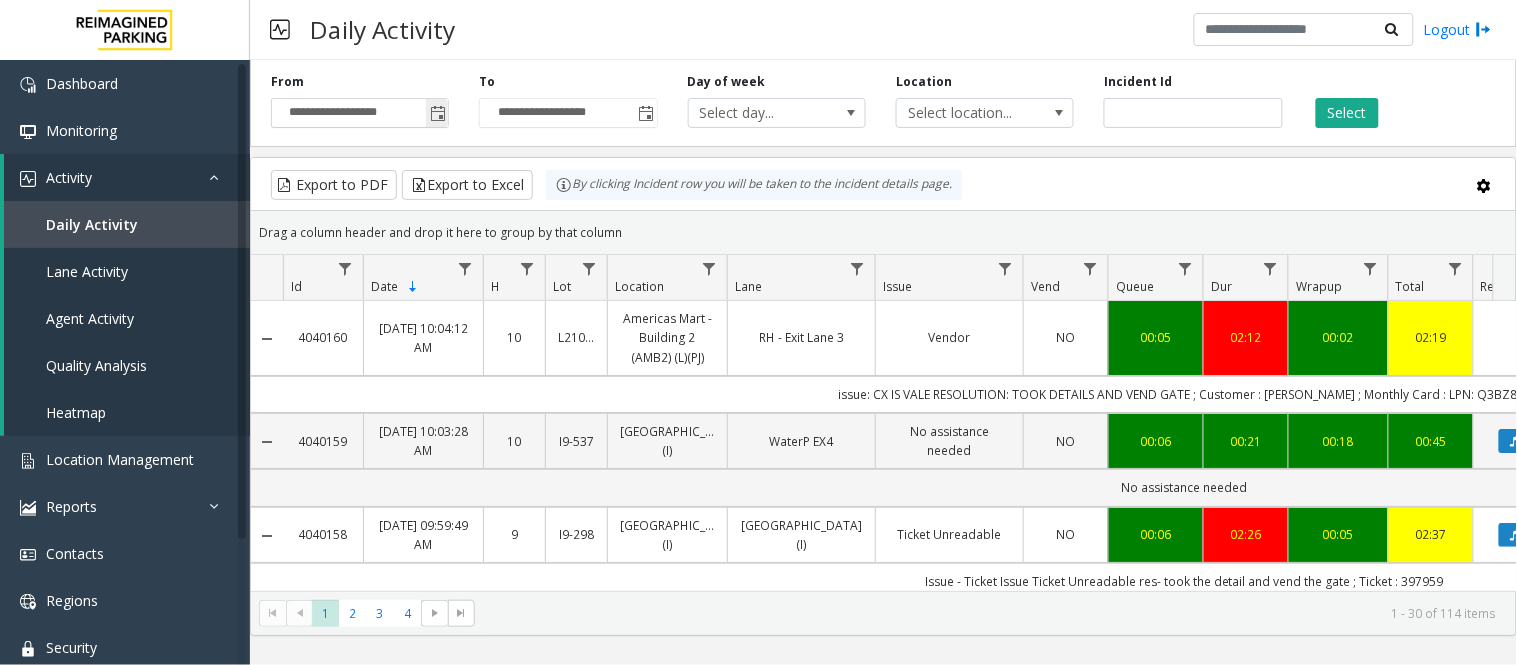 click 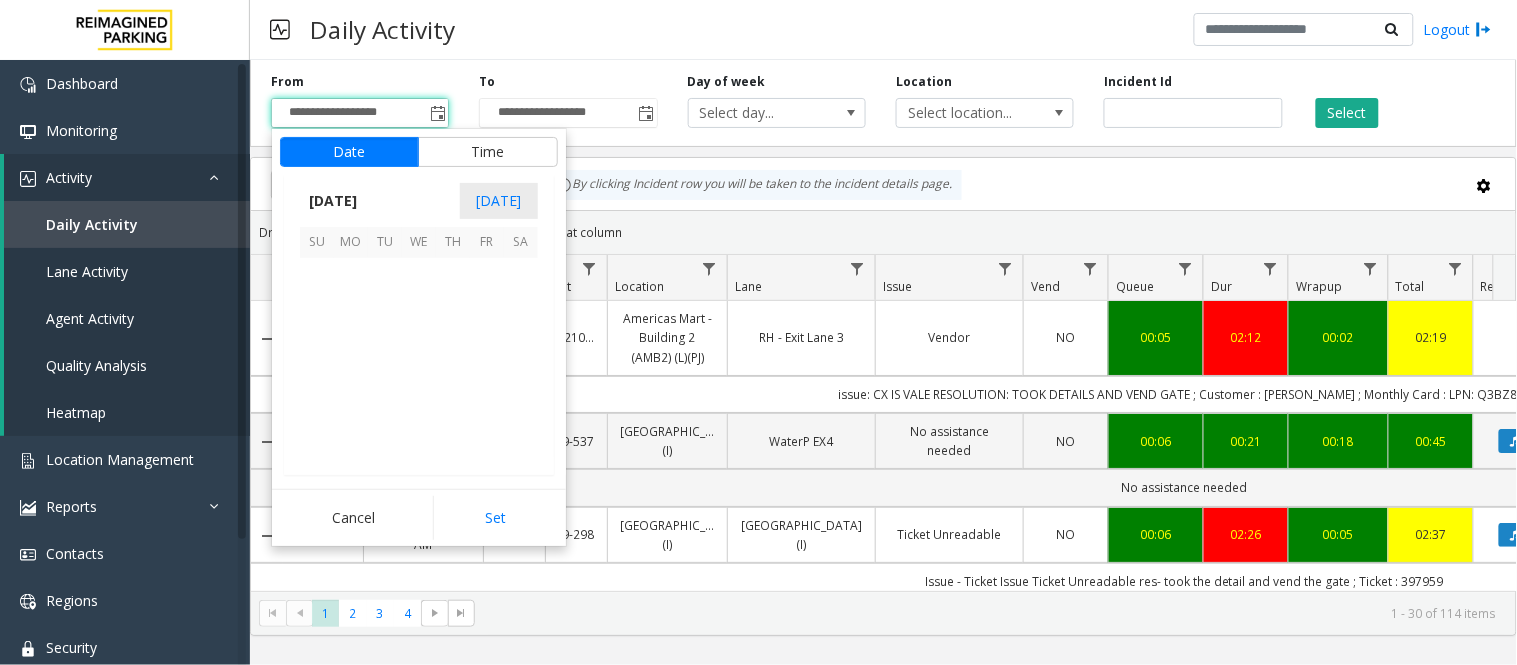 scroll, scrollTop: 358354, scrollLeft: 0, axis: vertical 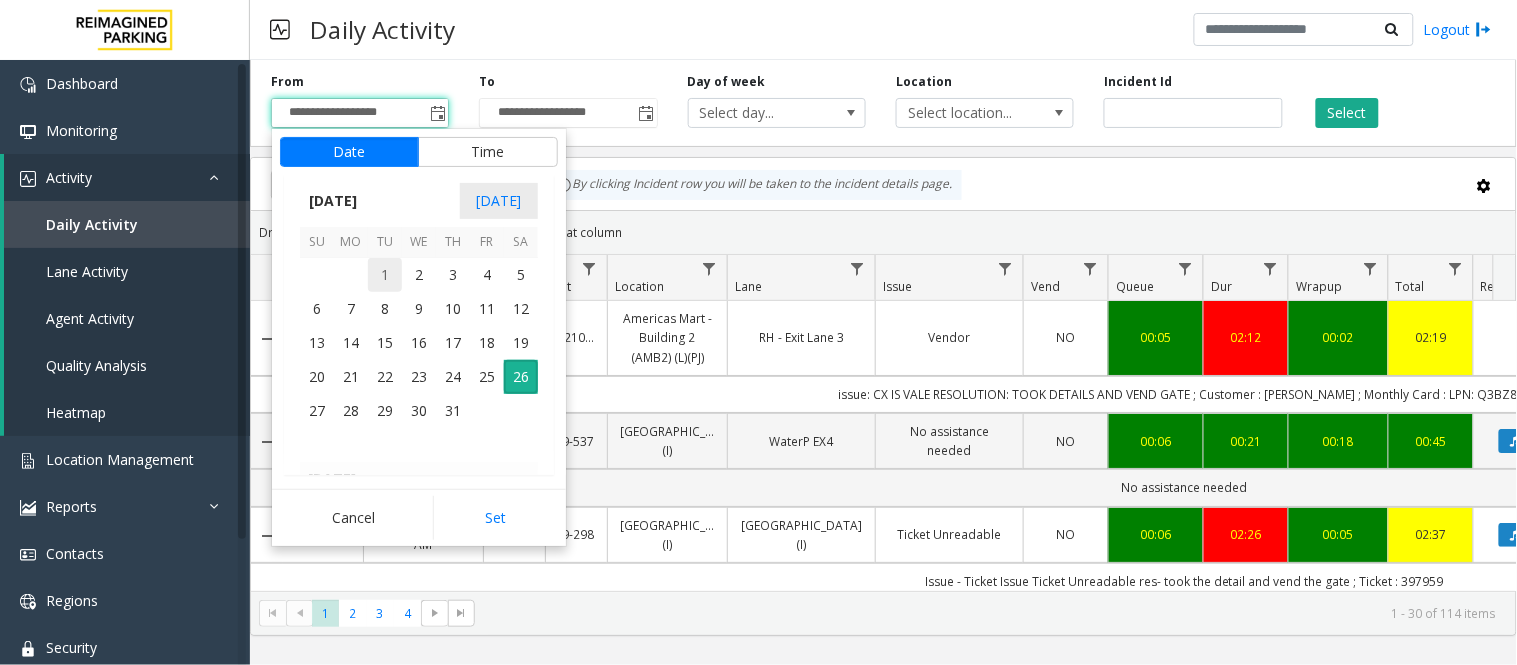click on "1" at bounding box center (385, 275) 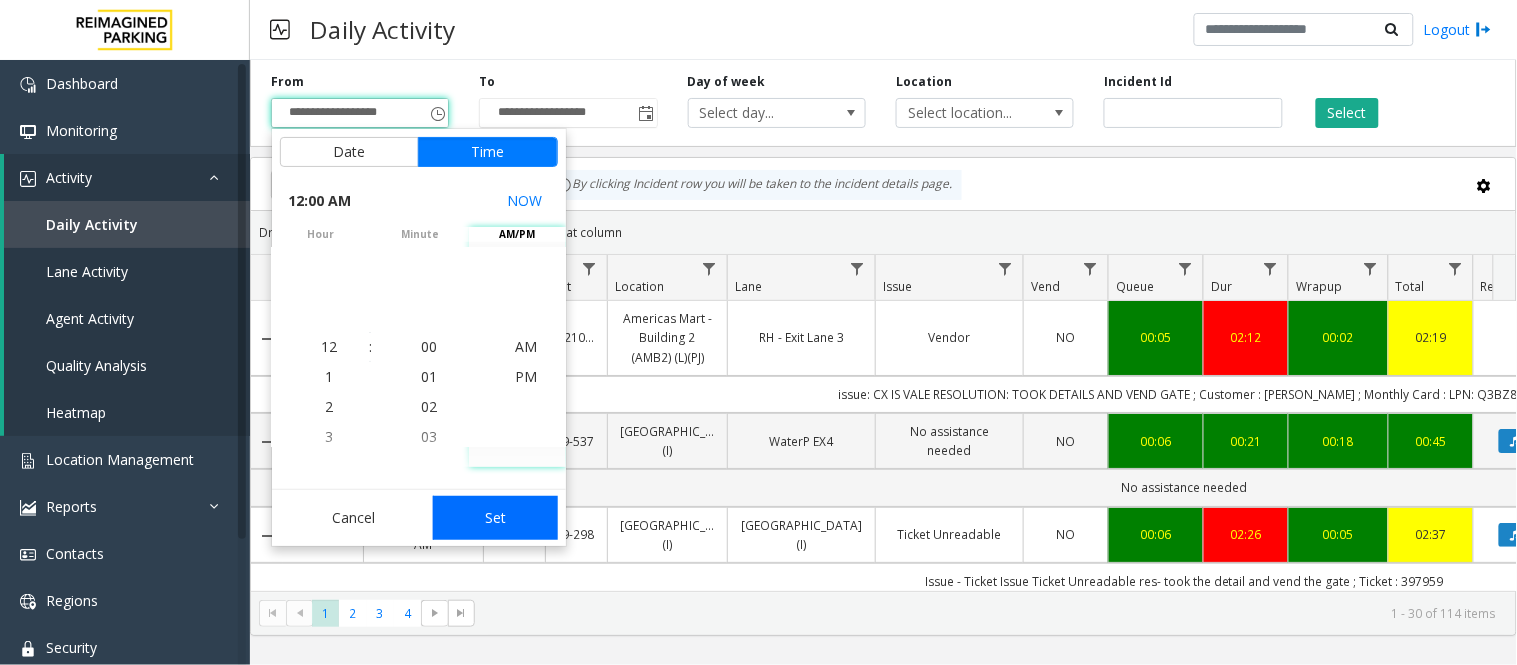 click on "Set" 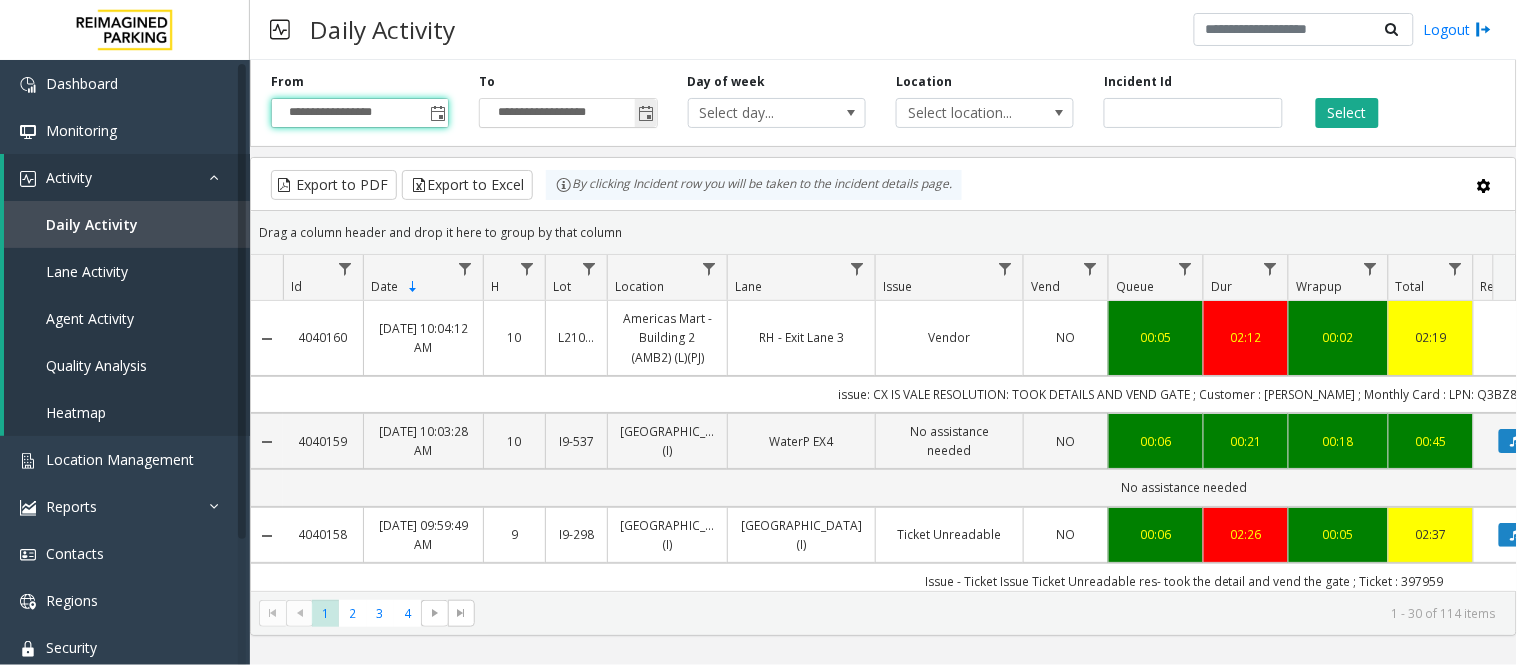 click 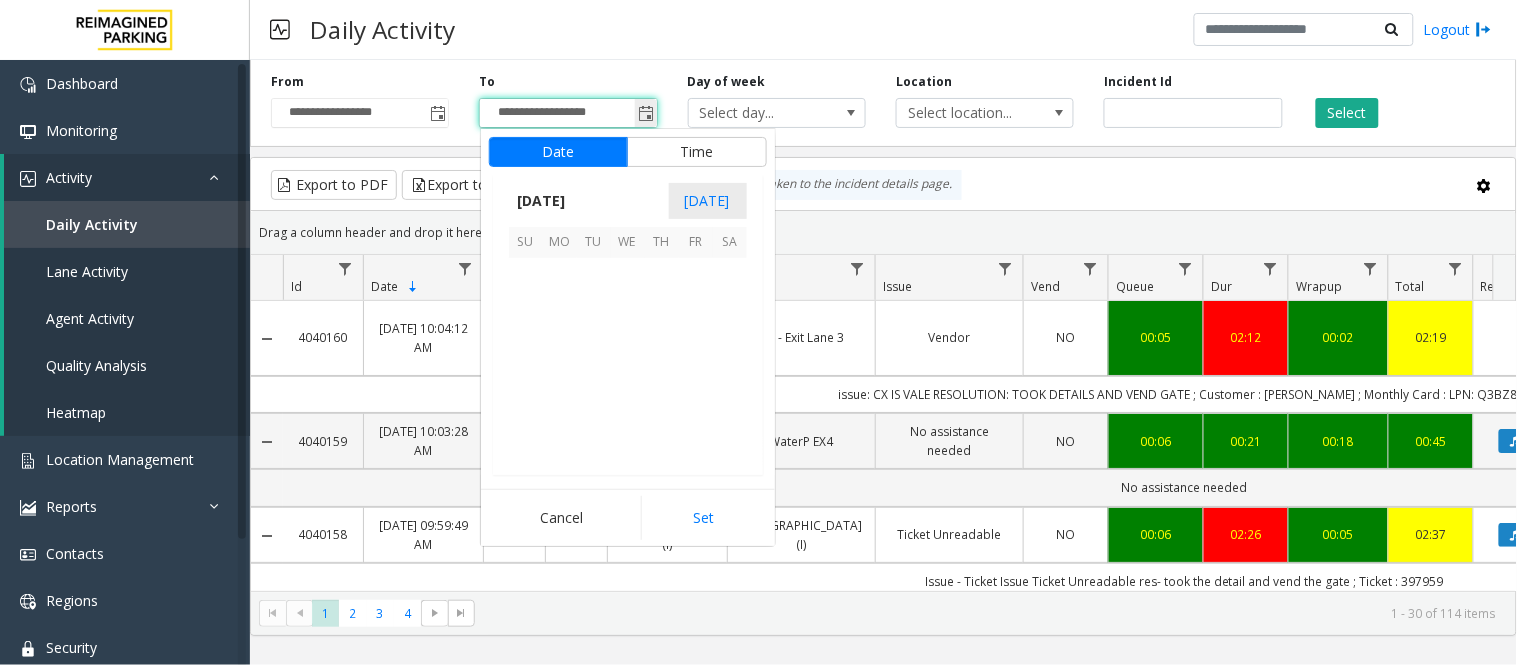 scroll, scrollTop: 358354, scrollLeft: 0, axis: vertical 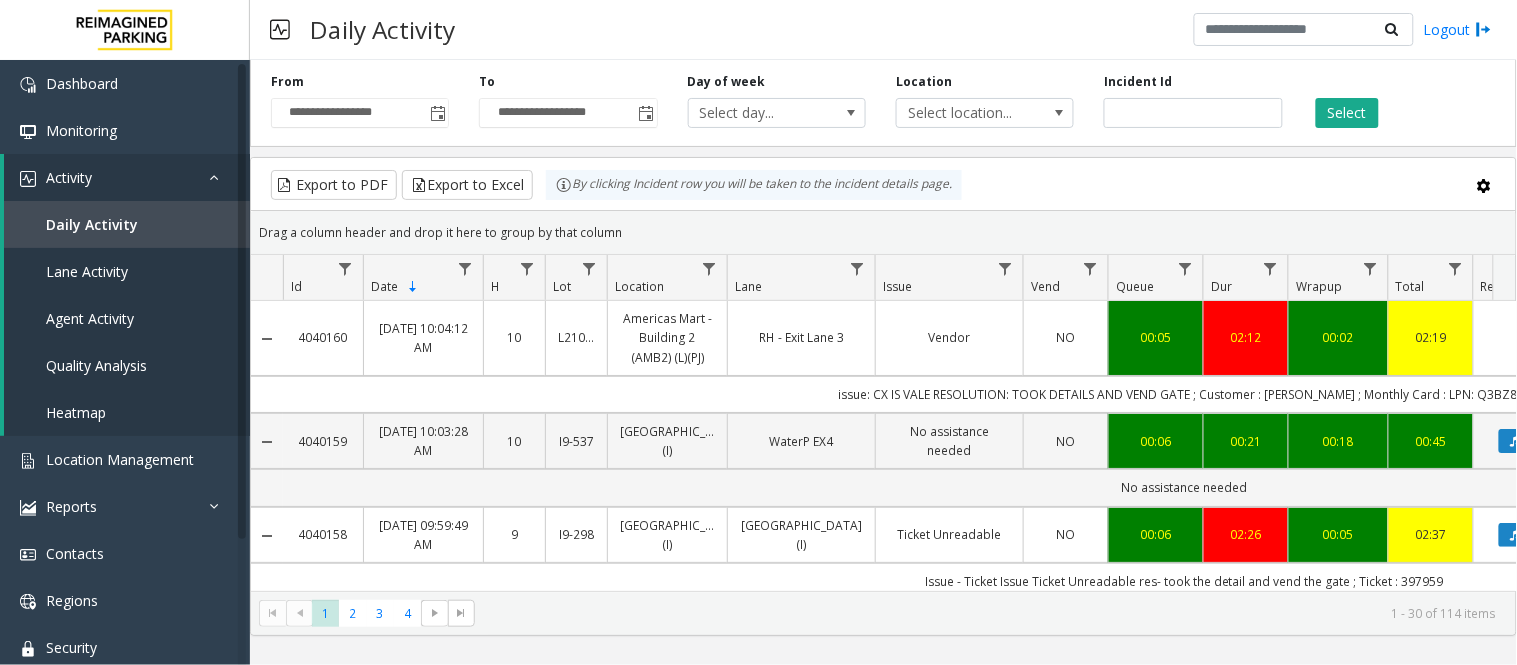 click on "**********" 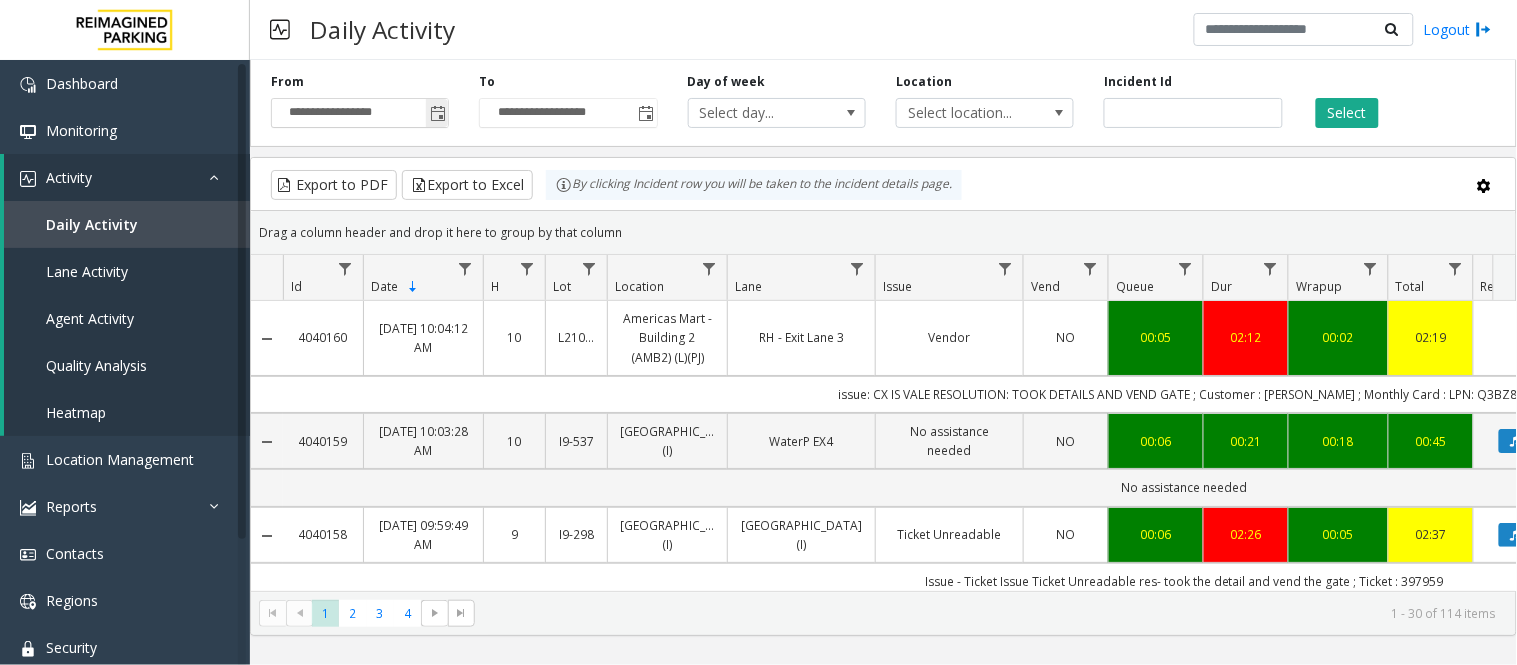 click 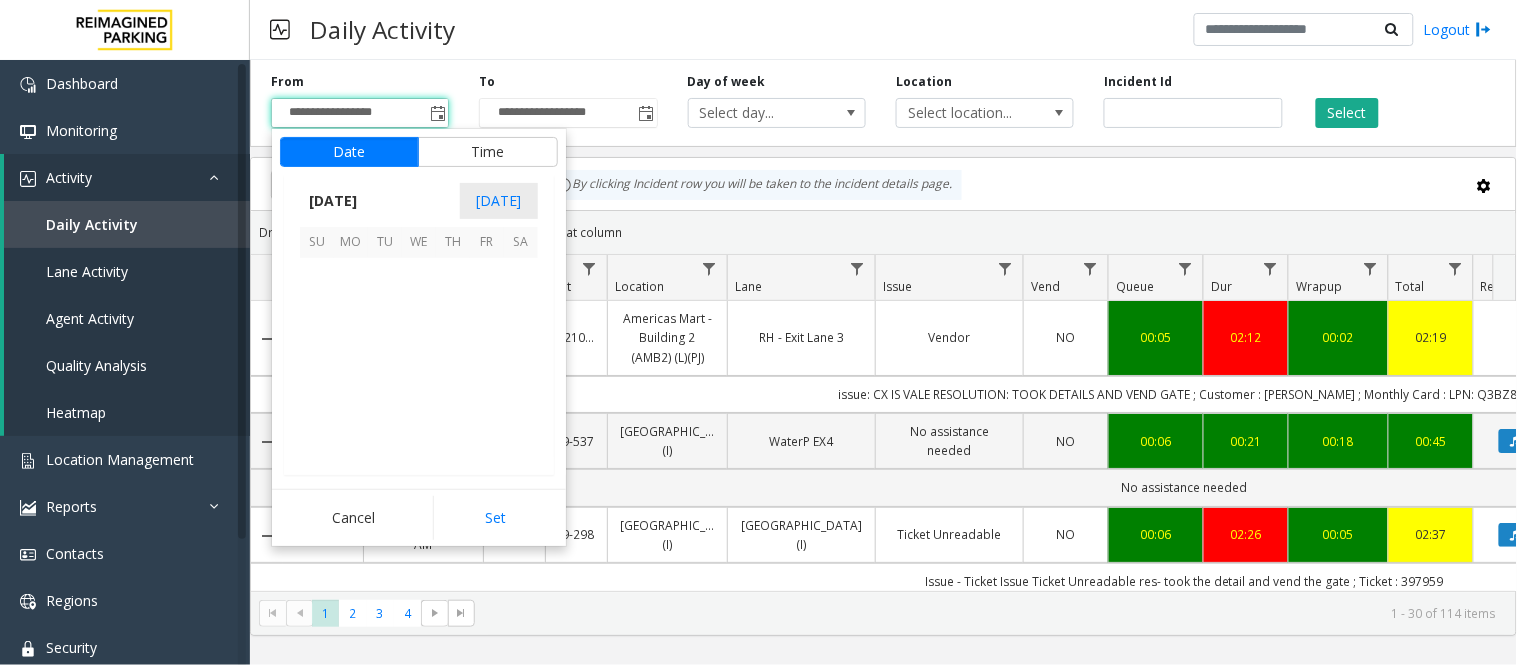 scroll, scrollTop: 358354, scrollLeft: 0, axis: vertical 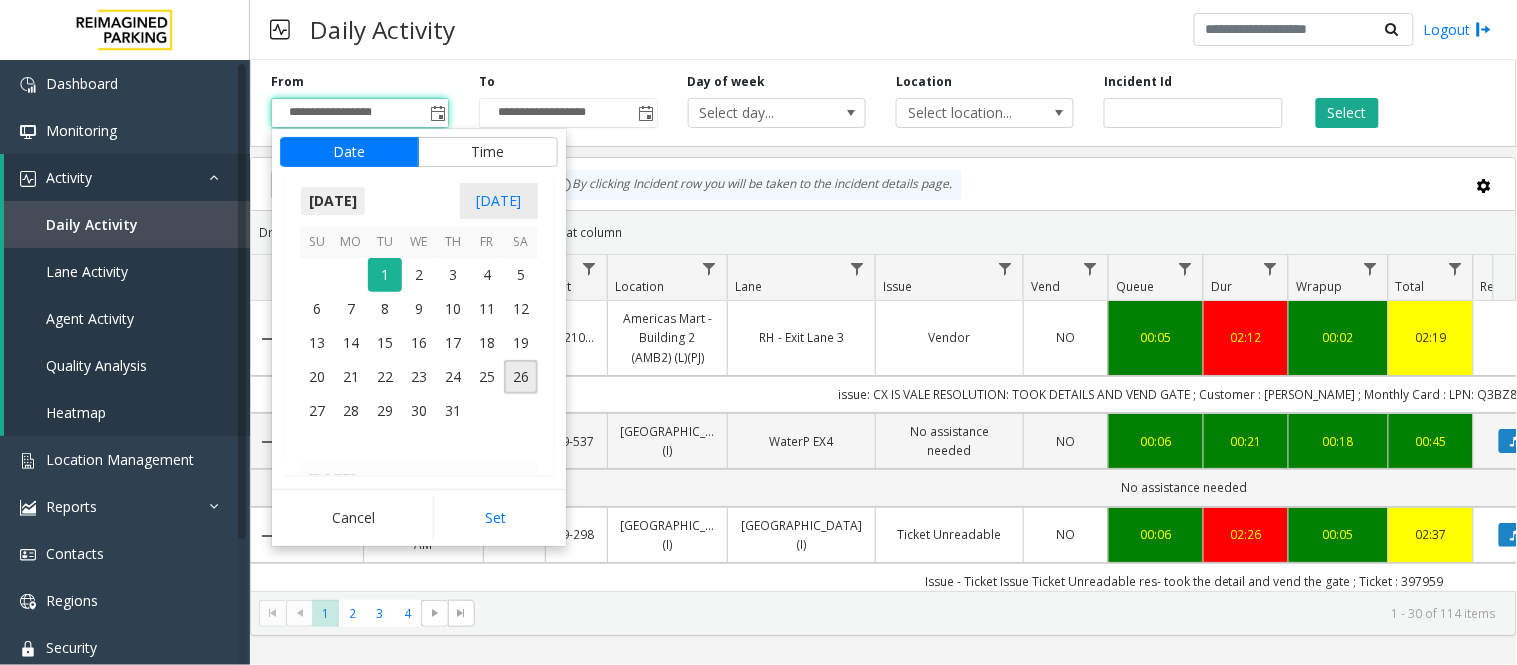 drag, startPoint x: 320, startPoint y: 197, endPoint x: 328, endPoint y: 204, distance: 10.630146 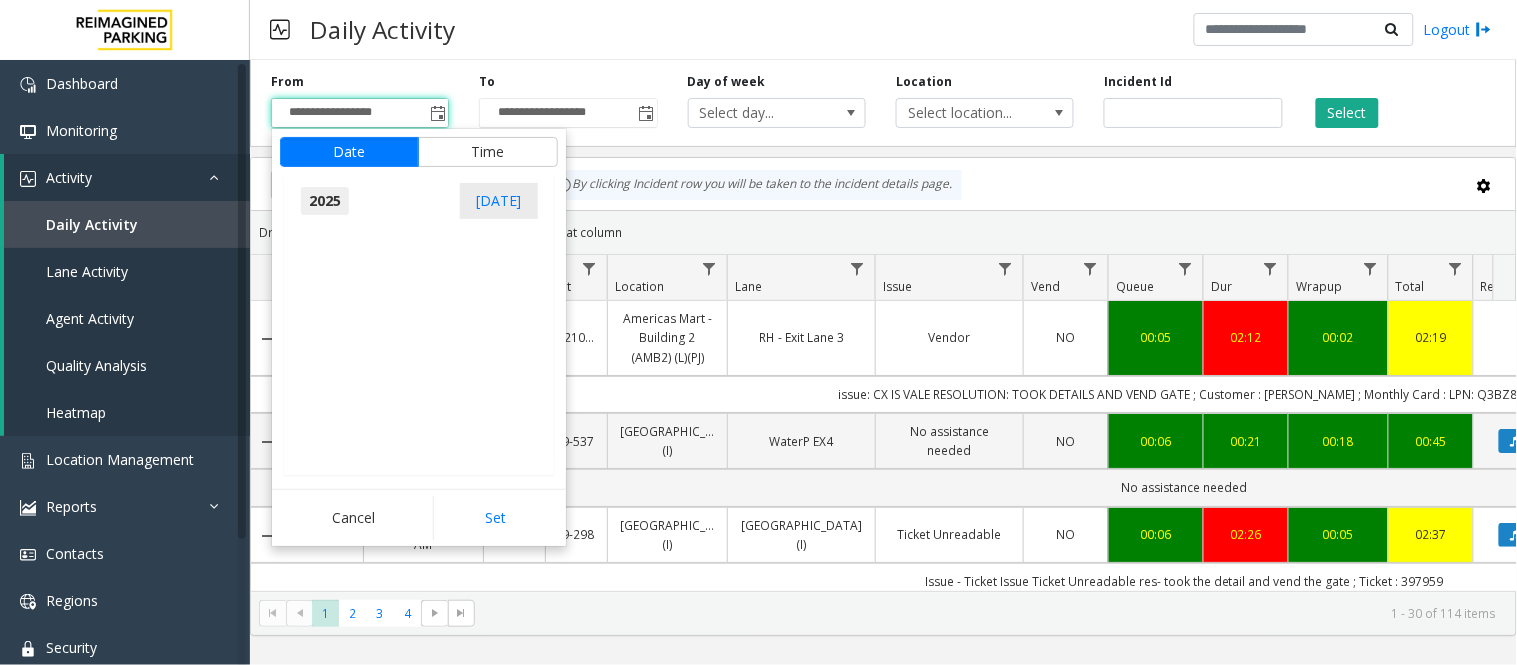 scroll, scrollTop: 21343, scrollLeft: 0, axis: vertical 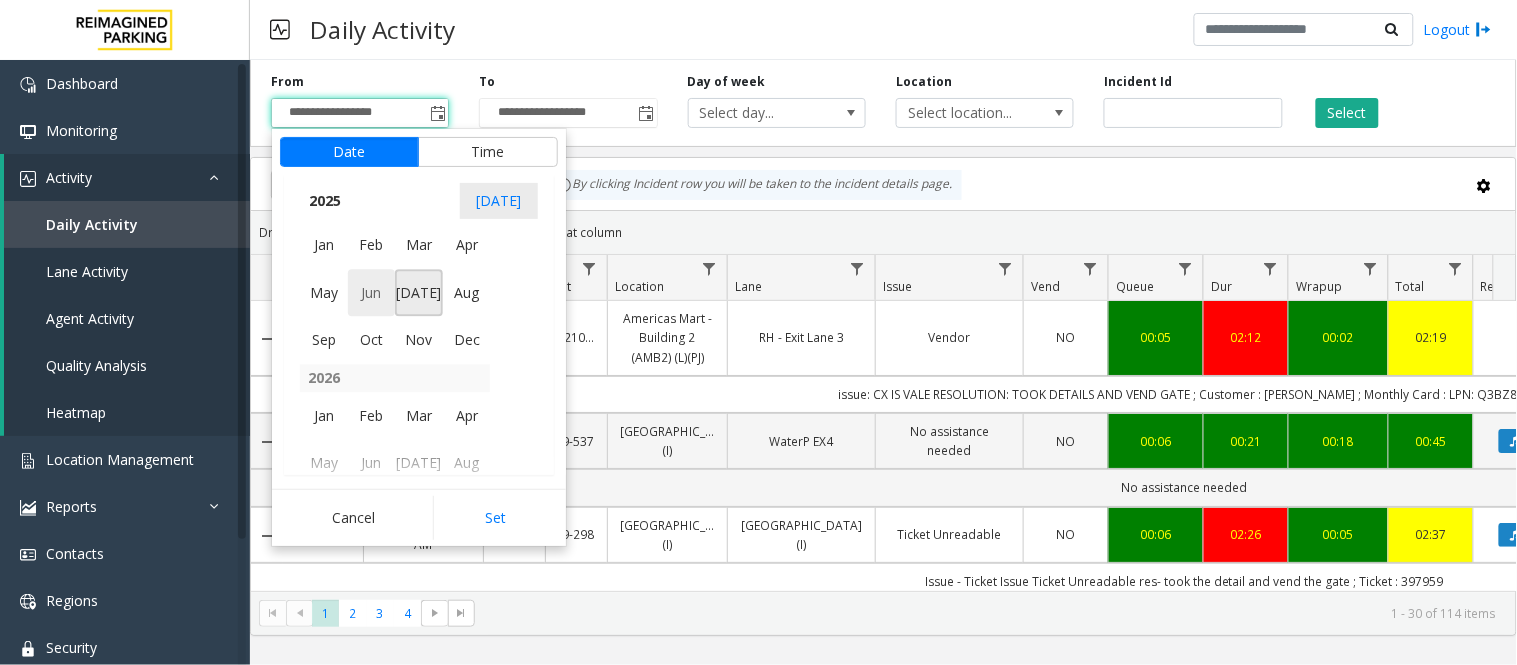 drag, startPoint x: 365, startPoint y: 286, endPoint x: 411, endPoint y: 300, distance: 48.08326 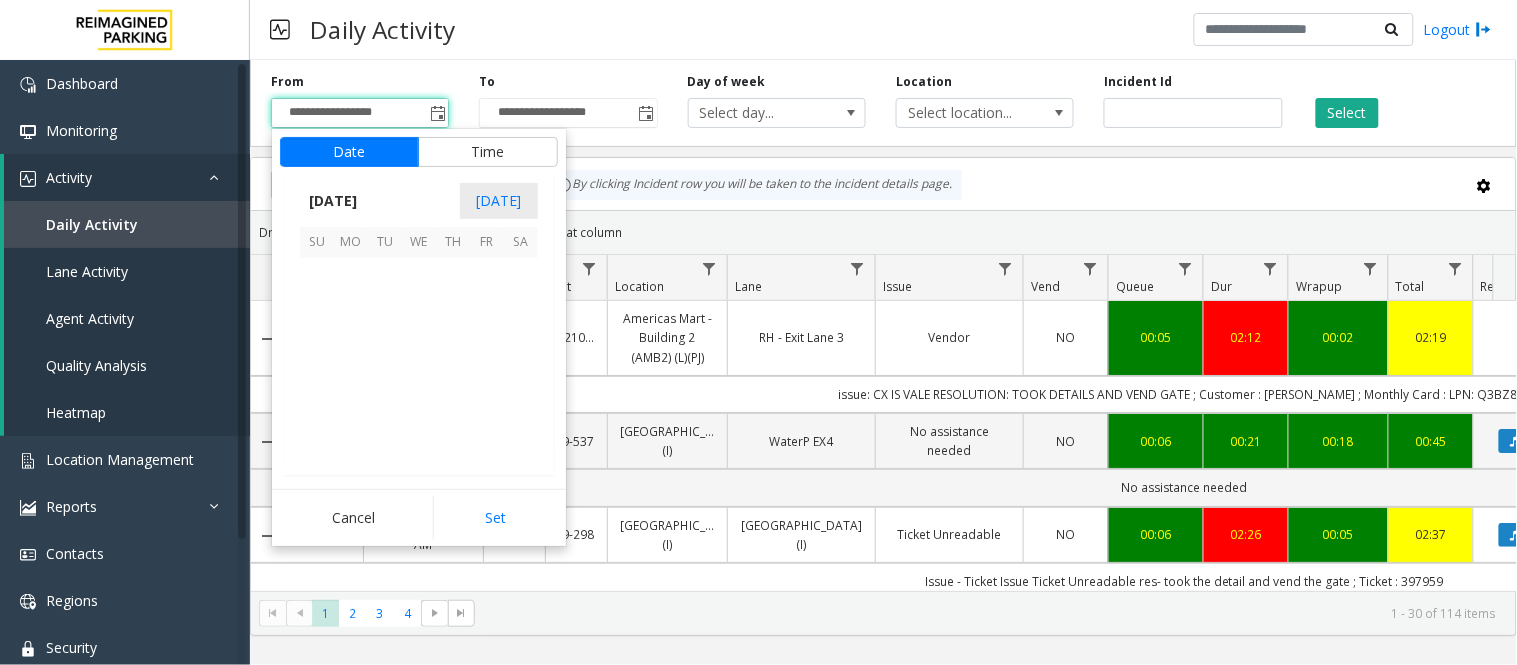 scroll, scrollTop: 358116, scrollLeft: 0, axis: vertical 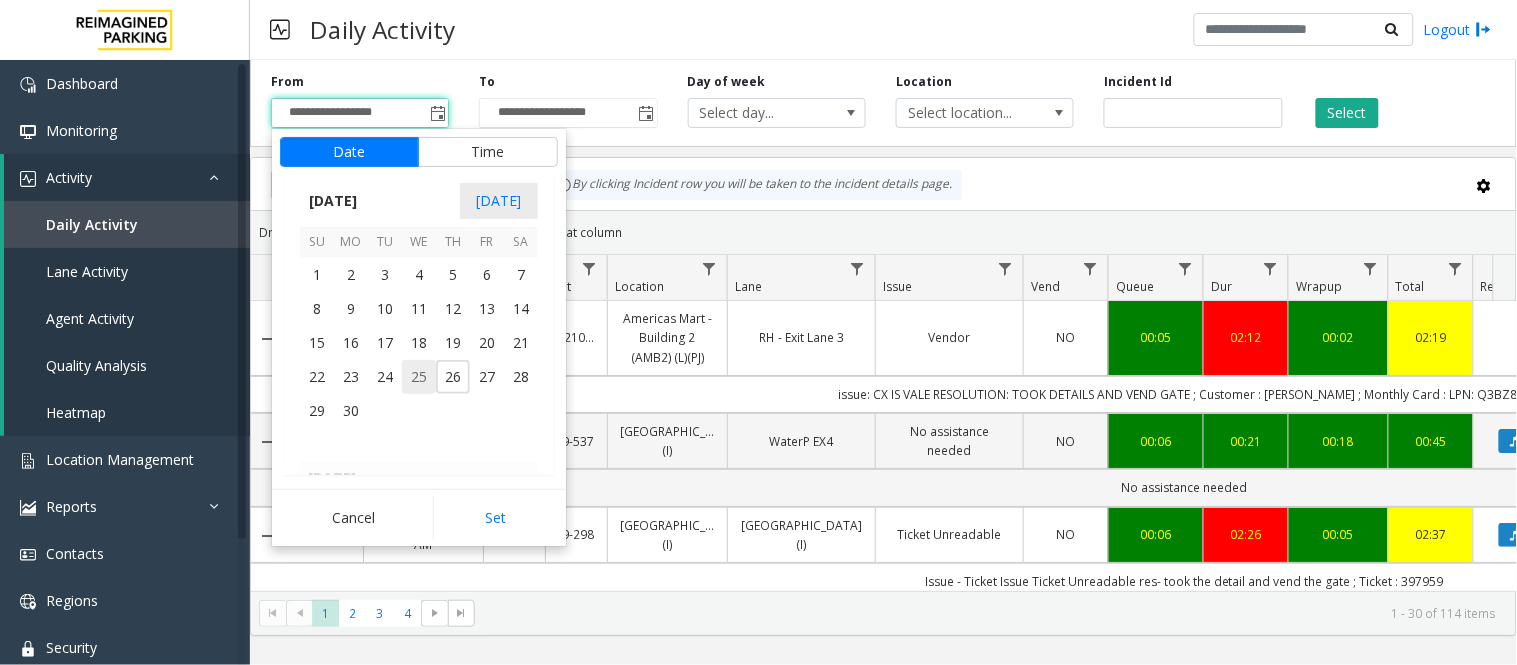 drag, startPoint x: 318, startPoint y: 285, endPoint x: 407, endPoint y: 376, distance: 127.28708 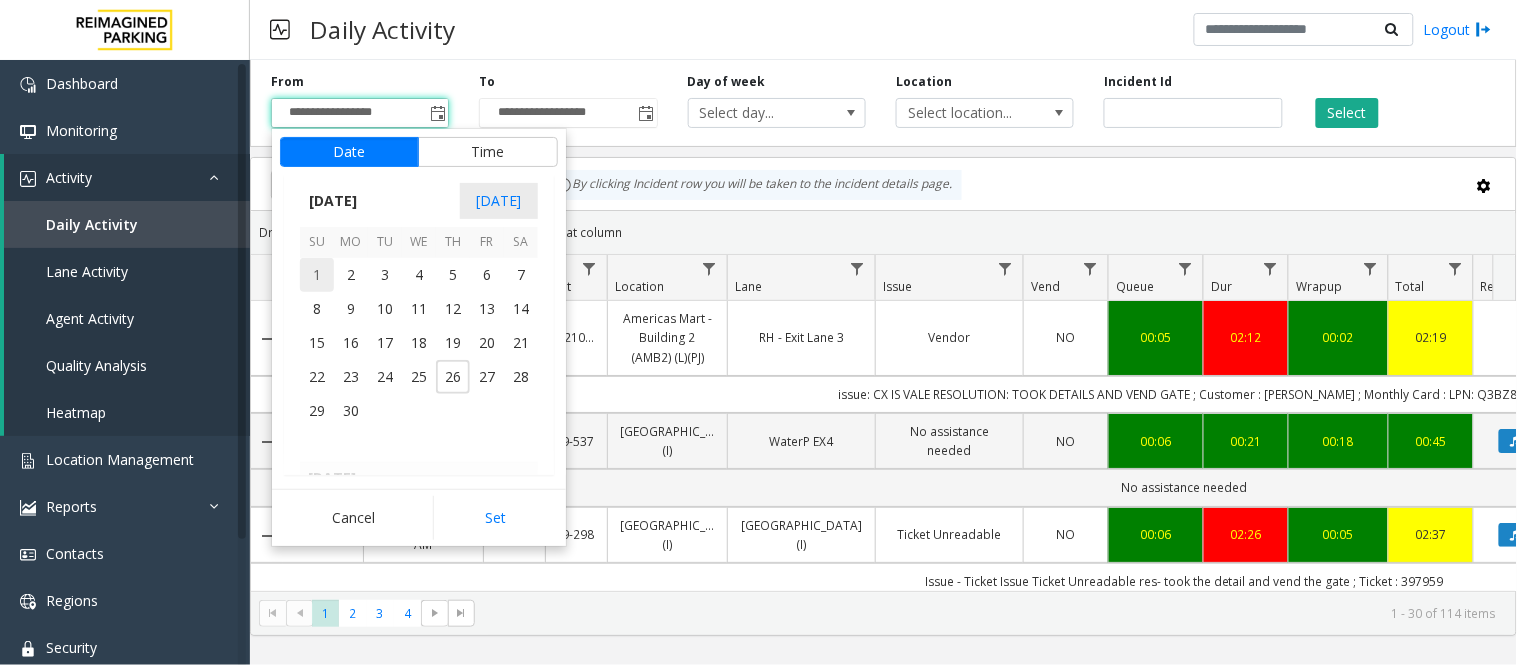 click on "1" at bounding box center [317, 275] 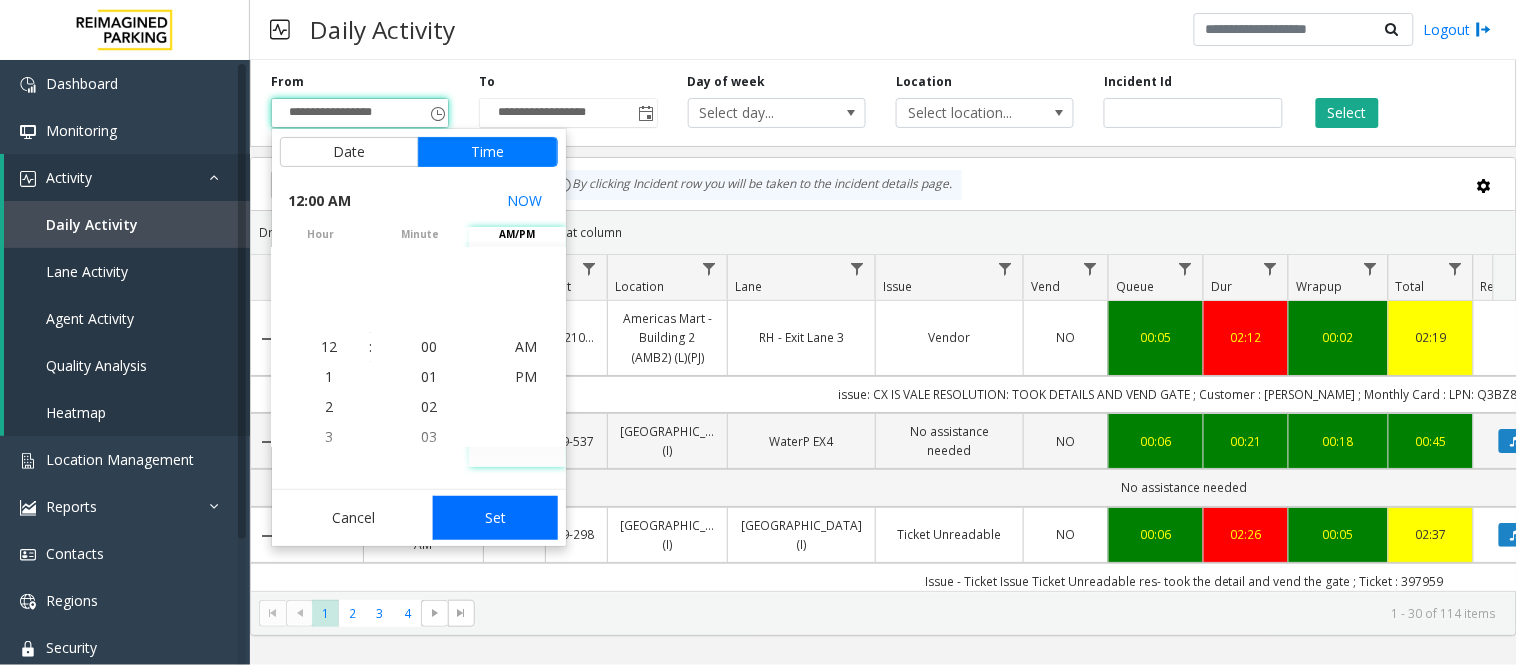 click on "Set" 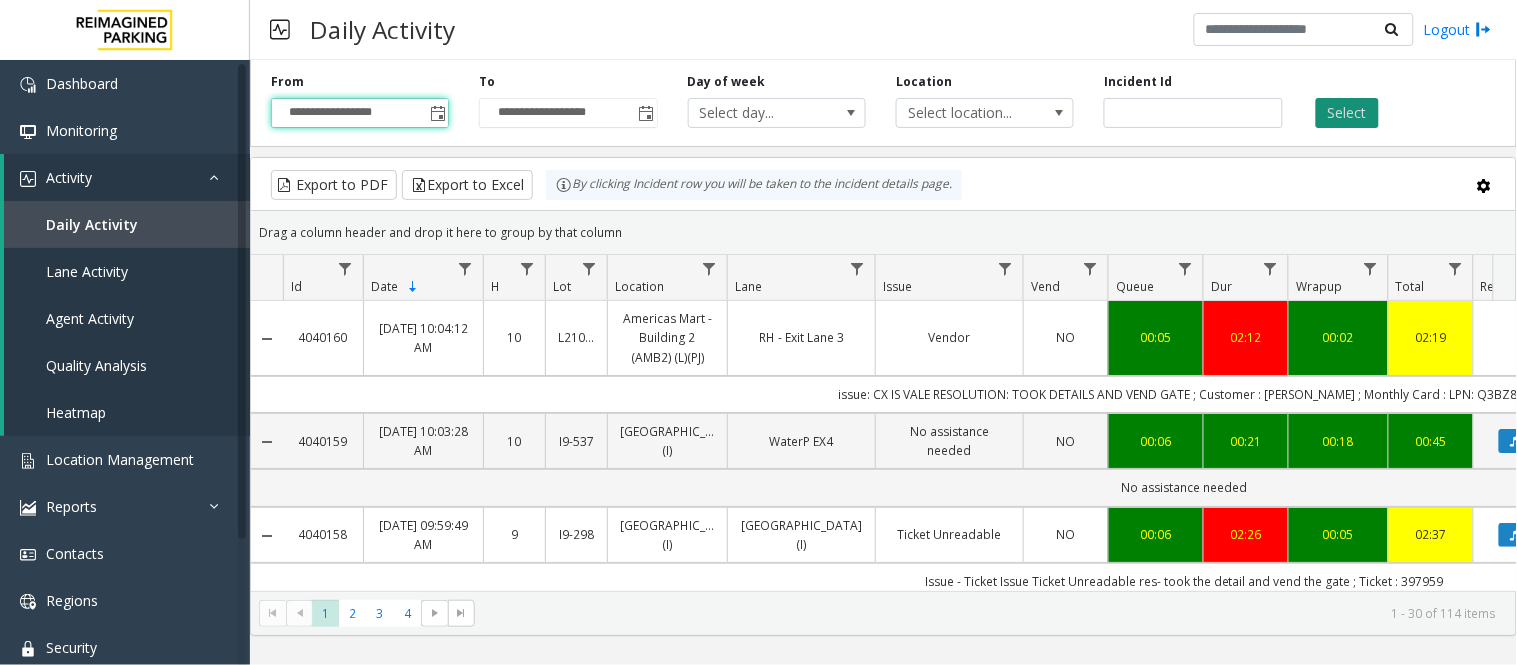 click on "Select" 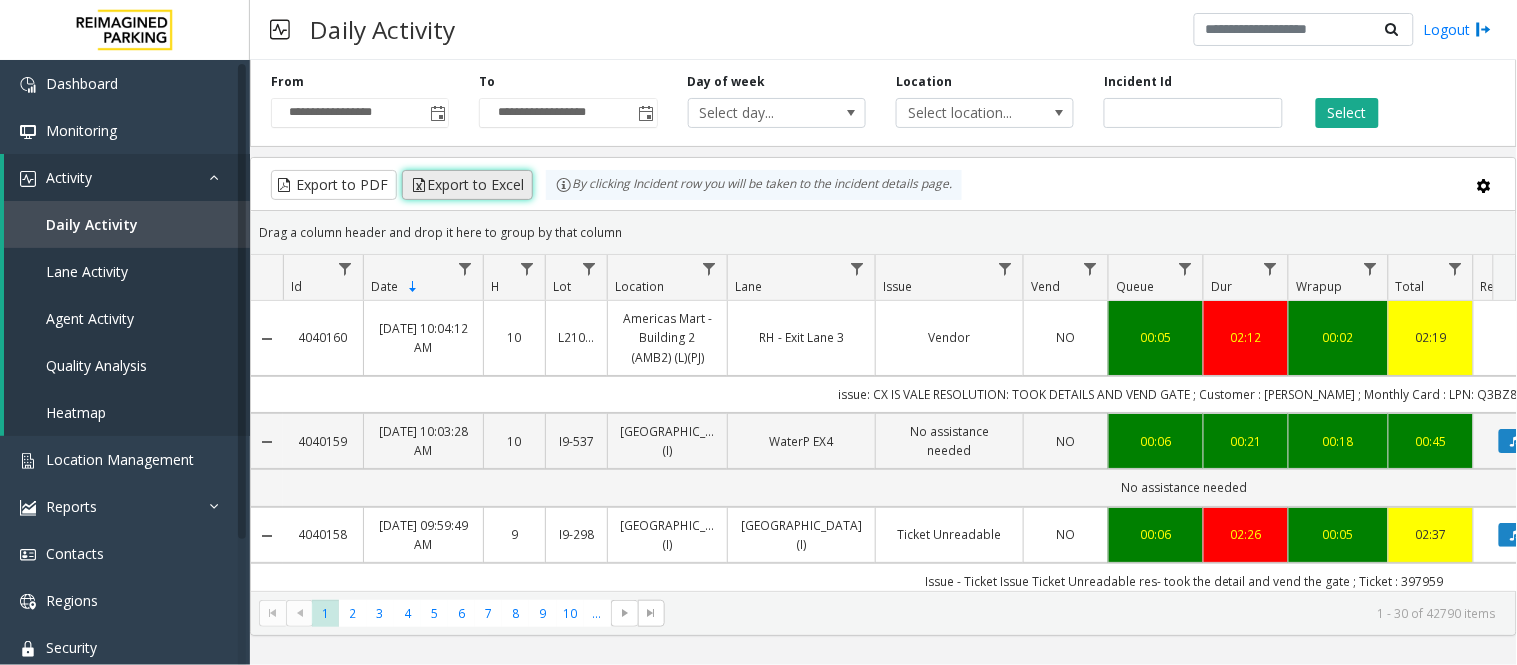click on "Export to Excel" 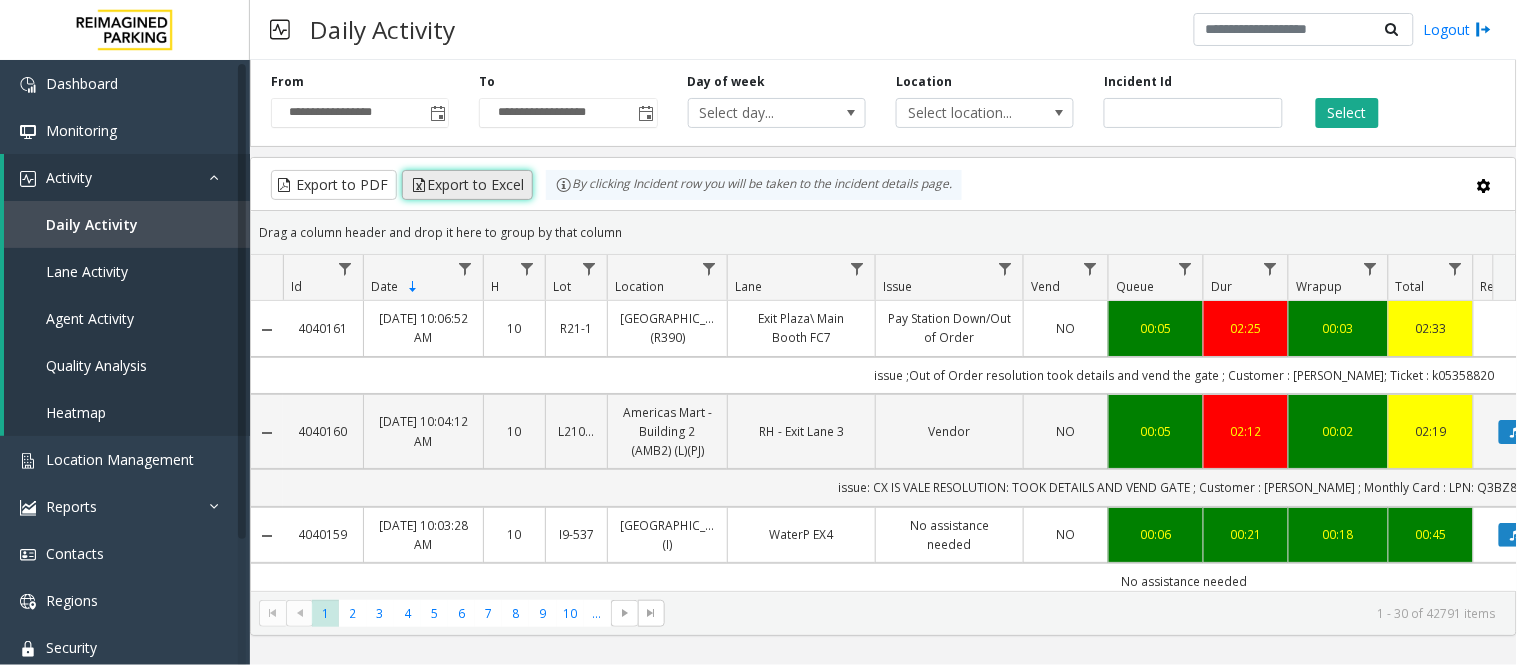 click on "Export to Excel" 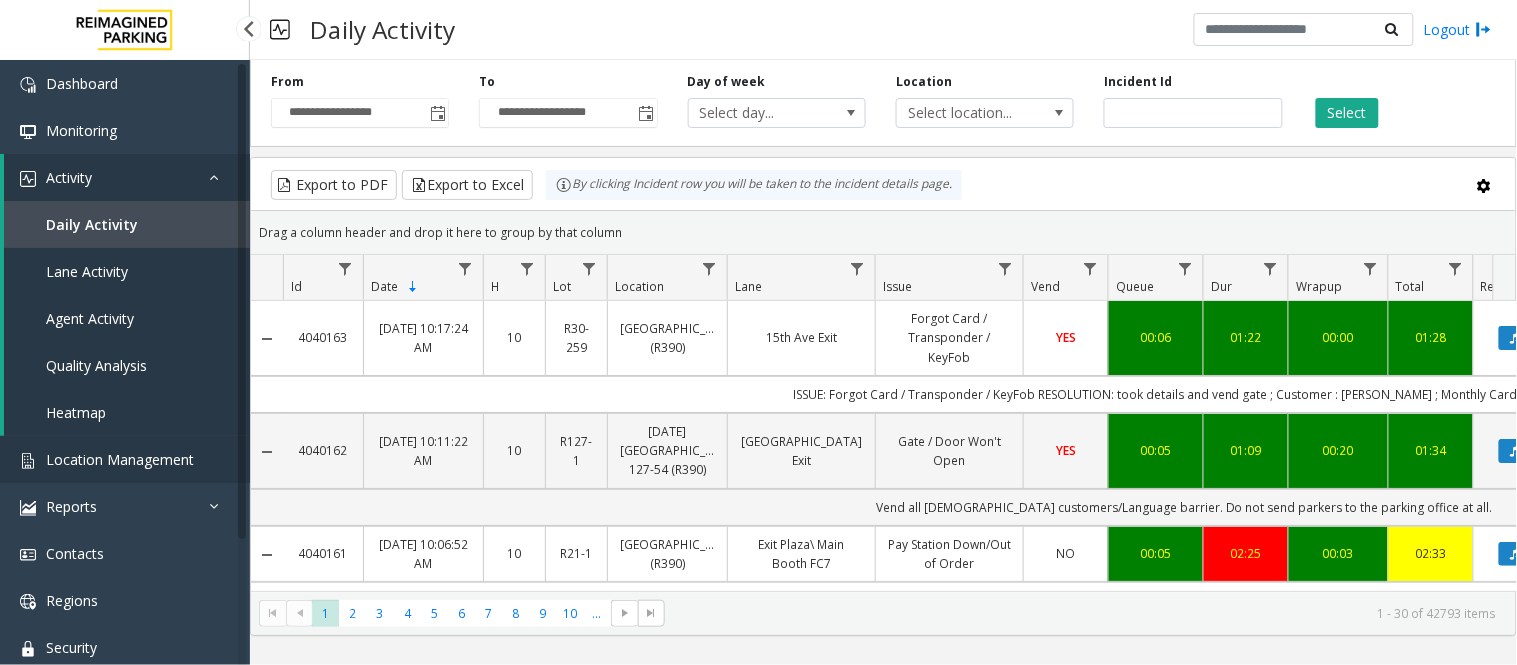 click on "Location Management" at bounding box center [120, 459] 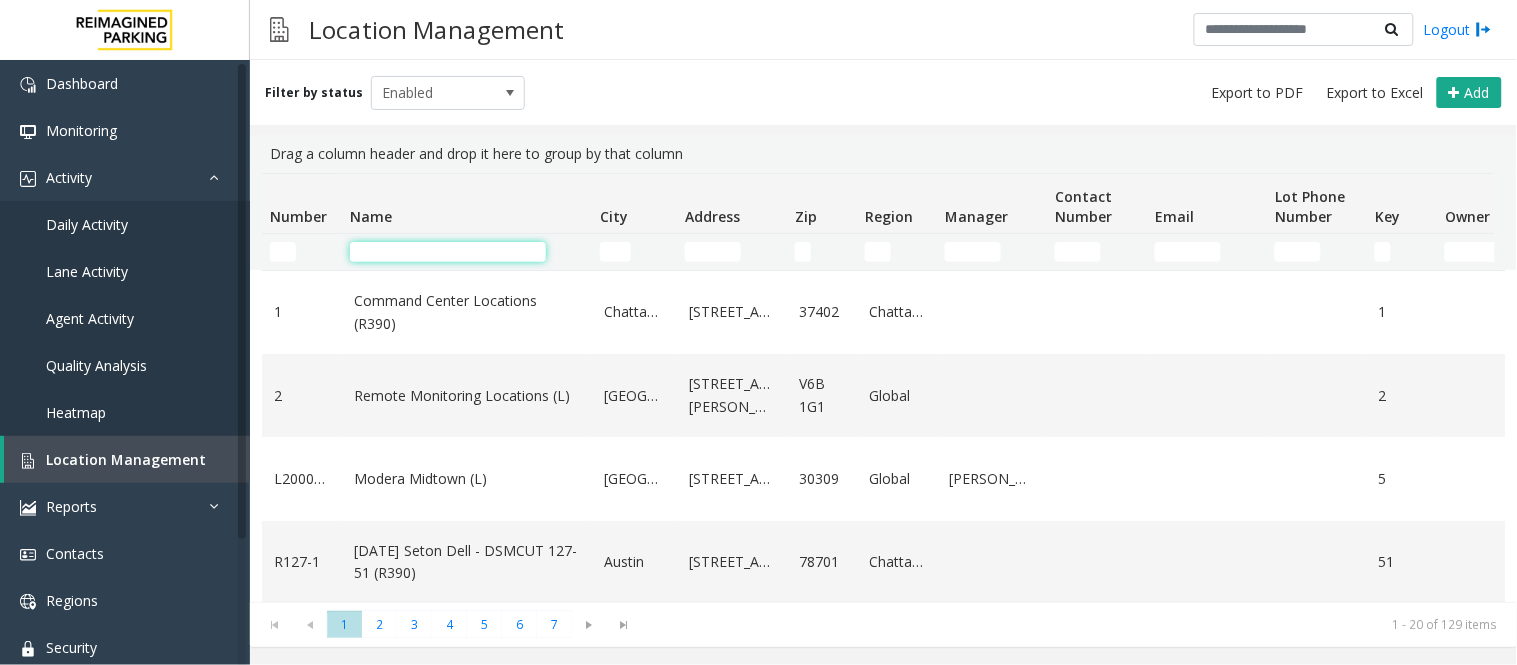 click 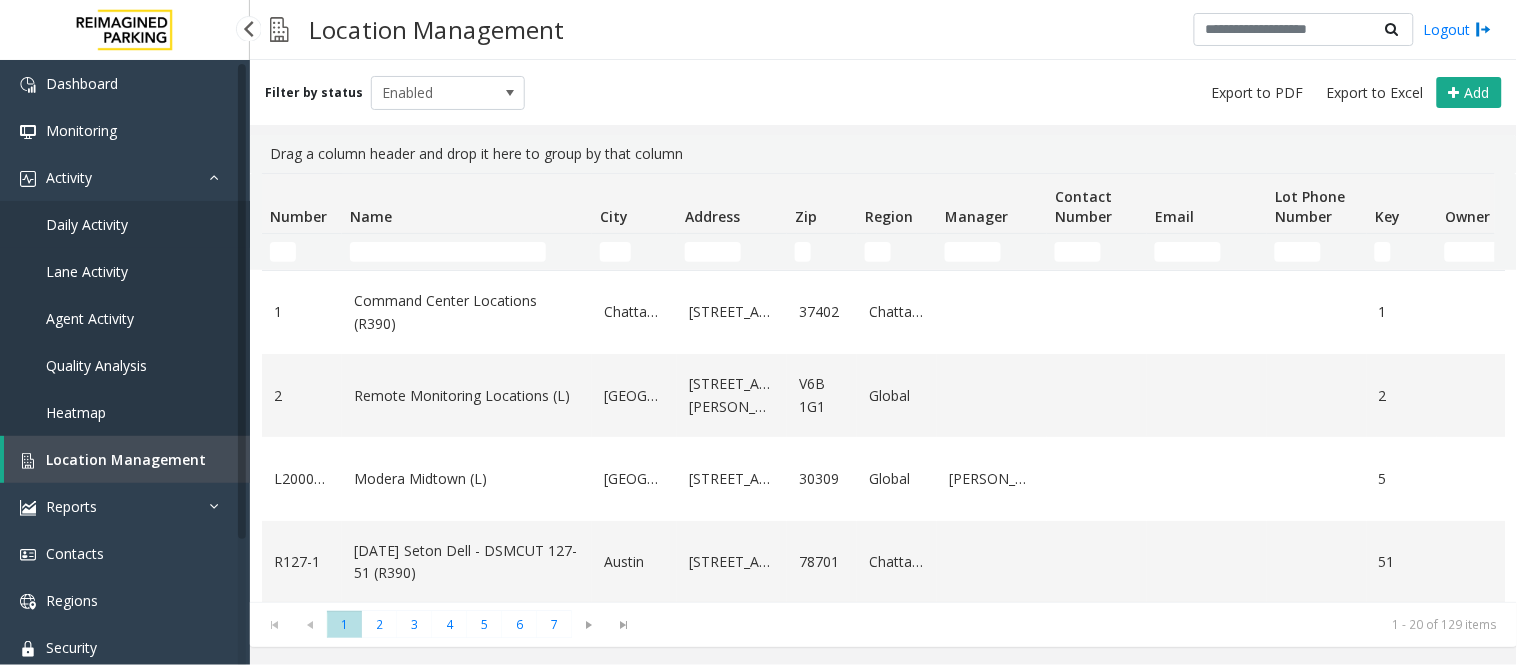 click on "Daily Activity" at bounding box center (87, 224) 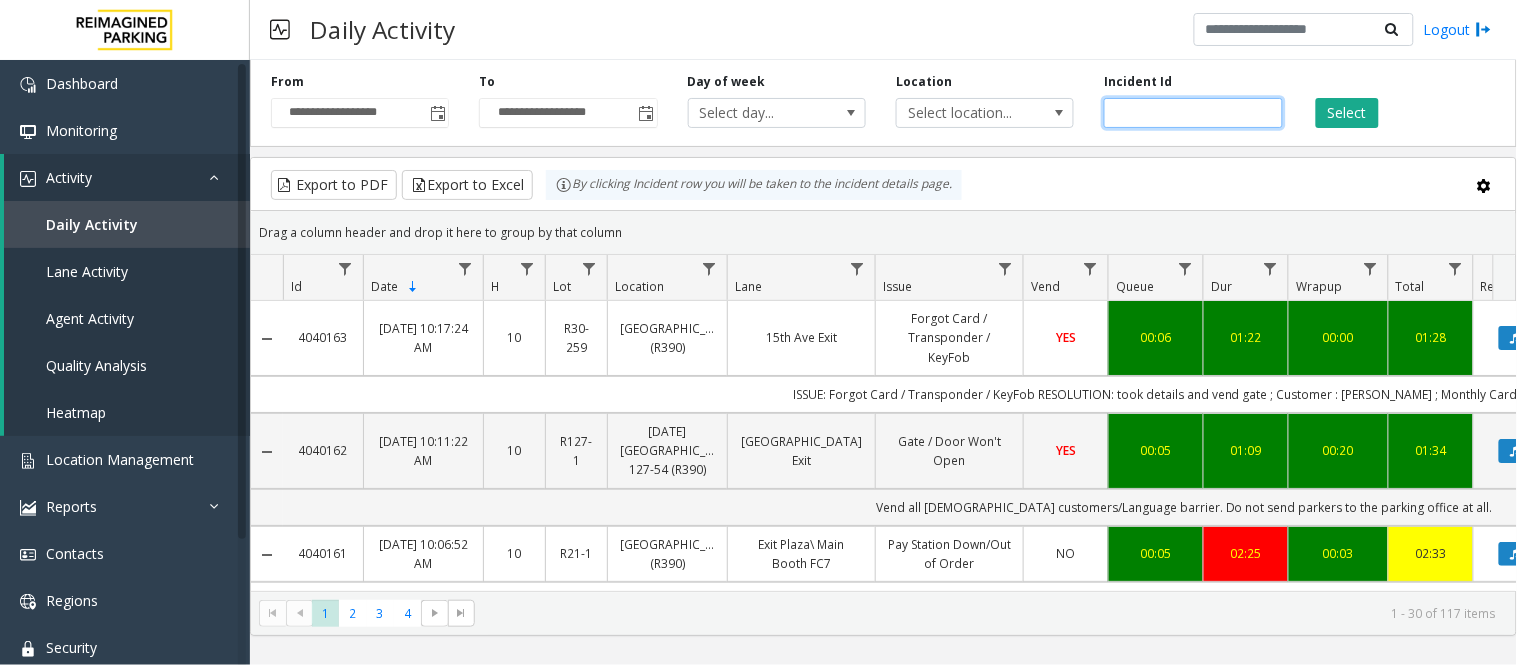 click 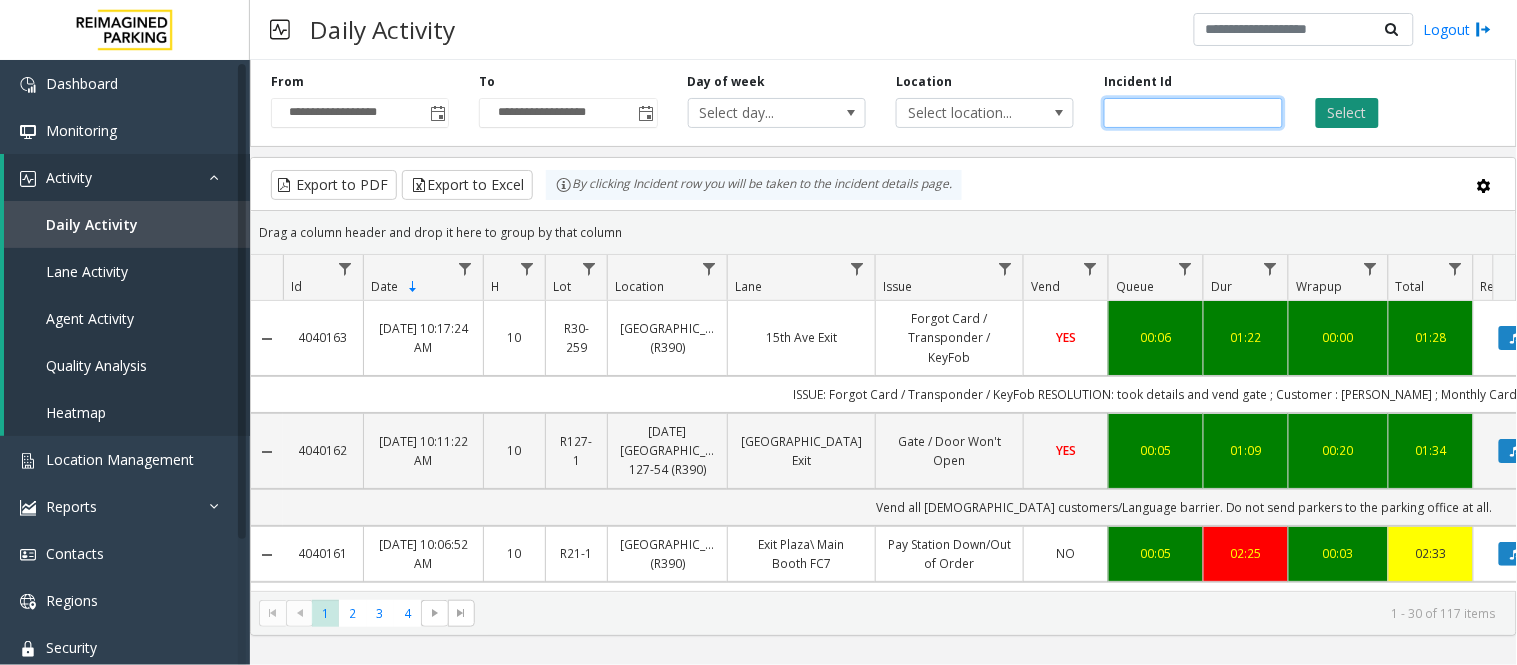 type on "*******" 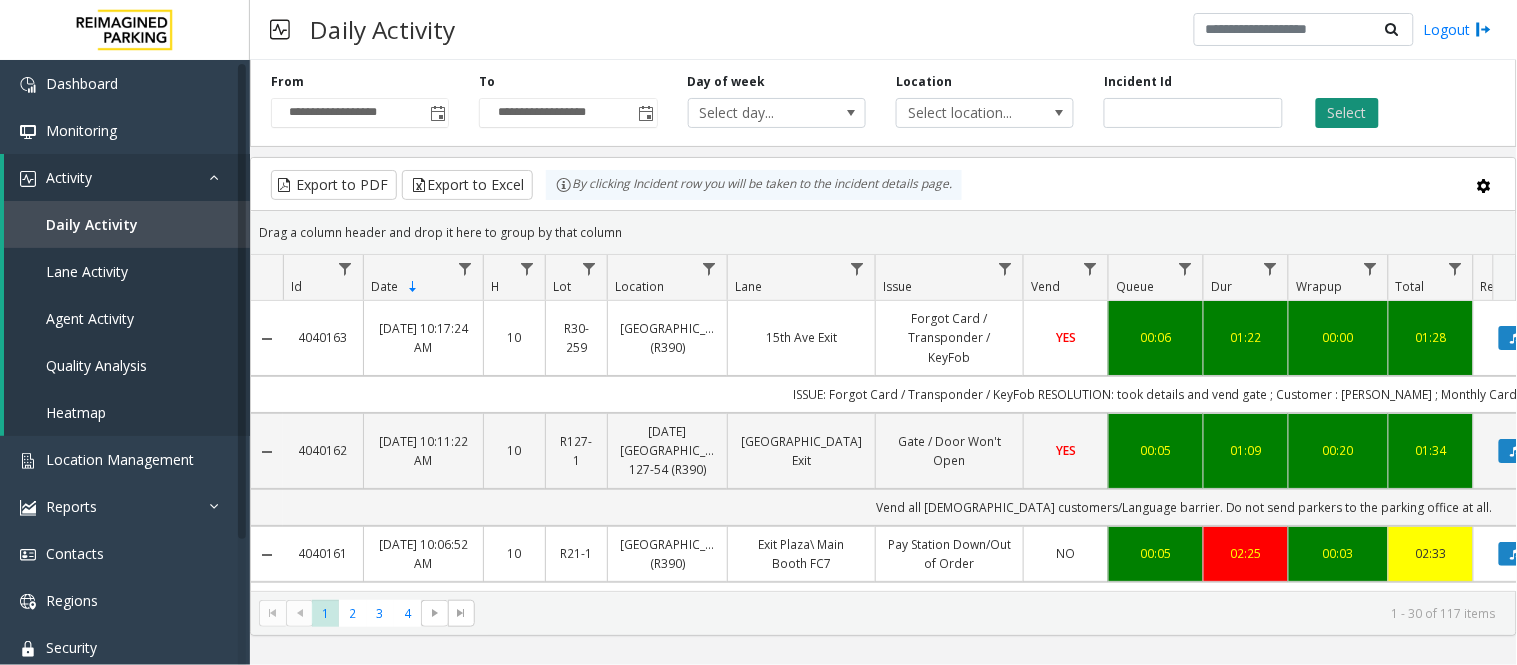click on "Select" 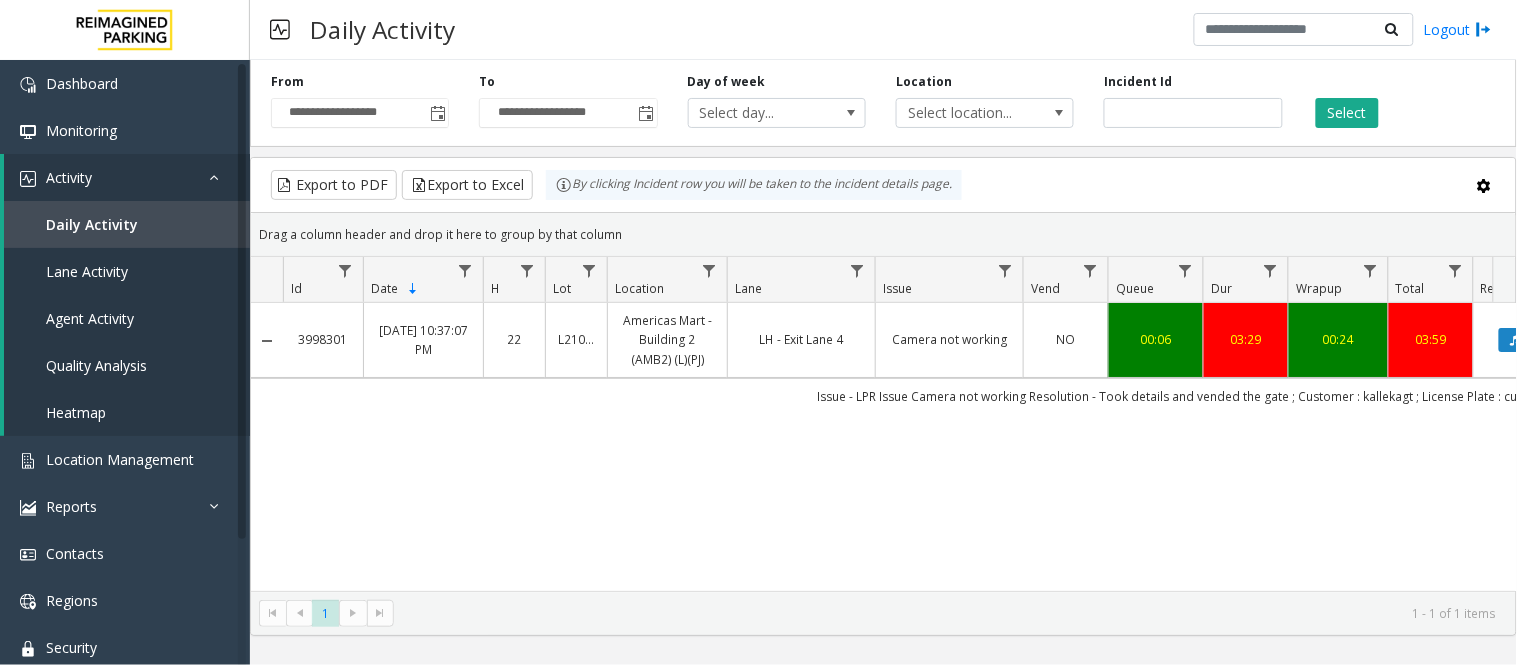 click on "Export to PDF  Export to Excel By clicking Incident row you will be taken to the incident details page.   Drag a column header and drop it here to group by that column  Id Date Sorted Descending H Lot Location Lane Issue Vend Queue Dur Wrapup Total Rec. Video Agent Parker Source Closed by Agent  3998301   Jun 2, 2025 10:37:07 PM
22   L21036801   Americas Mart - Building 2 (AMB2) (L)(PJ)   LH - Exit Lane 4   Camera not working   NO   00:06   03:29   00:24   03:59   Keshav Kumar   kallekagt    genesys   NO   Issue - LPR Issue
Camera not working
Resolution - Took details and vended the gate ; Customer : kallekagt ; License Plate : cuy2593  *  1  1 - 1 of 1 items" 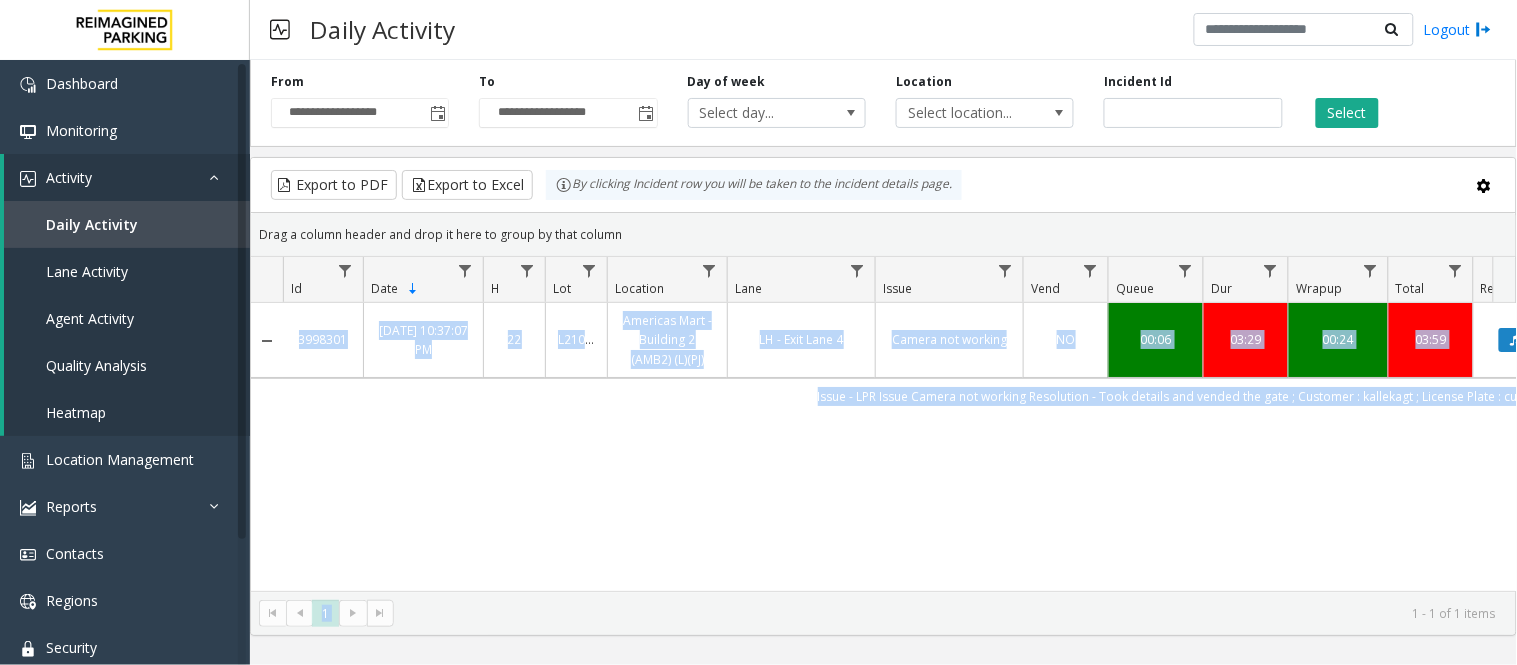 scroll, scrollTop: 0, scrollLeft: 126, axis: horizontal 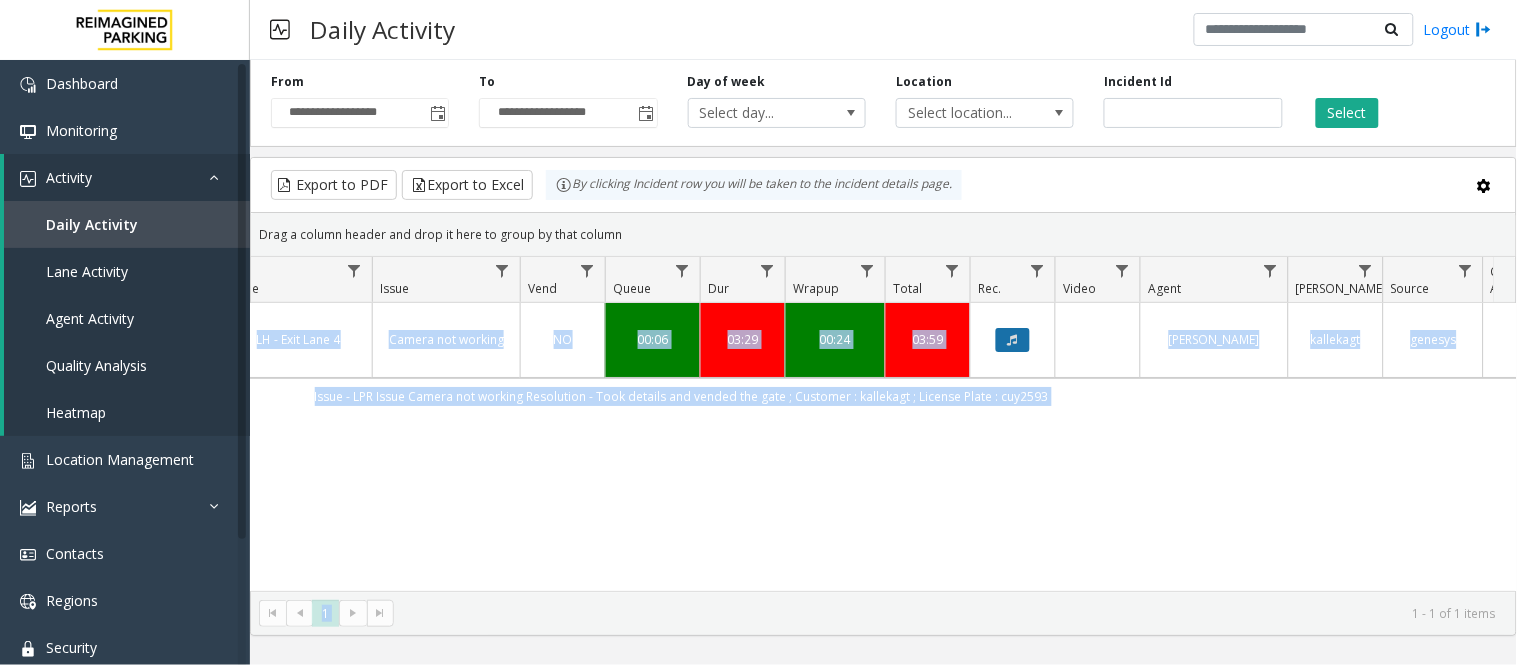 click 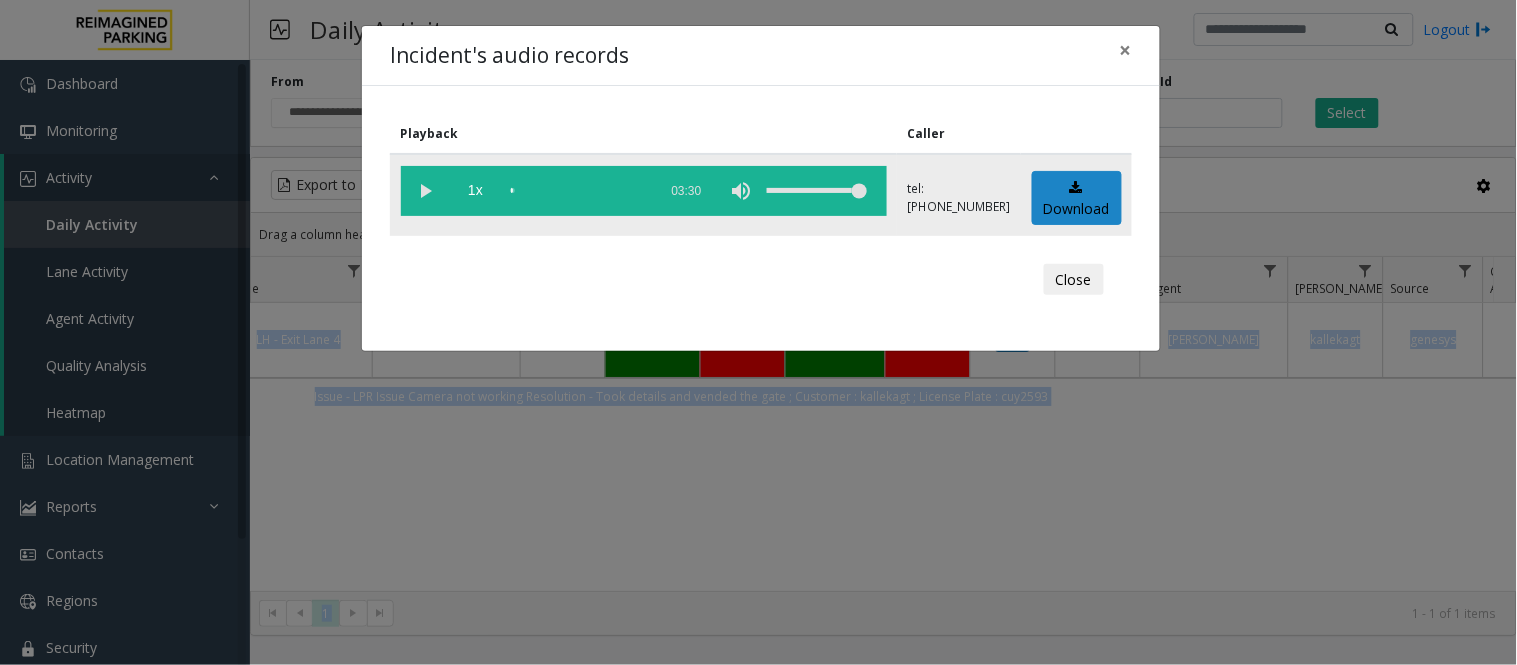 click 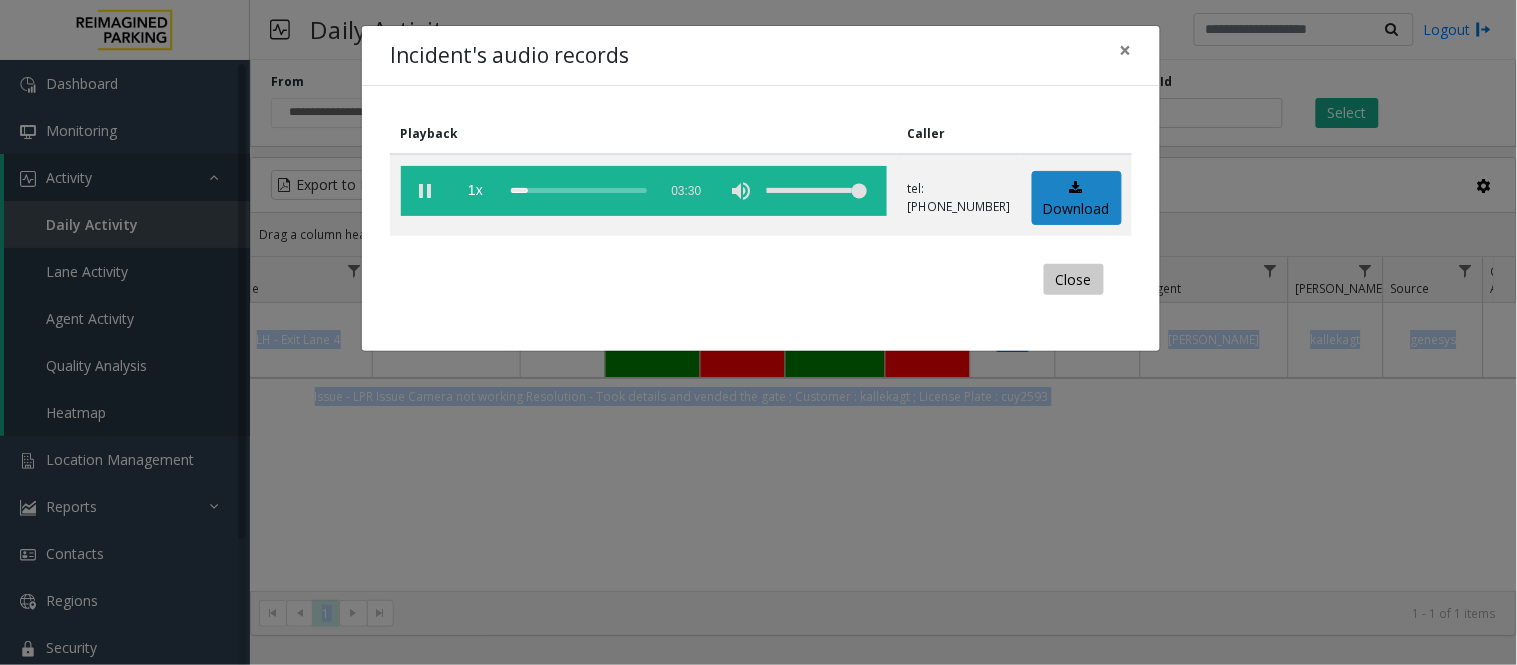 click on "Close" 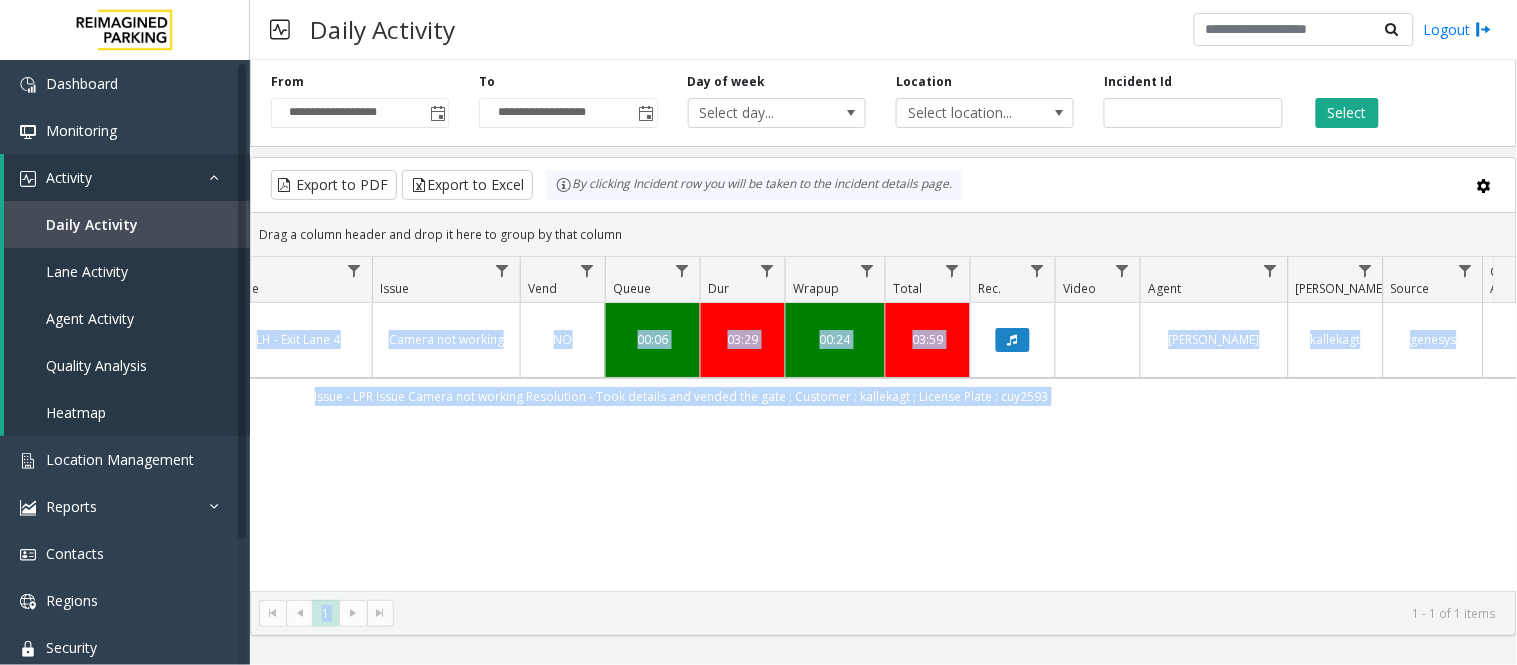 scroll, scrollTop: 0, scrollLeft: 462, axis: horizontal 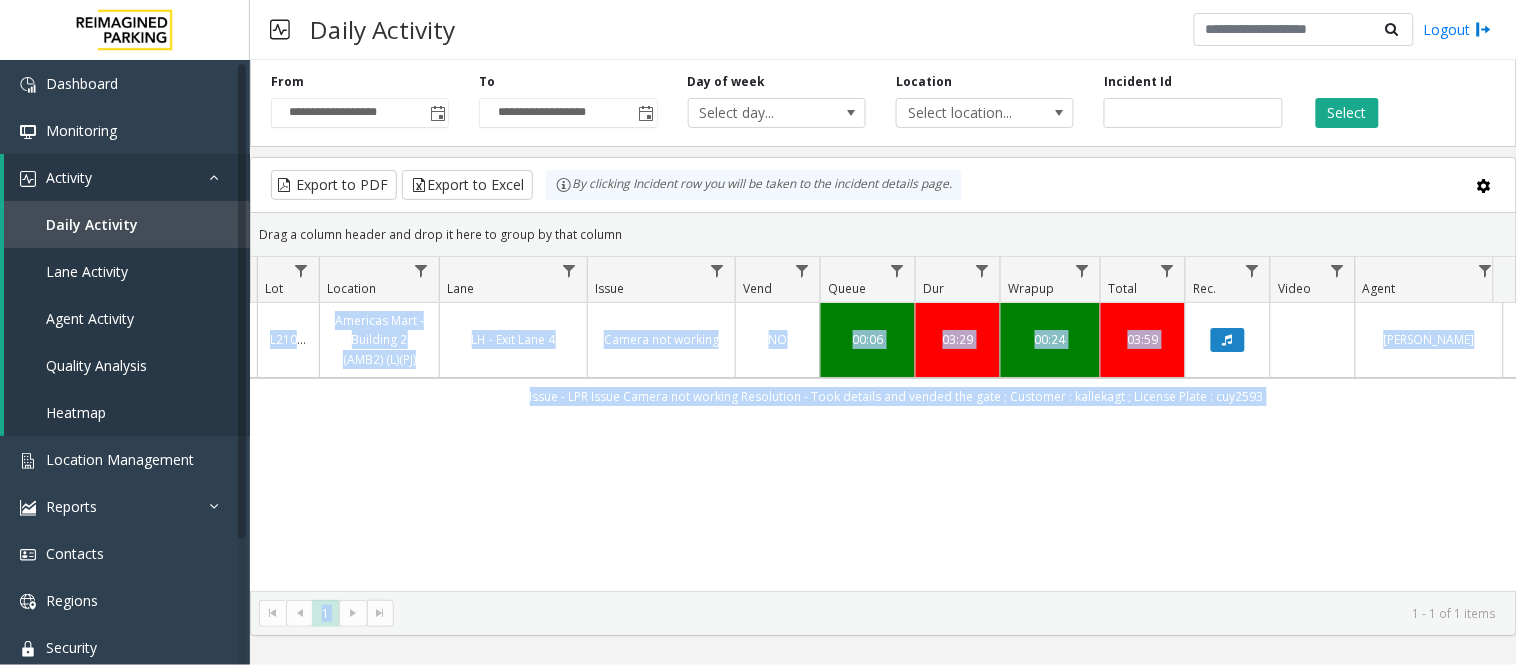click on "3998301   Jun 2, 2025 10:37:07 PM
22   L21036801   Americas Mart - Building 2 (AMB2) (L)(PJ)   LH - Exit Lane 4   Camera not working   NO   00:06   03:29   00:24   03:59   Keshav Kumar   kallekagt    genesys   NO   Issue - LPR Issue
Camera not working
Resolution - Took details and vended the gate ; Customer : kallekagt ; License Plate : cuy2593" 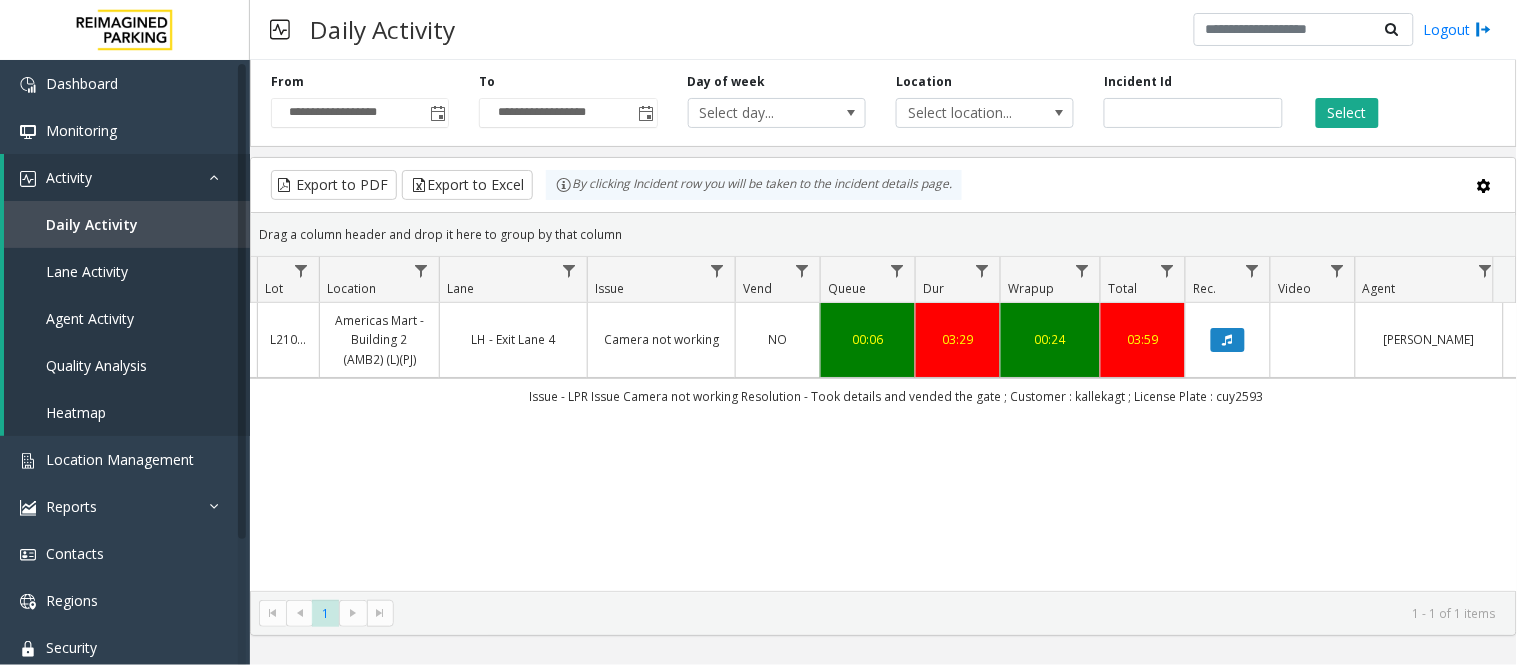 drag, startPoint x: 330, startPoint y: 317, endPoint x: 430, endPoint y: 370, distance: 113.17685 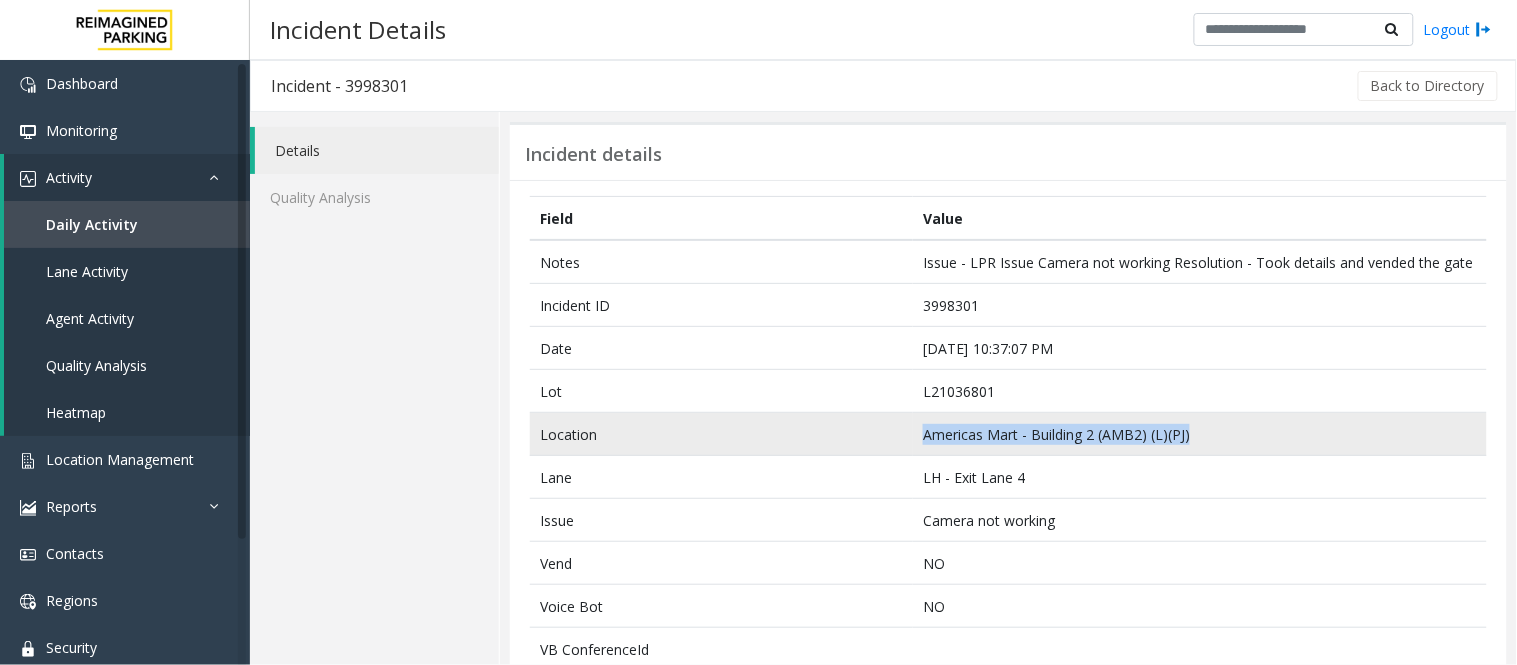 drag, startPoint x: 1183, startPoint y: 452, endPoint x: 835, endPoint y: 460, distance: 348.09195 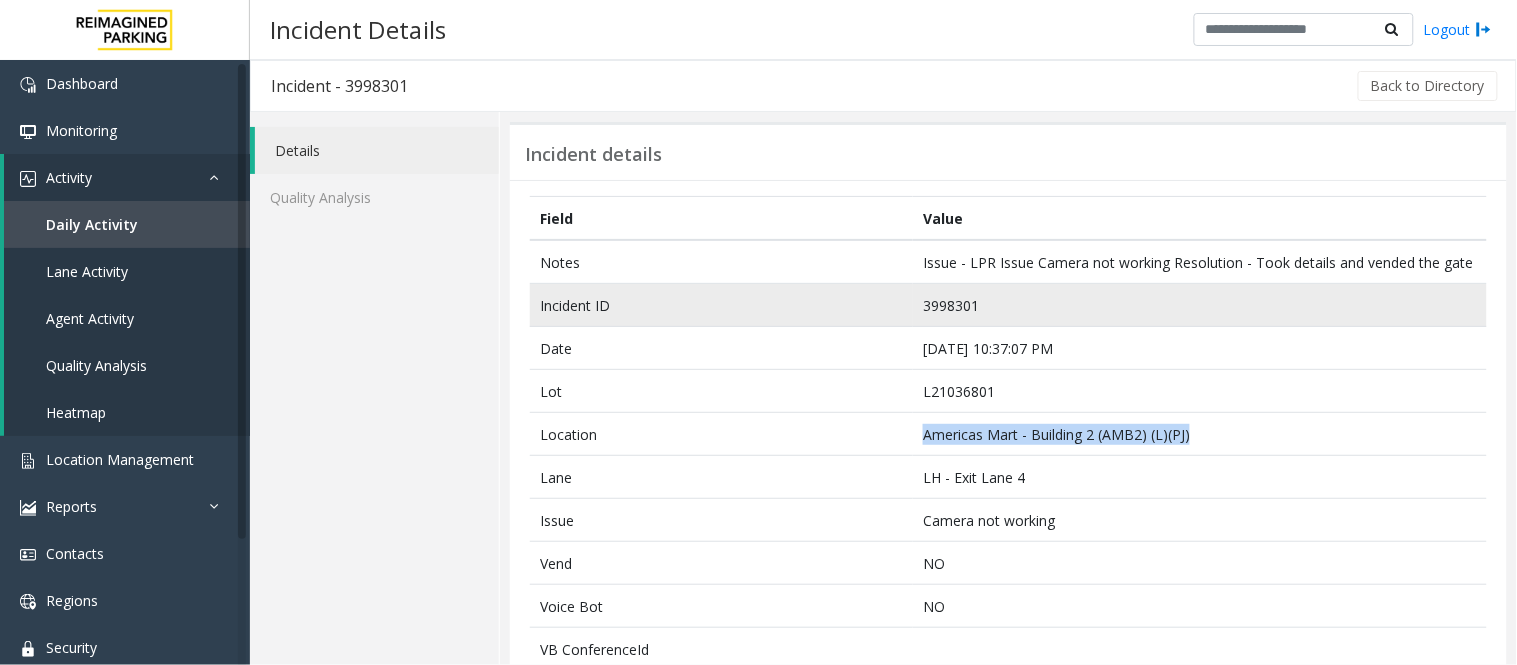 copy on "Americas Mart - Building 2 (AMB2) (L)(PJ)" 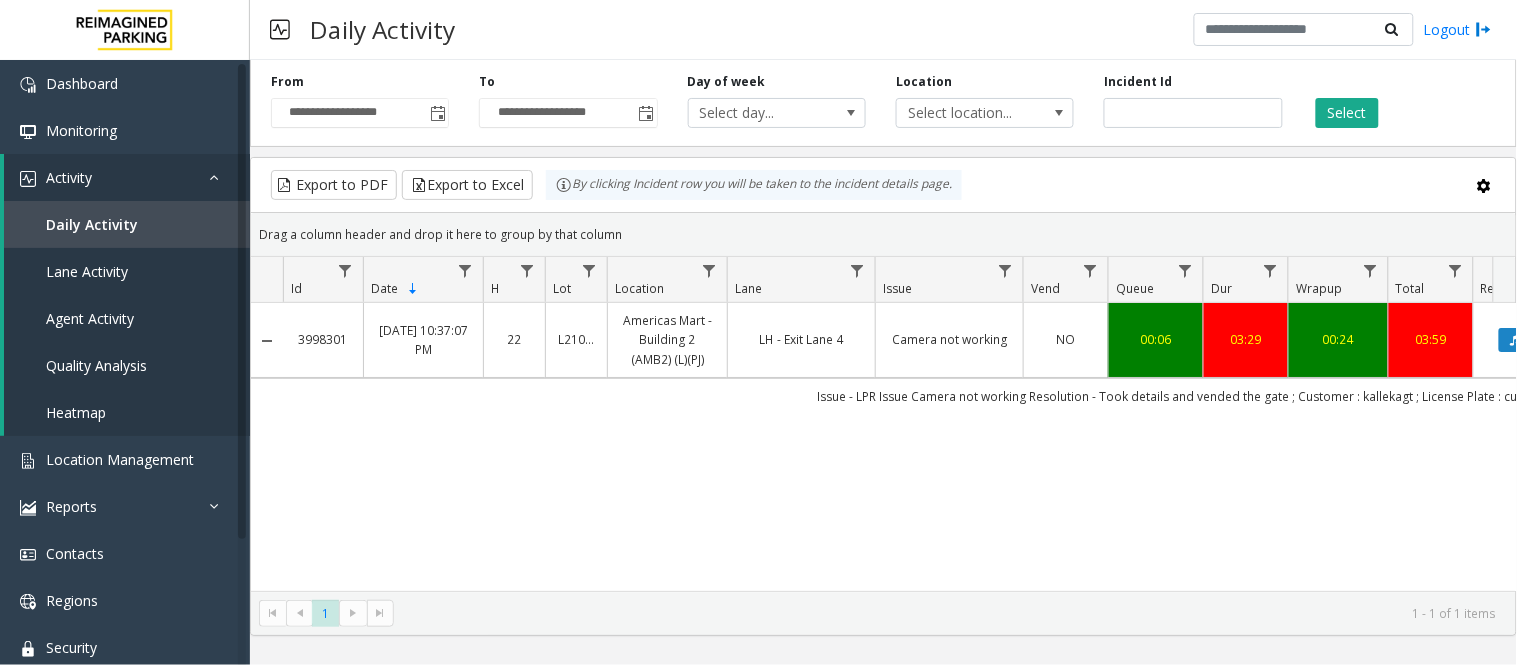 scroll, scrollTop: 0, scrollLeft: 143, axis: horizontal 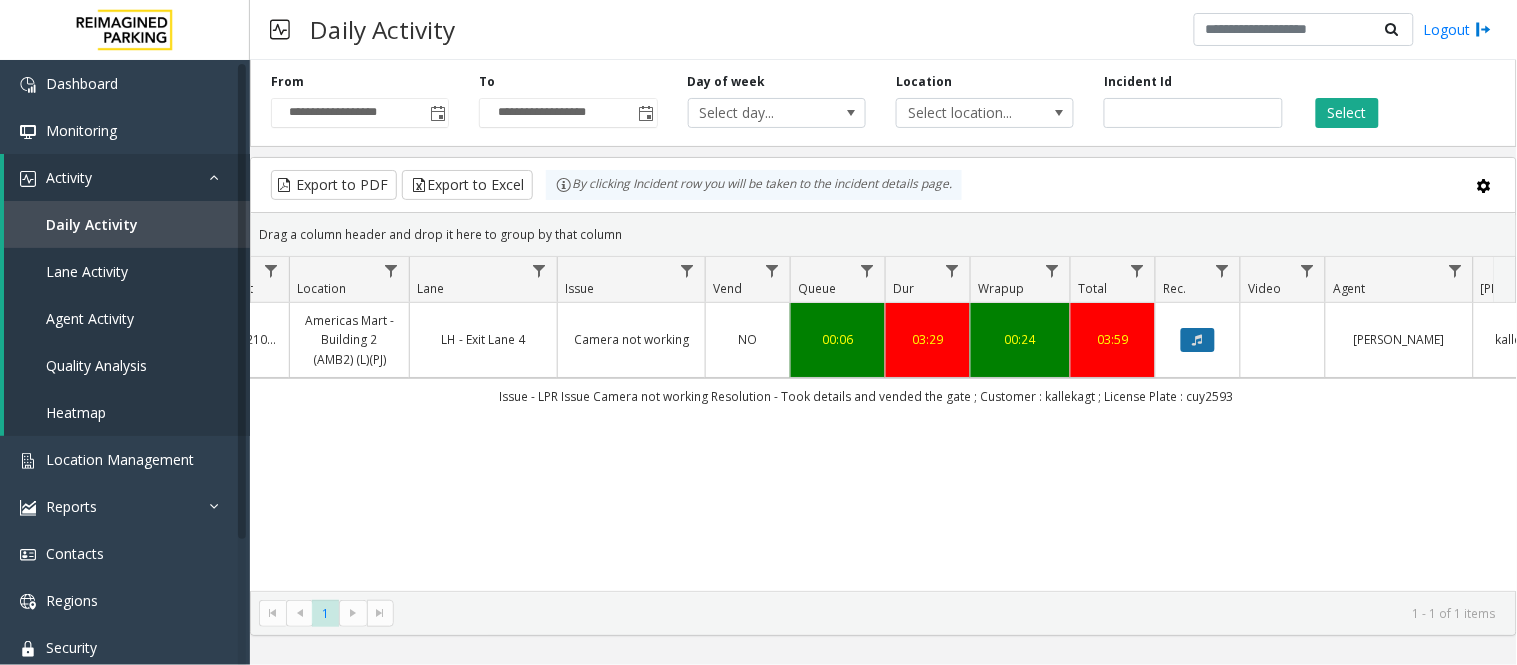 click 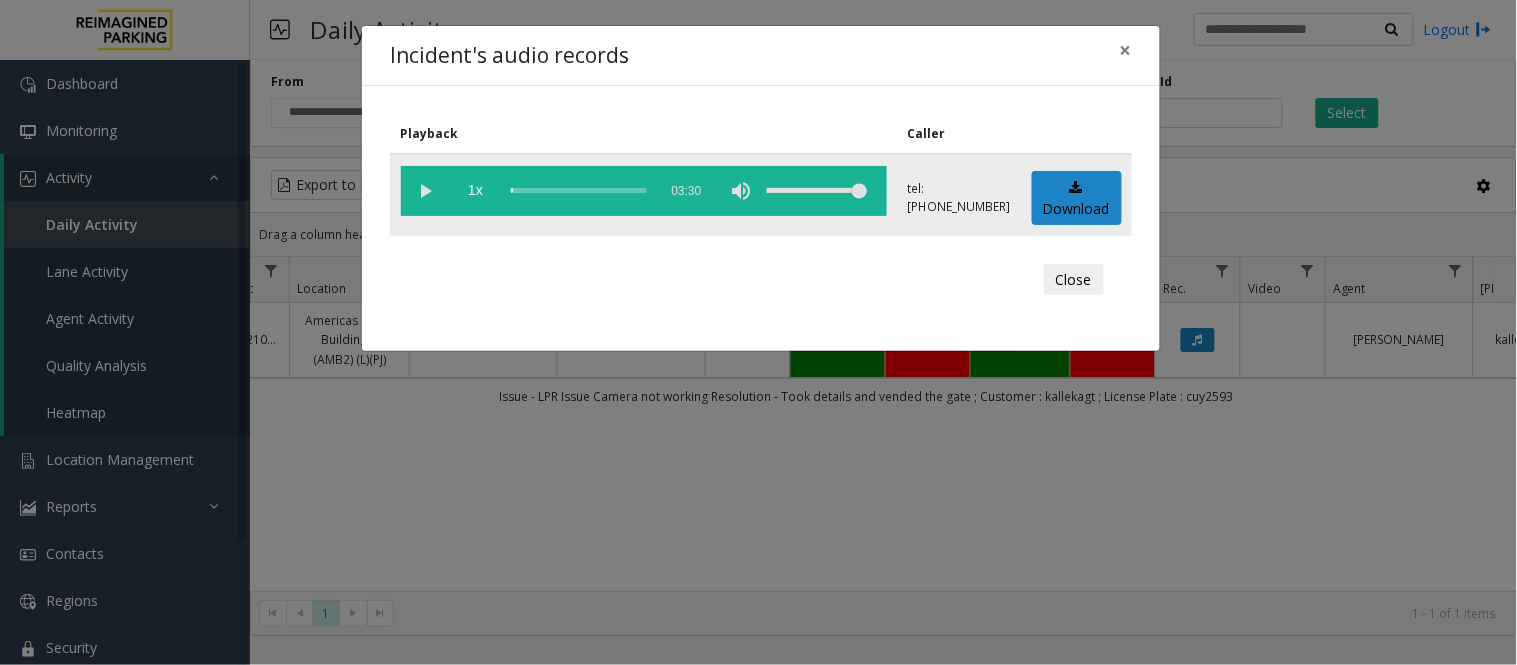 click 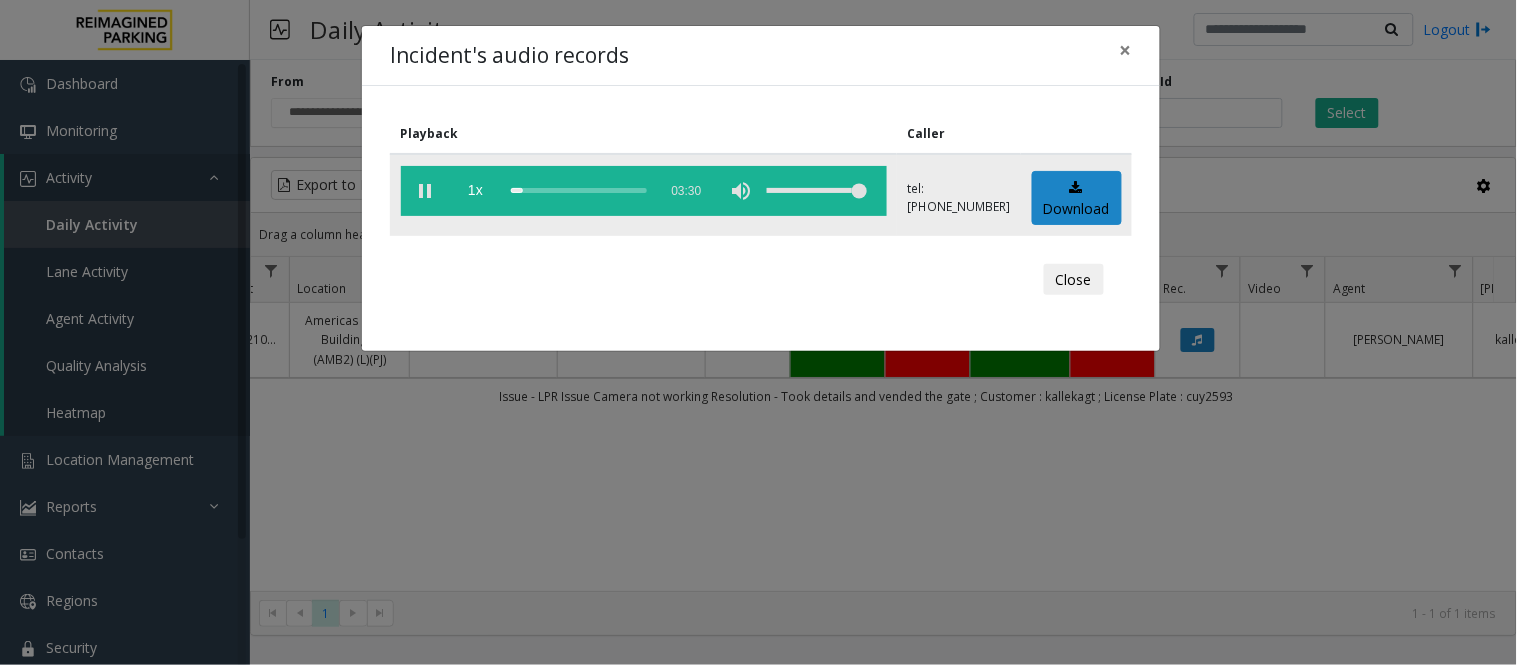 click 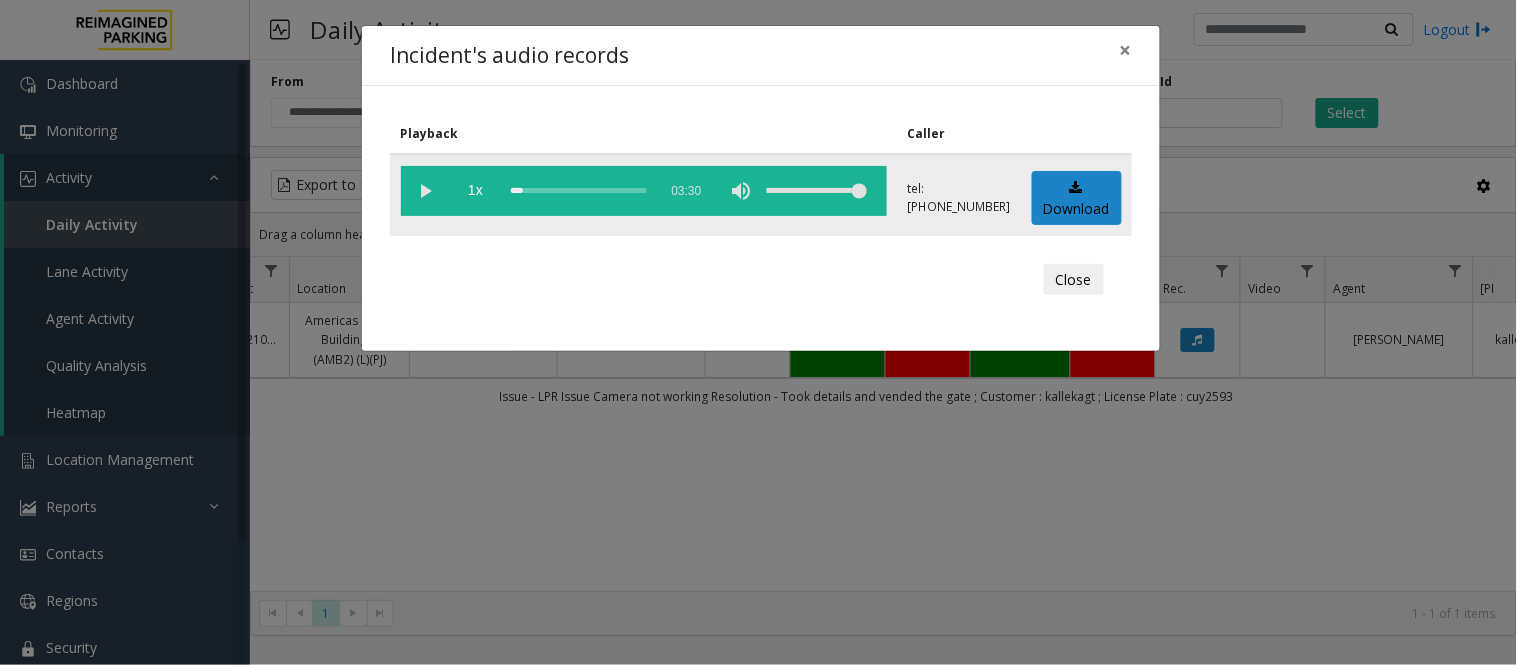 click 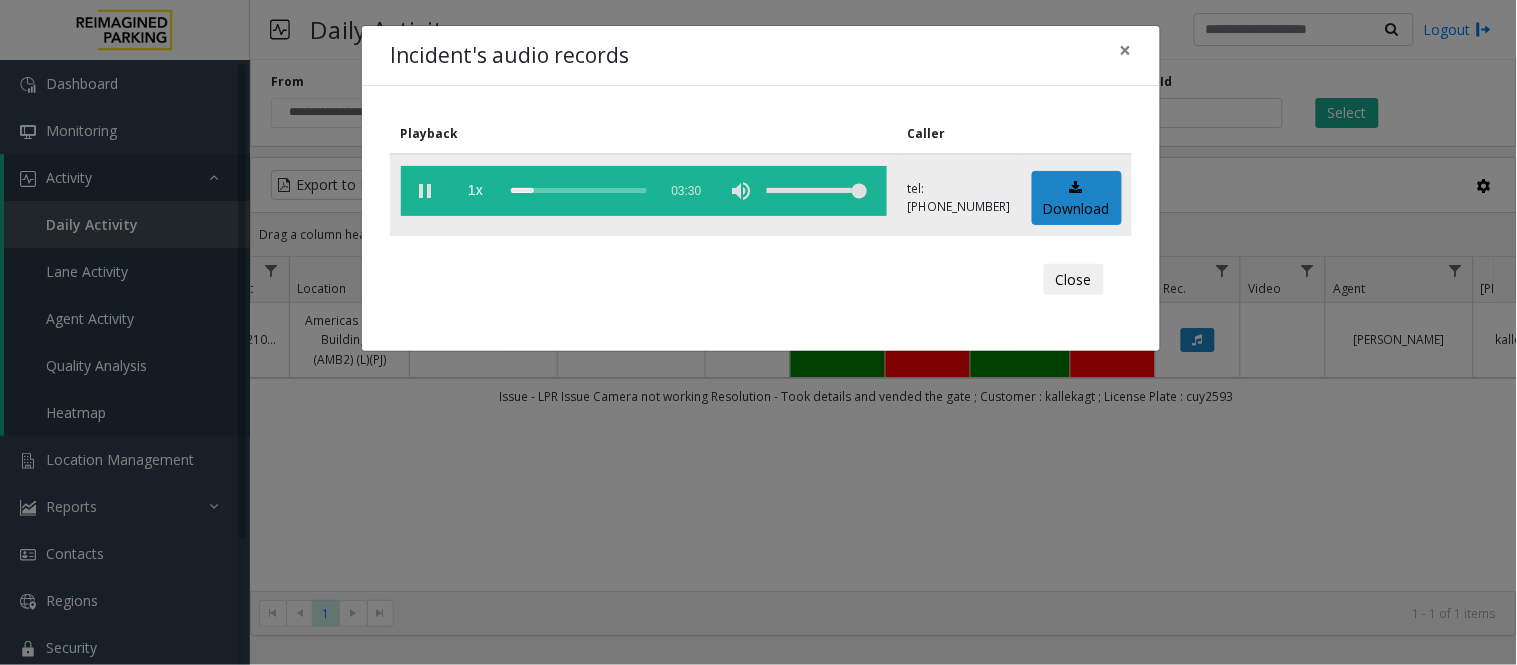 click 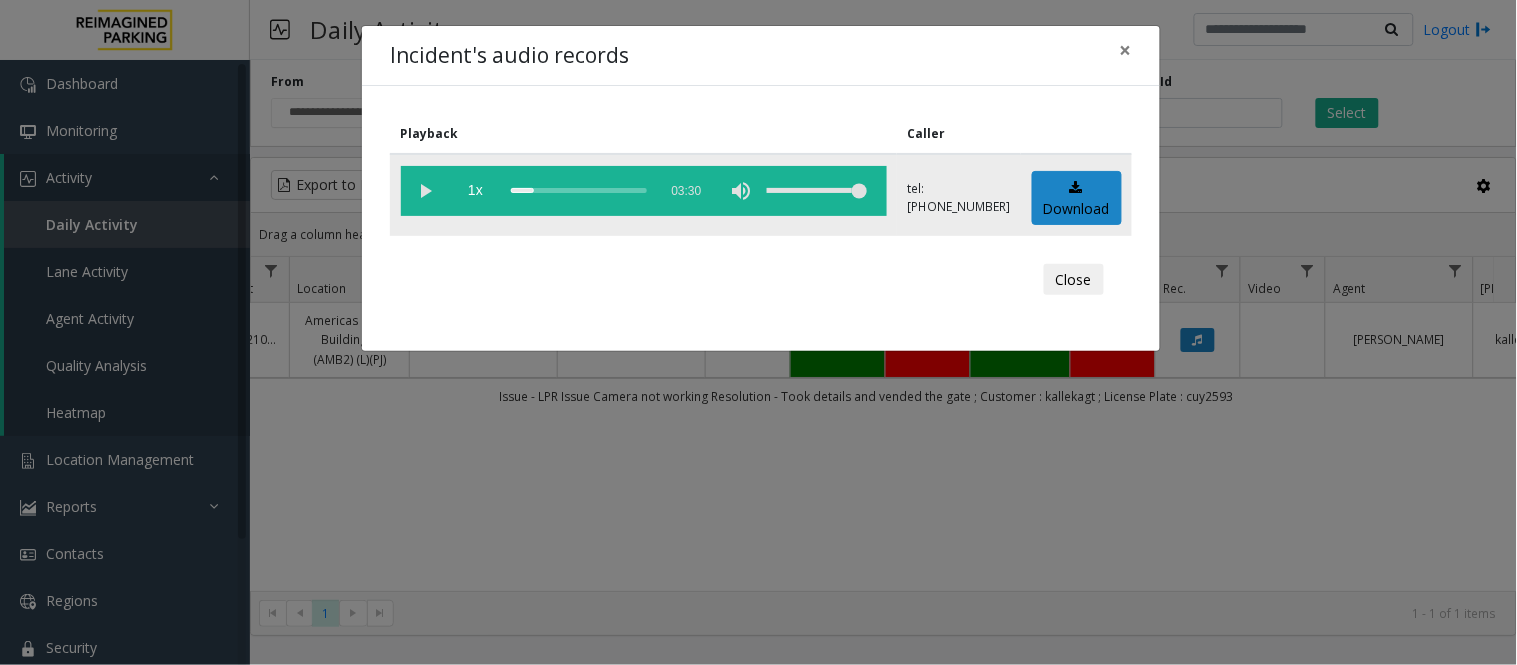click 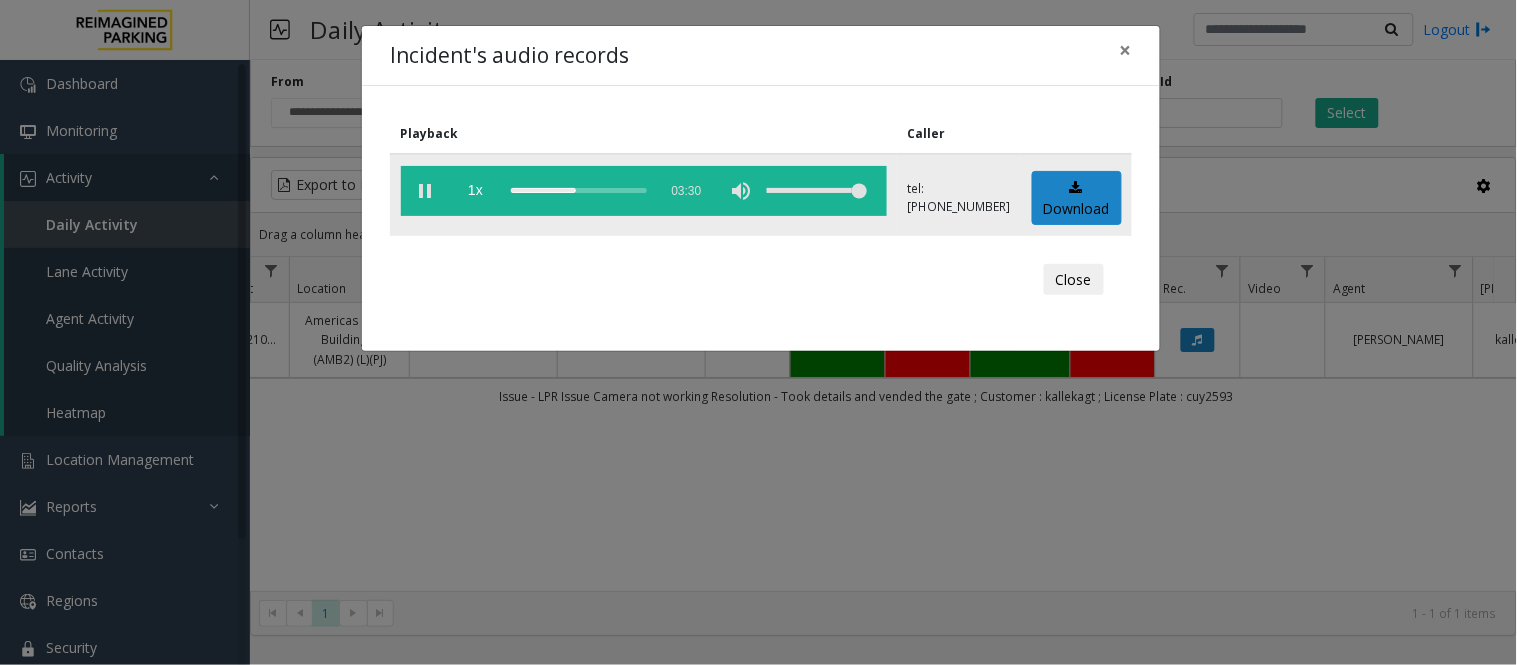 click 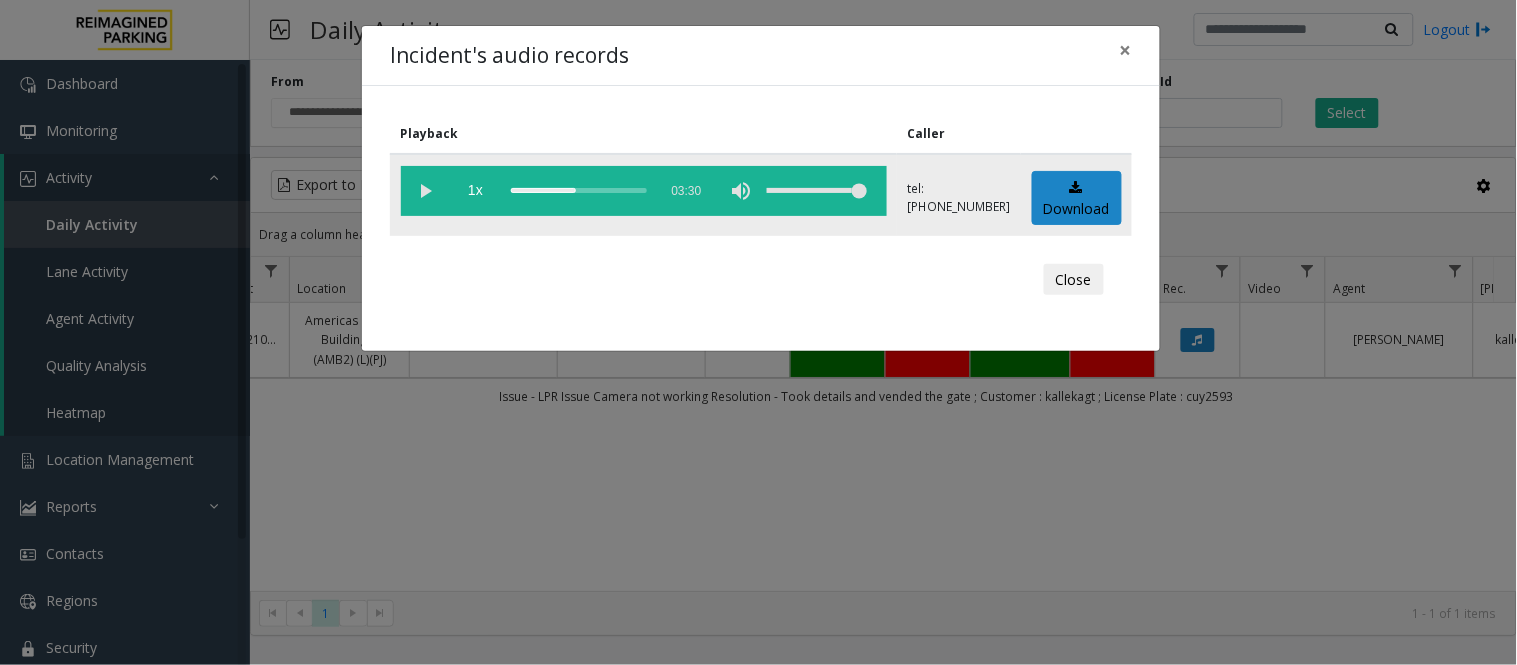 click 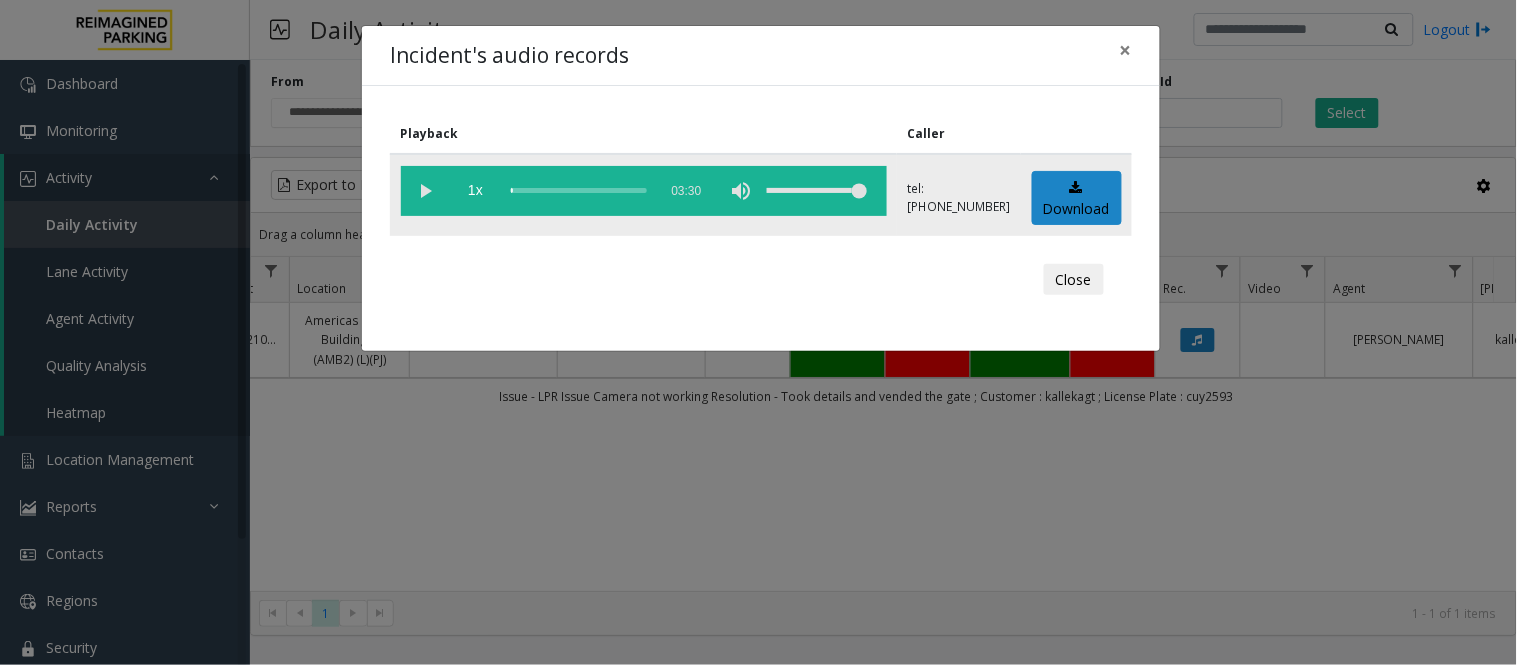 click 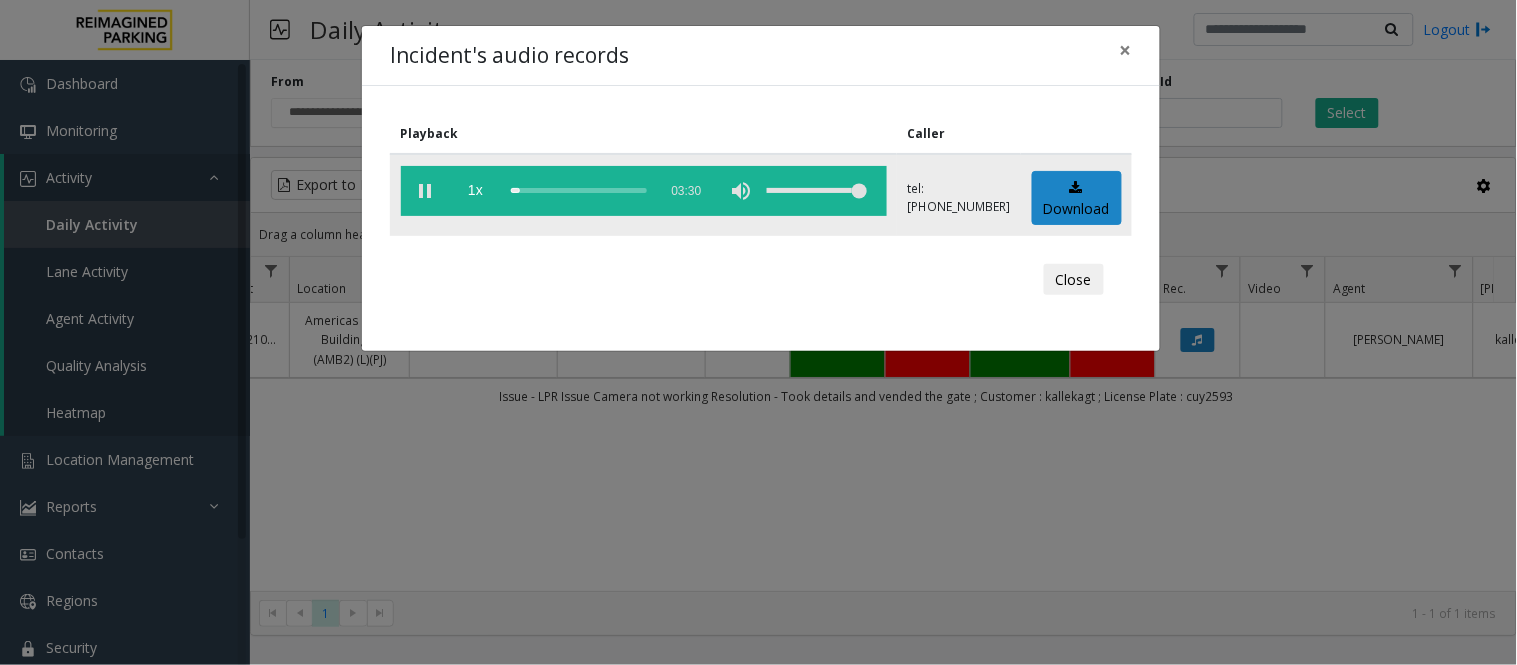 click 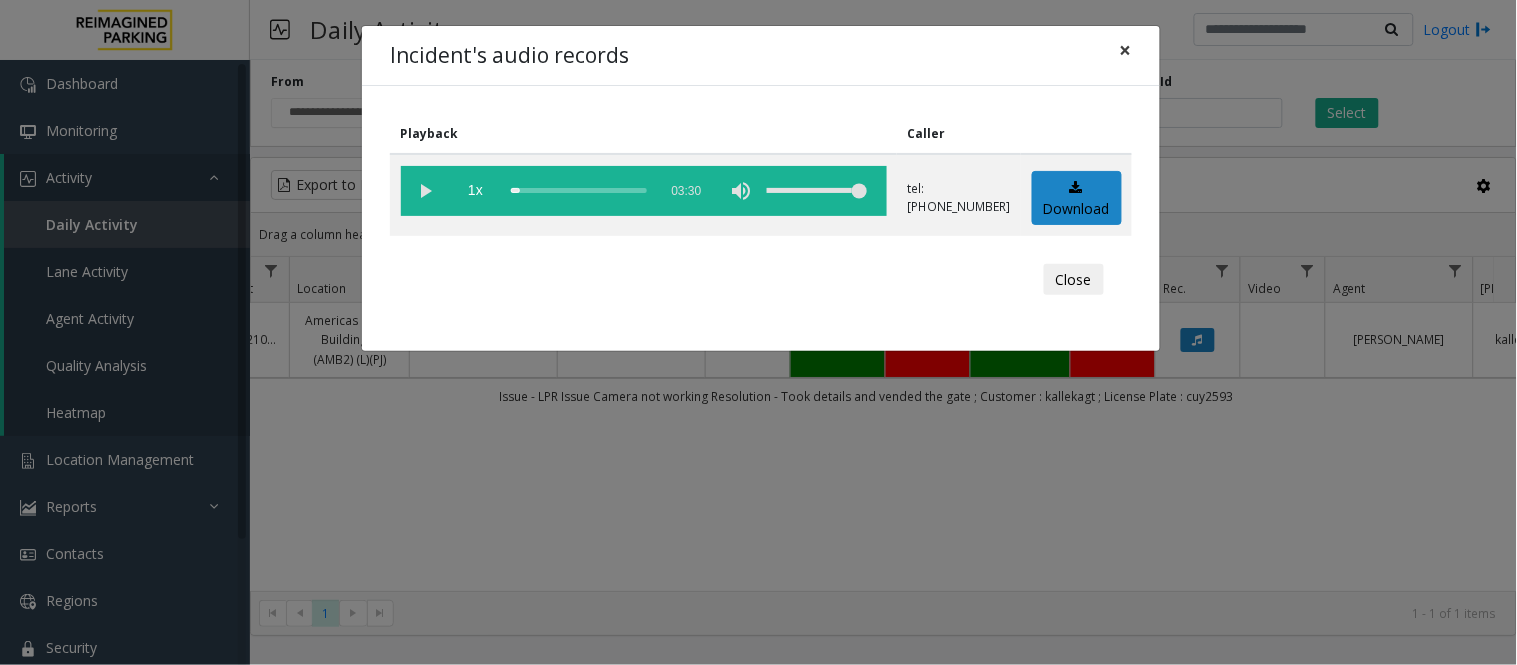 click on "×" 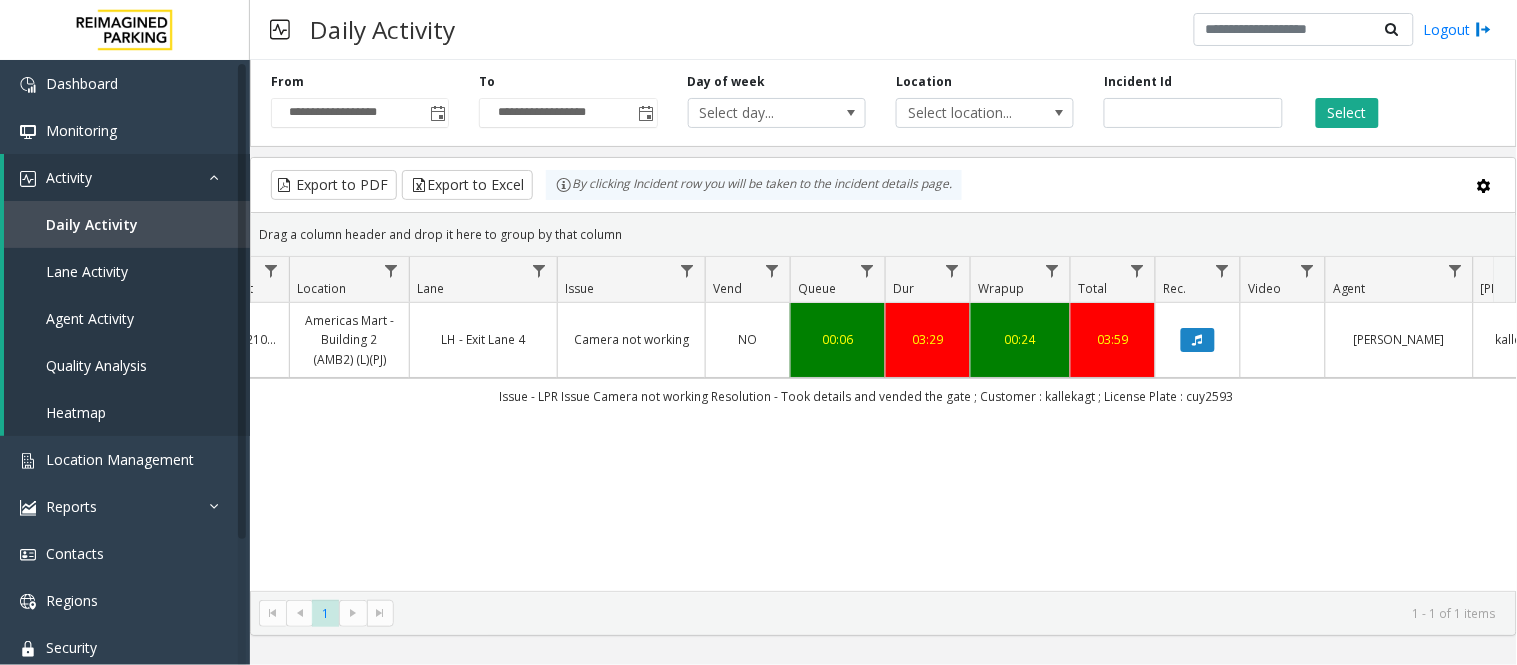 scroll, scrollTop: 0, scrollLeft: 276, axis: horizontal 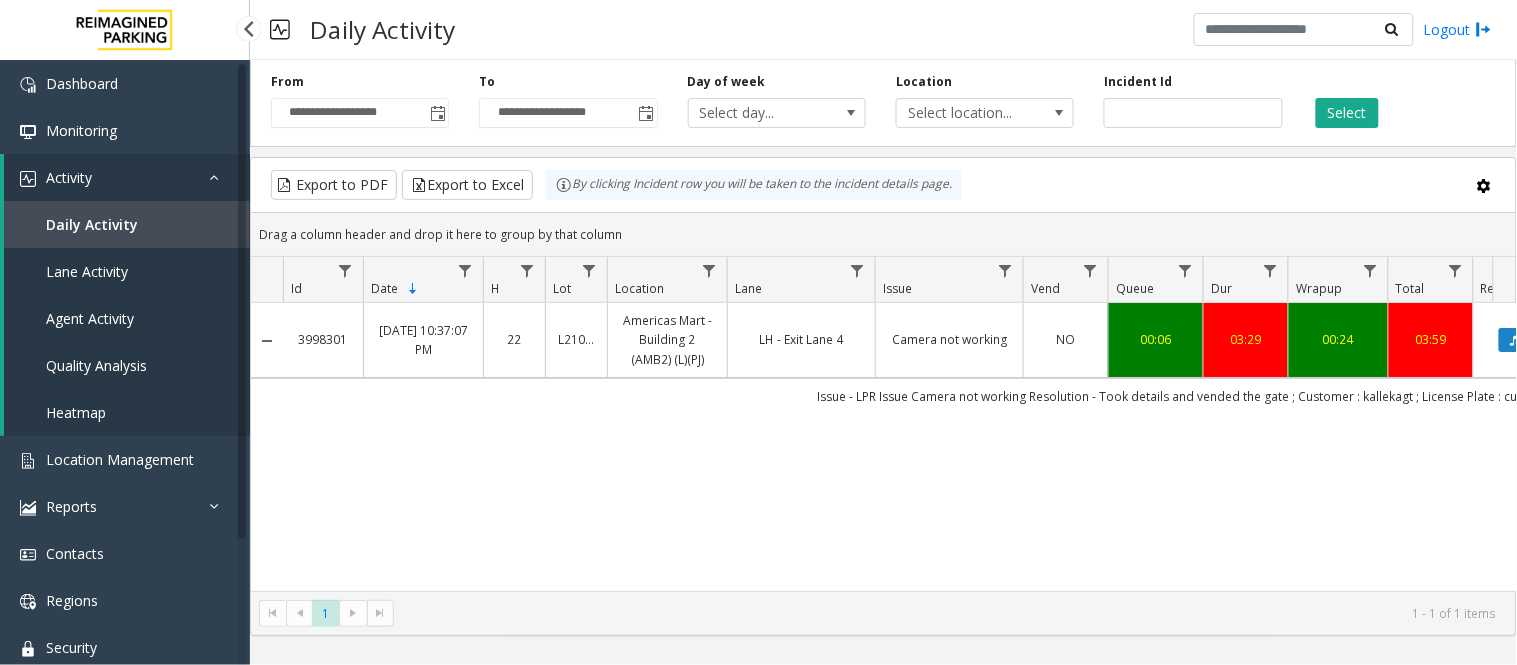click on "Daily Activity" at bounding box center (92, 224) 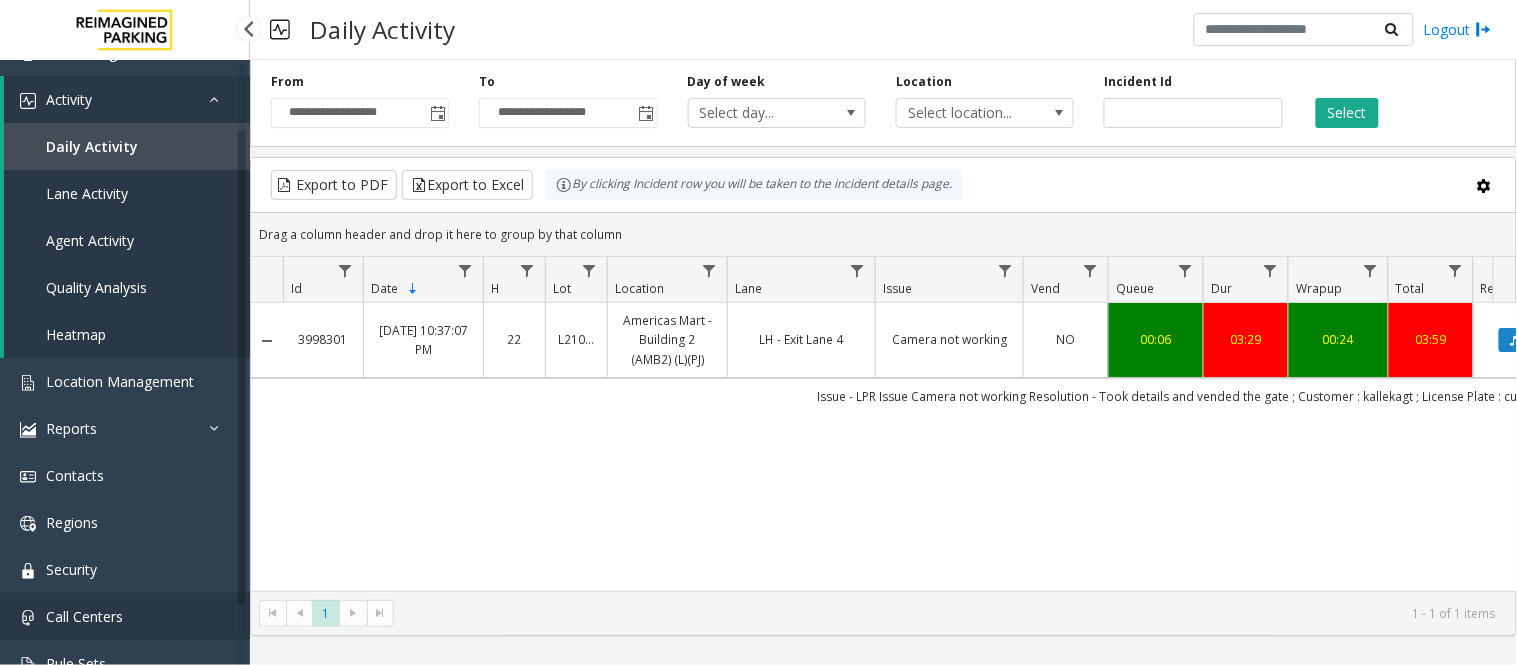 scroll, scrollTop: 154, scrollLeft: 0, axis: vertical 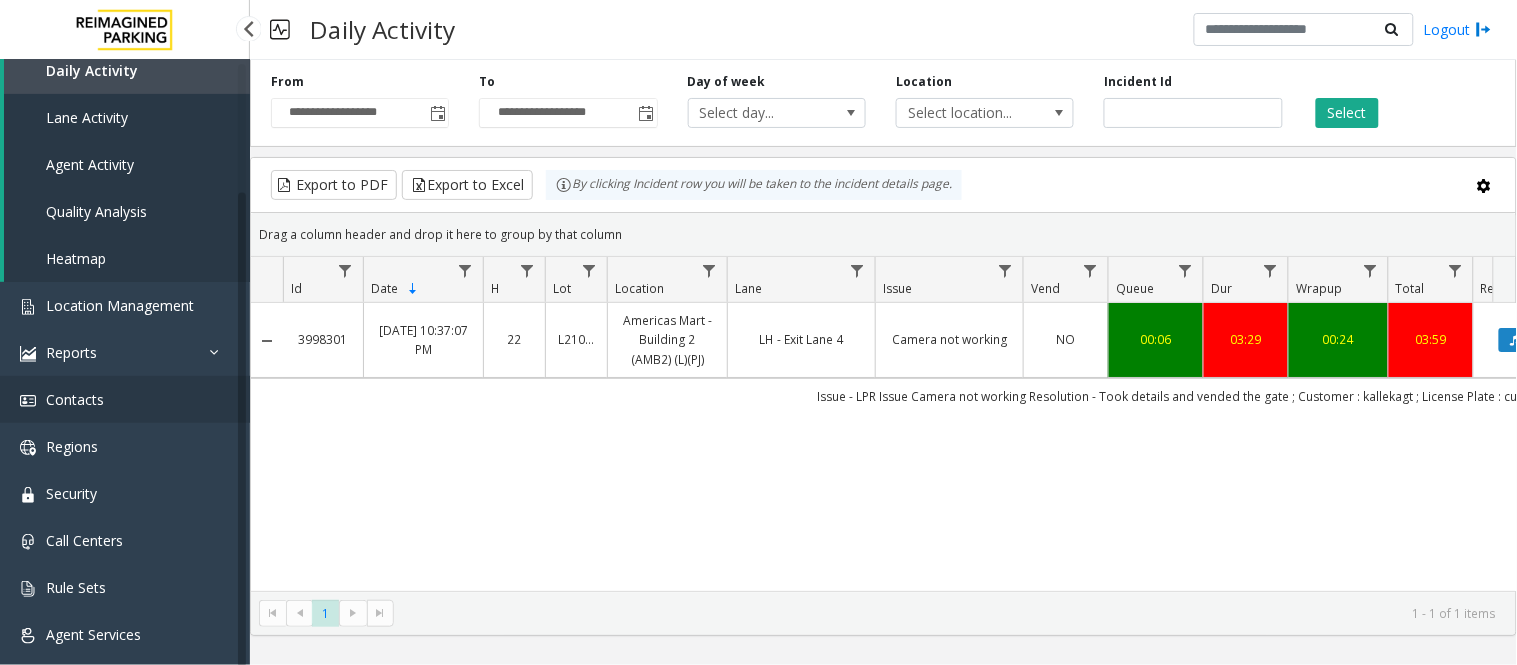 click on "Contacts" at bounding box center [75, 399] 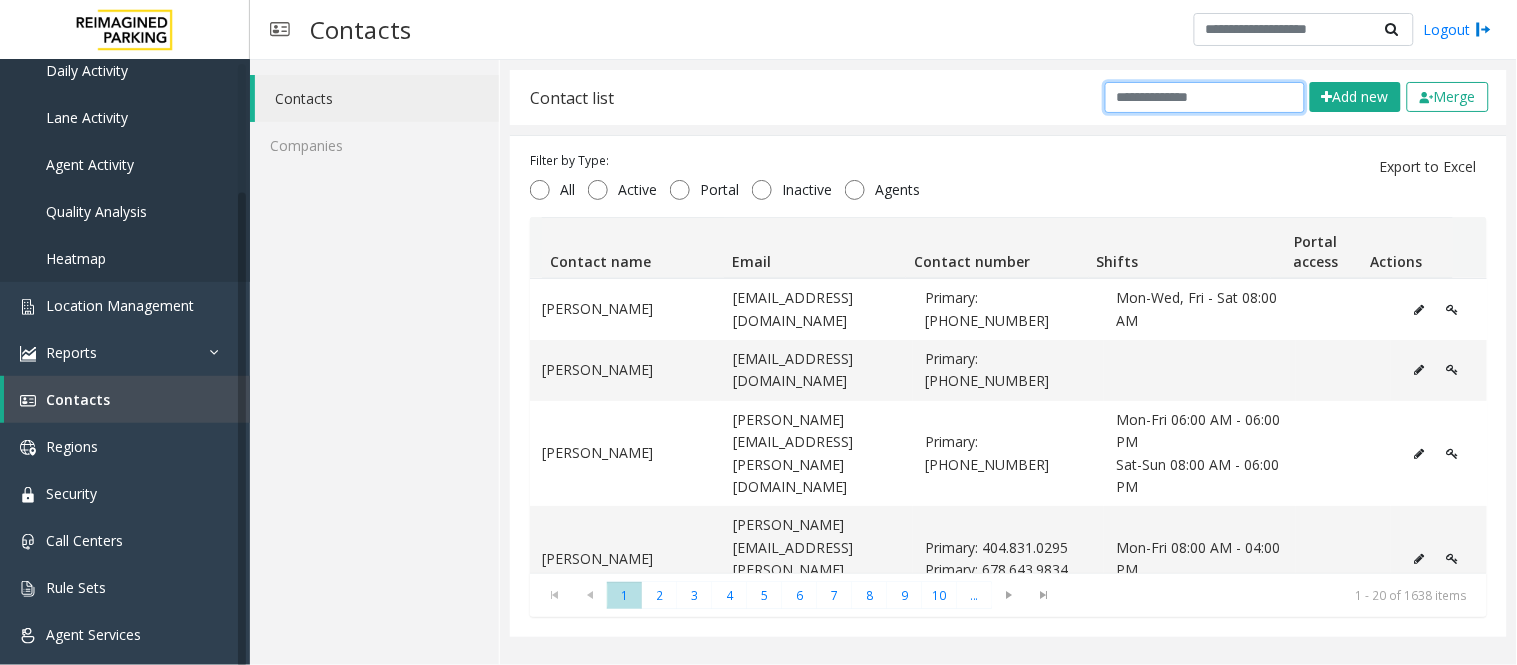 click 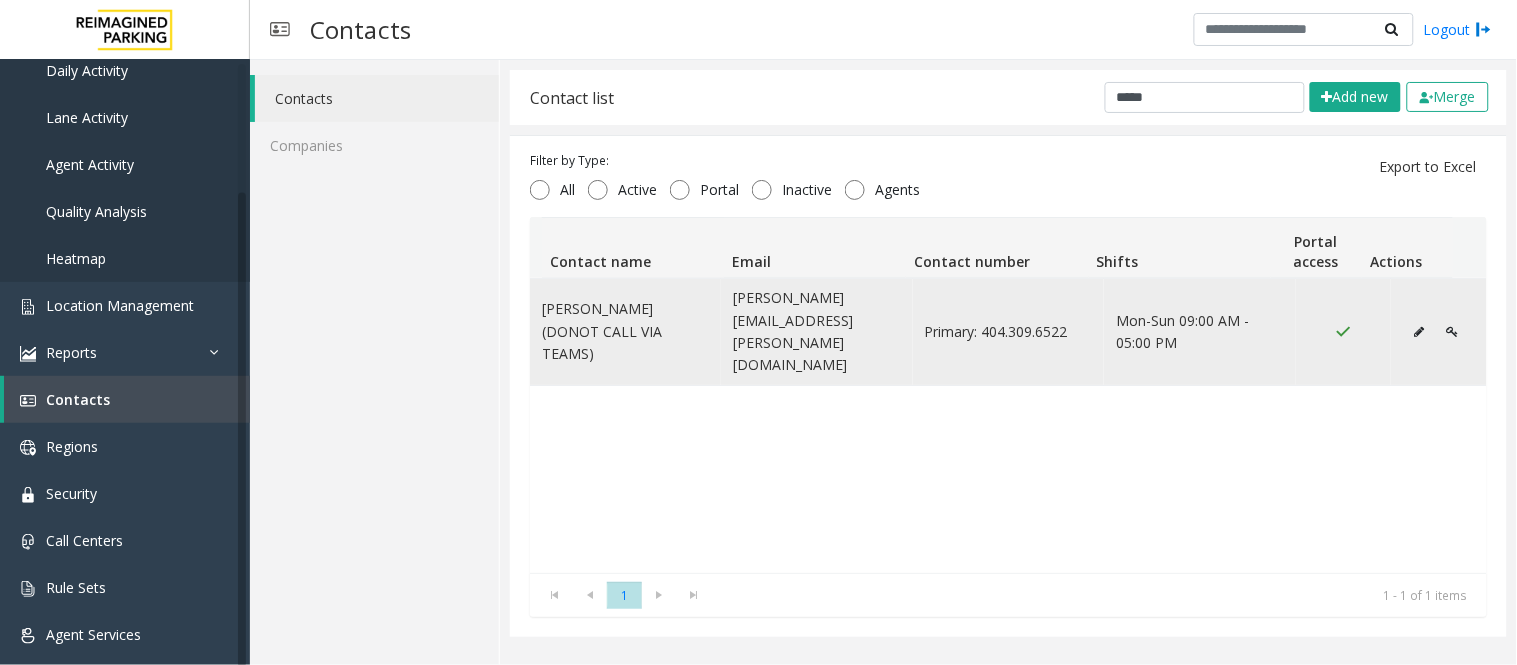 click on "Primary: 404.309.6522" 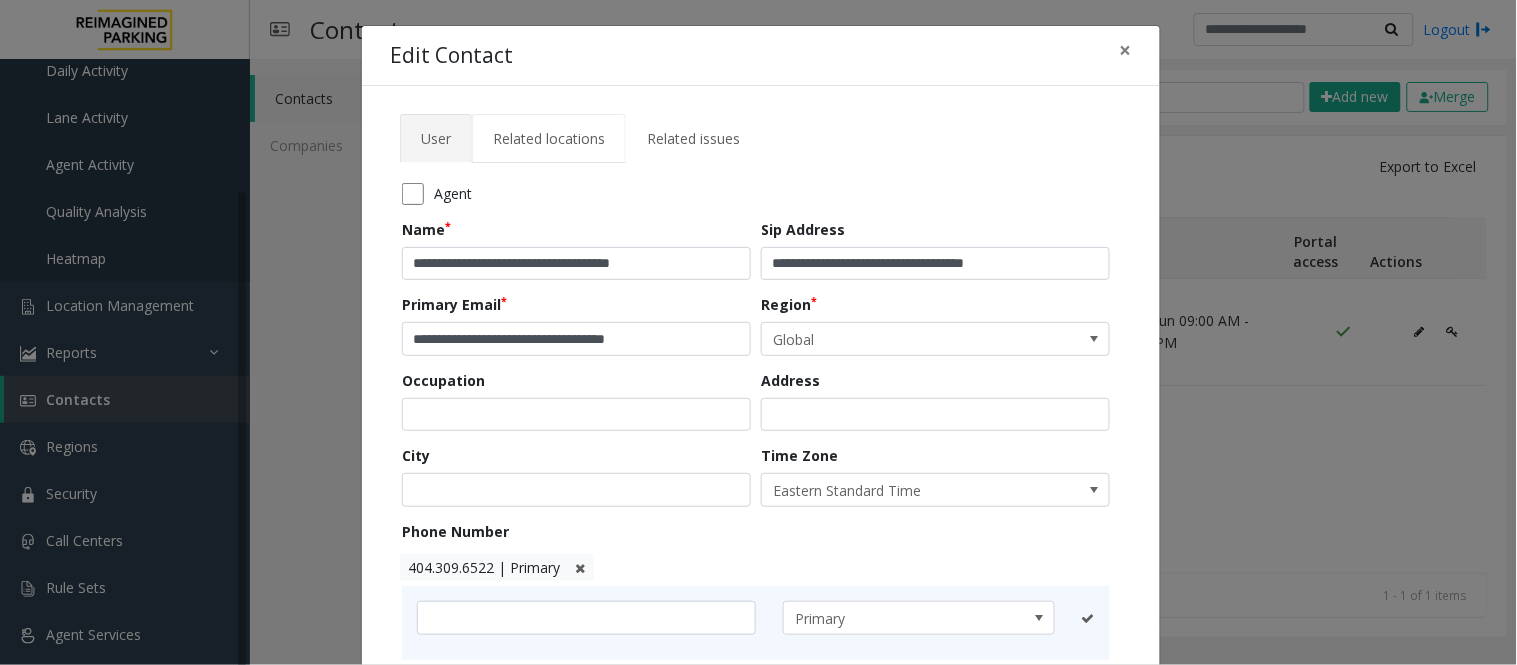 click on "Related locations" 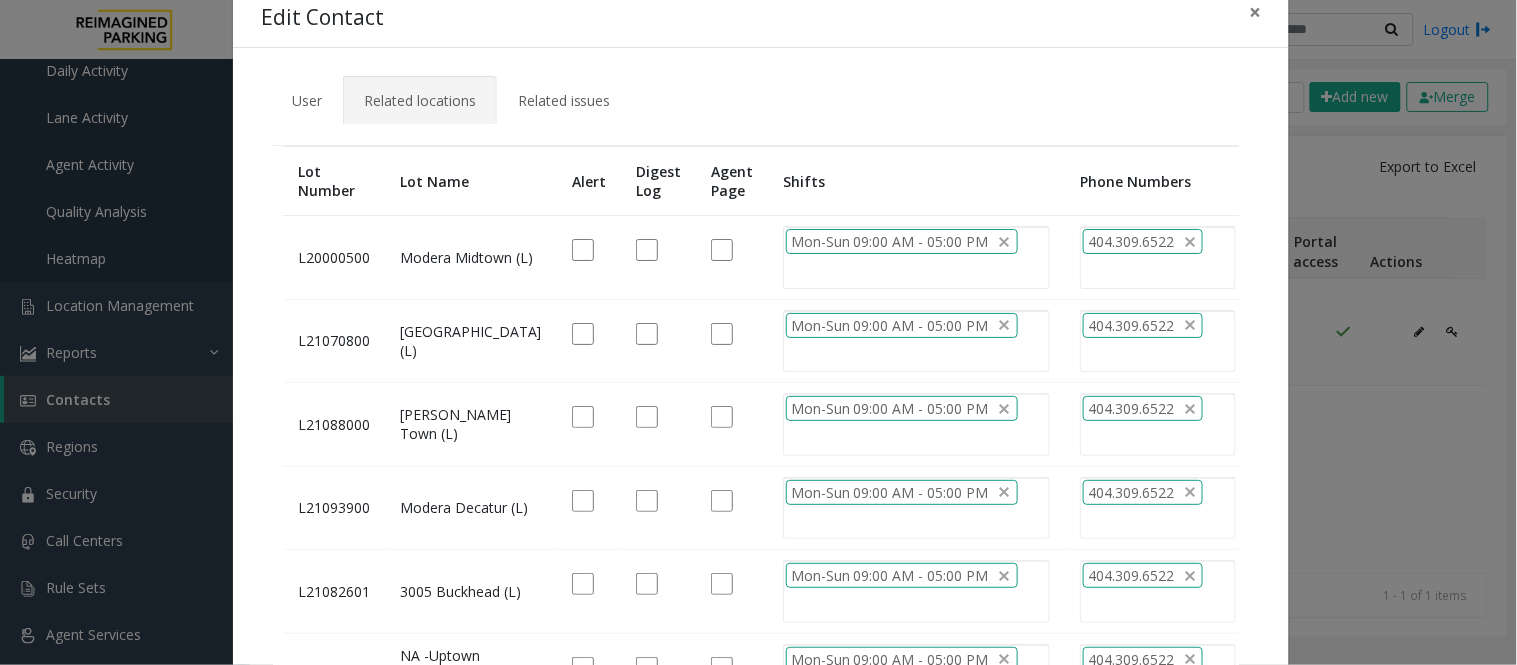 scroll, scrollTop: 0, scrollLeft: 0, axis: both 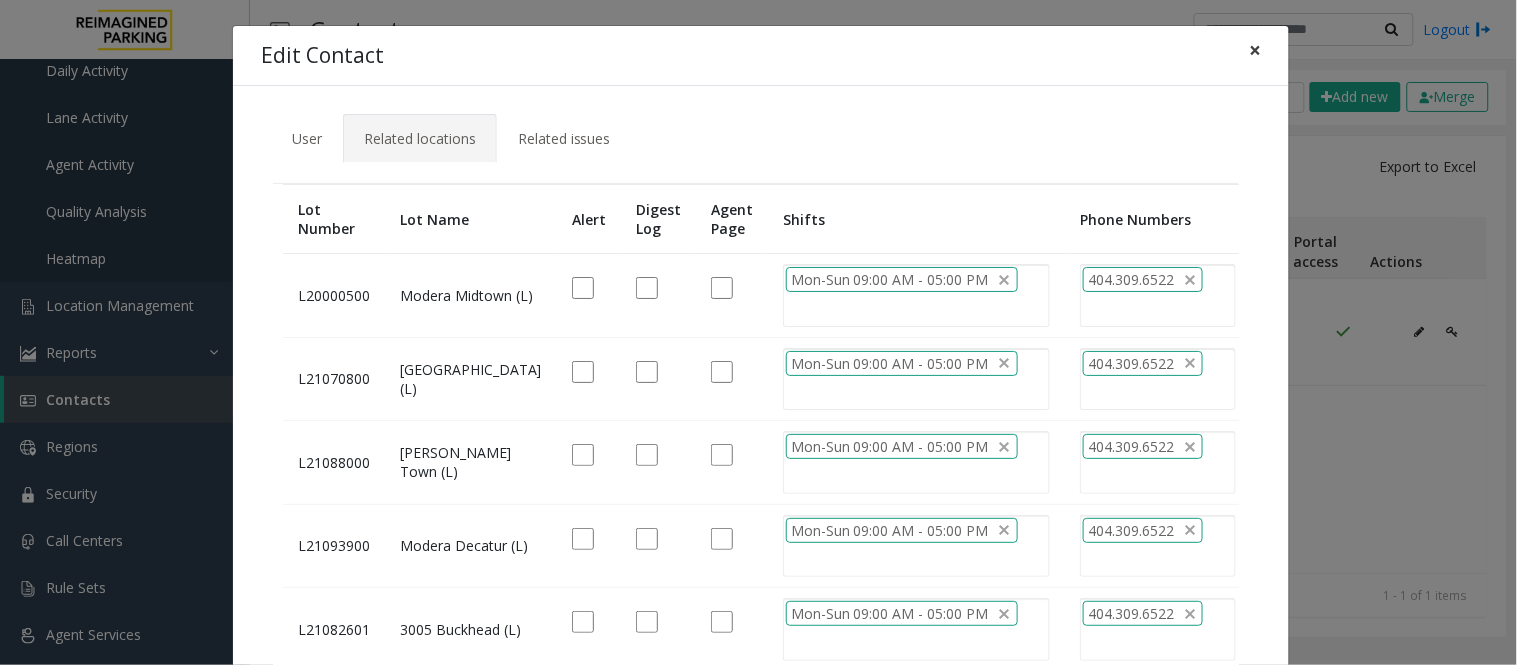 click on "×" 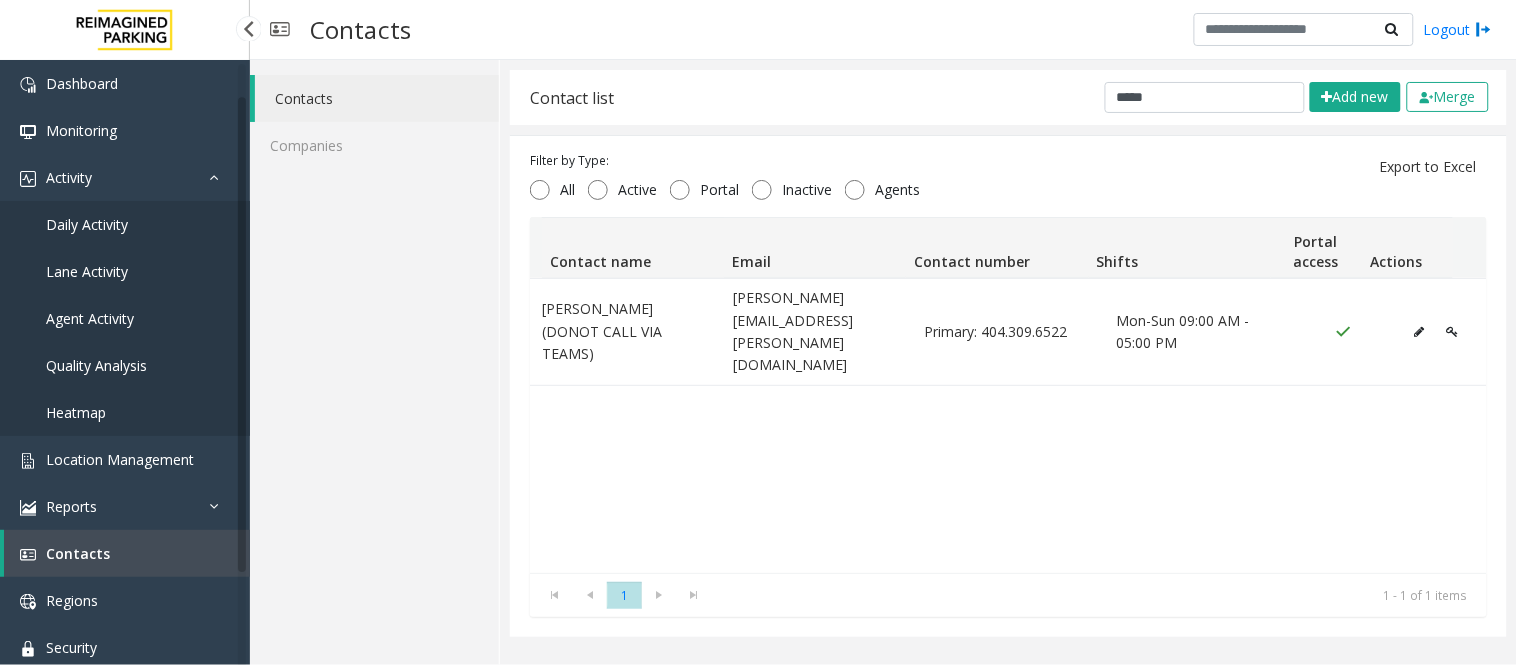 scroll, scrollTop: 154, scrollLeft: 0, axis: vertical 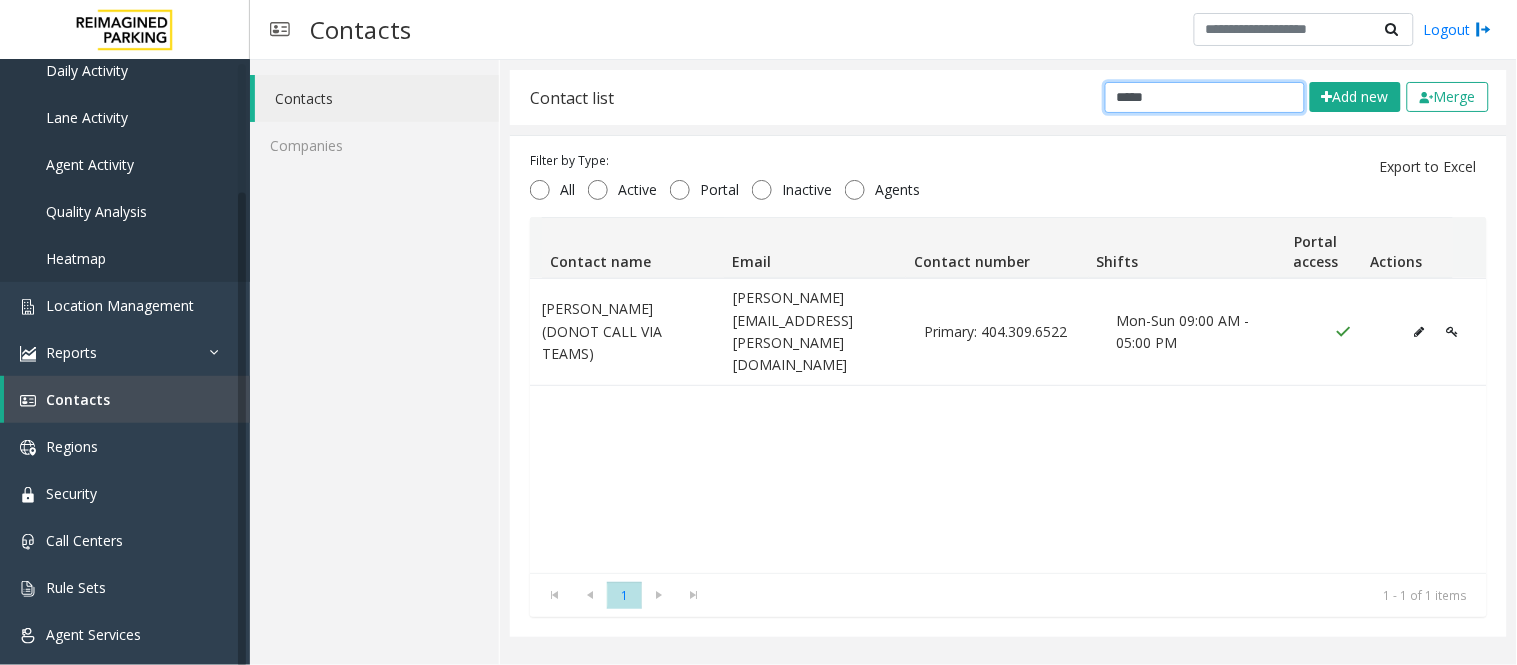 drag, startPoint x: 1183, startPoint y: 98, endPoint x: 800, endPoint y: 93, distance: 383.03262 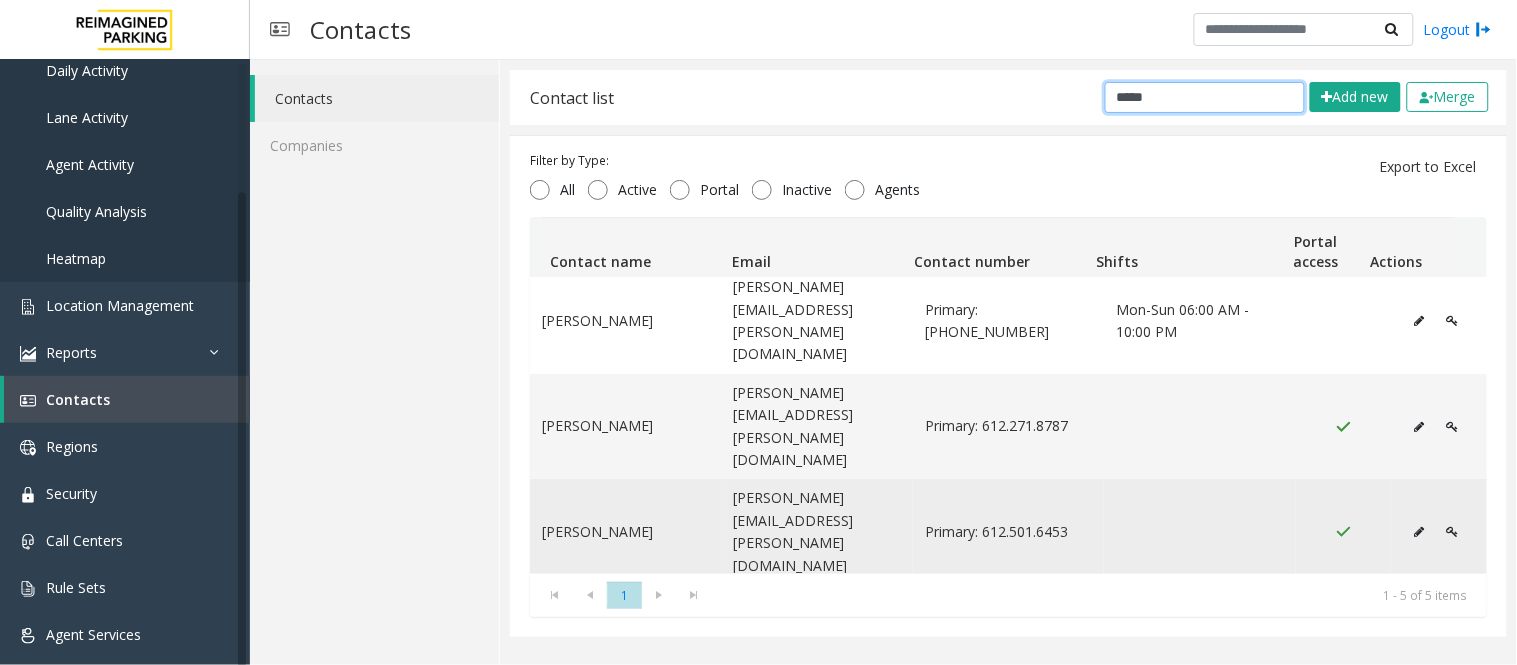 scroll, scrollTop: 0, scrollLeft: 0, axis: both 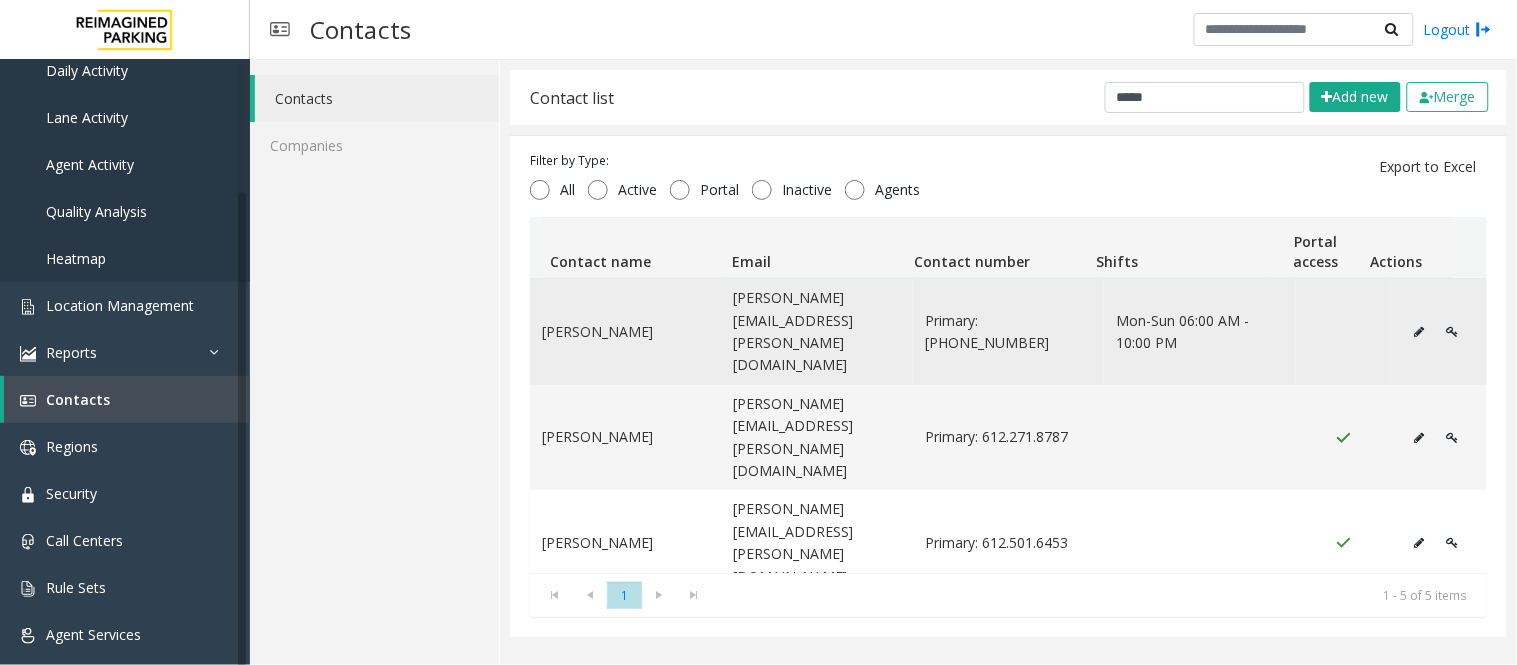 click 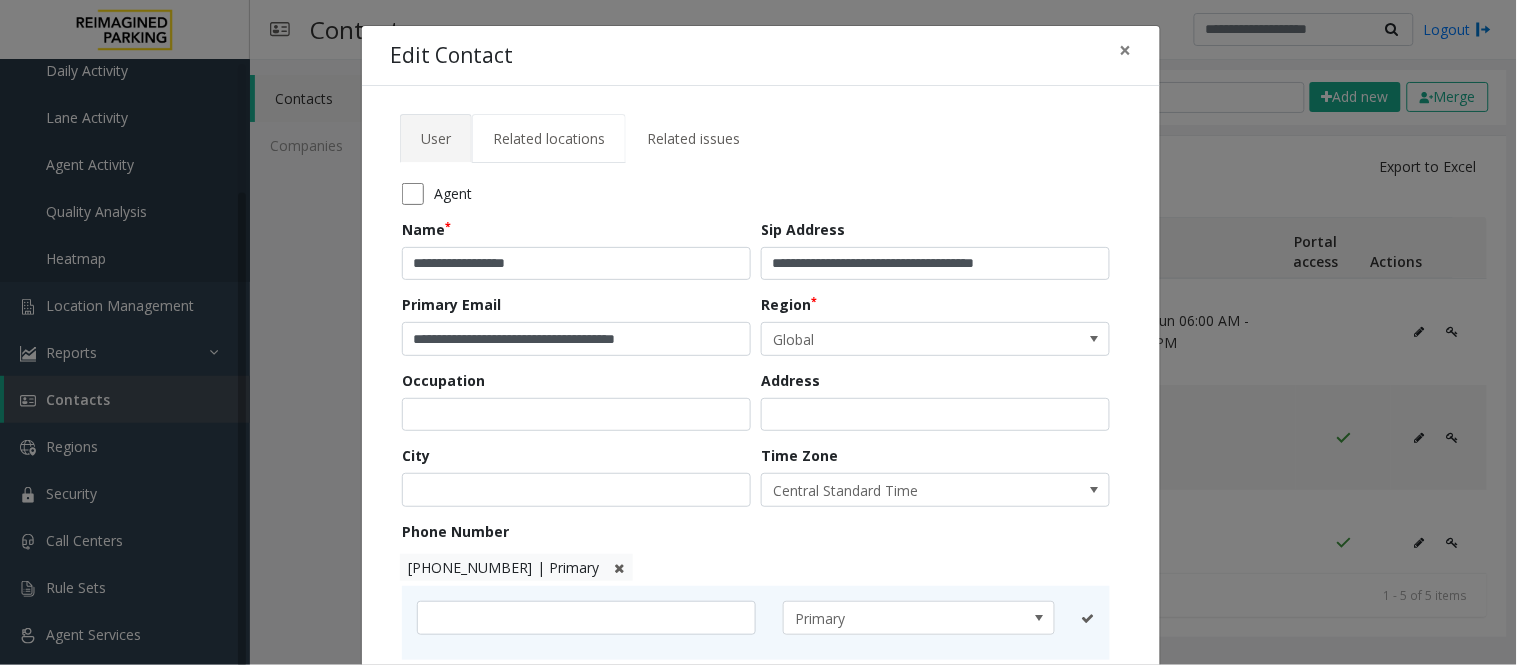 click on "Related locations" 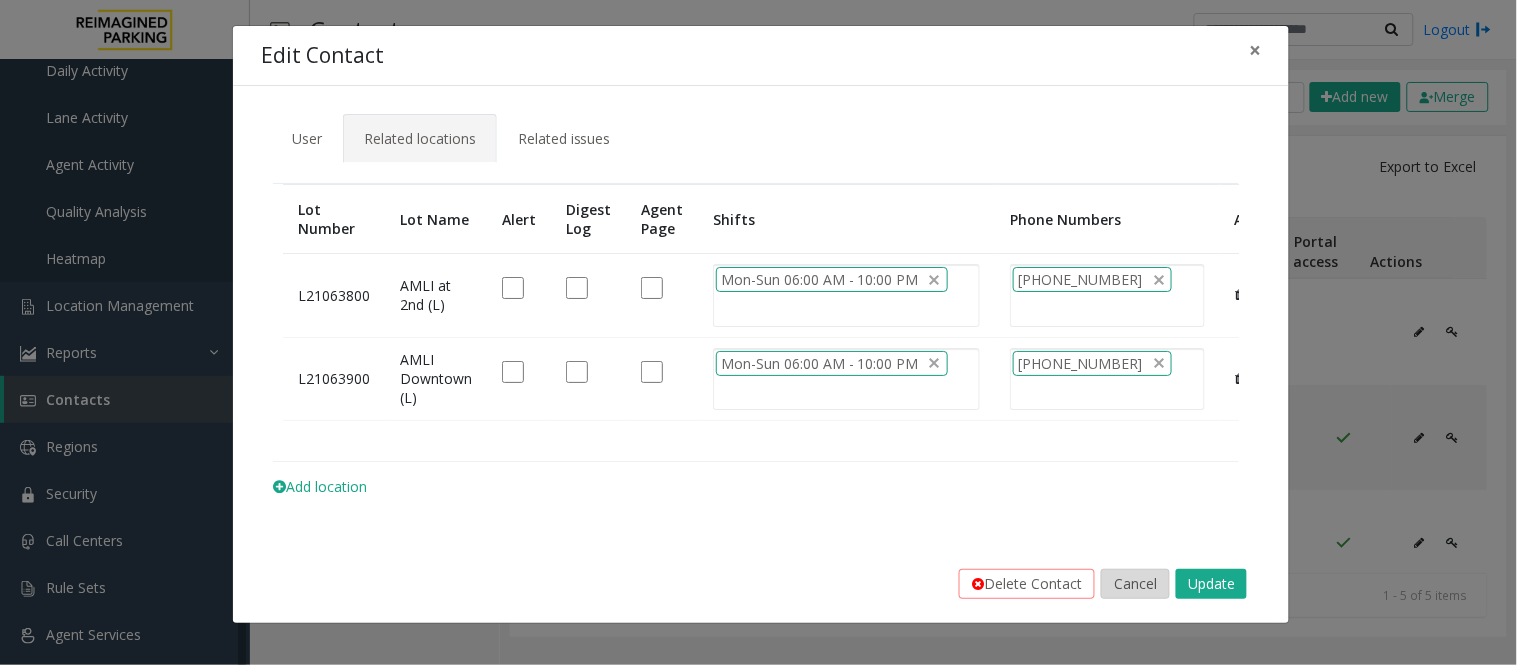 click on "Cancel" 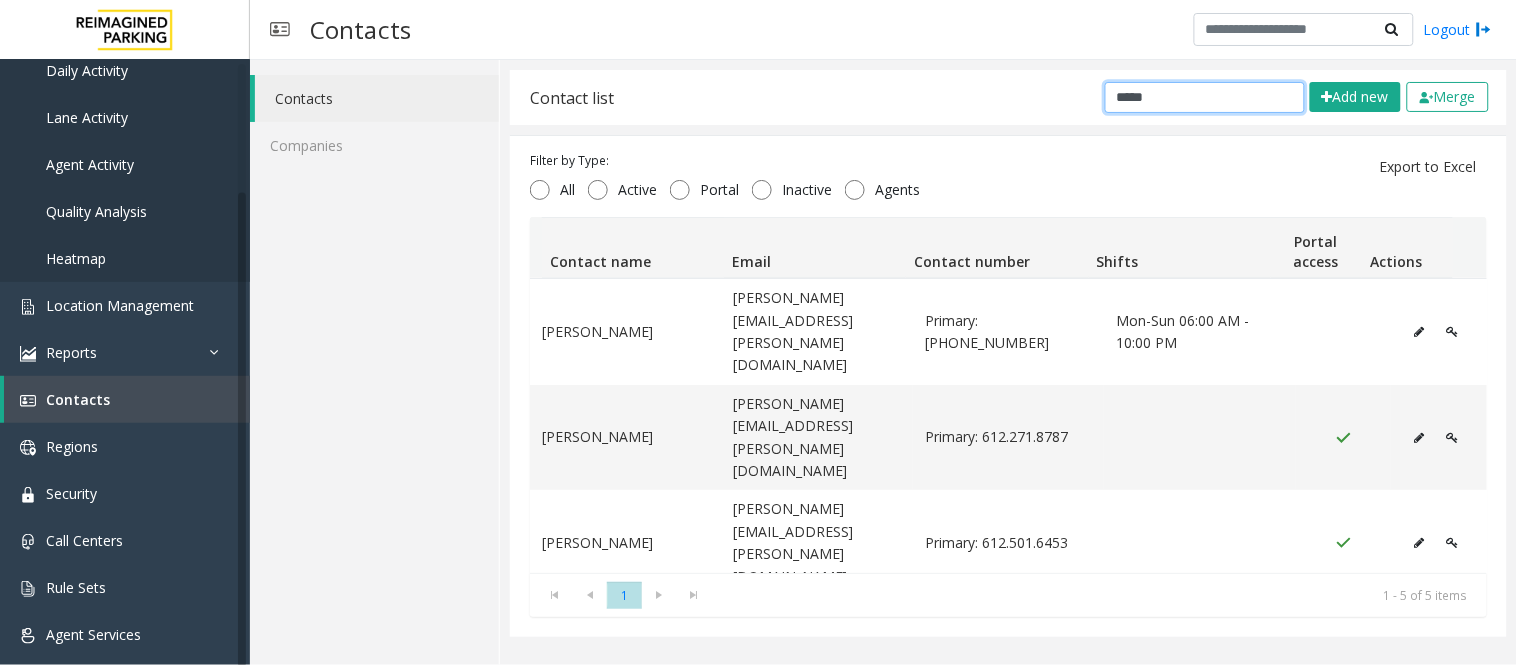 drag, startPoint x: 1202, startPoint y: 103, endPoint x: 768, endPoint y: 83, distance: 434.46057 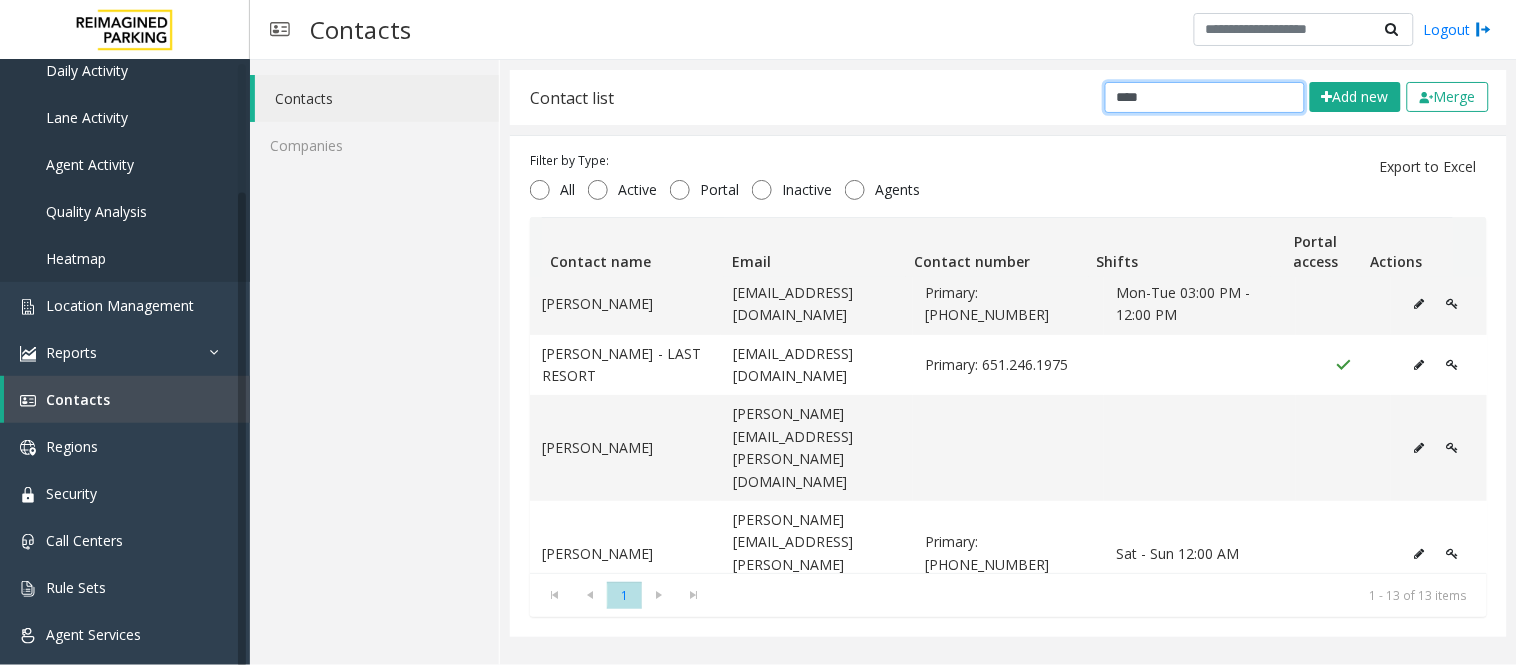 scroll, scrollTop: 0, scrollLeft: 0, axis: both 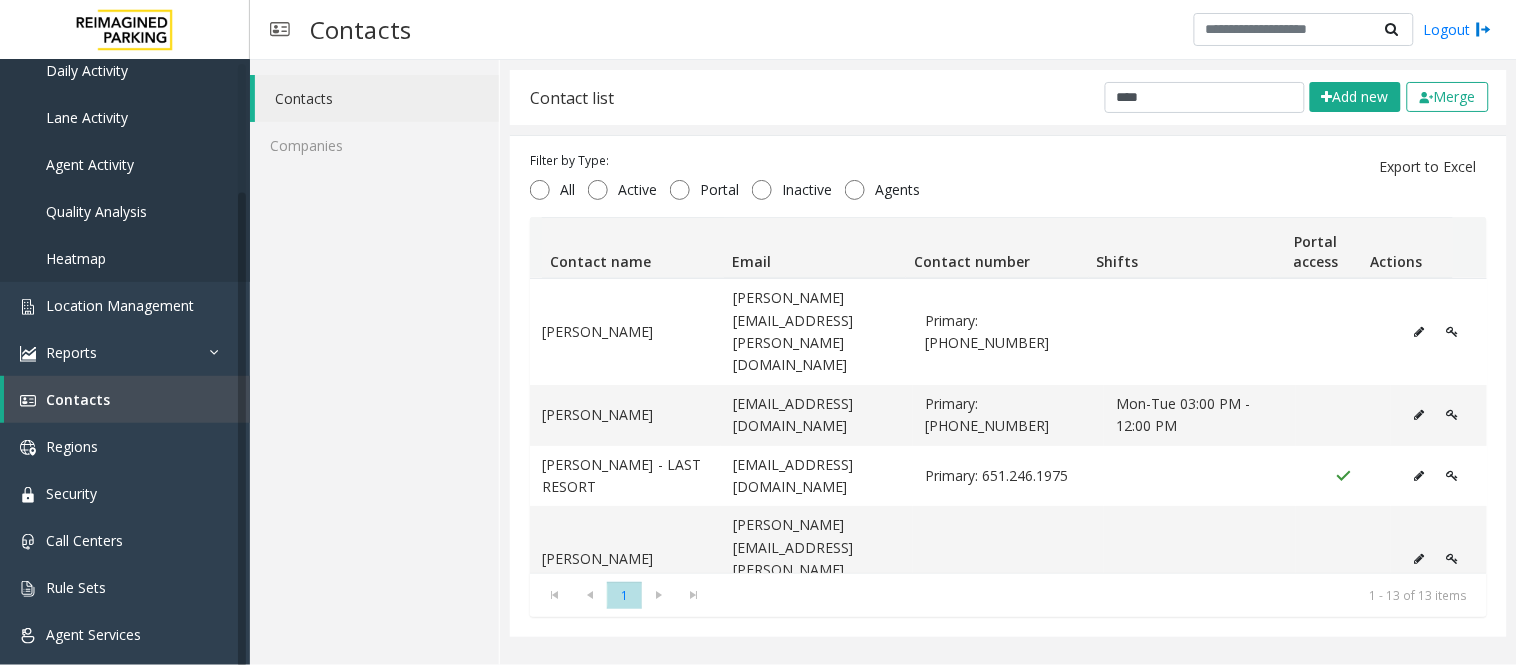 click 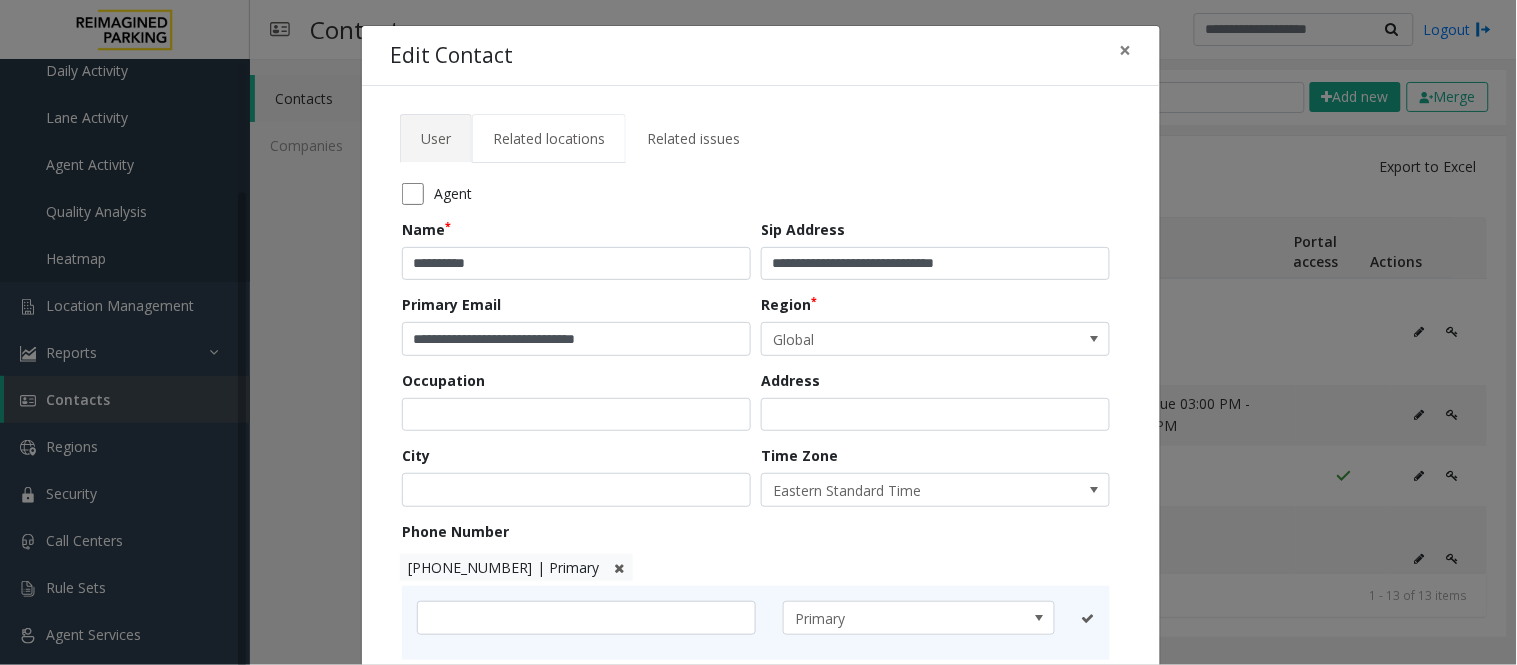click on "Related locations" 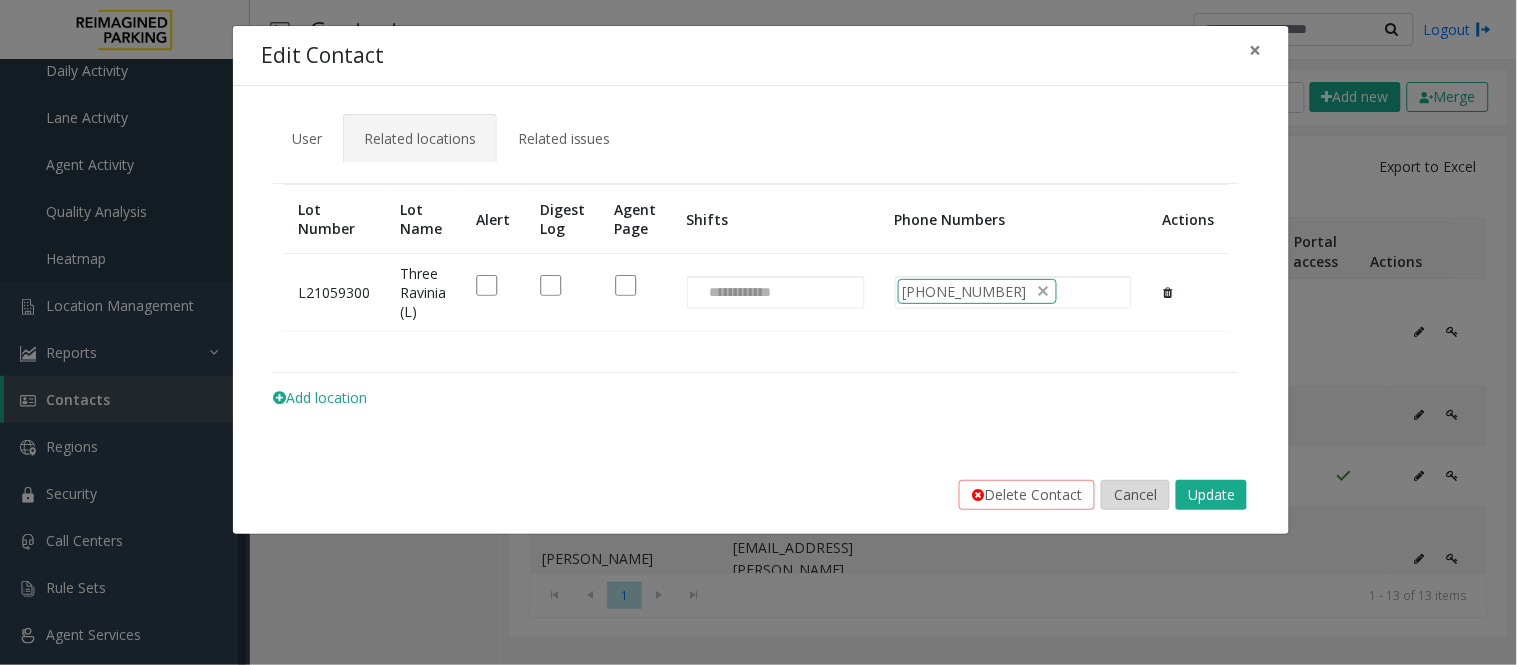 click on "Cancel" 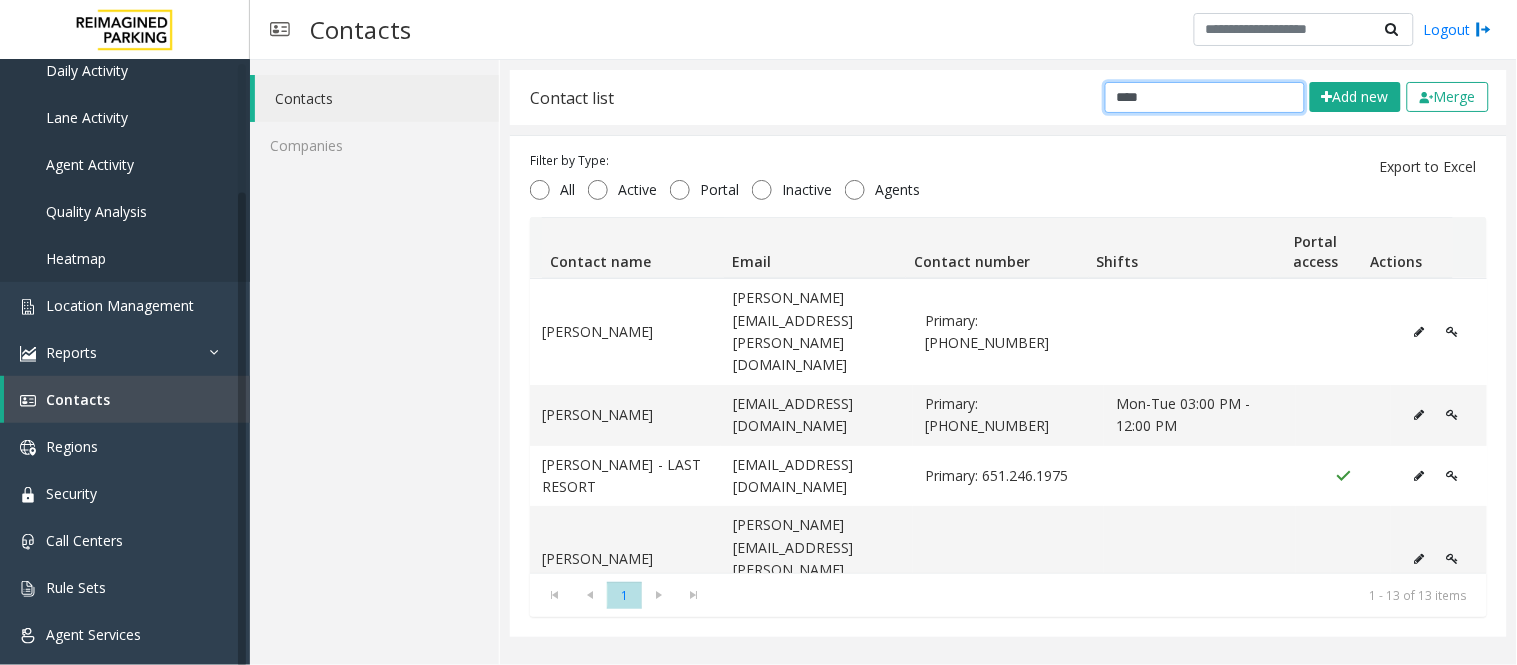 drag, startPoint x: 1166, startPoint y: 88, endPoint x: 833, endPoint y: 84, distance: 333.02402 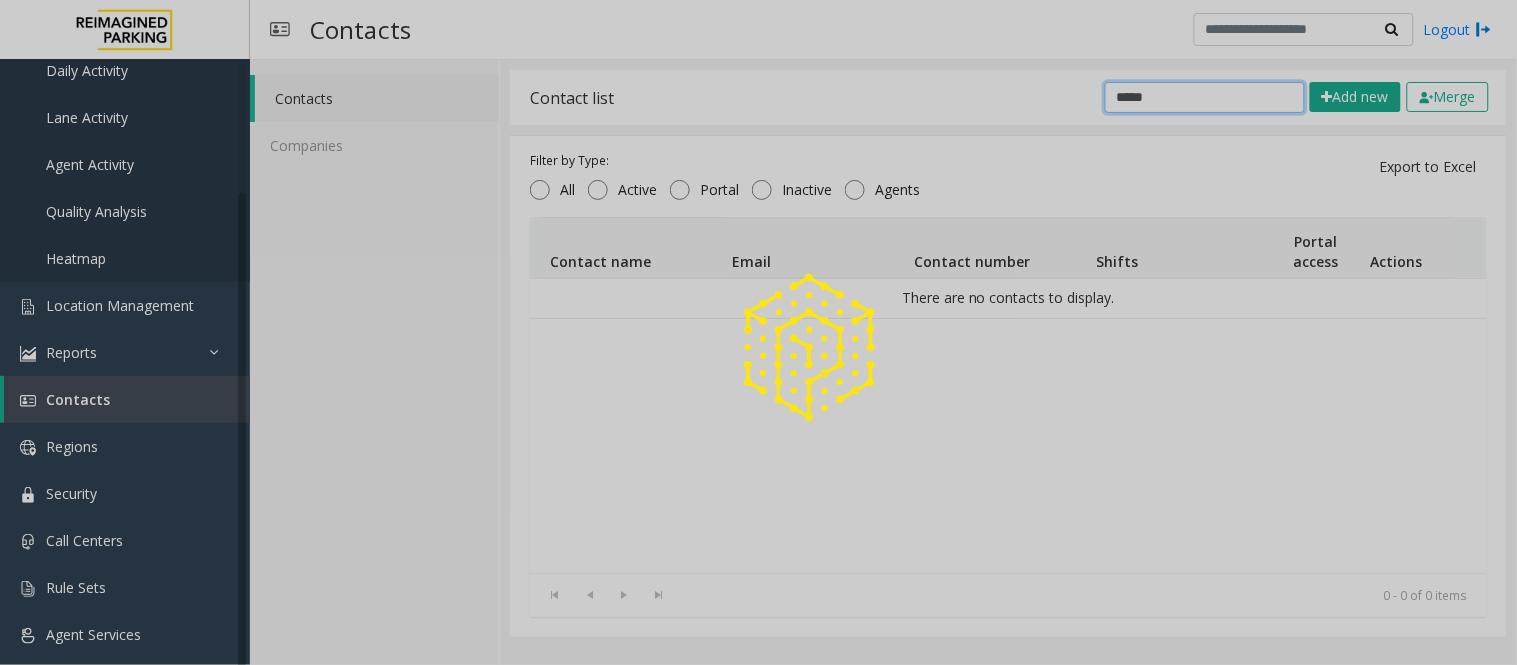 type on "******" 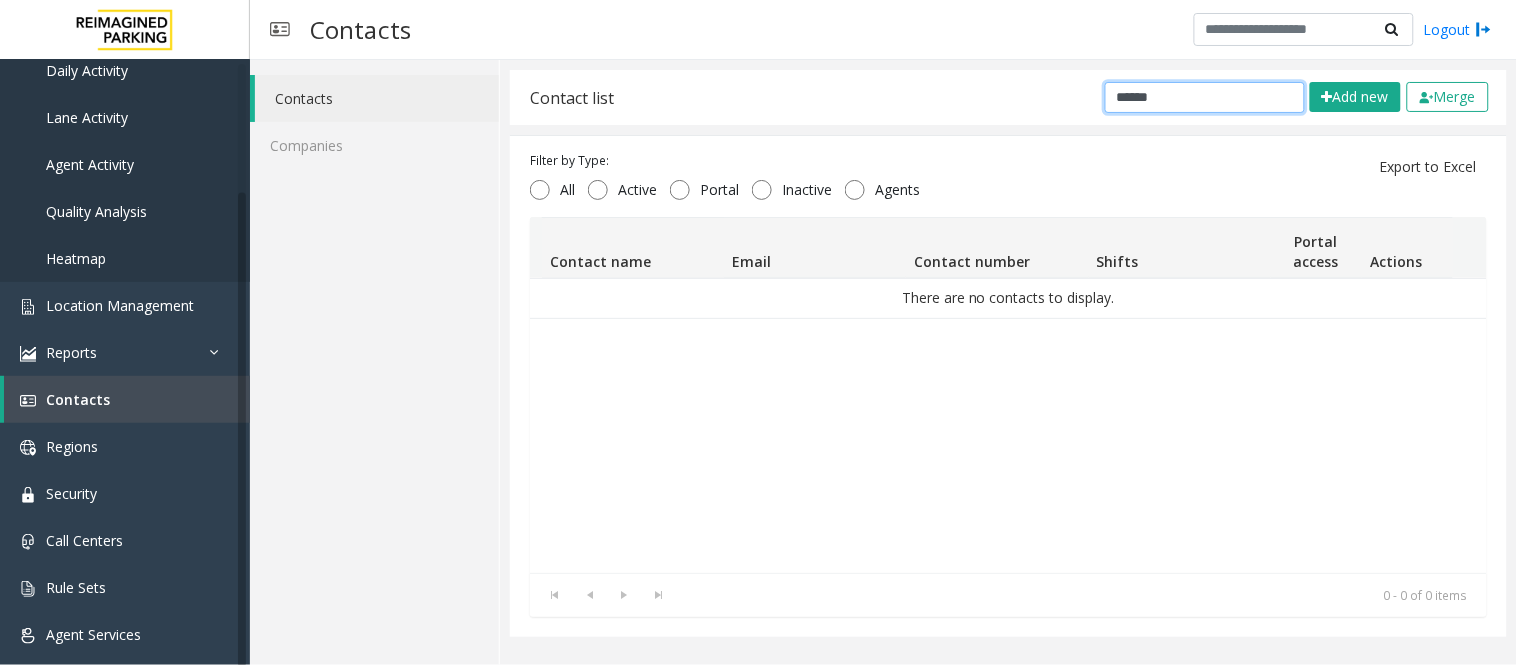 drag, startPoint x: 1180, startPoint y: 93, endPoint x: 640, endPoint y: 137, distance: 541.7896 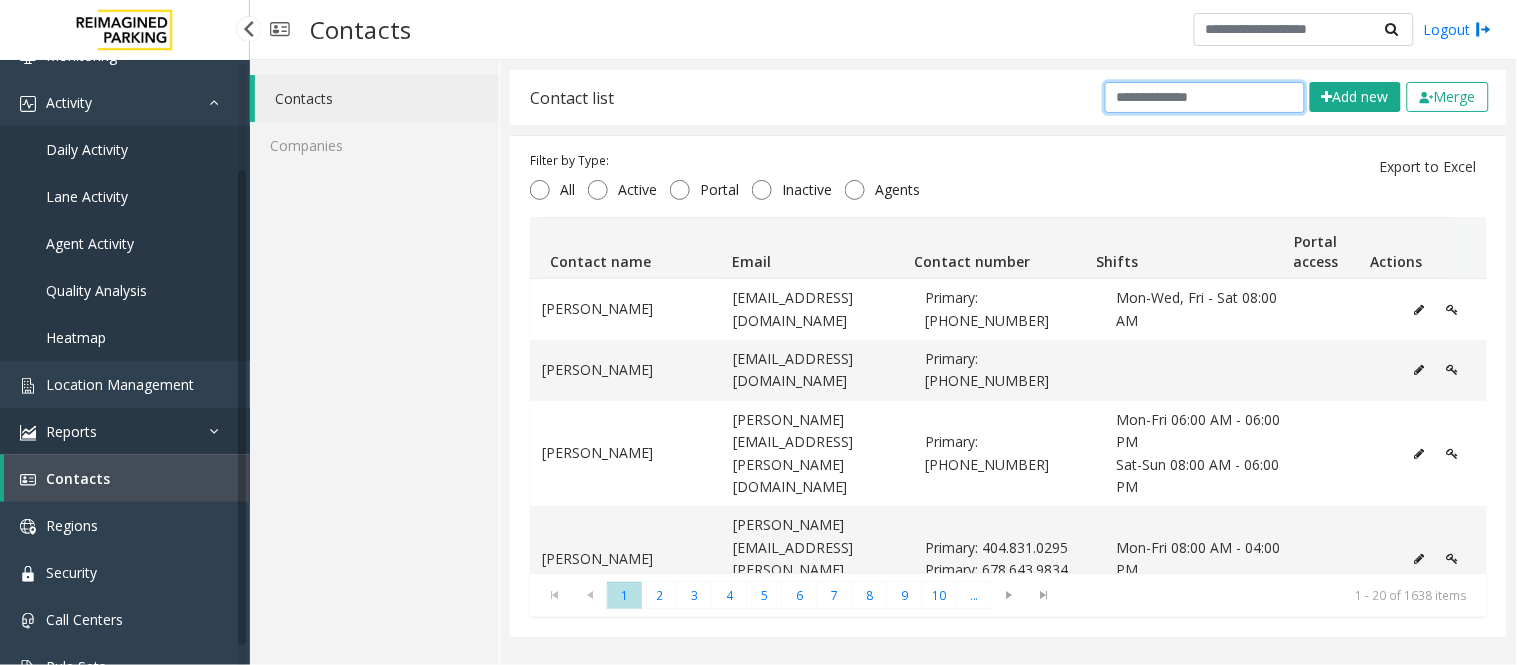 scroll, scrollTop: 0, scrollLeft: 0, axis: both 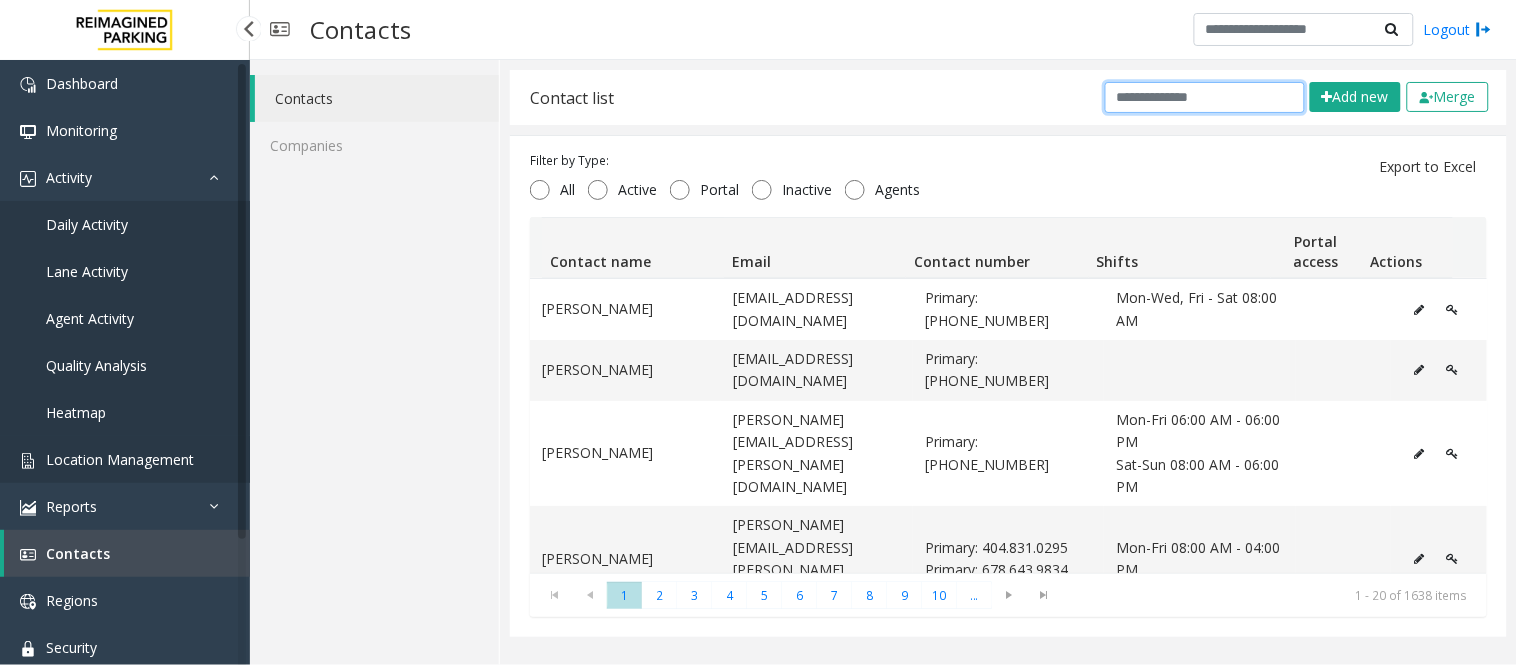 type 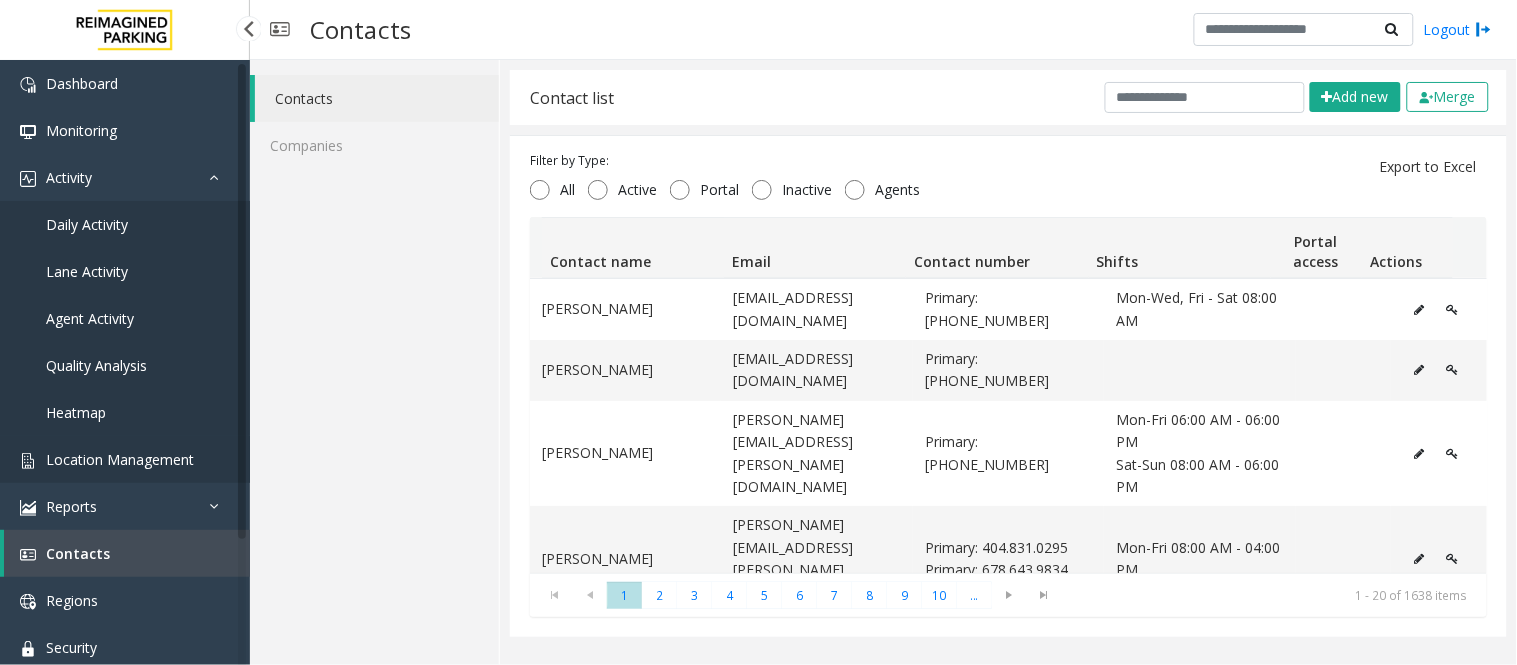 click on "Location Management" at bounding box center [120, 459] 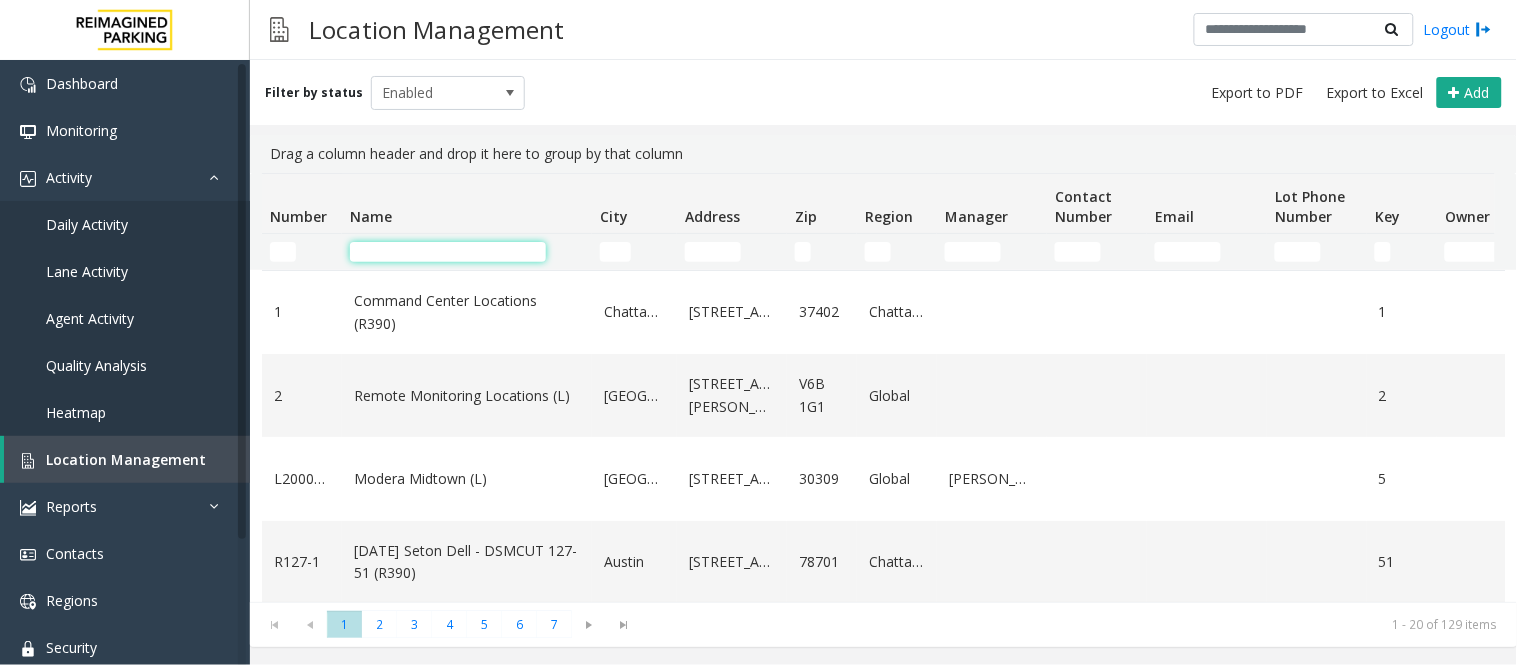 click 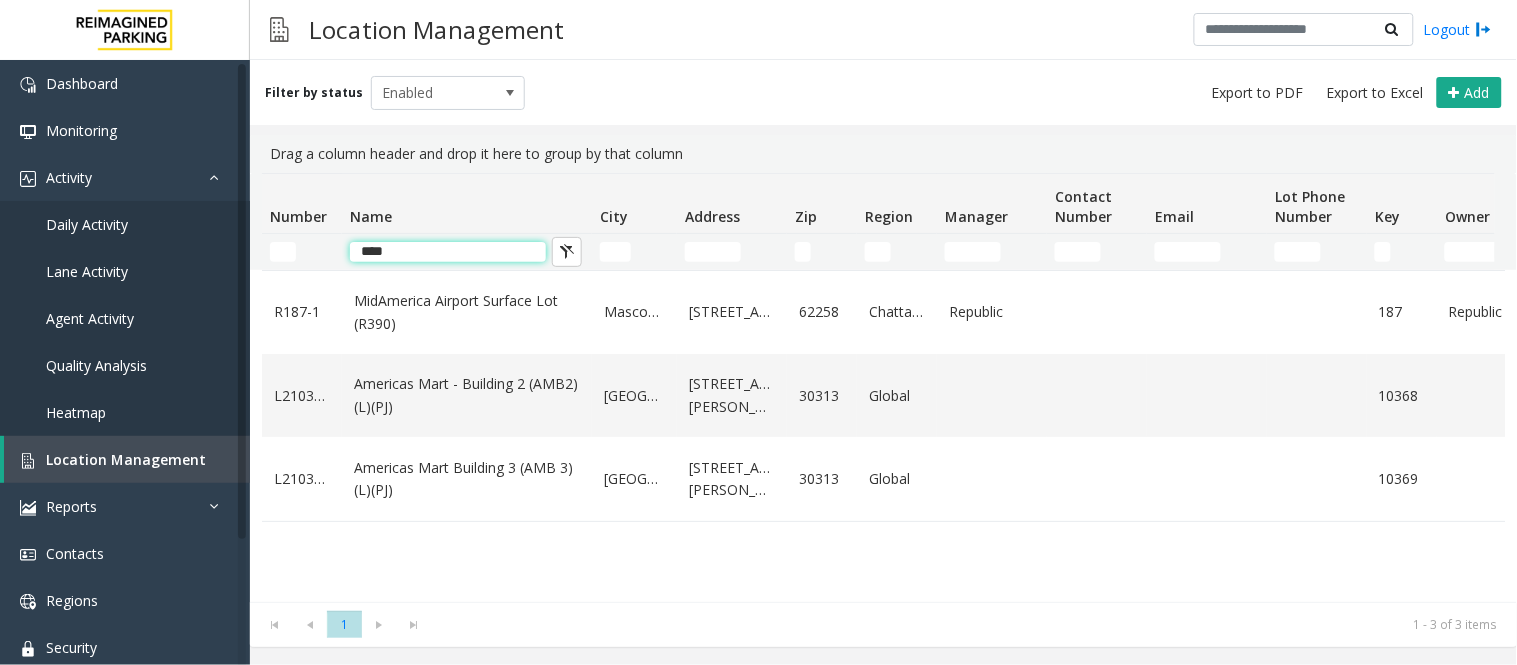 type on "****" 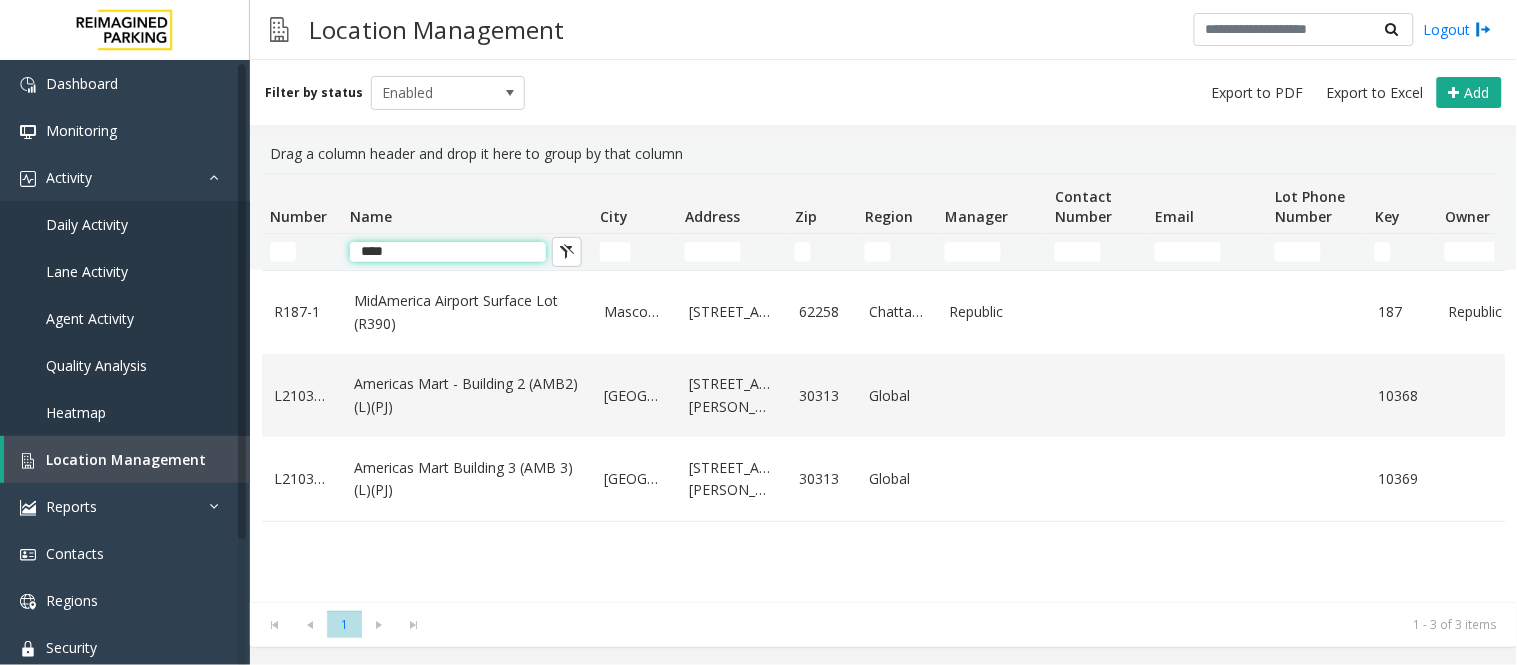 click on "****" 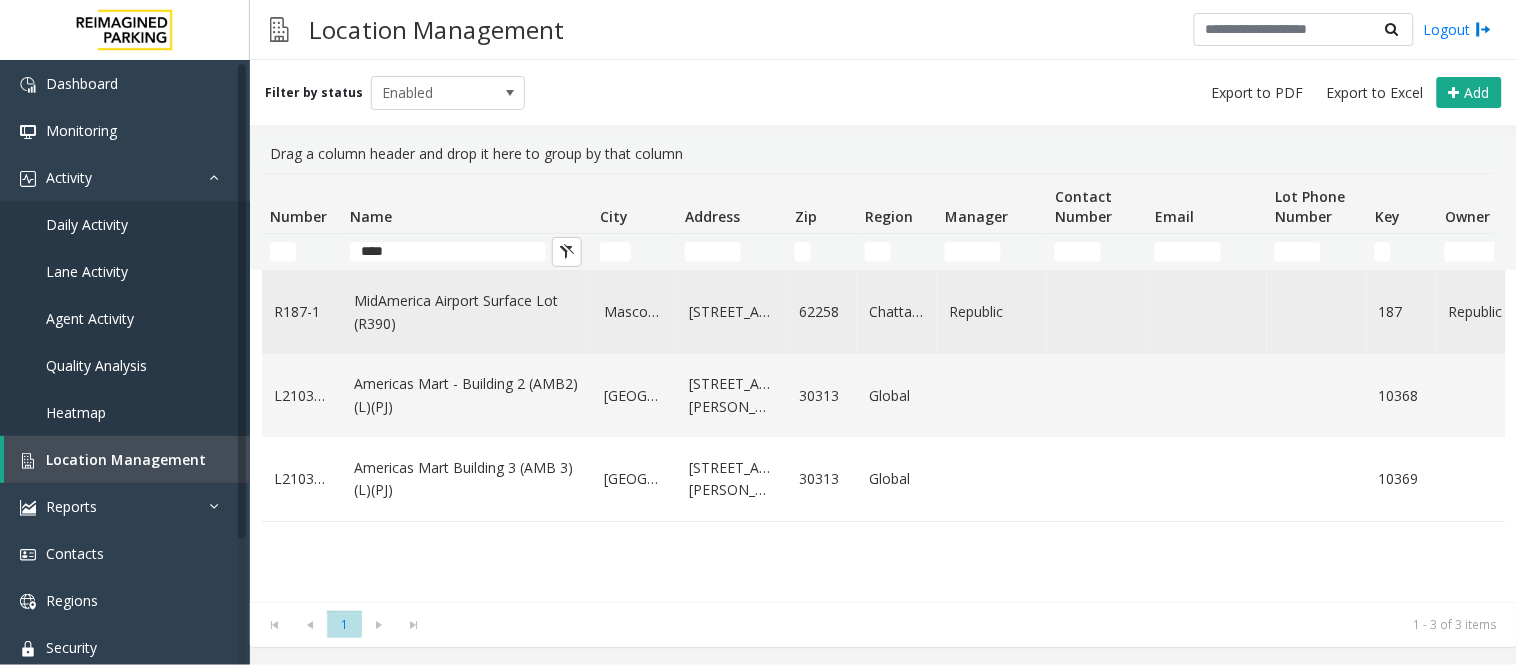 click on "MidAmerica Airport Surface Lot (R390)" 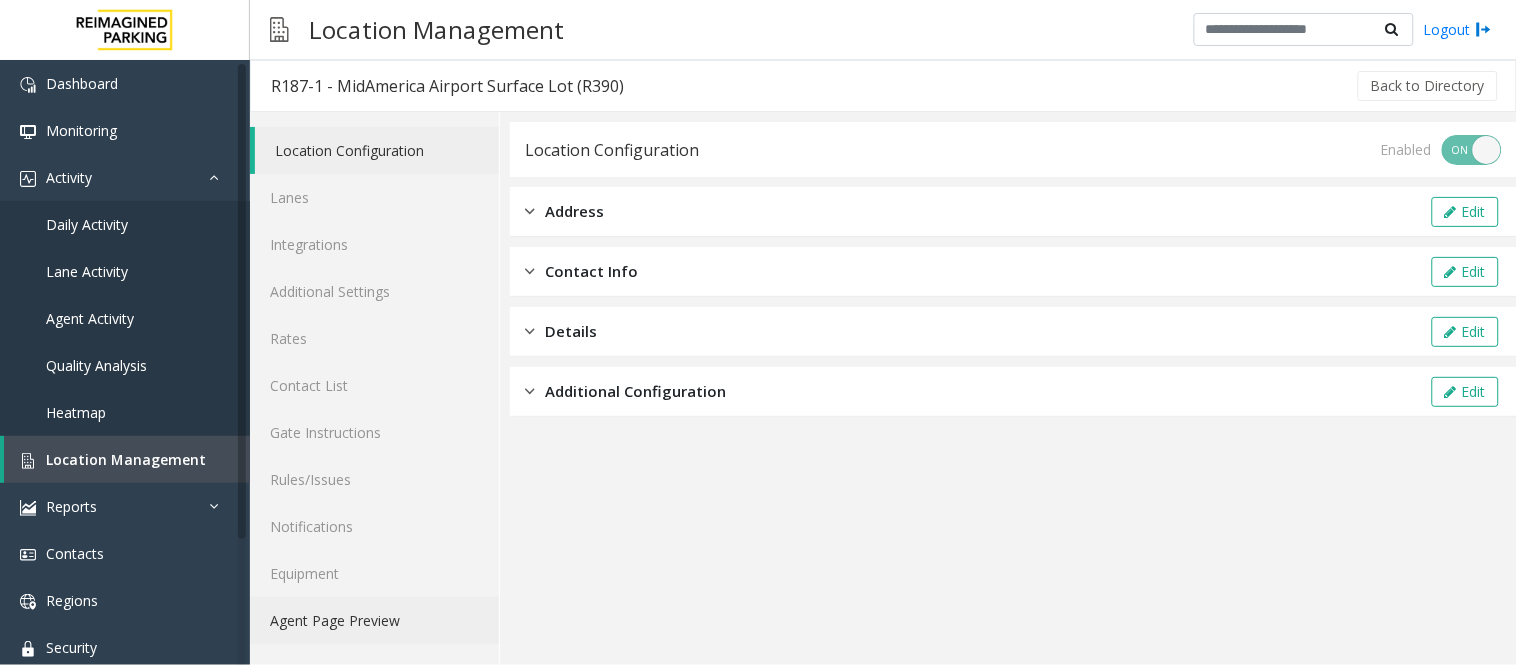 click on "Agent Page Preview" 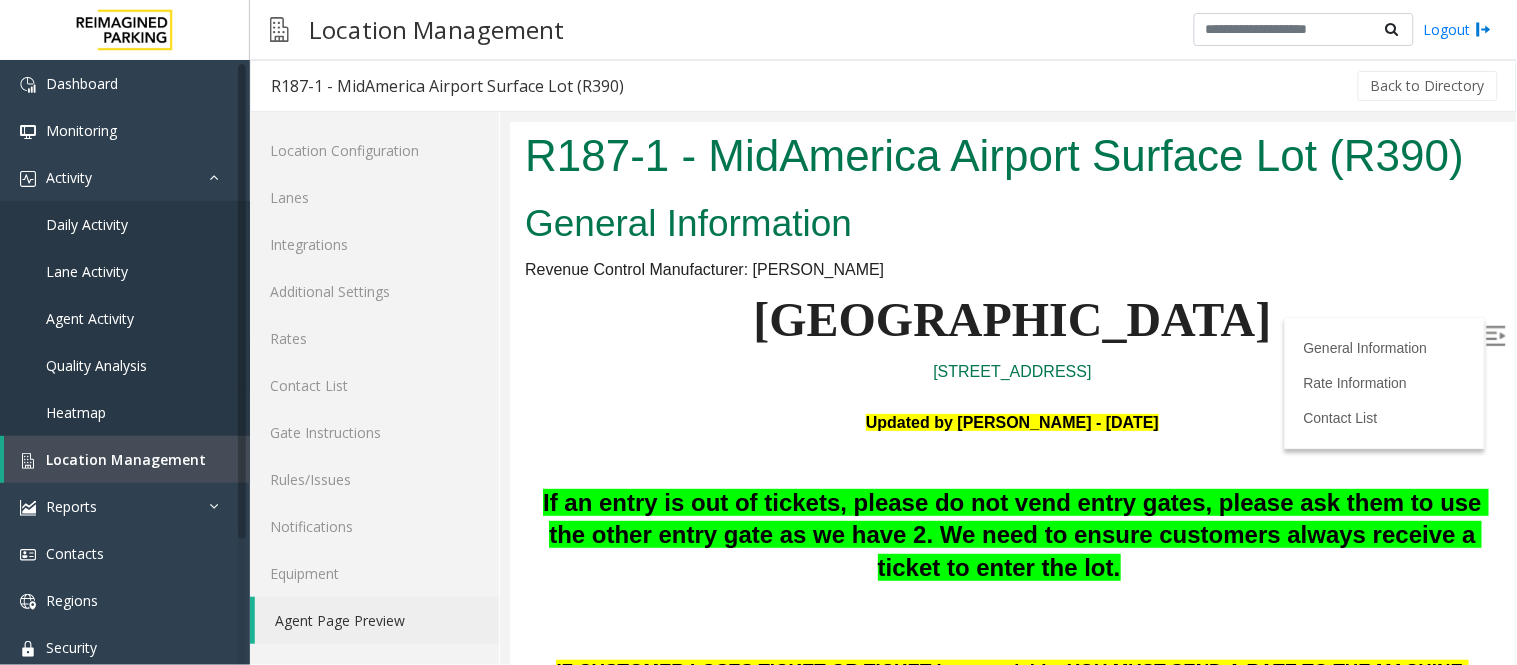 scroll, scrollTop: 222, scrollLeft: 0, axis: vertical 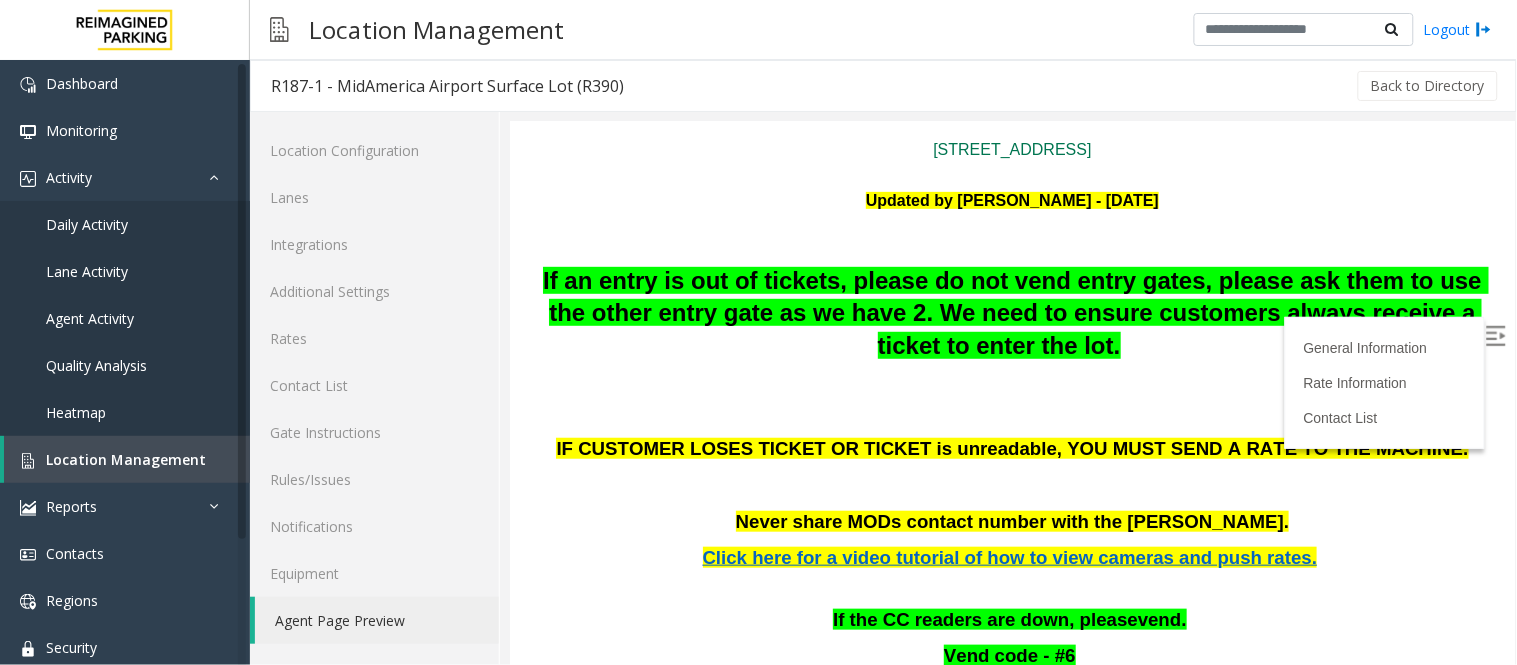 click at bounding box center [1011, 374] 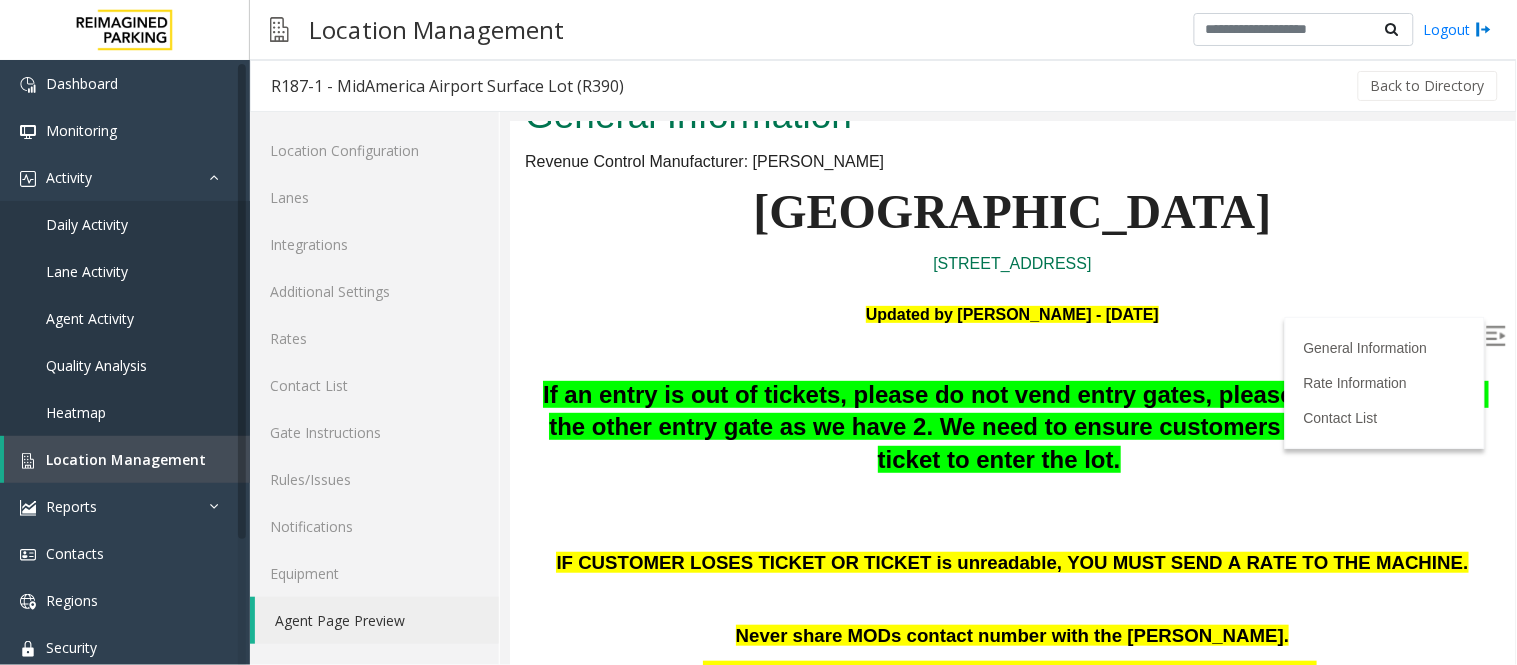 scroll, scrollTop: 0, scrollLeft: 0, axis: both 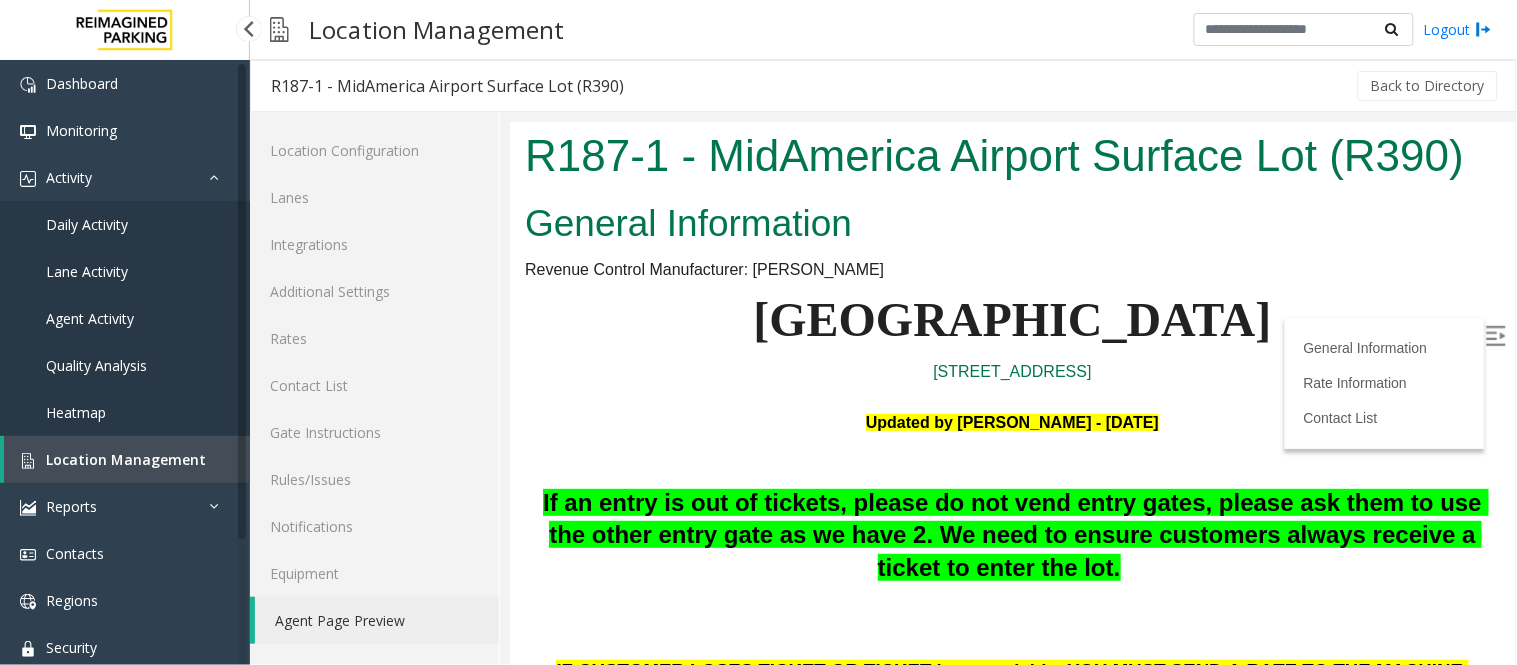click on "Location Management" at bounding box center (127, 459) 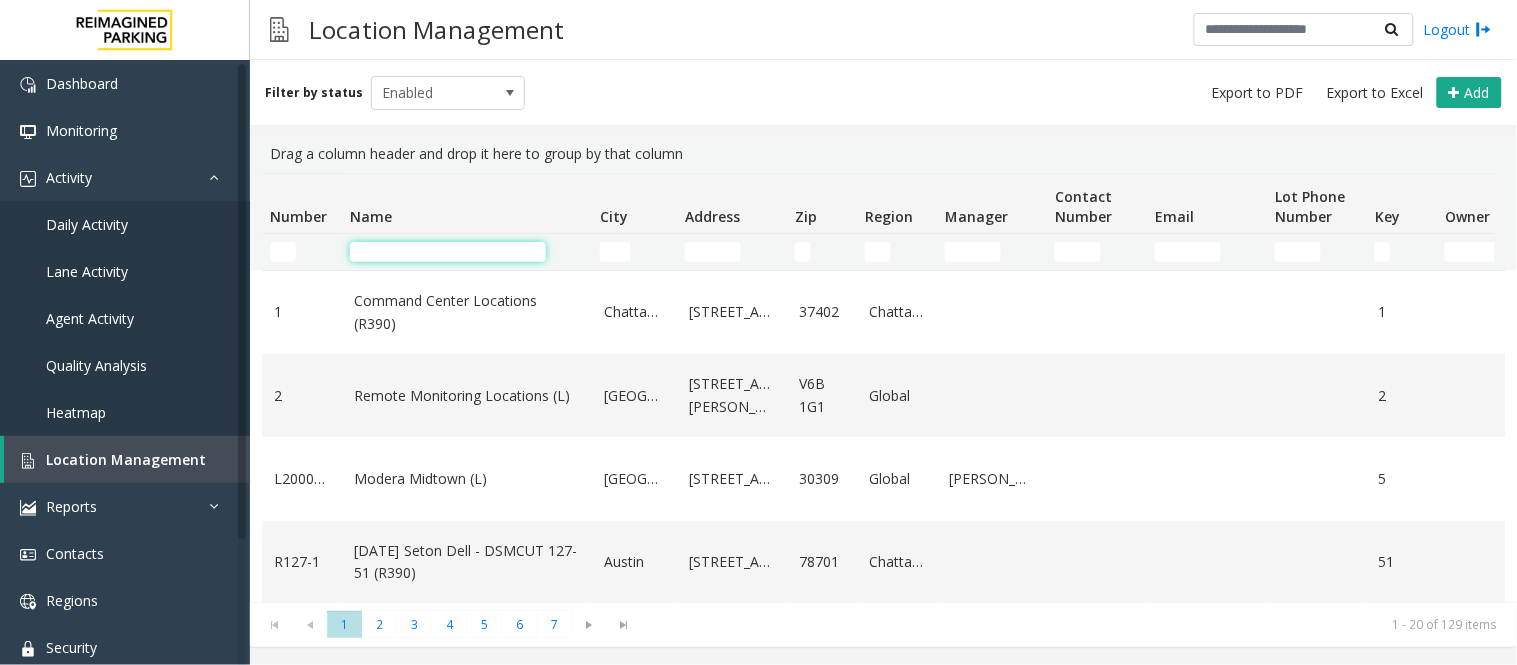 click 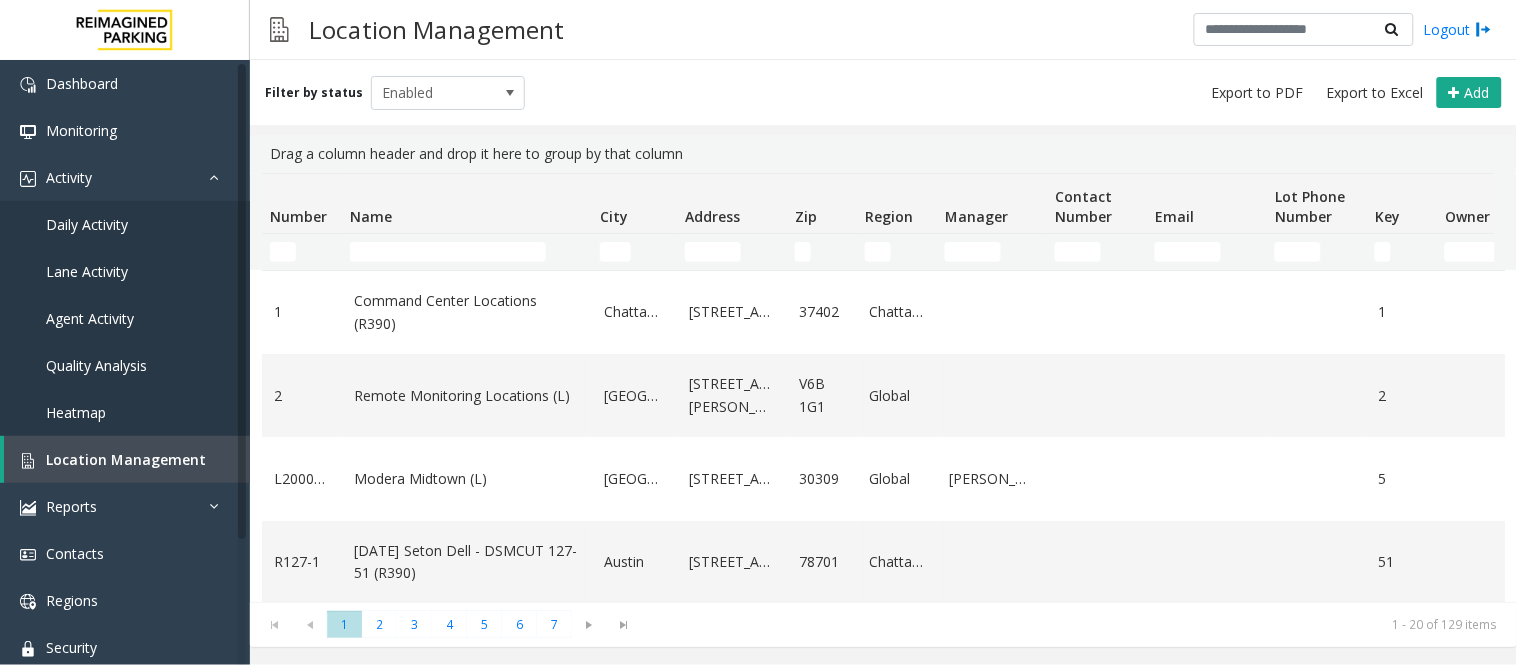 click 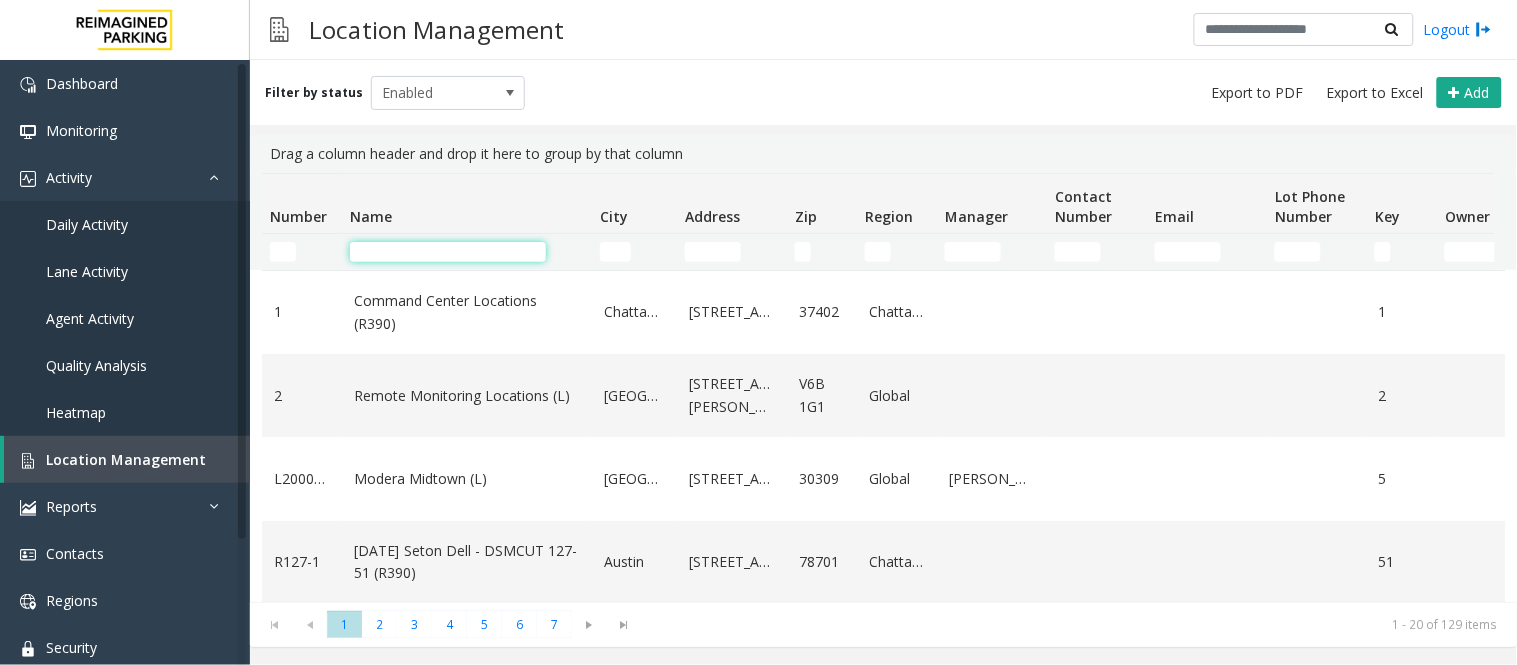 click 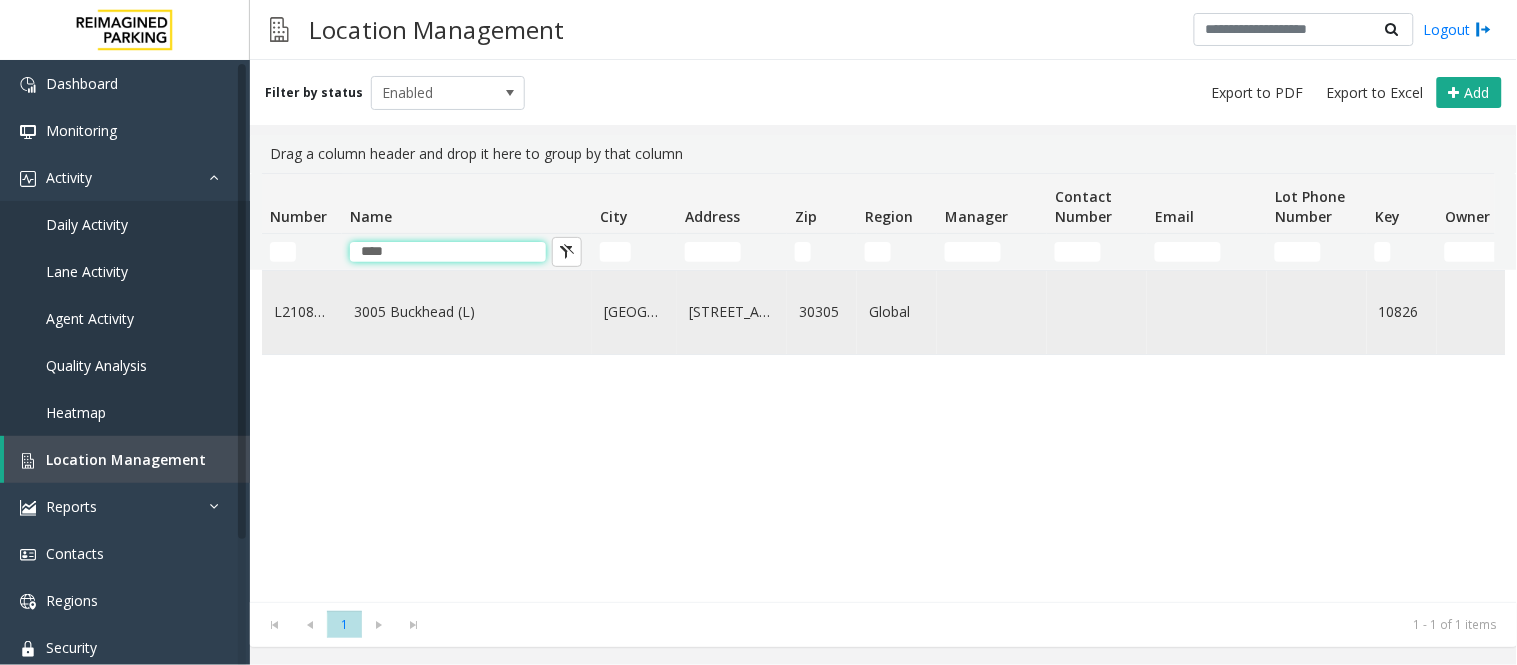 type on "****" 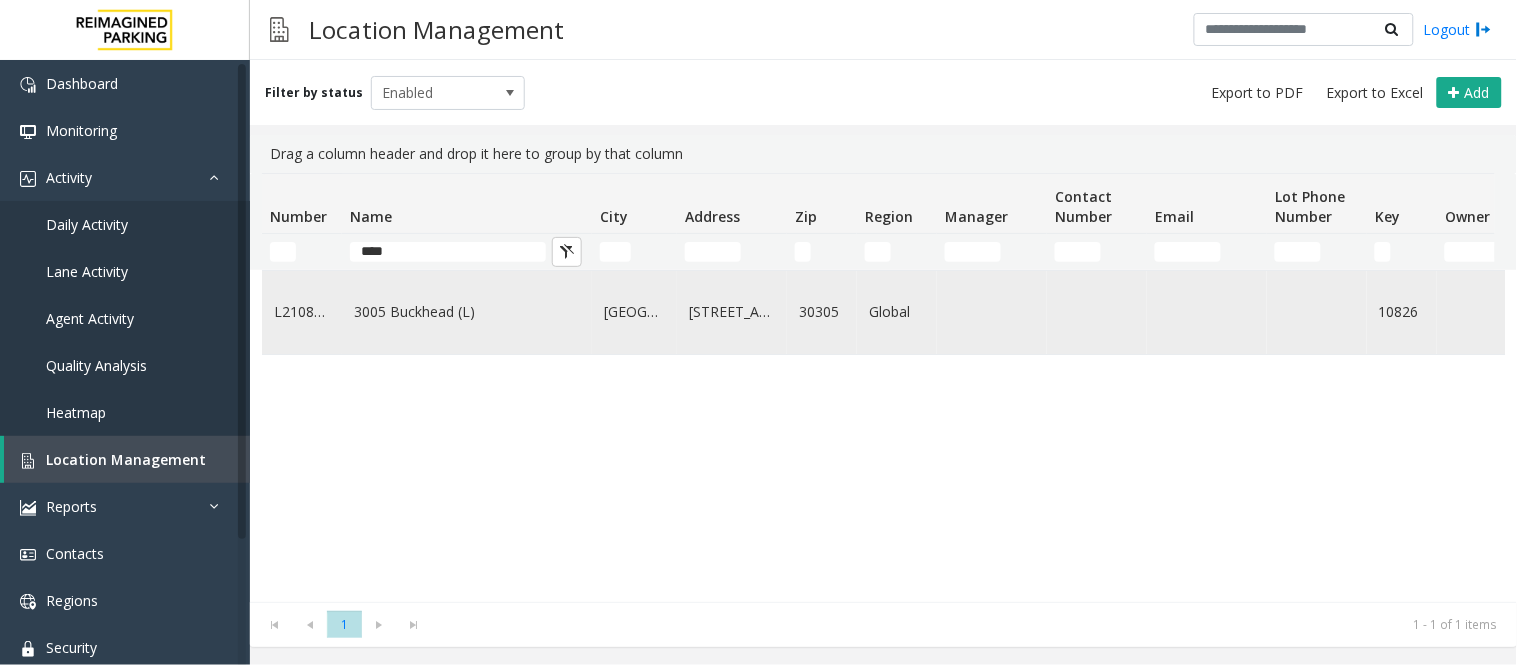click on "3005 Buckhead (L)" 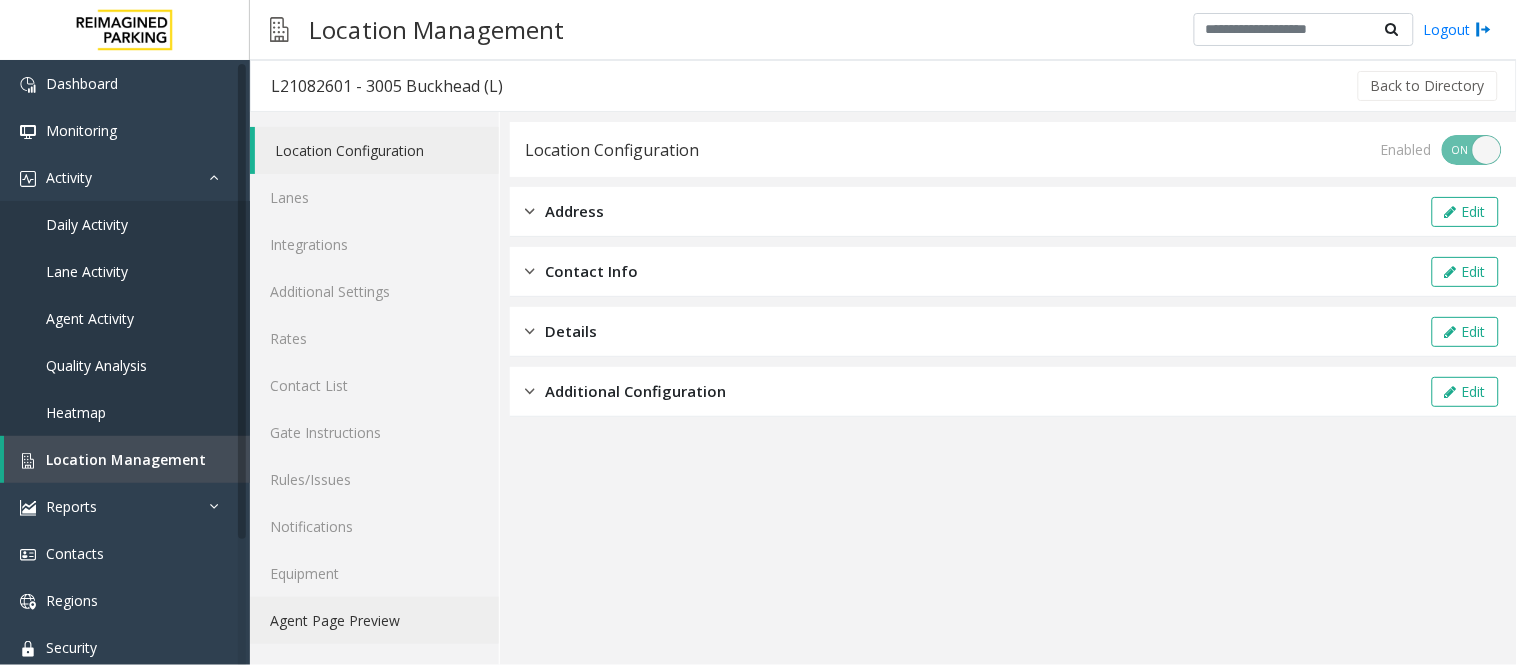 click on "Agent Page Preview" 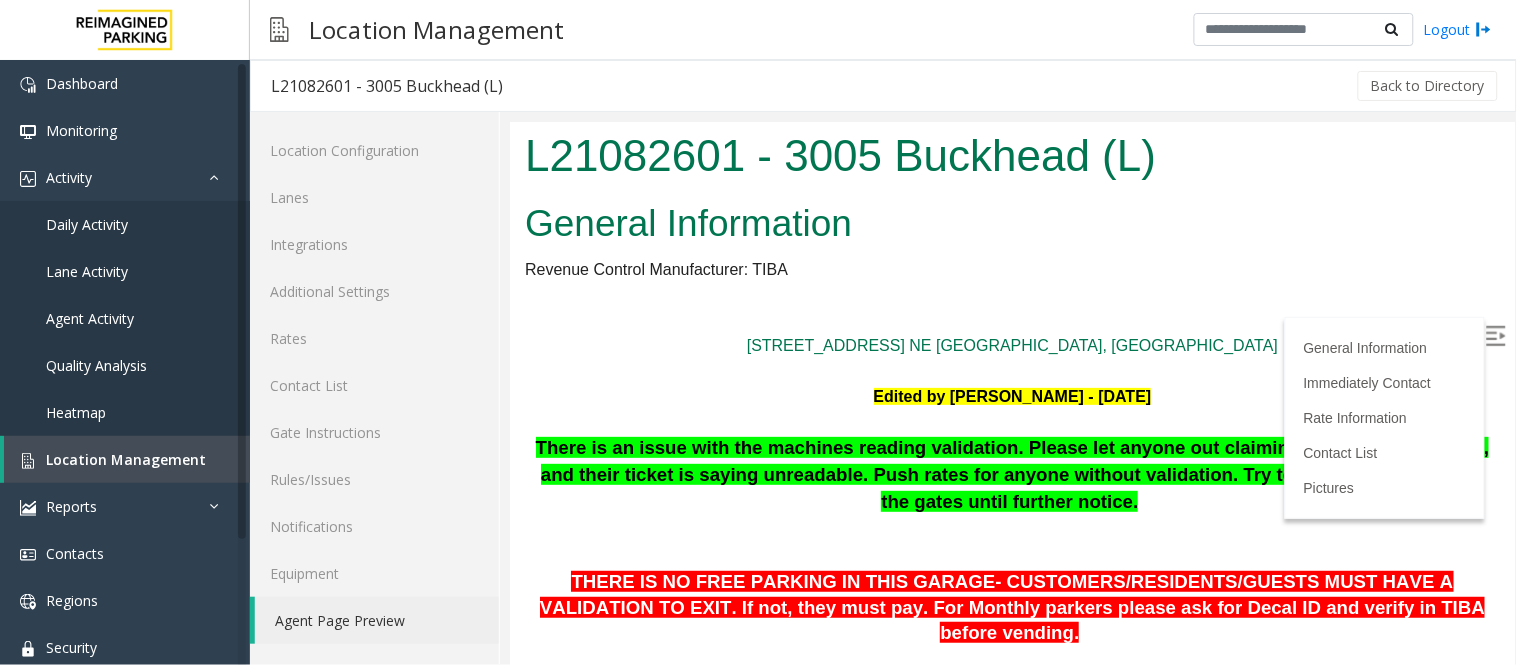 scroll, scrollTop: 111, scrollLeft: 0, axis: vertical 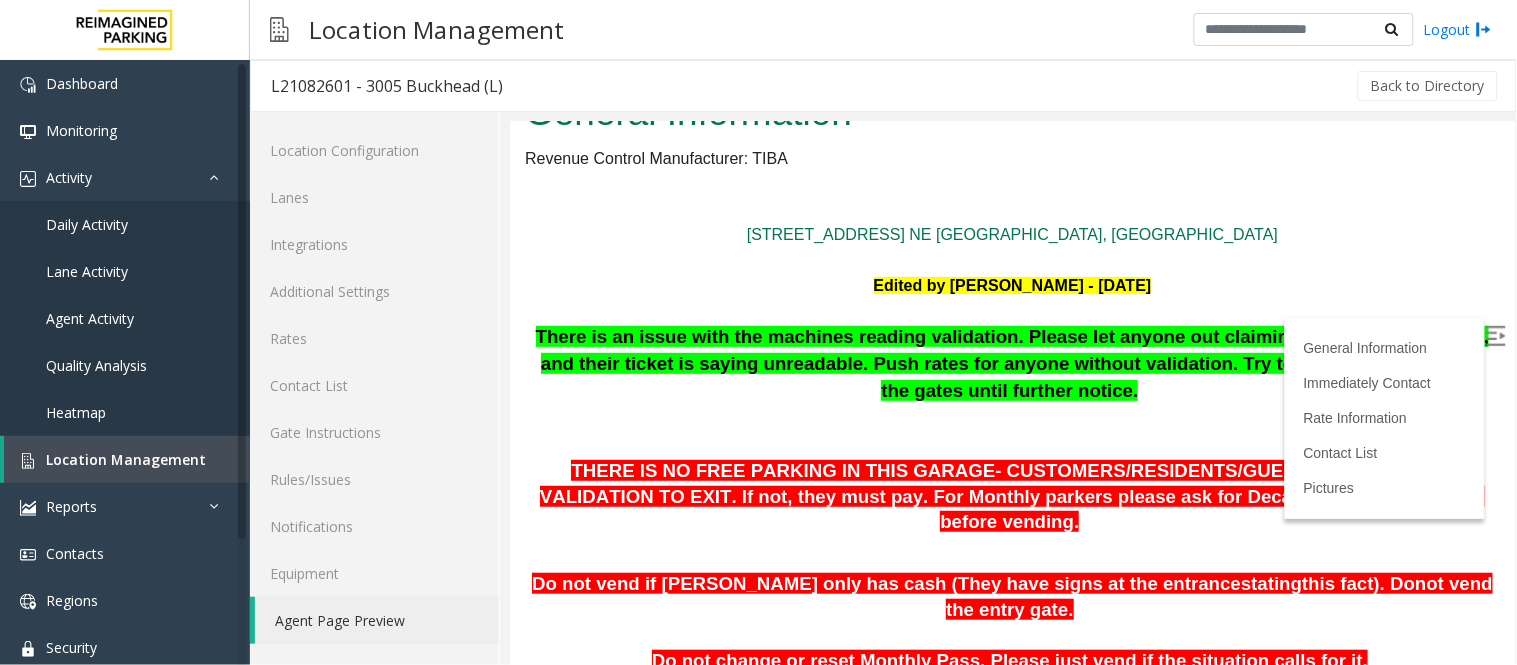 click at bounding box center (1495, 335) 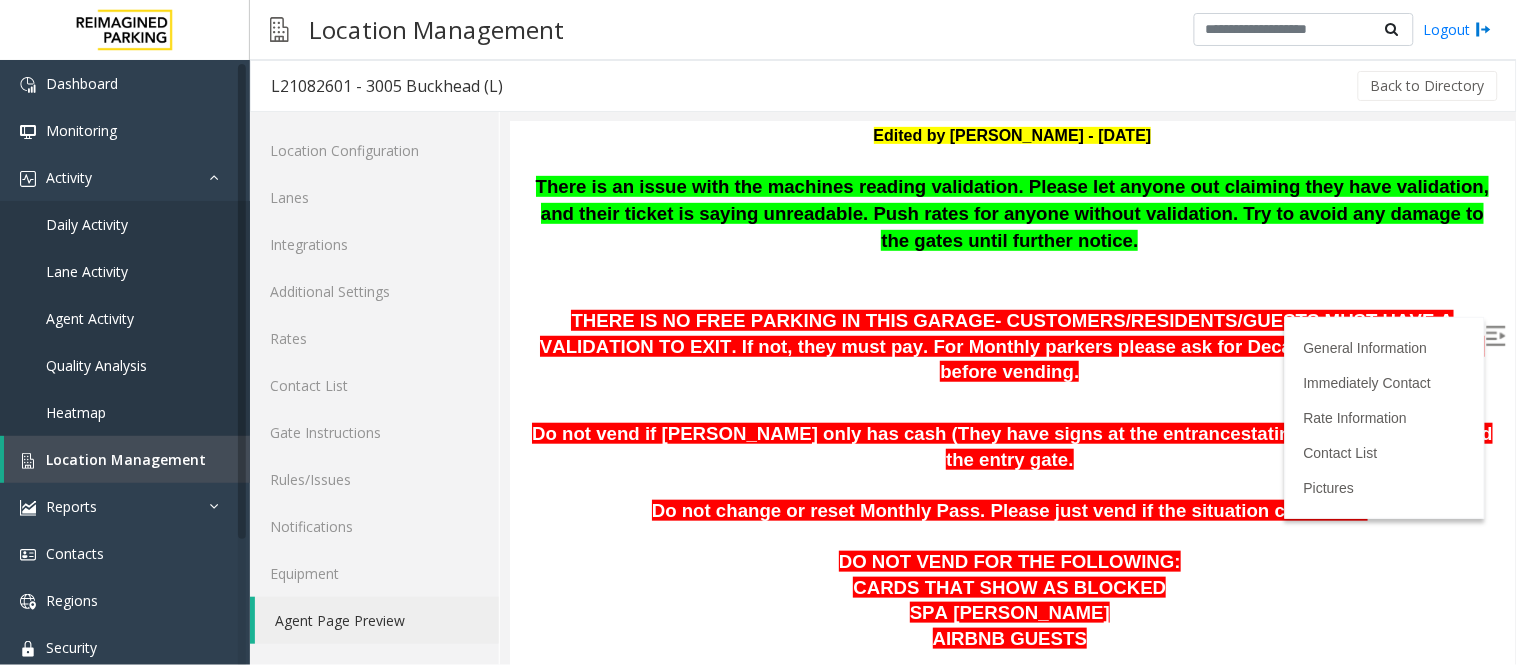 scroll, scrollTop: 222, scrollLeft: 0, axis: vertical 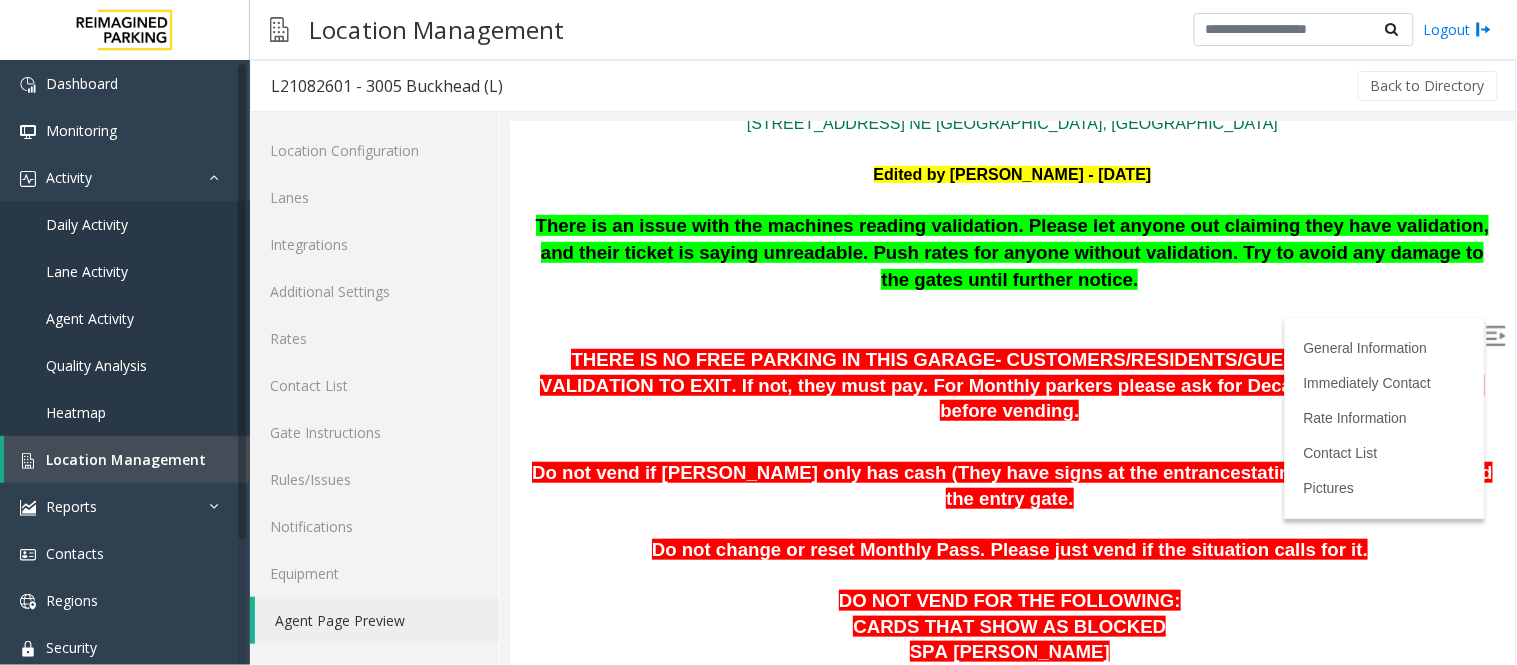 click on "Edited by [PERSON_NAME] - [DATE]" at bounding box center (1011, 174) 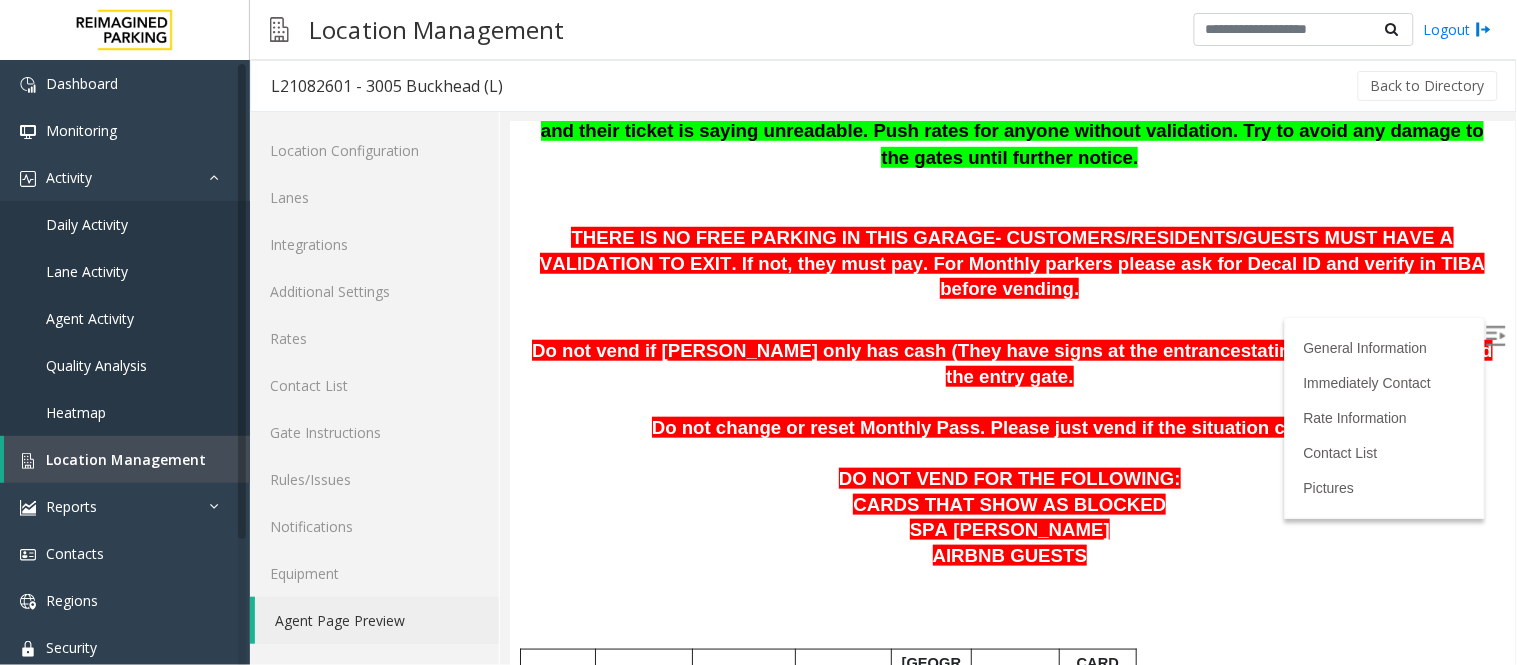 scroll, scrollTop: 277, scrollLeft: 0, axis: vertical 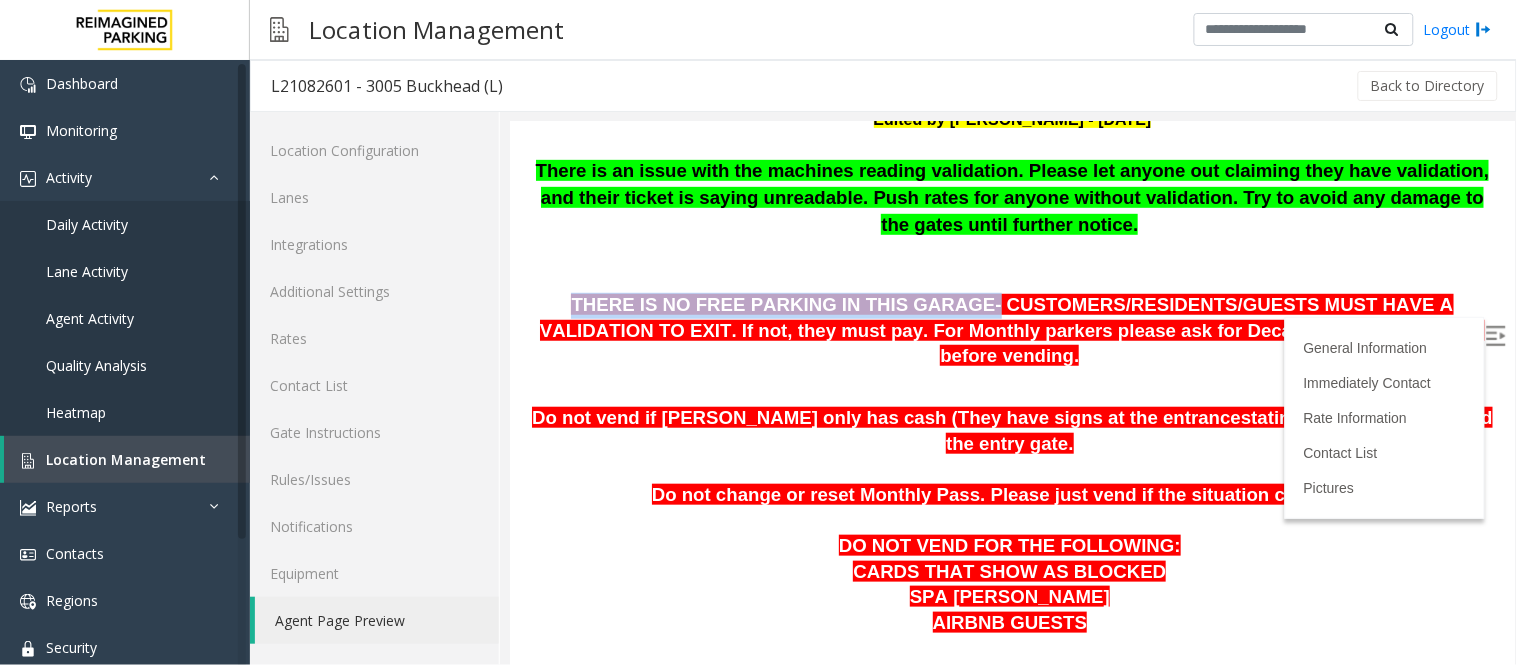 drag, startPoint x: 524, startPoint y: 267, endPoint x: 877, endPoint y: 279, distance: 353.20392 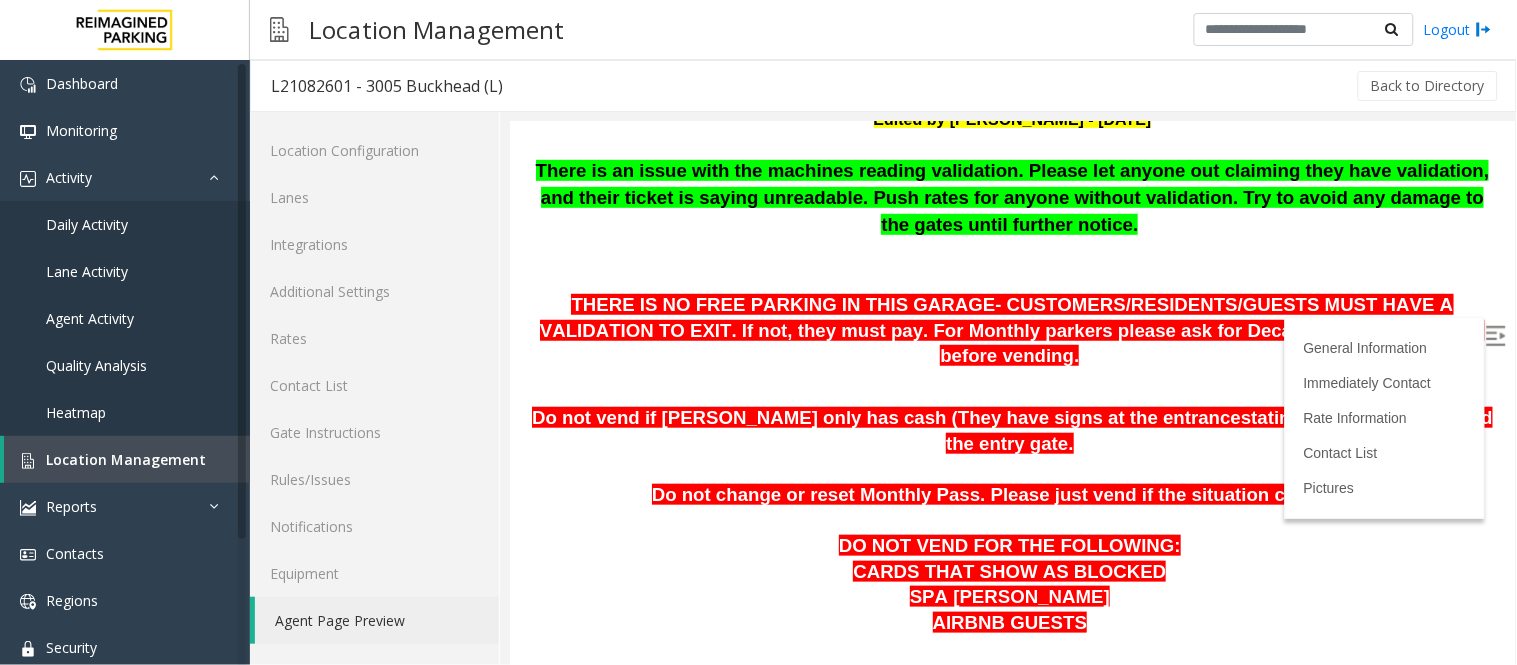 click at bounding box center [1011, 382] 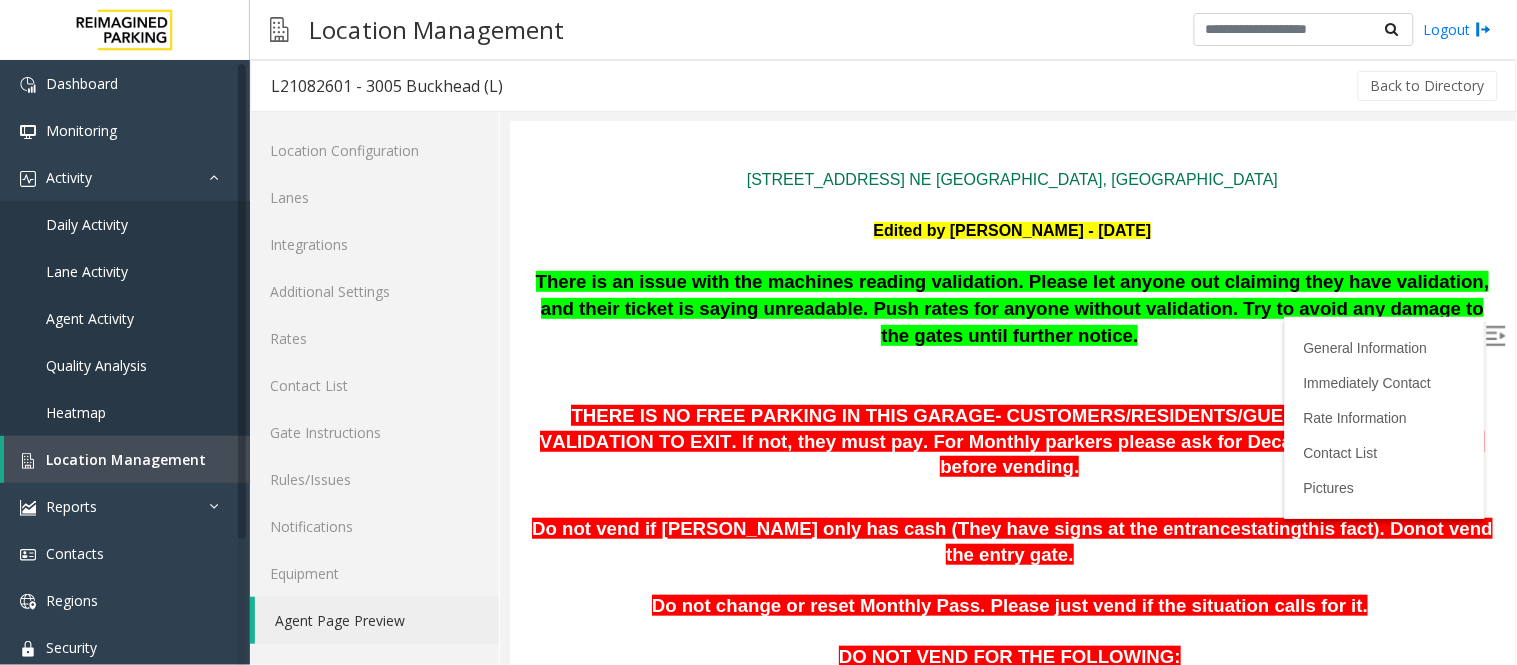 click on "CARDS THAT SHOW AS BLOCKED   SPA SYDELL VALEY" at bounding box center [1011, 695] 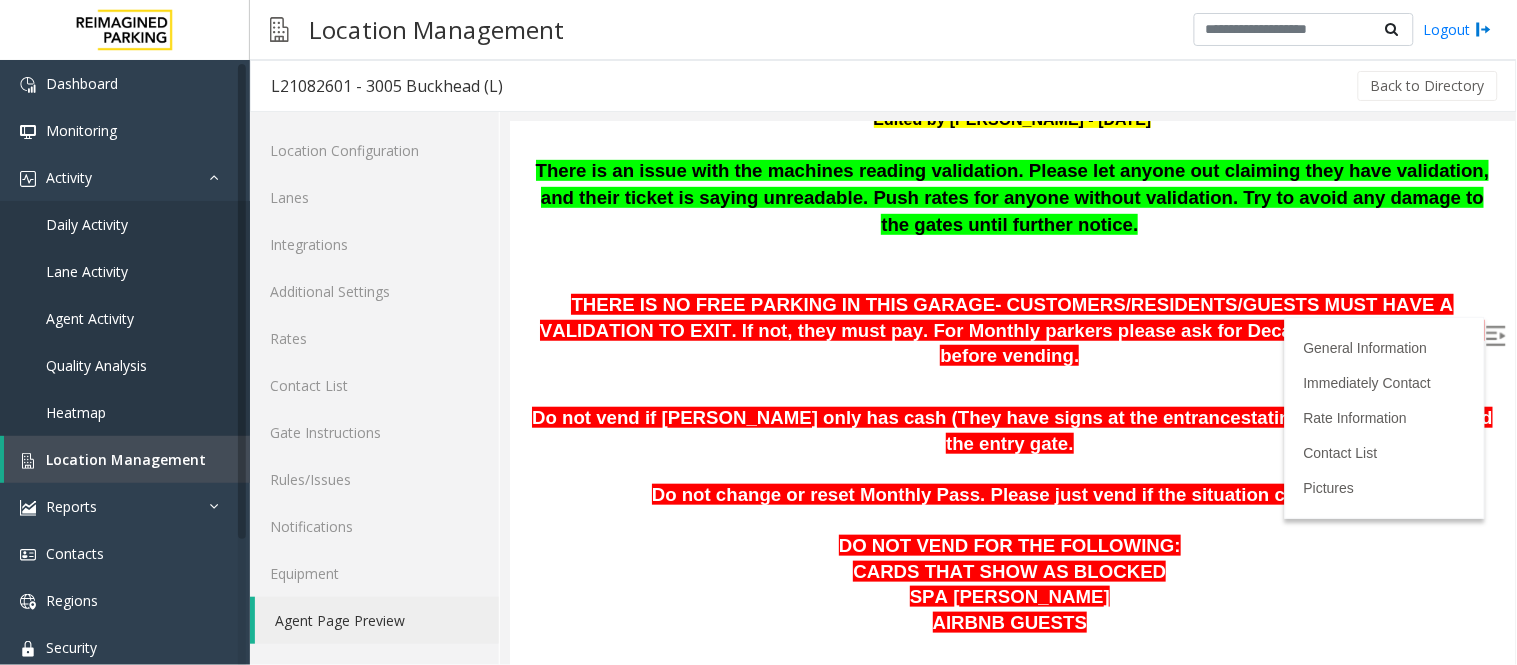 click at bounding box center (1011, 469) 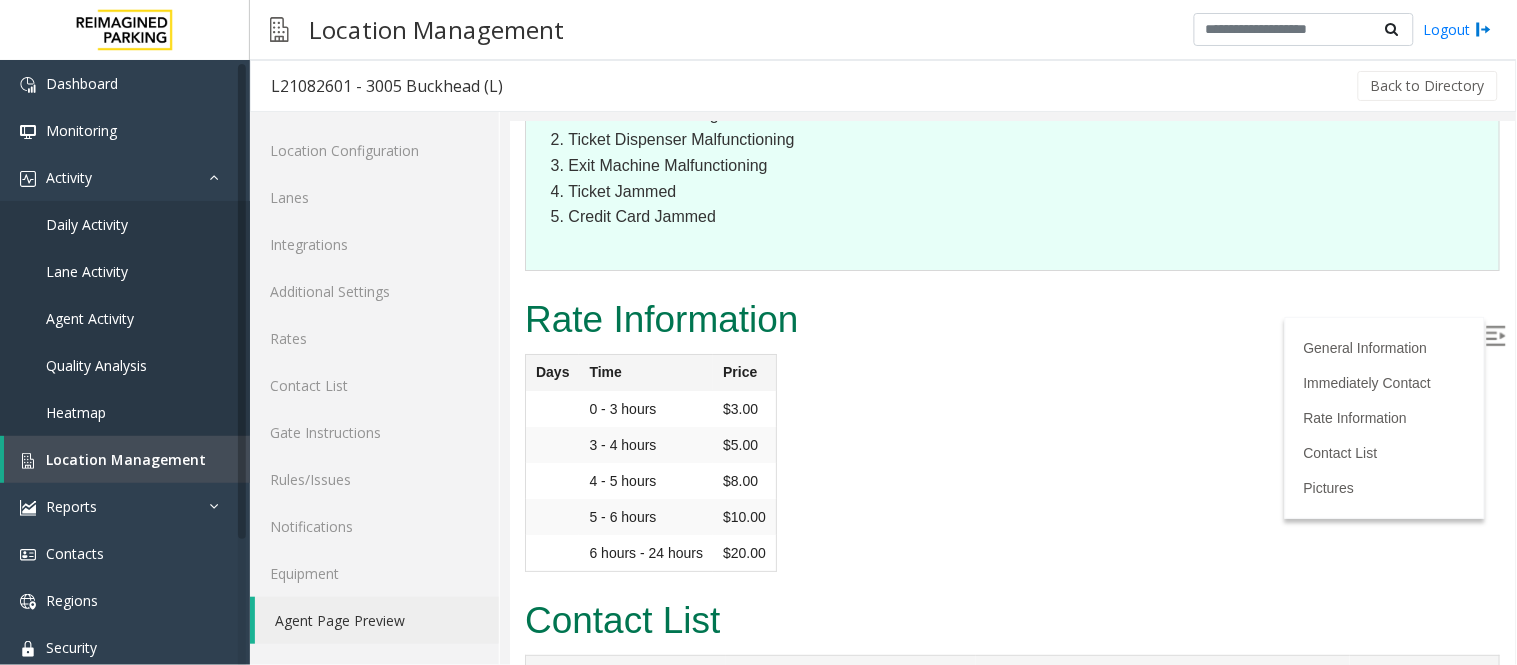 scroll, scrollTop: 3722, scrollLeft: 0, axis: vertical 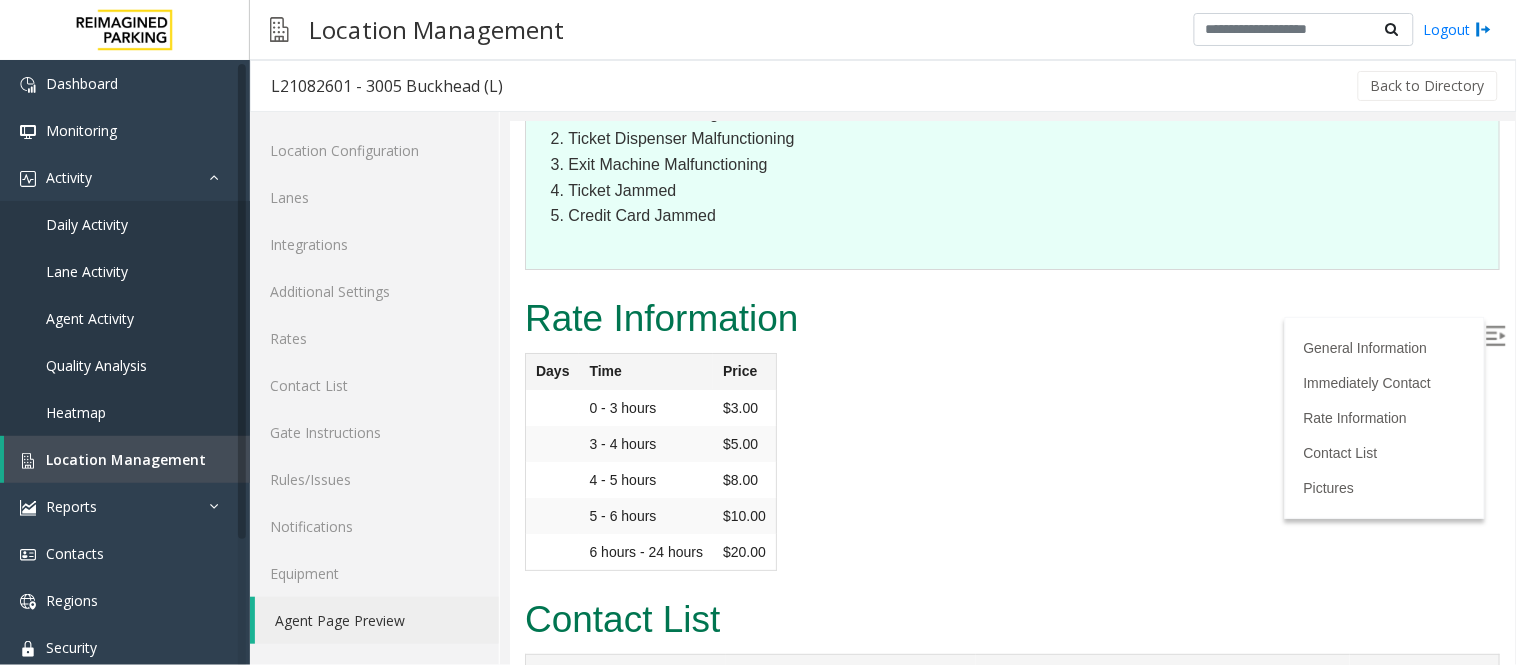 click on "[PERSON_NAME]" at bounding box center (625, 717) 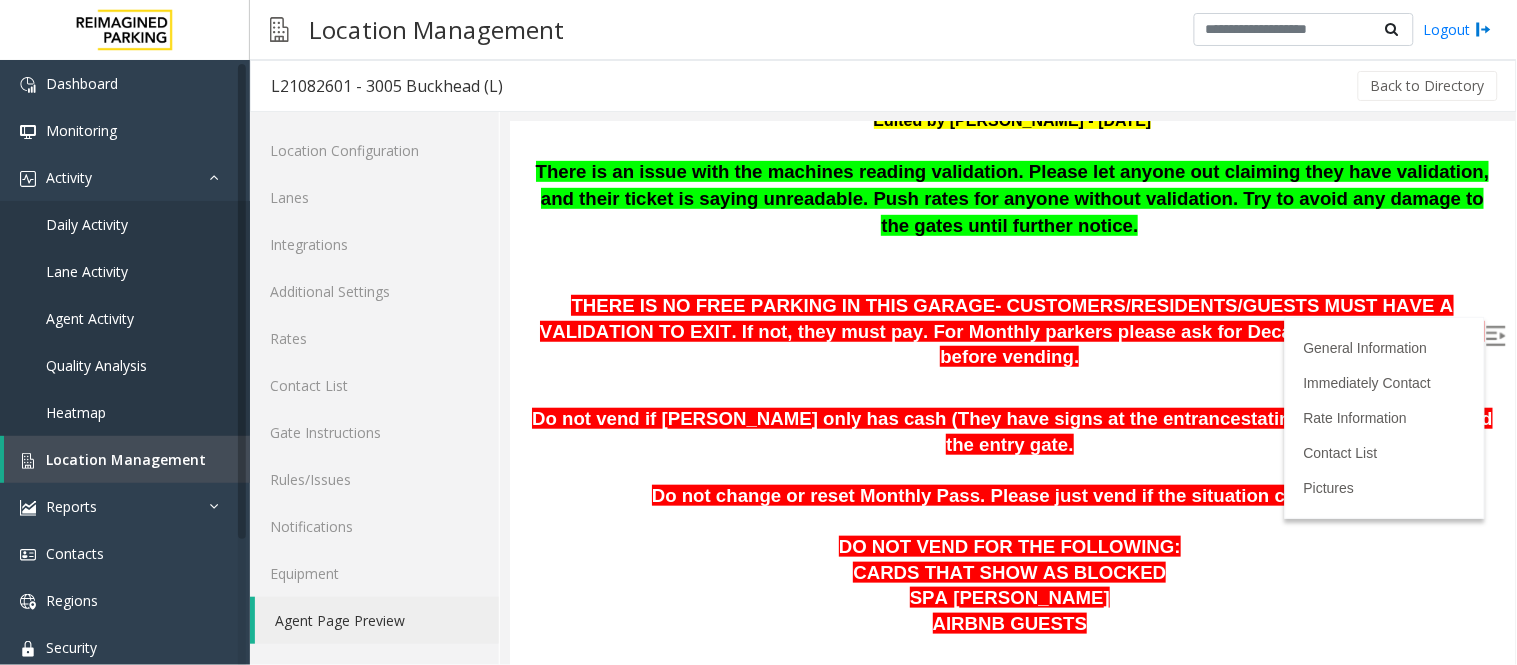 scroll, scrollTop: 277, scrollLeft: 0, axis: vertical 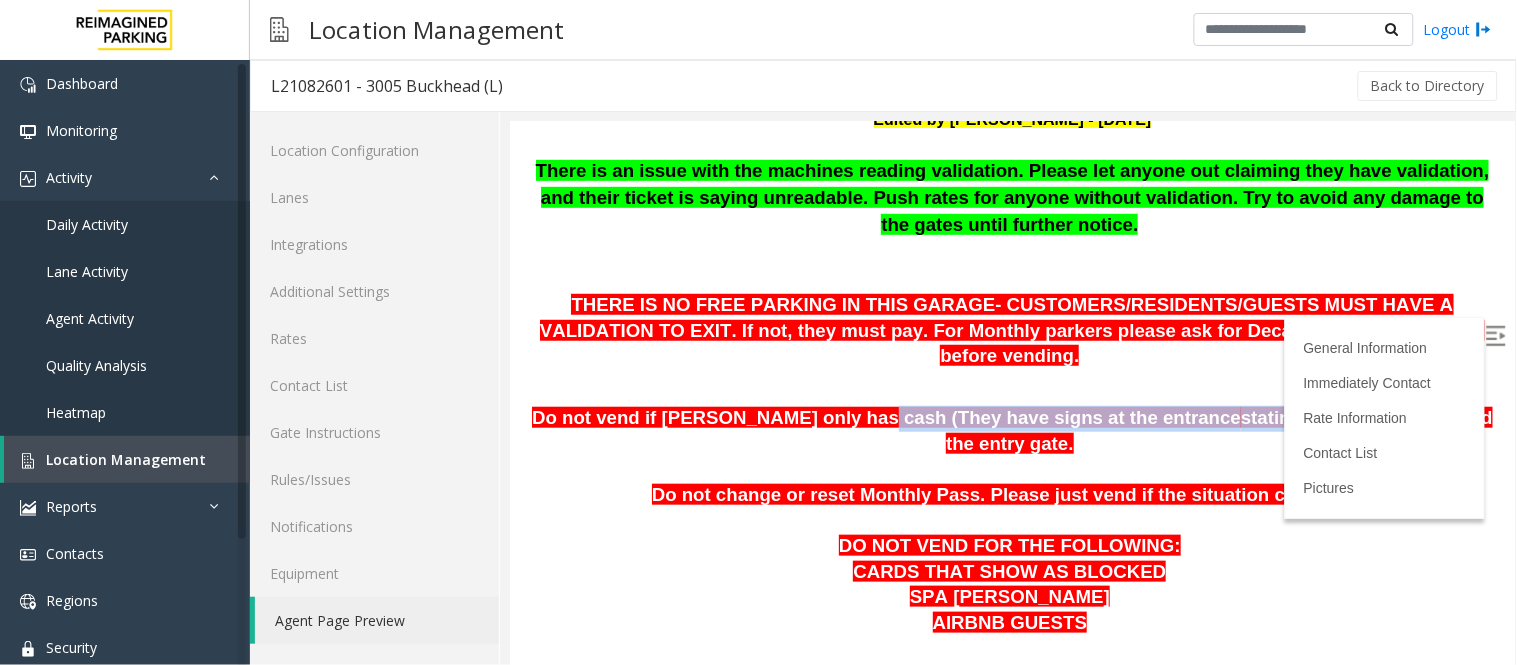 drag, startPoint x: 846, startPoint y: 368, endPoint x: 1211, endPoint y: 353, distance: 365.30807 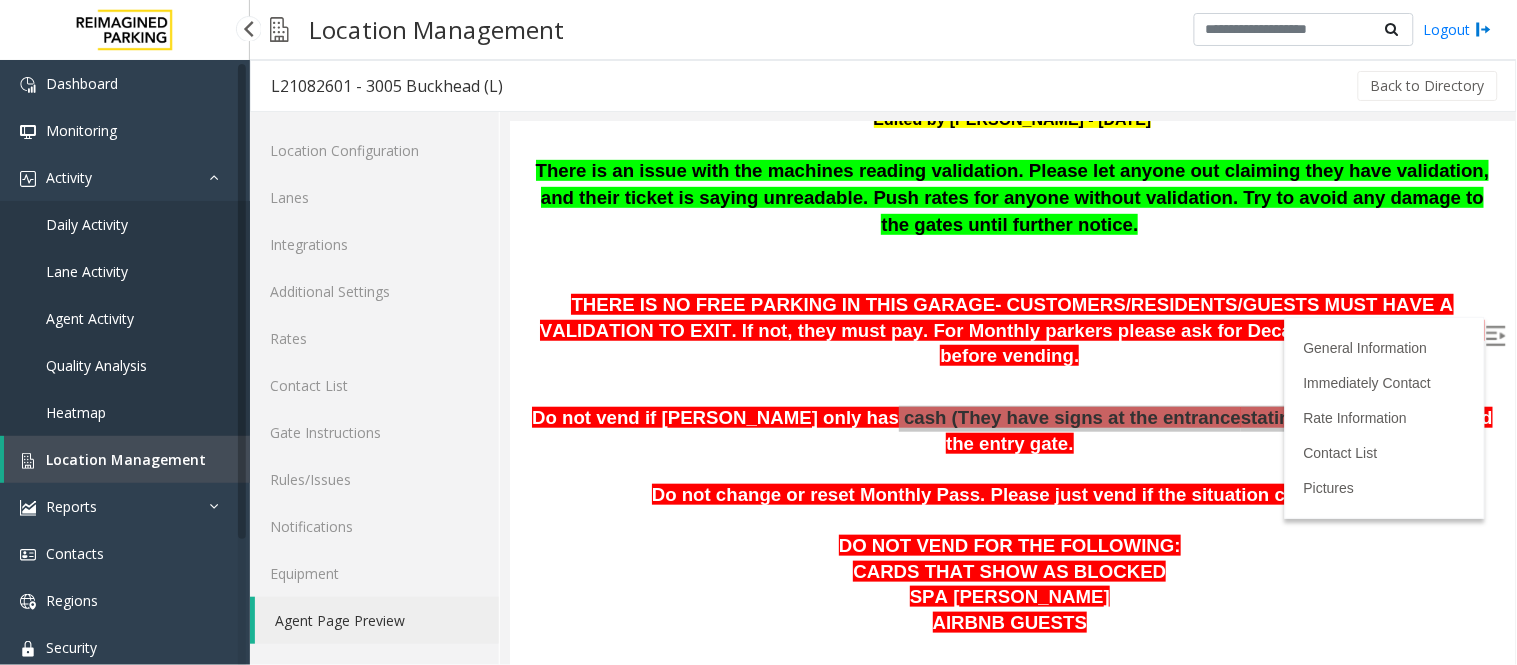 click on "Location Management" at bounding box center [126, 459] 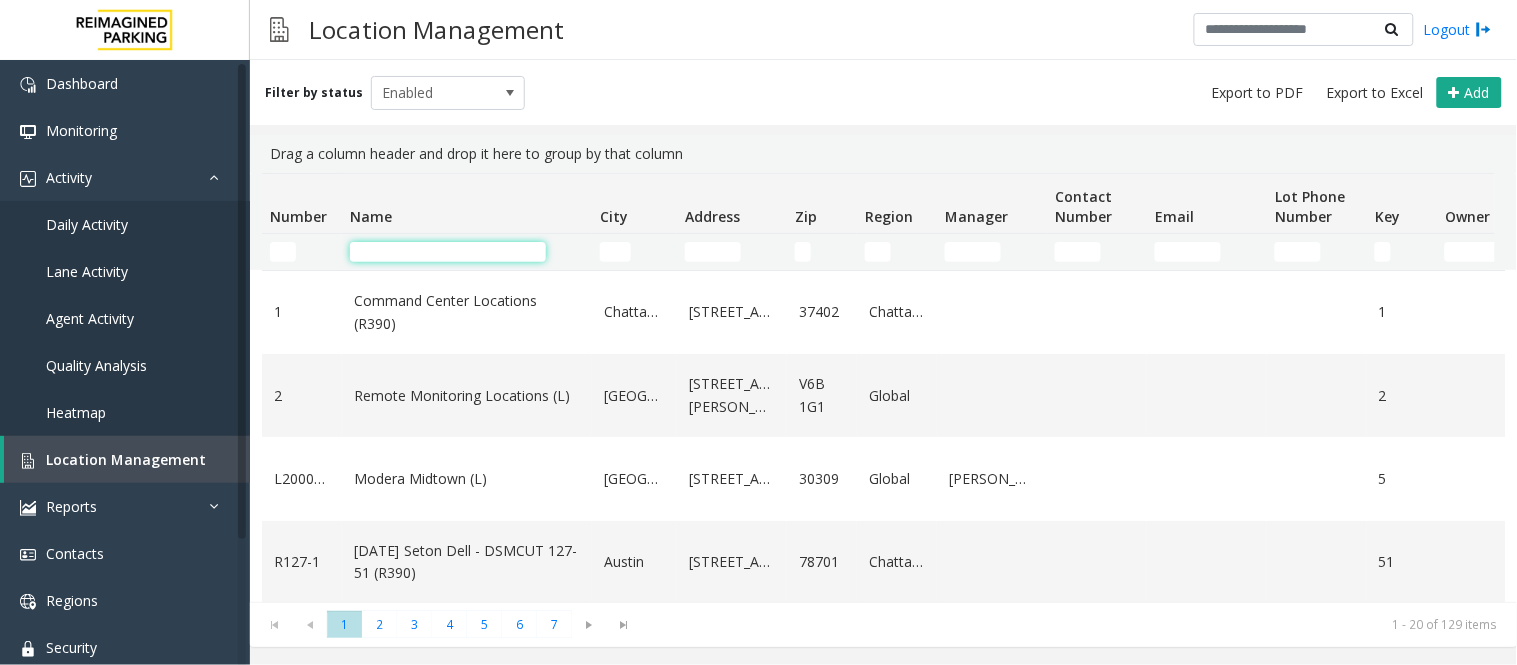 click 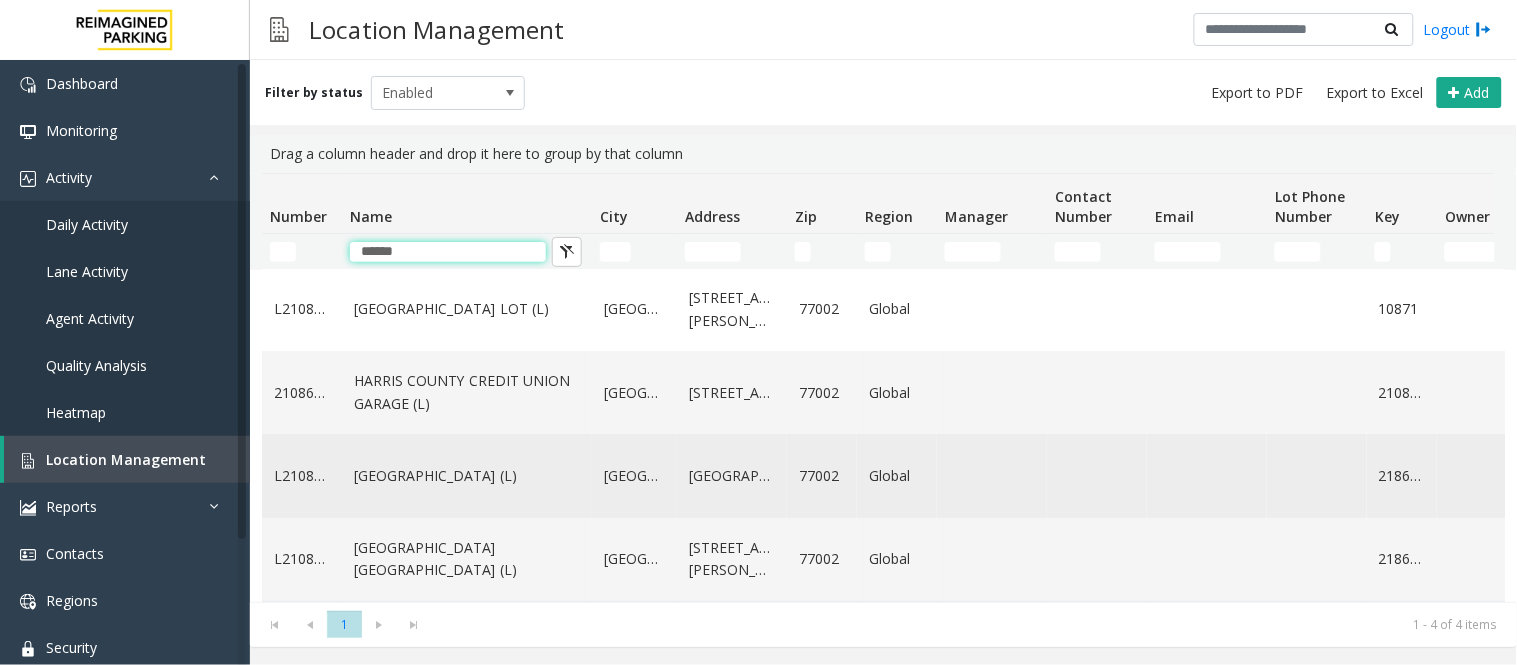 scroll, scrollTop: 18, scrollLeft: 0, axis: vertical 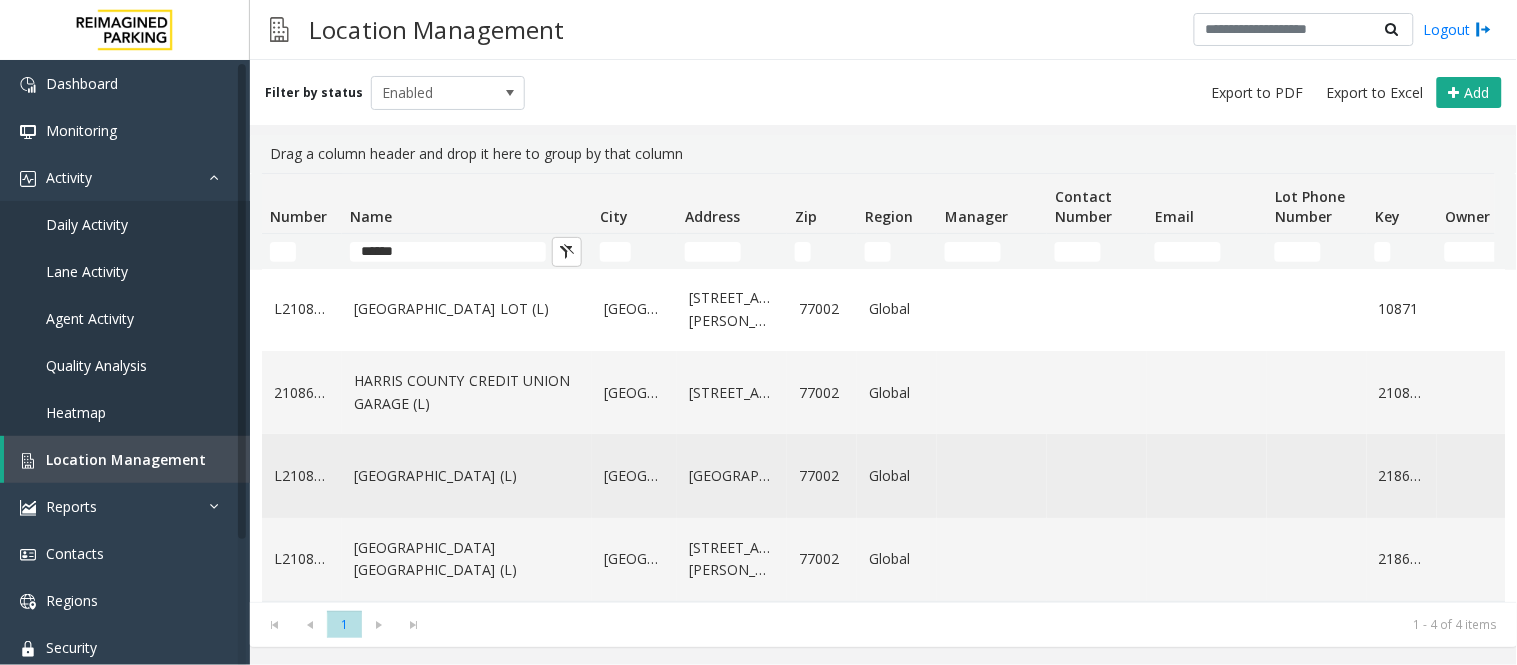 click on "HARRIS COUNTY CONGRESS PLAZA GARAGE (L)" 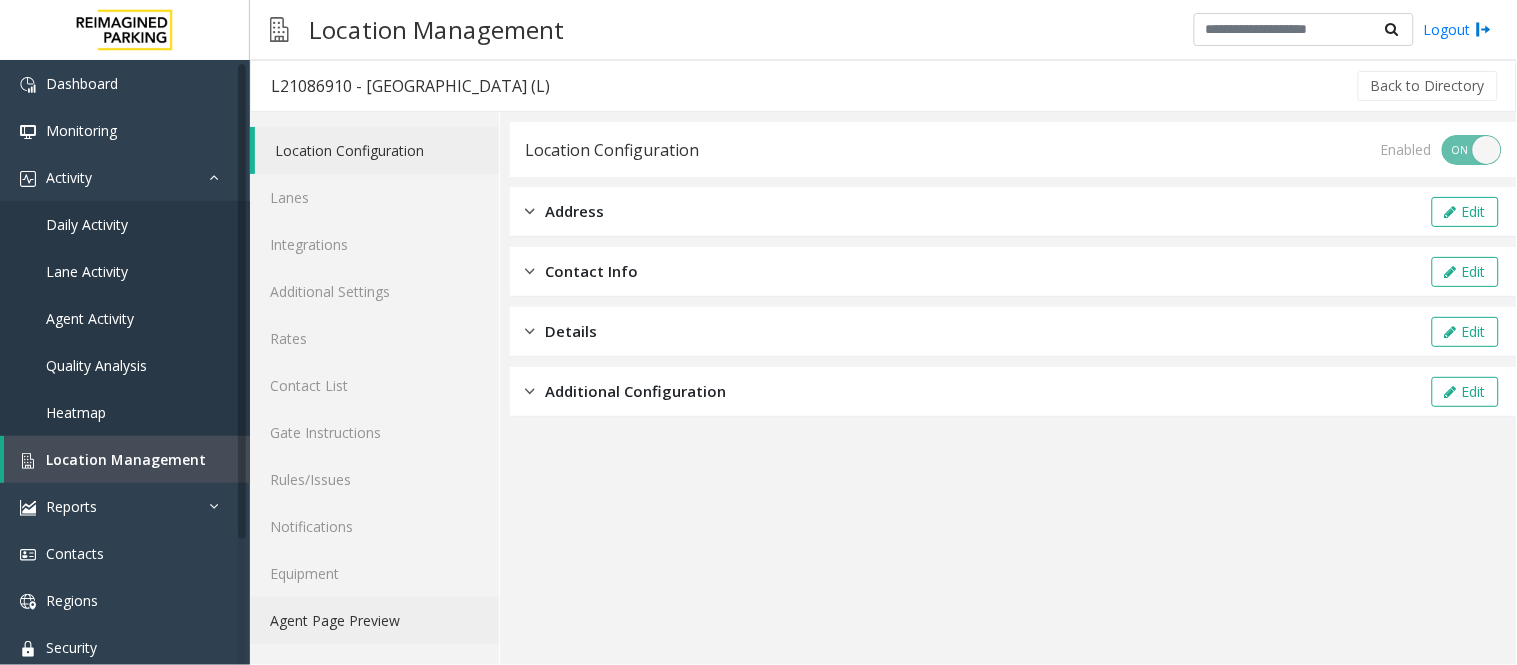 click on "Agent Page Preview" 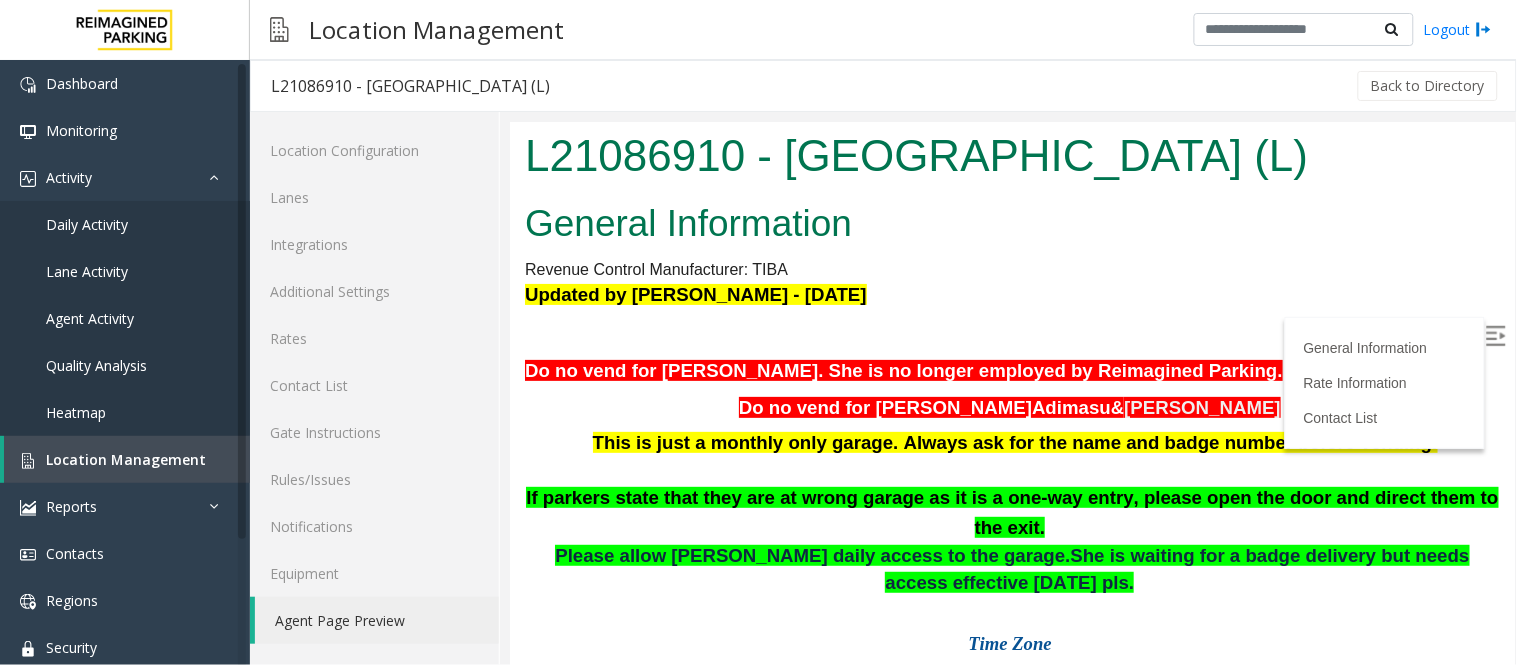 scroll, scrollTop: 444, scrollLeft: 0, axis: vertical 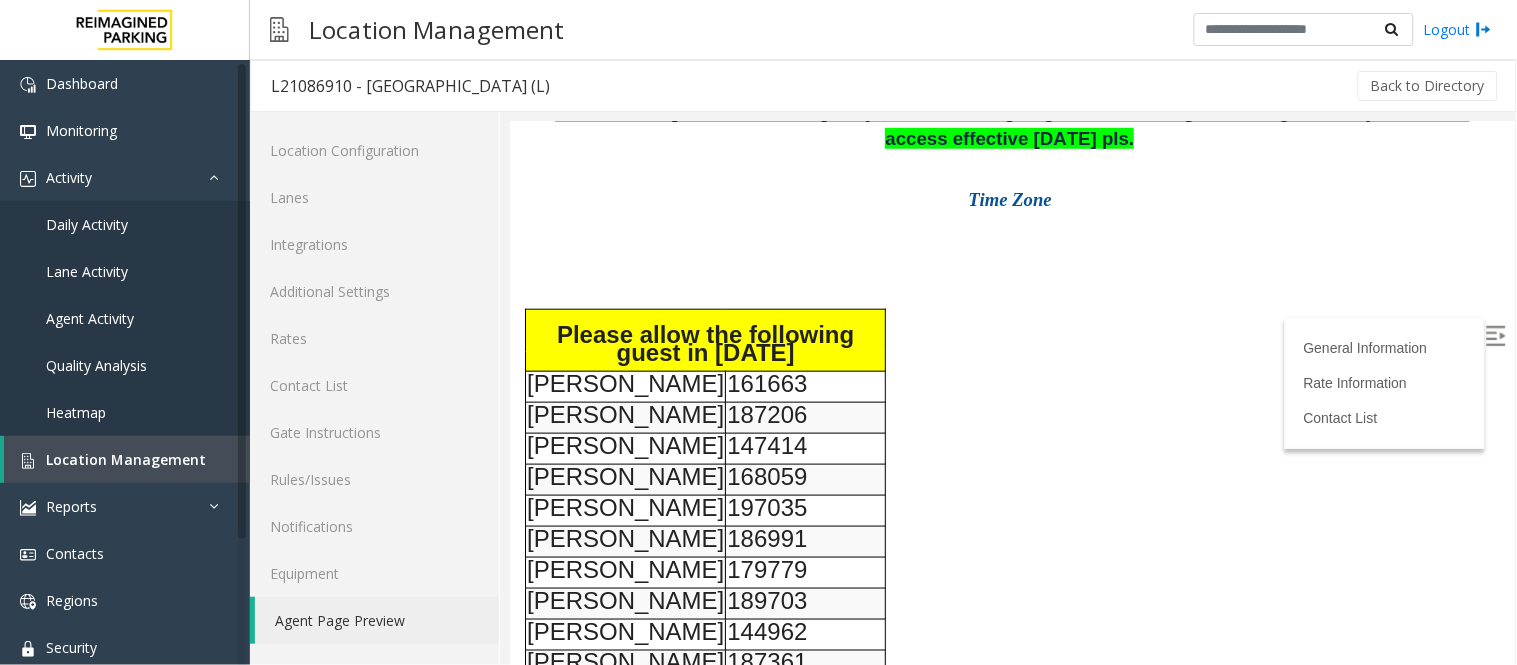 click on "Time Zone" at bounding box center [1008, 198] 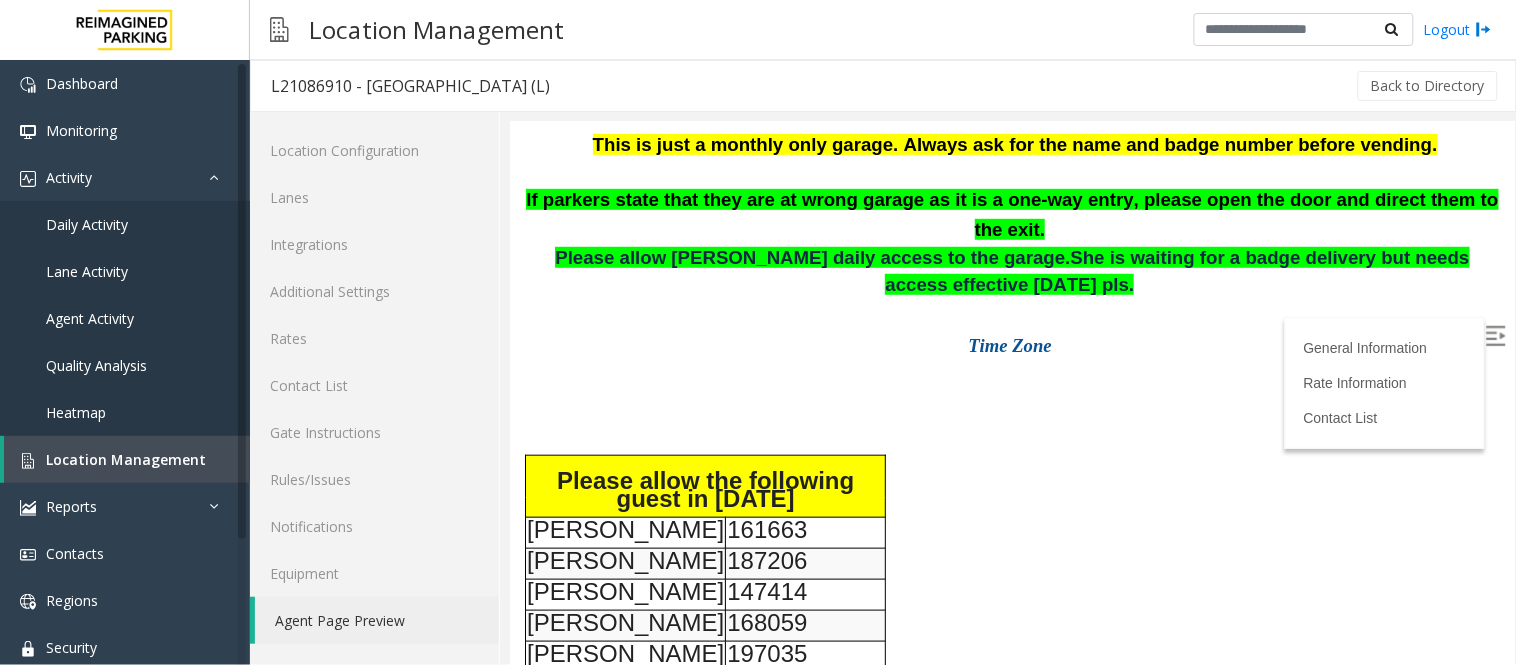 scroll, scrollTop: 0, scrollLeft: 0, axis: both 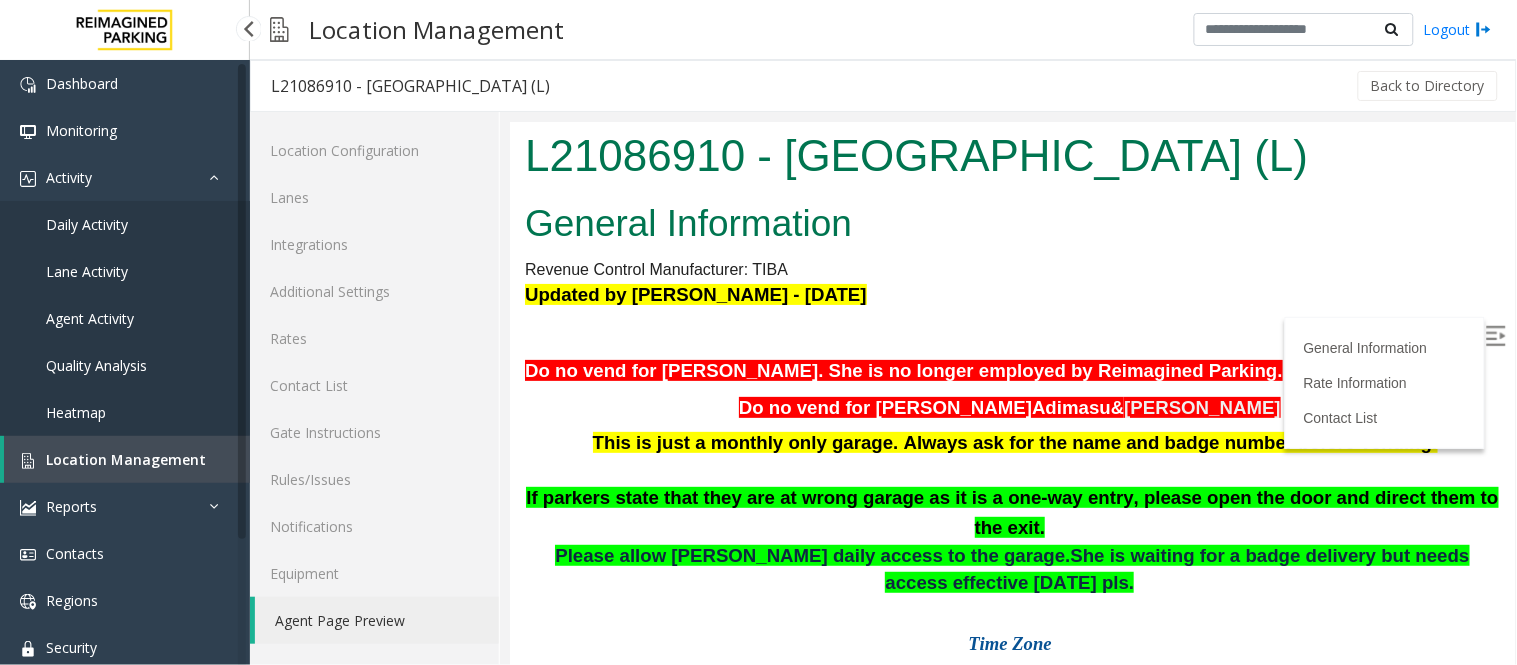 click on "Location Management" at bounding box center [127, 459] 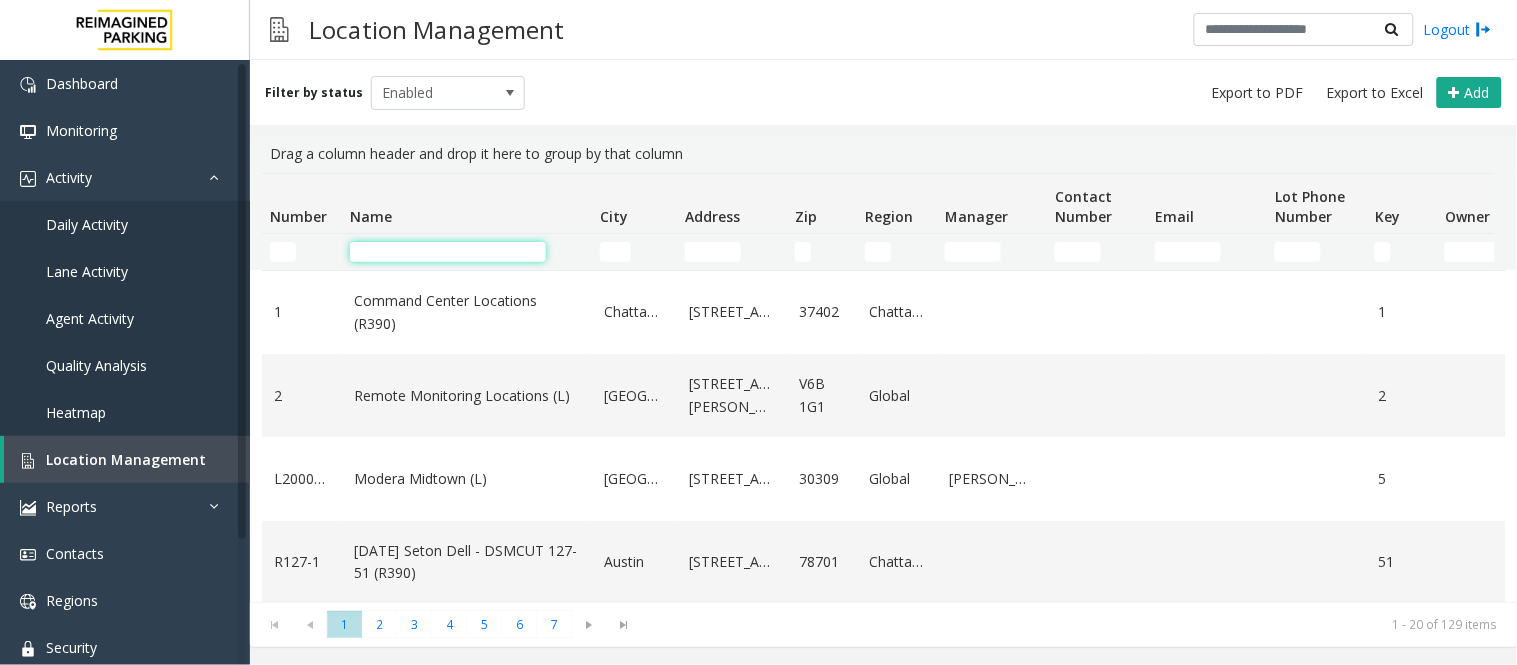 click 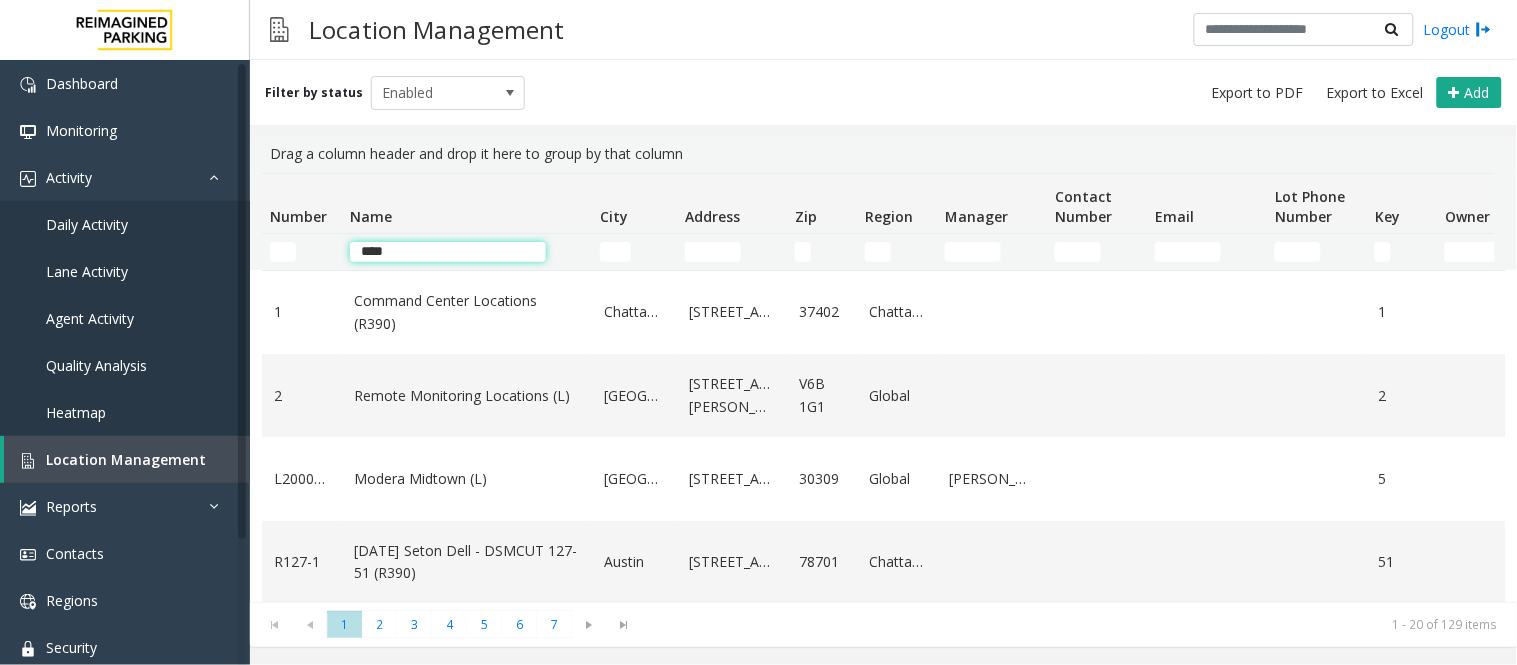 type on "****" 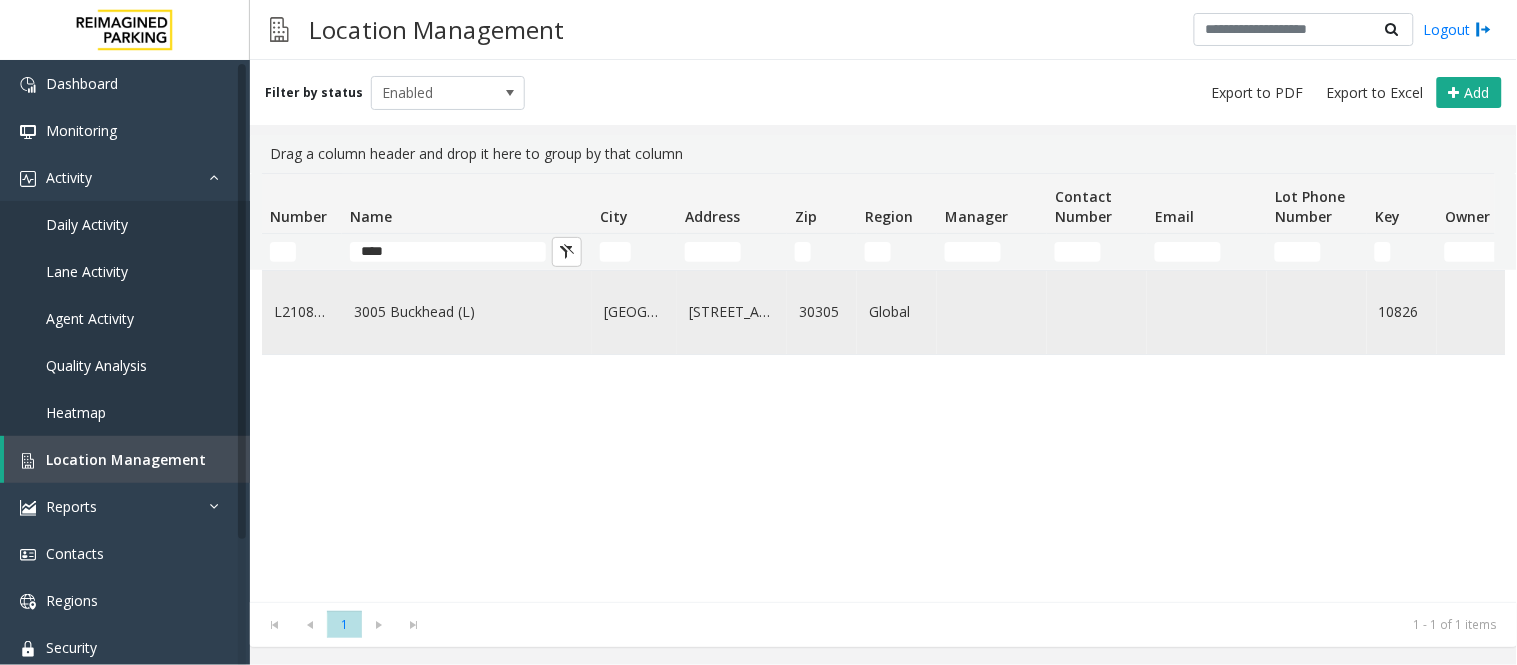 click on "3005 Buckhead (L)" 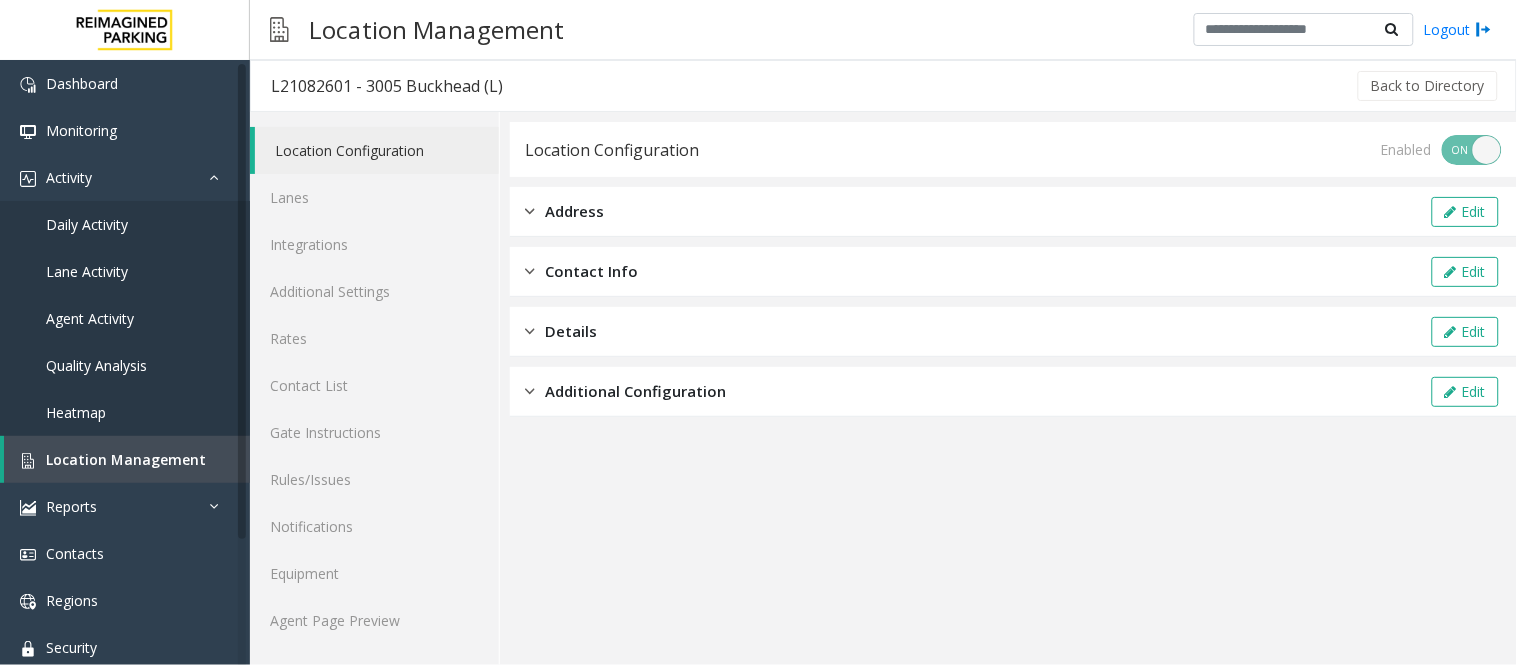 click on "Location Configuration Enabled ON OFF Address  Edit  Contact Info  Edit  Details  Edit  Additional Configuration  Edit" 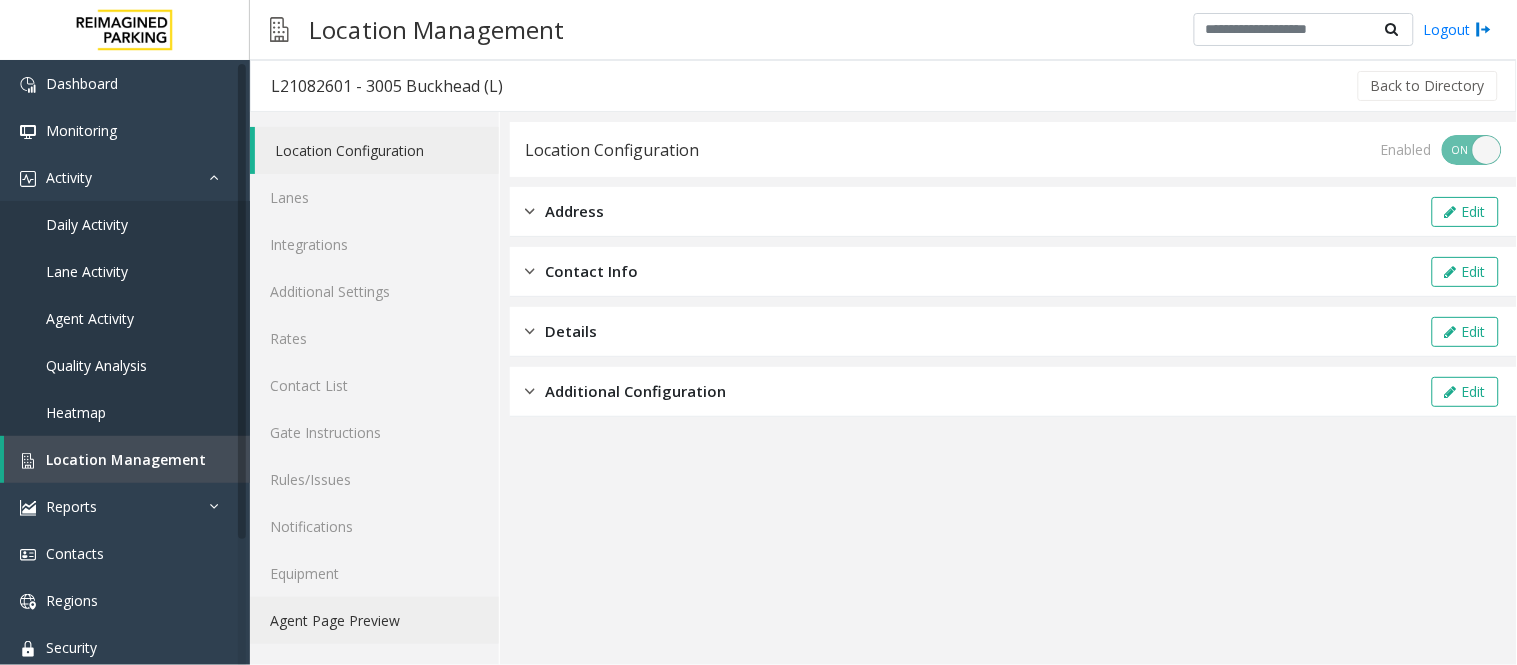click on "Agent Page Preview" 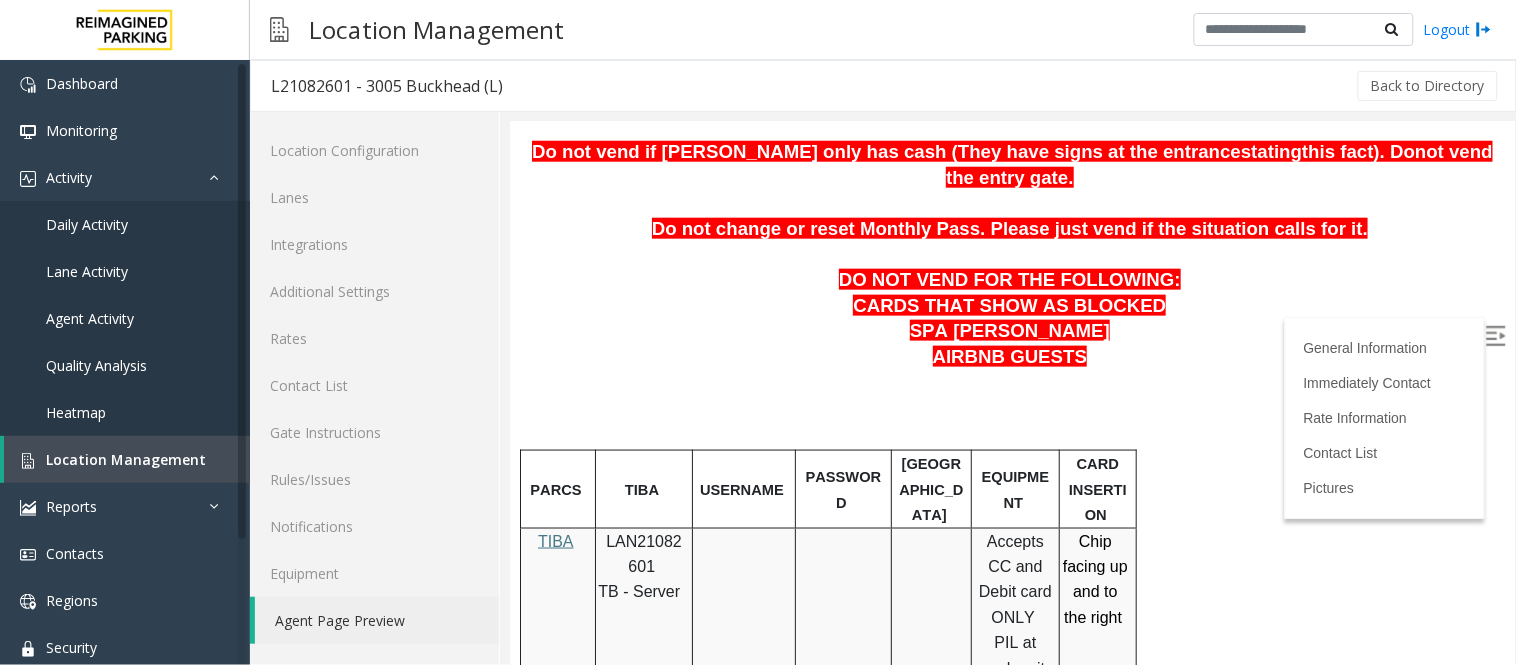 scroll, scrollTop: 542, scrollLeft: 0, axis: vertical 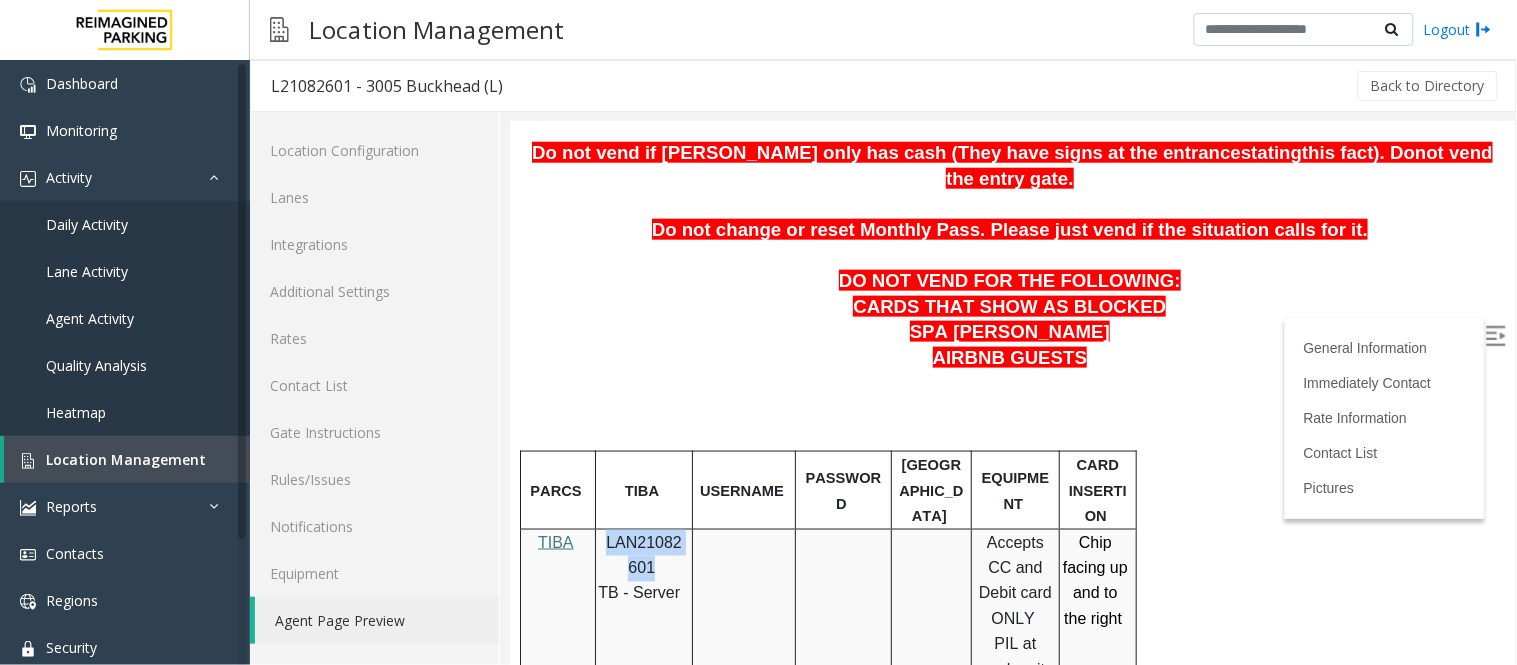 drag, startPoint x: 649, startPoint y: 492, endPoint x: 605, endPoint y: 459, distance: 55 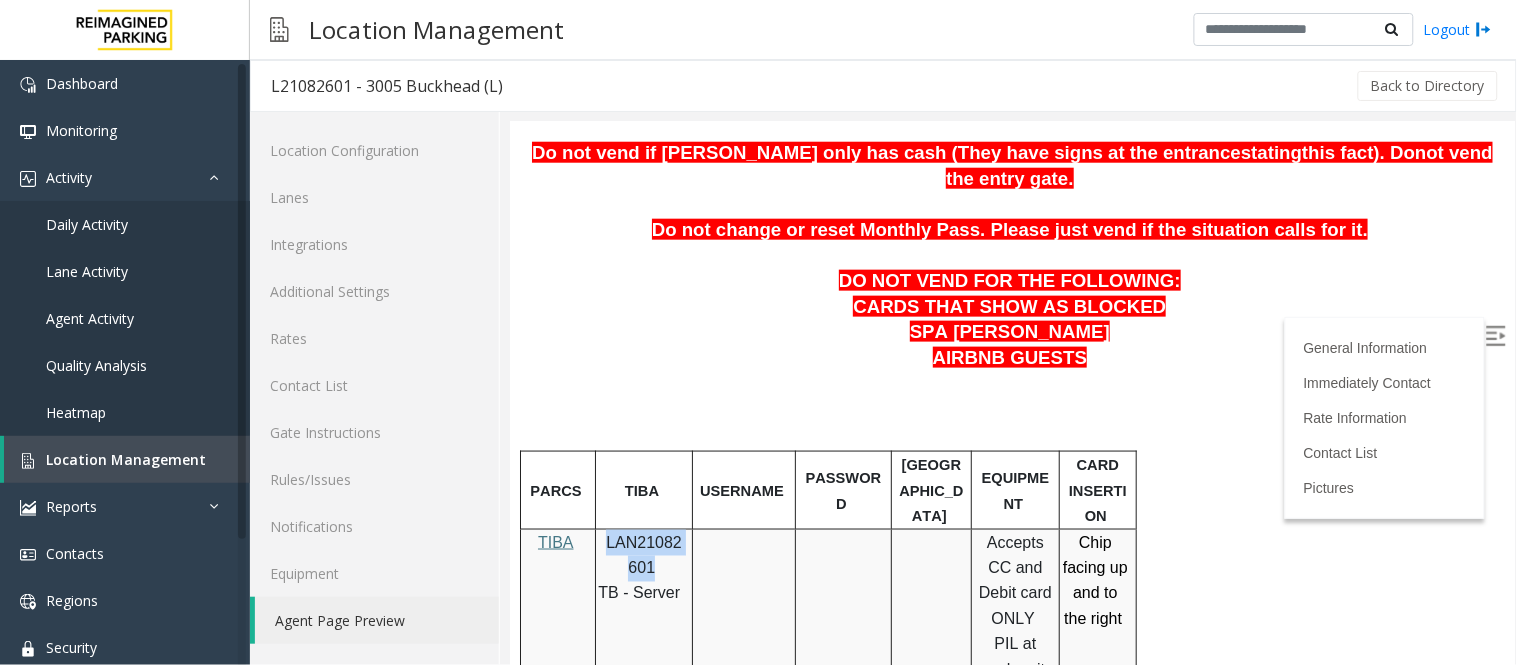 copy on "LAN21082601" 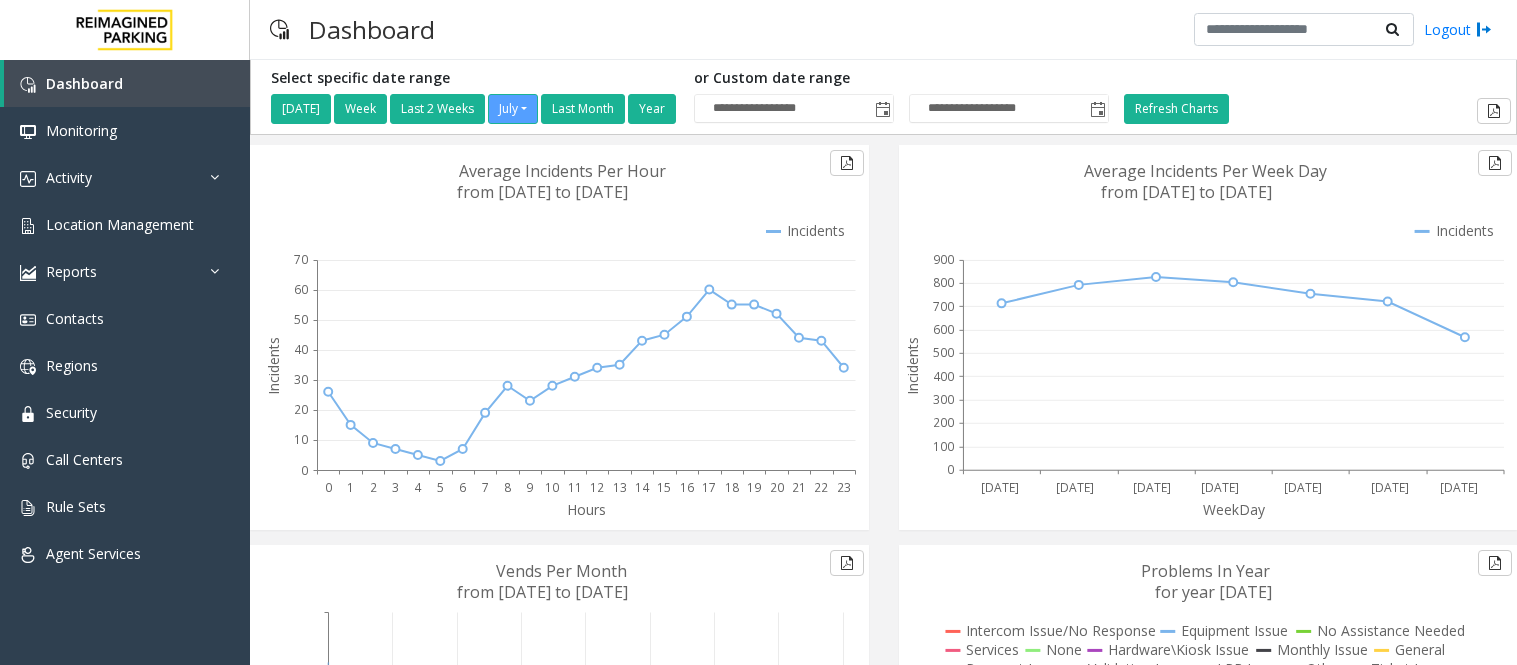 scroll, scrollTop: 0, scrollLeft: 0, axis: both 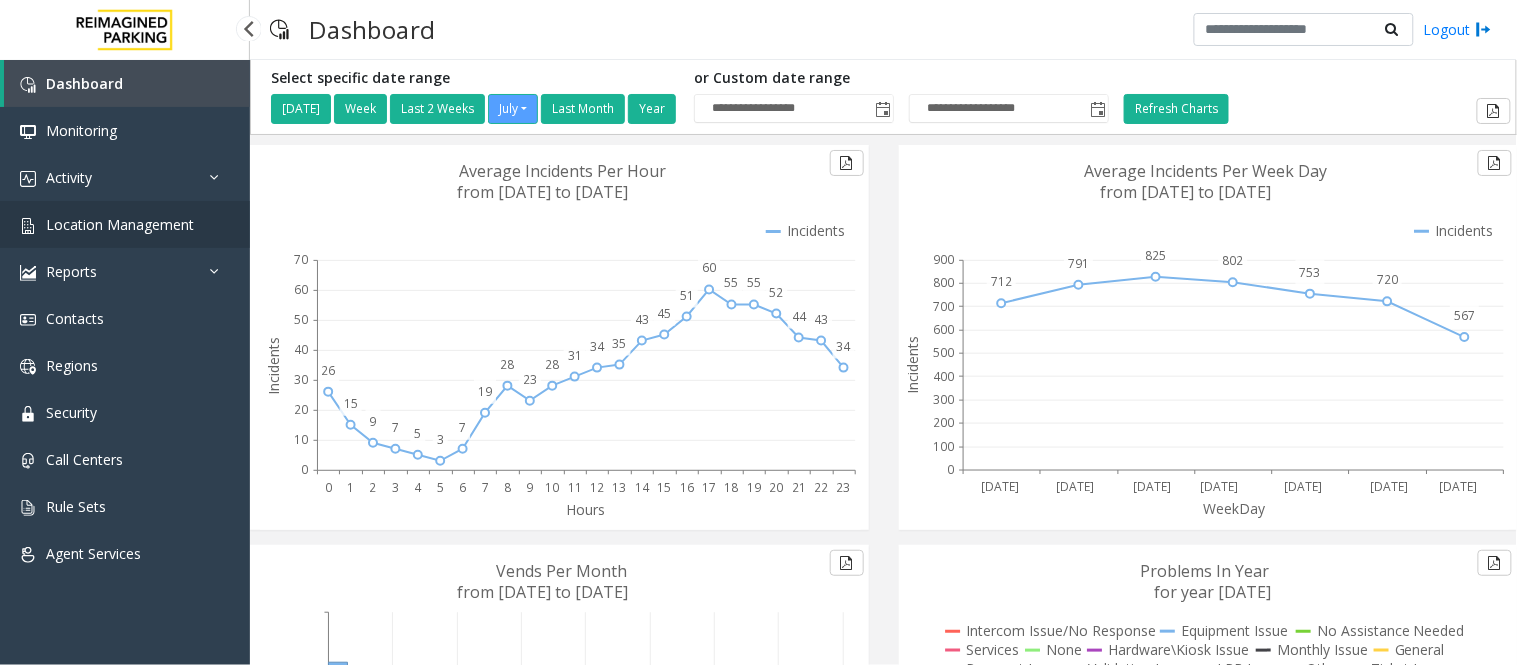 click on "Location Management" at bounding box center (120, 224) 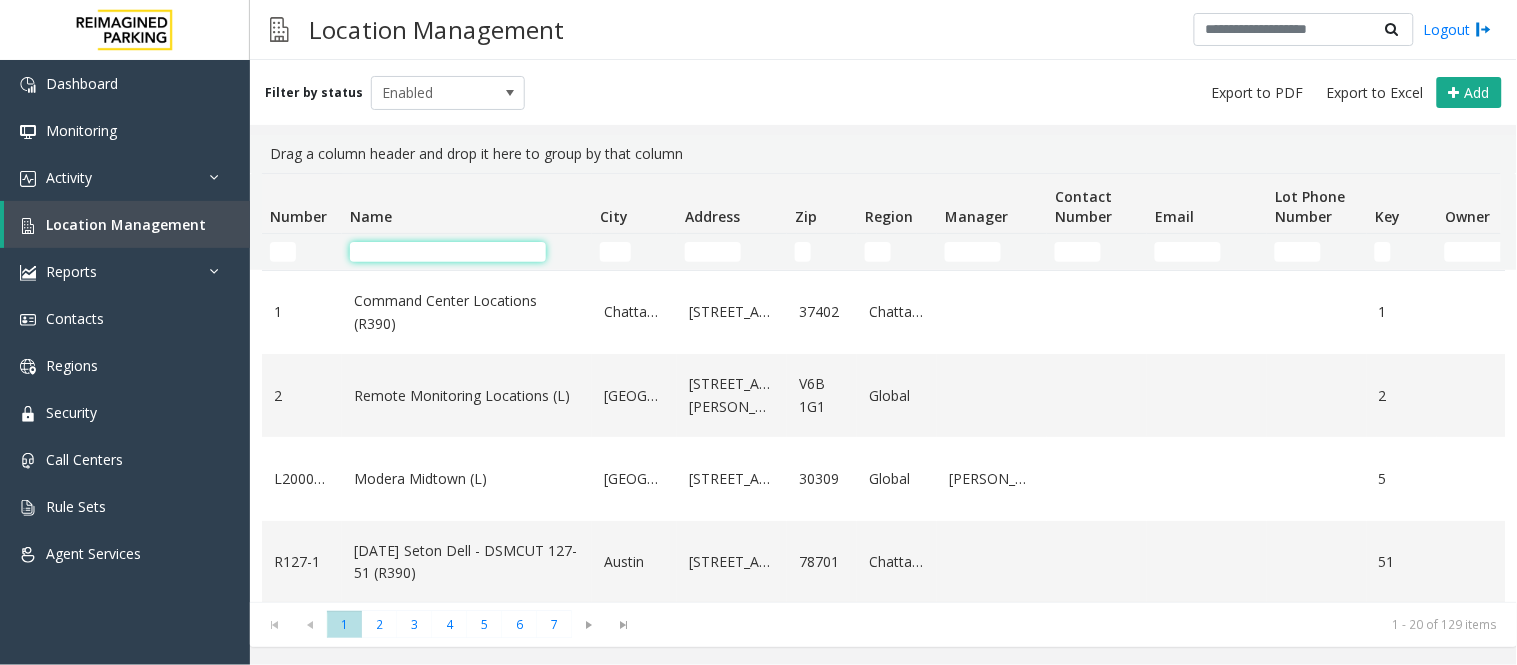 click 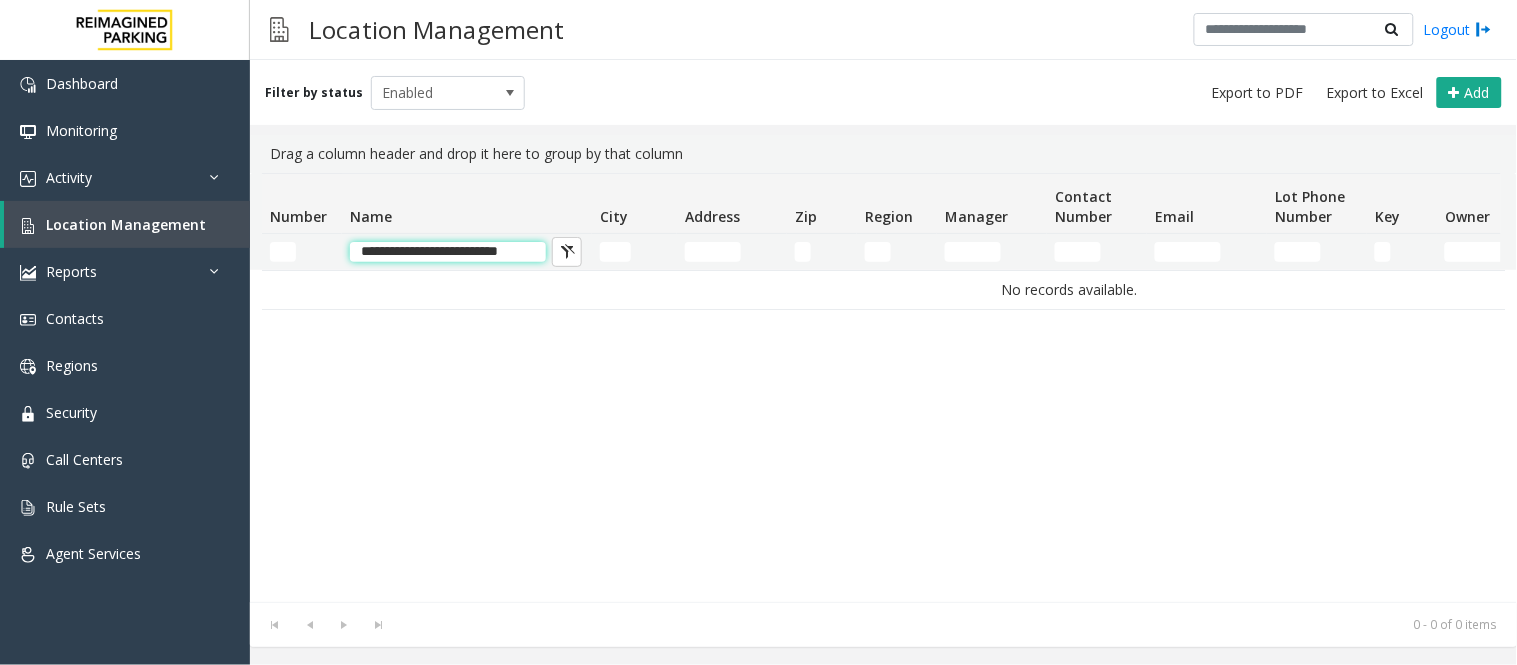 scroll, scrollTop: 0, scrollLeft: 0, axis: both 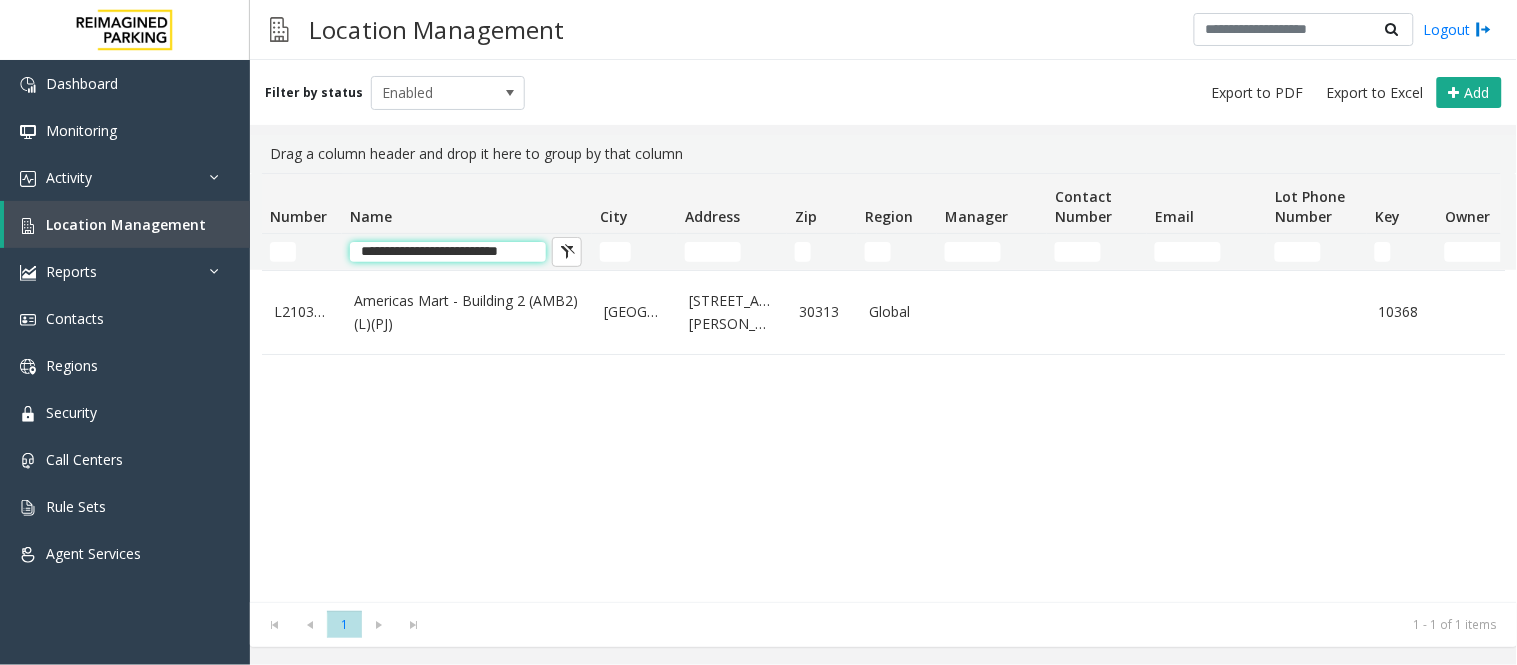 click on "**********" 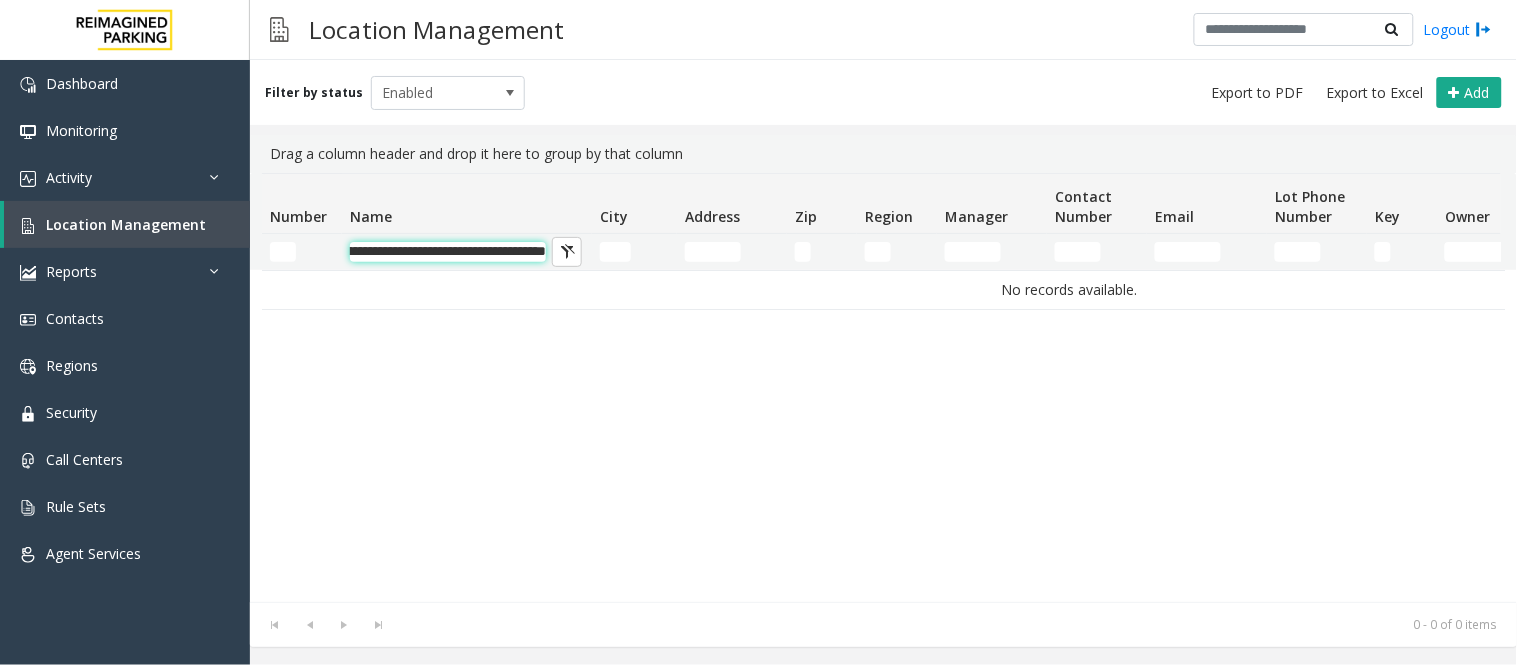 scroll, scrollTop: 0, scrollLeft: 11, axis: horizontal 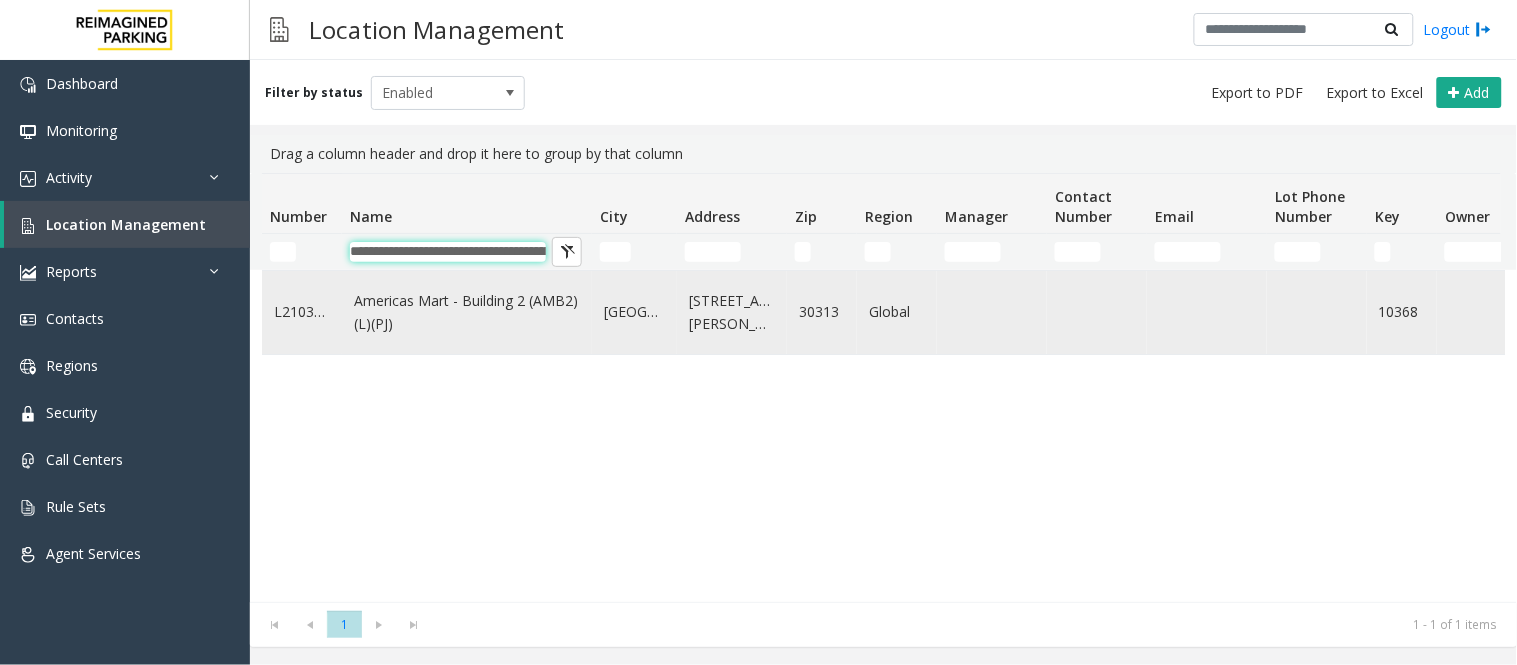 type on "**********" 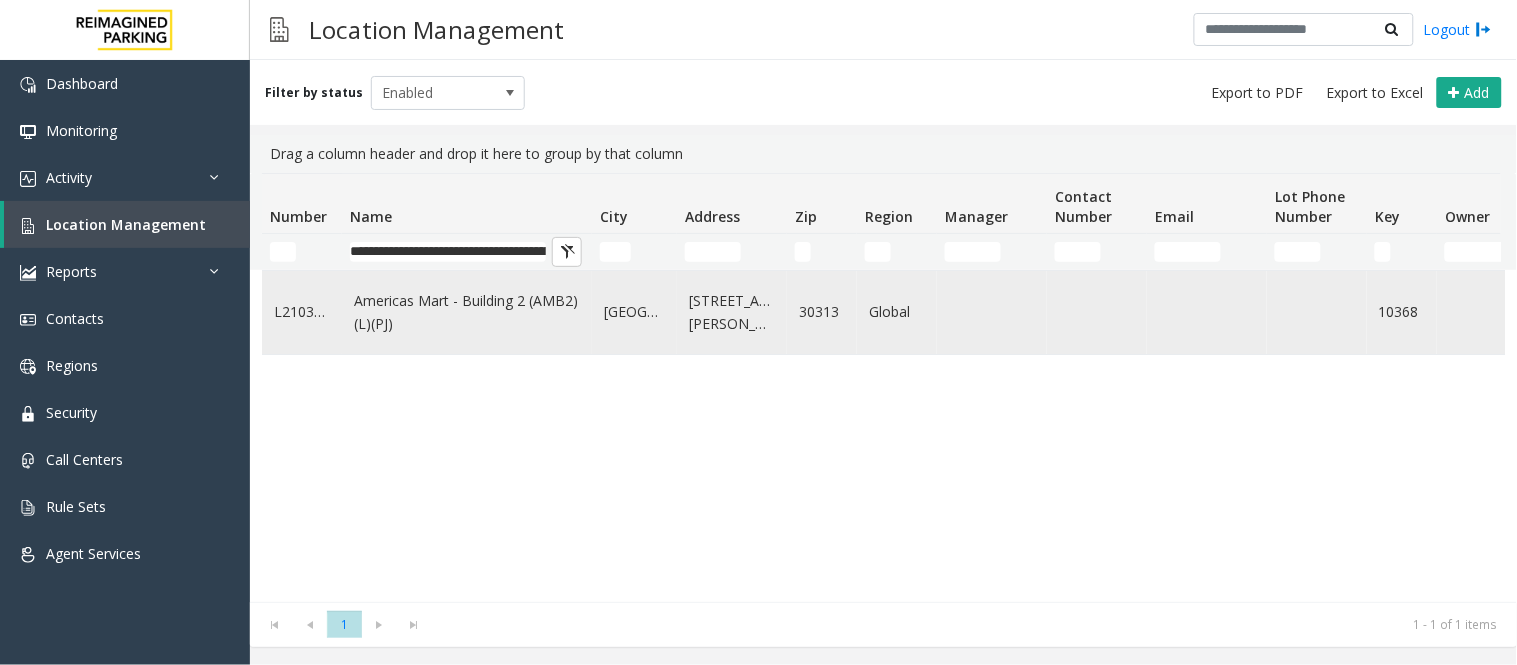 scroll, scrollTop: 0, scrollLeft: 0, axis: both 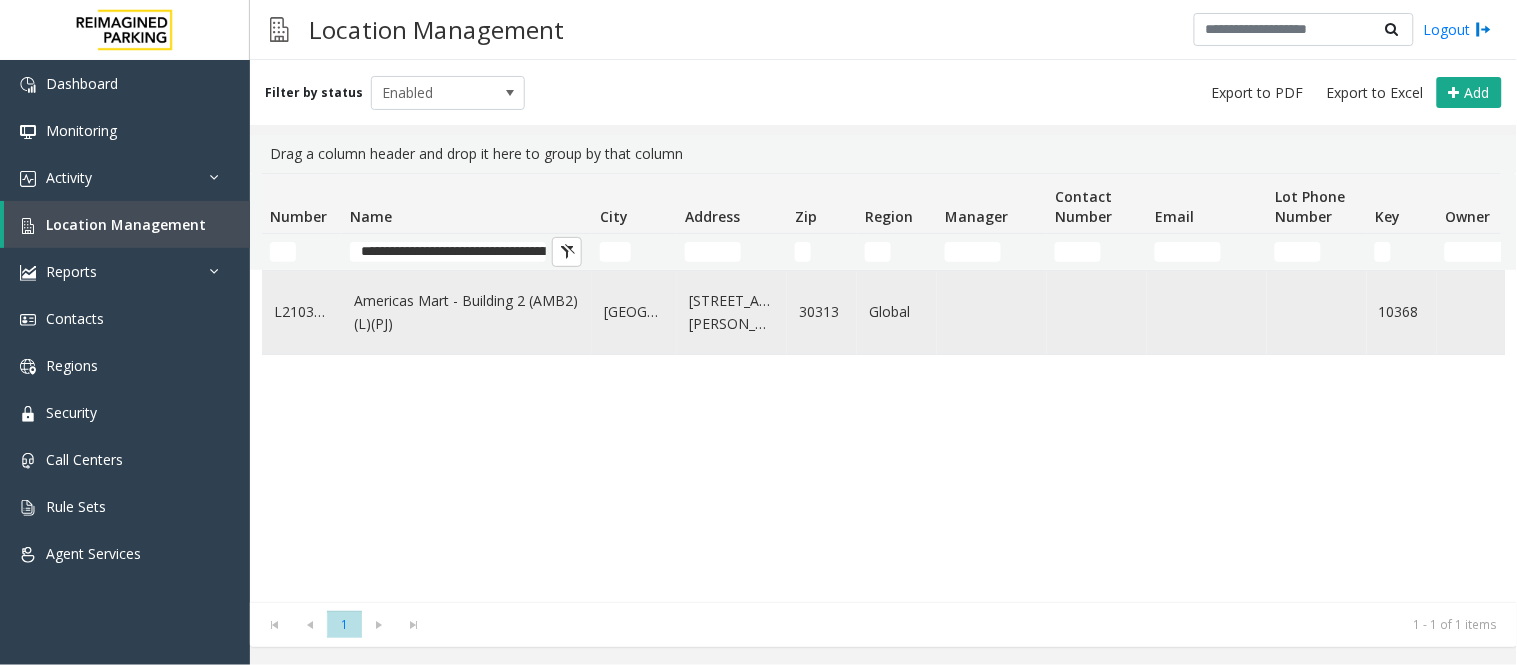 click on "Americas Mart - Building 2 (AMB2) (L)(PJ)" 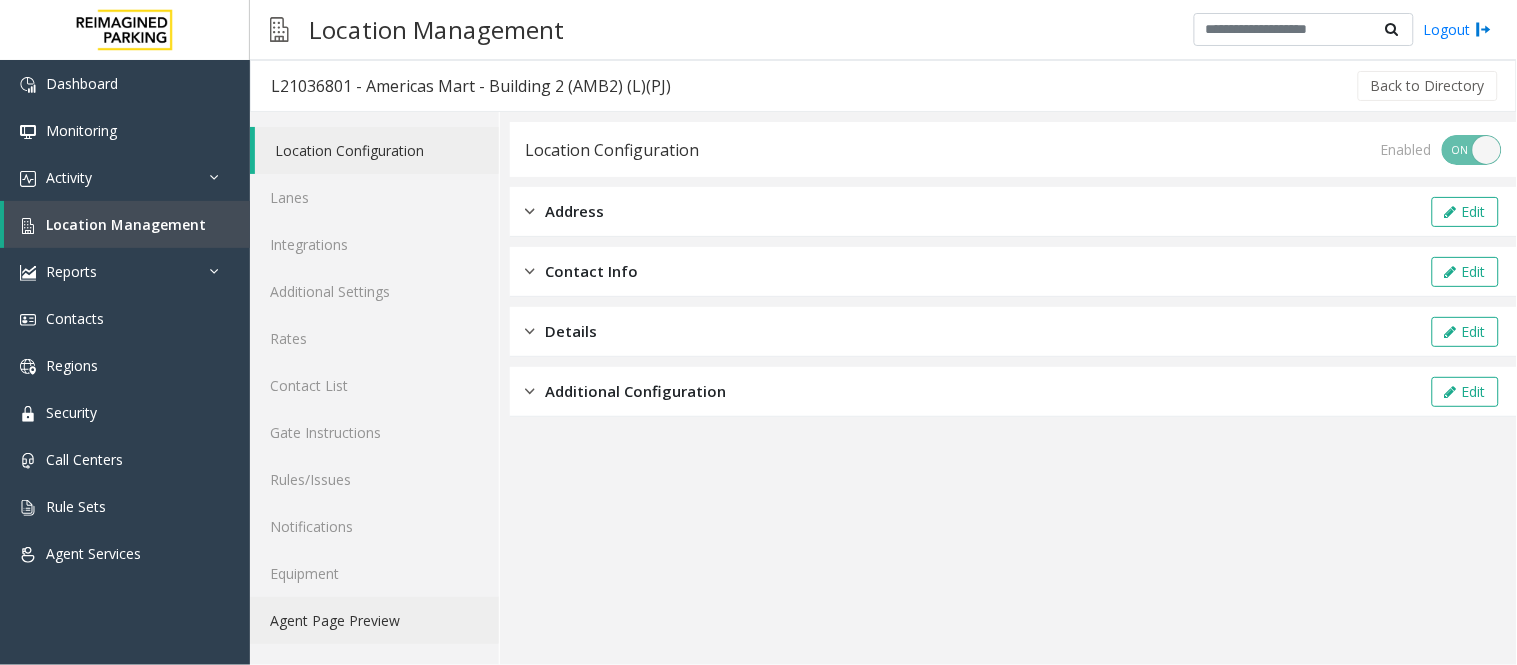 click on "Agent Page Preview" 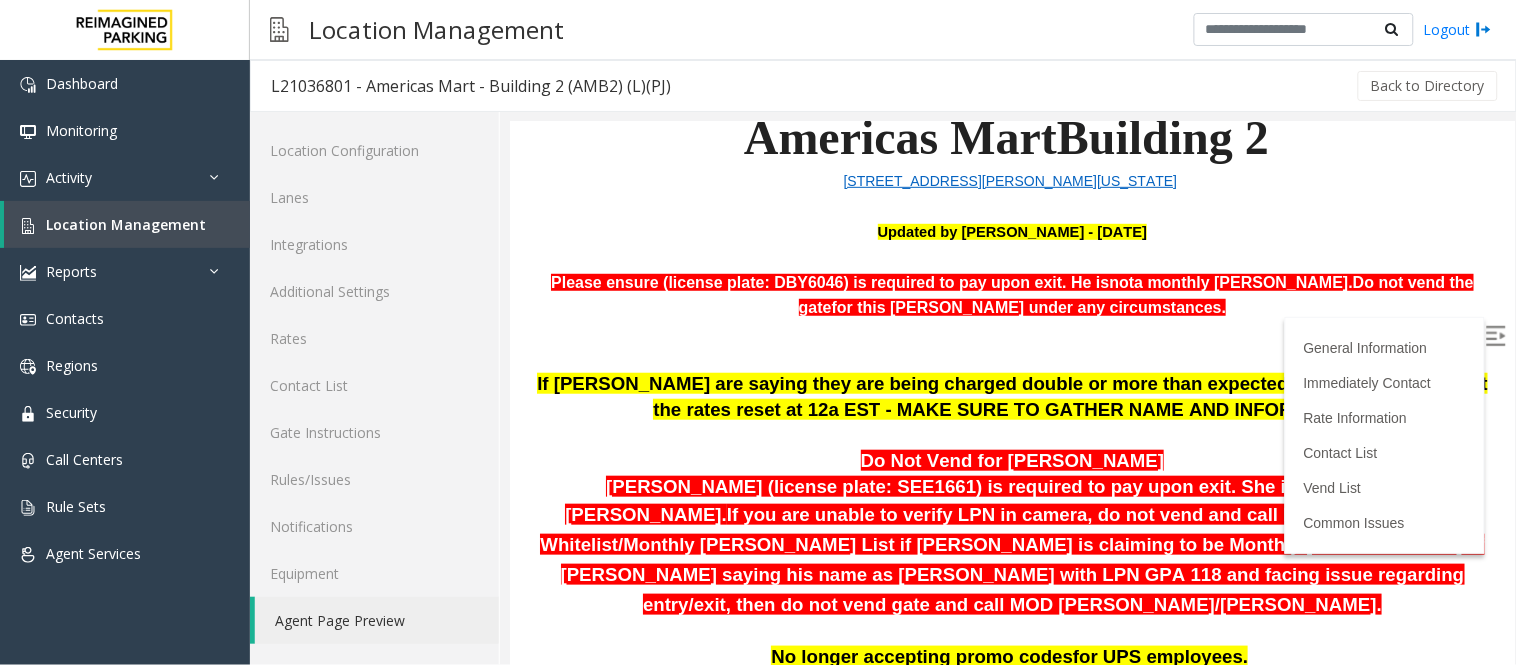 scroll, scrollTop: 333, scrollLeft: 0, axis: vertical 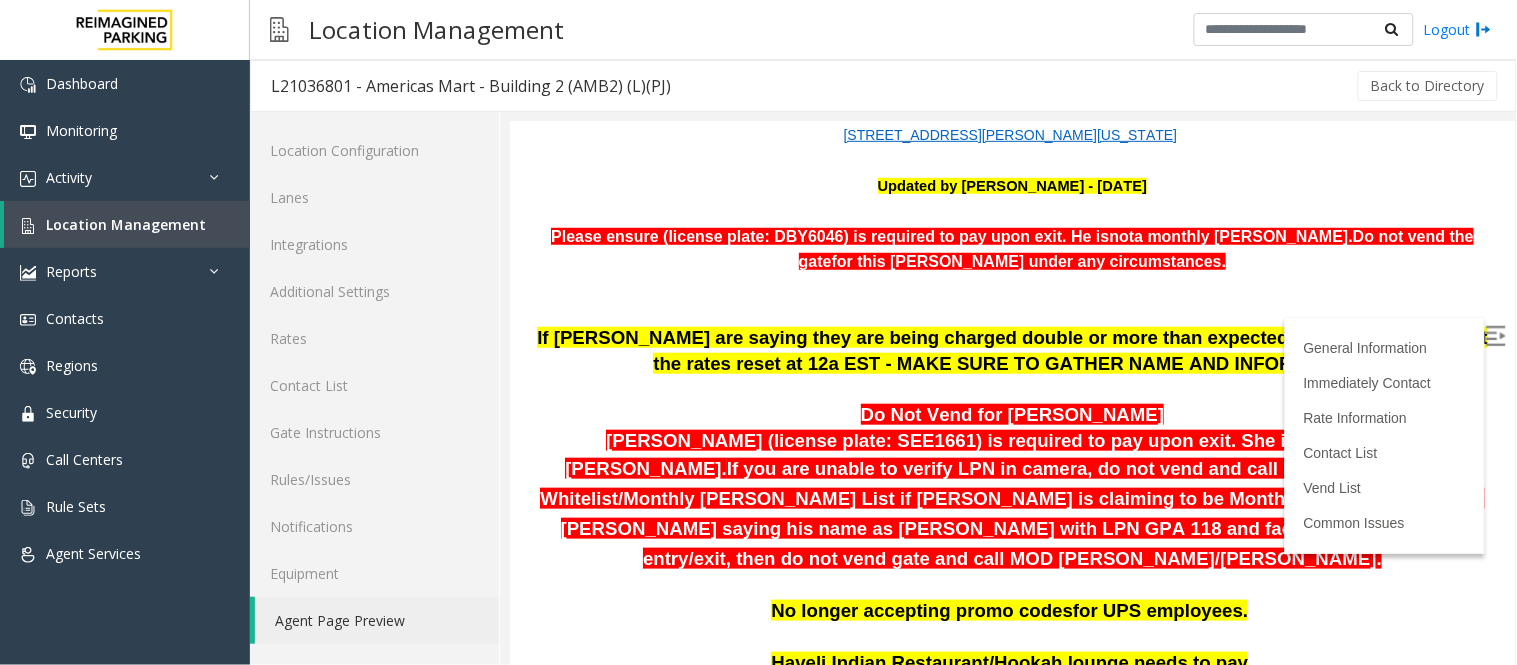click at bounding box center [1495, 335] 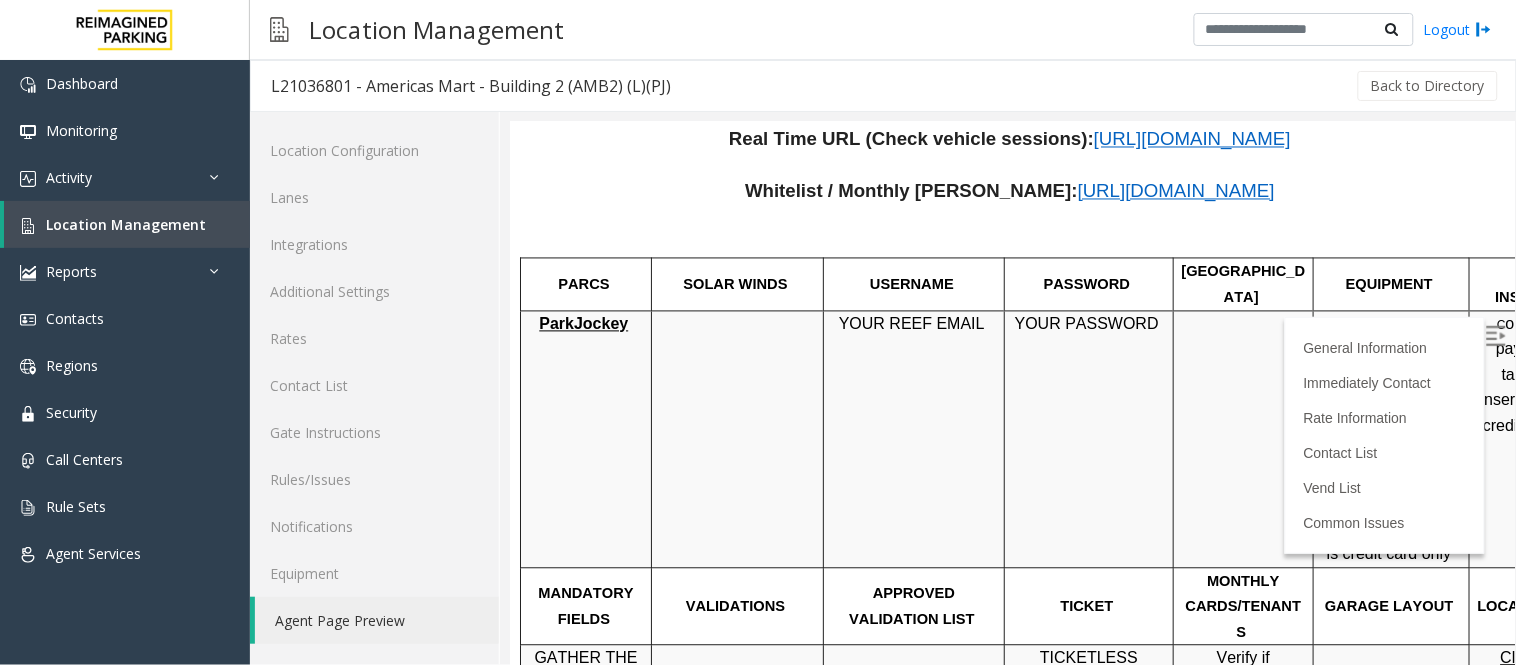 scroll, scrollTop: 1111, scrollLeft: 0, axis: vertical 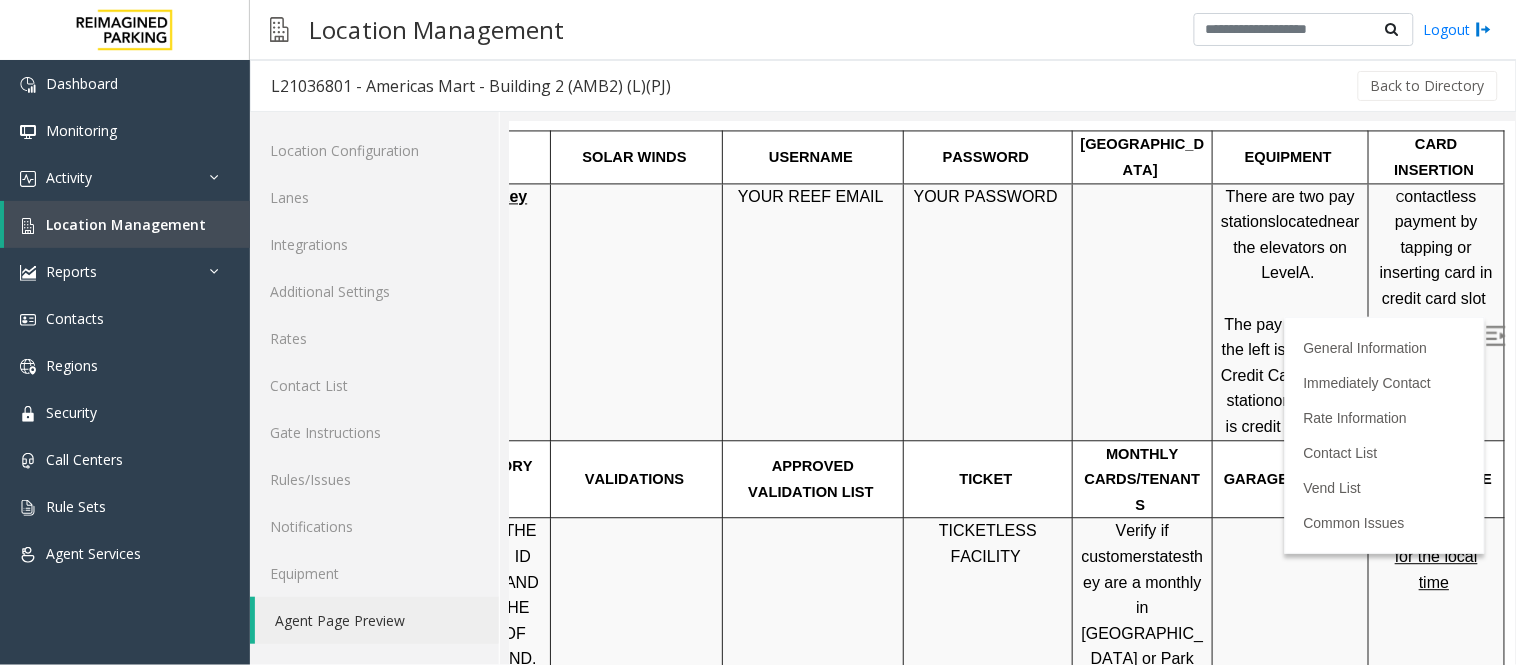 click on "YOUR REEF EMAIL" at bounding box center [812, 310] 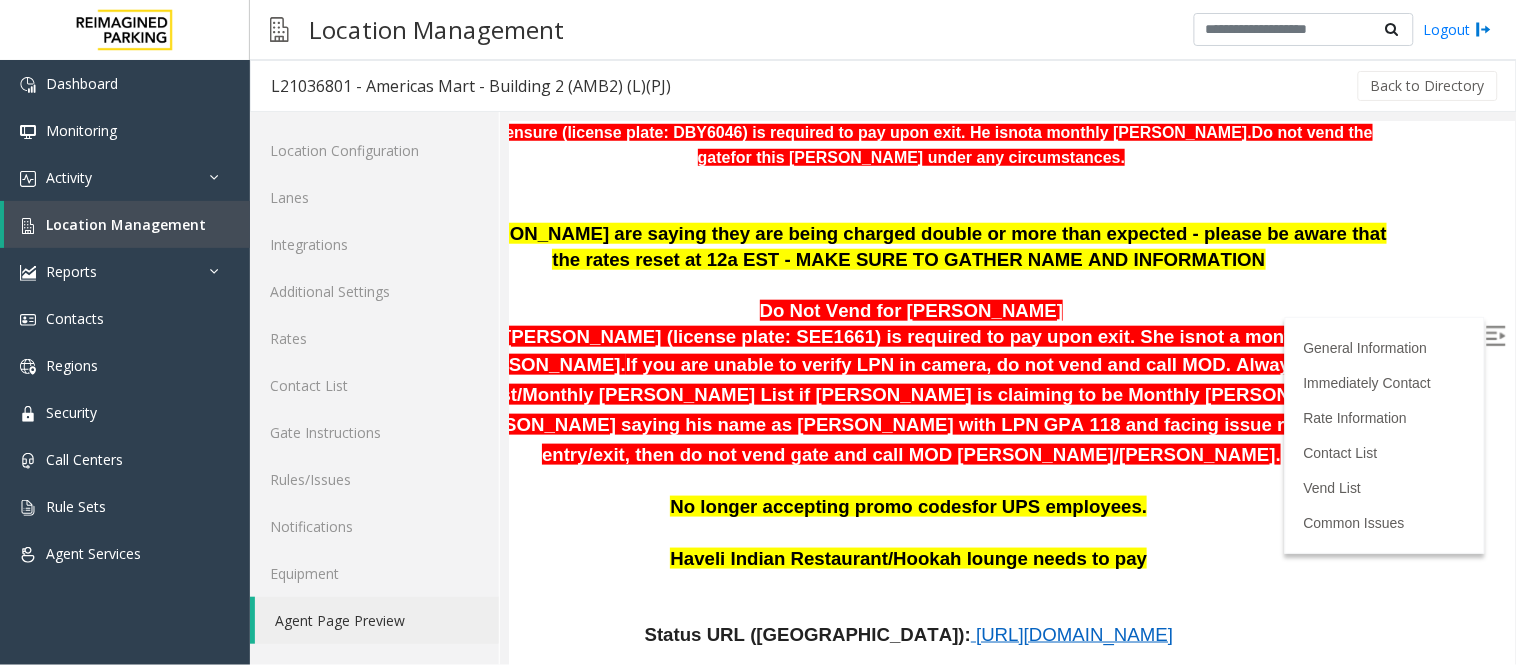 scroll, scrollTop: 444, scrollLeft: 116, axis: both 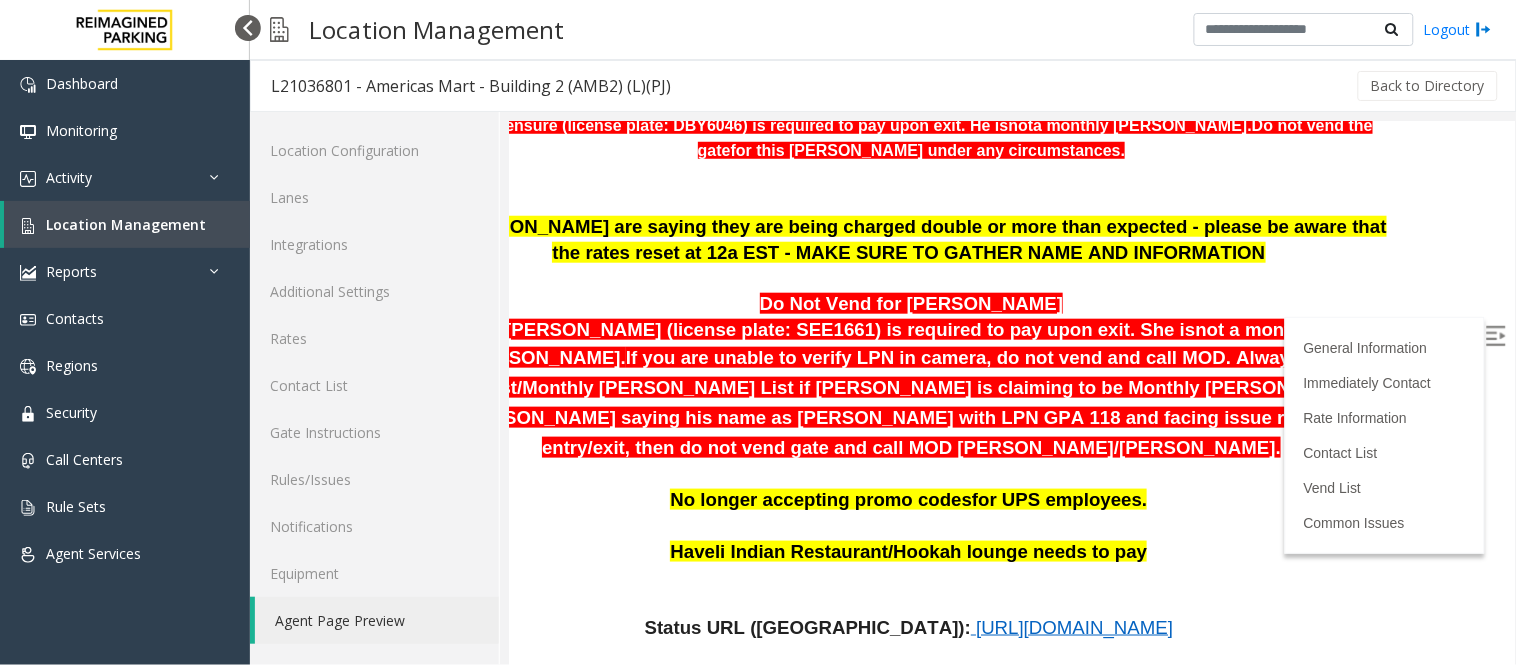 click at bounding box center (248, 28) 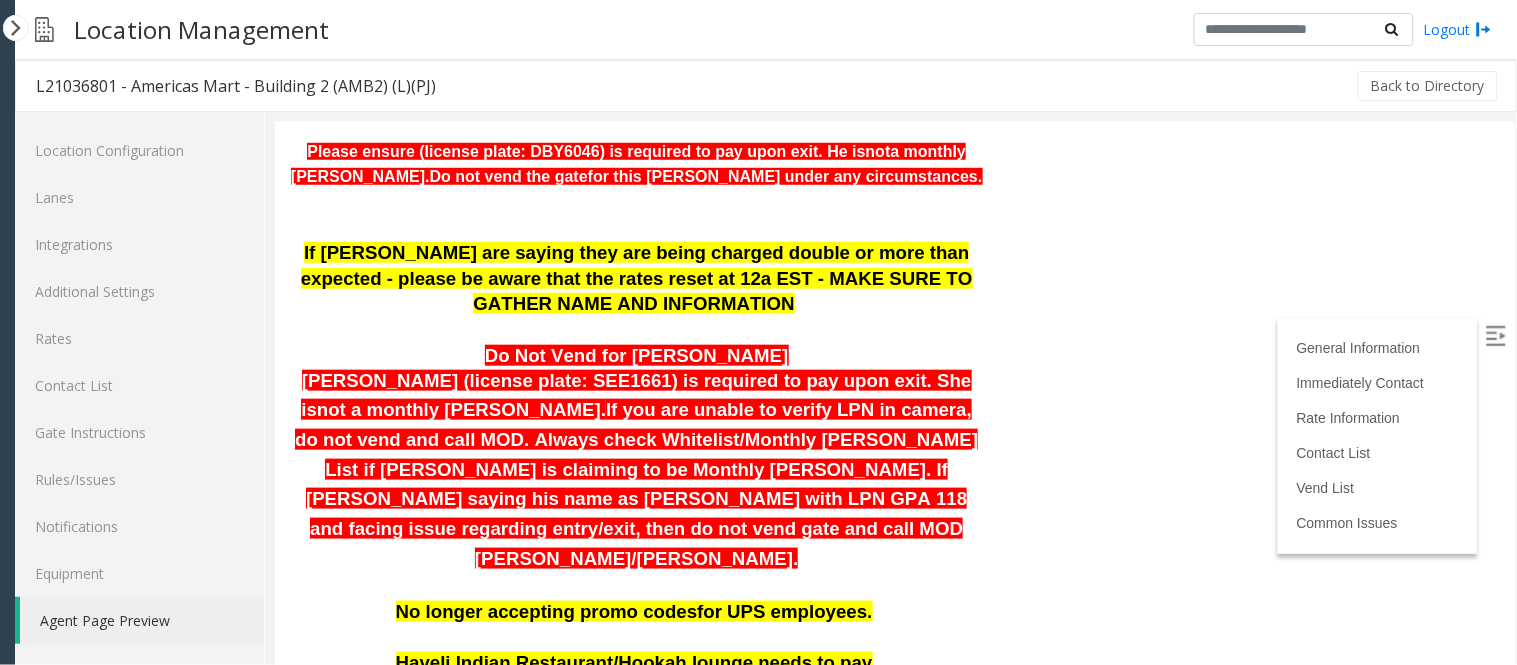 scroll, scrollTop: 418, scrollLeft: 37, axis: both 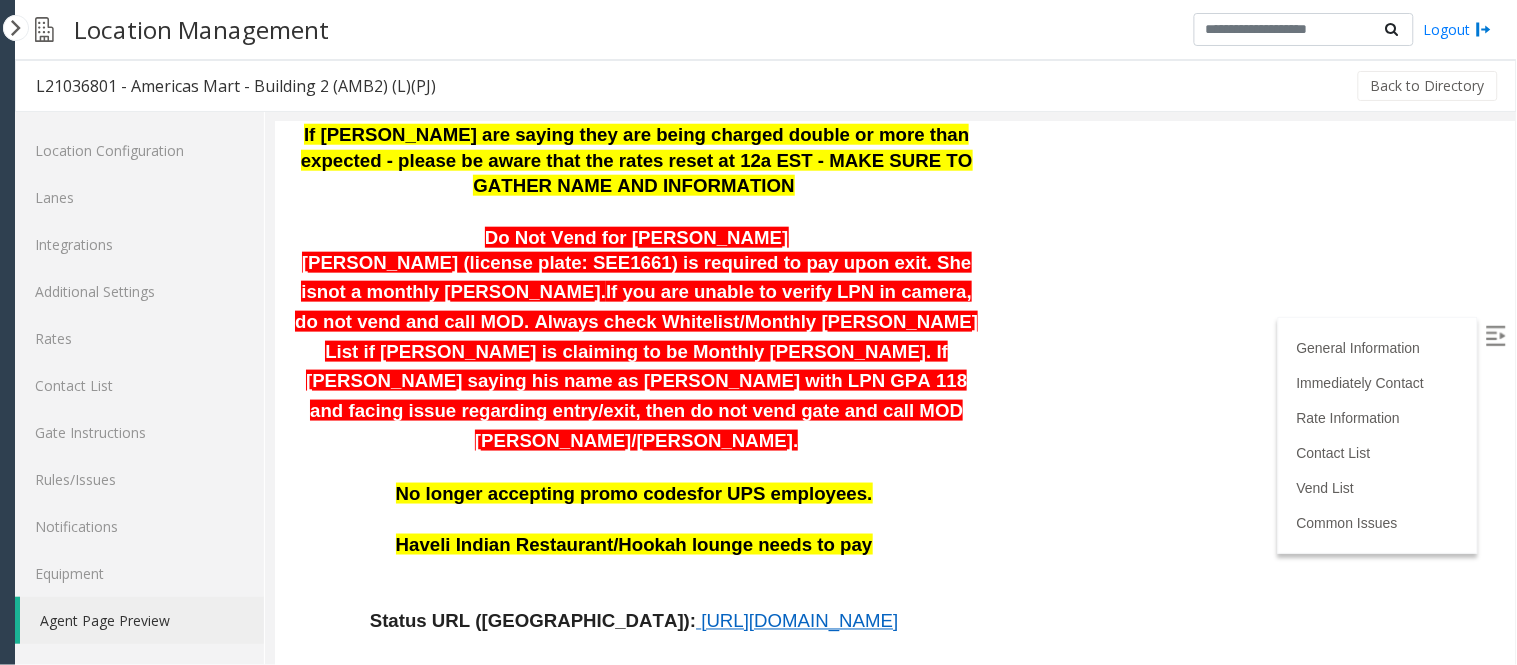 click on "Namisha Gilani (license plate: SEE1661) is required to pay upon exit. She is  not a monthly parker.  If you are unable to verify LPN in camera, do not vend and call MOD. Always check Whitelist/Monthly Parker List if parker is claiming to be Monthly Parker. If parker saying his name as Karim Lakhani with LPN GPA 118 and facing issue regarding entry/exit, then do not vend gate and call MOD Lakeesha/Eric." at bounding box center (635, 352) 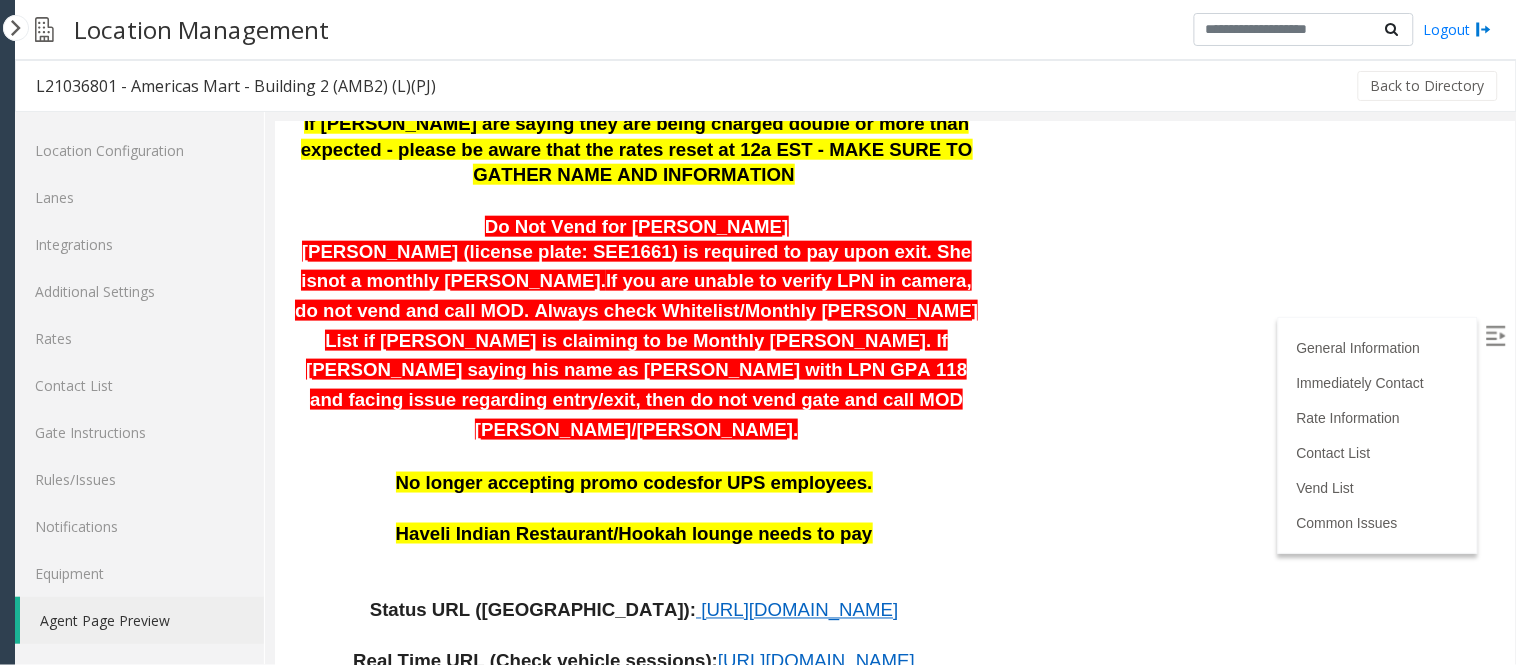 scroll, scrollTop: 536, scrollLeft: 0, axis: vertical 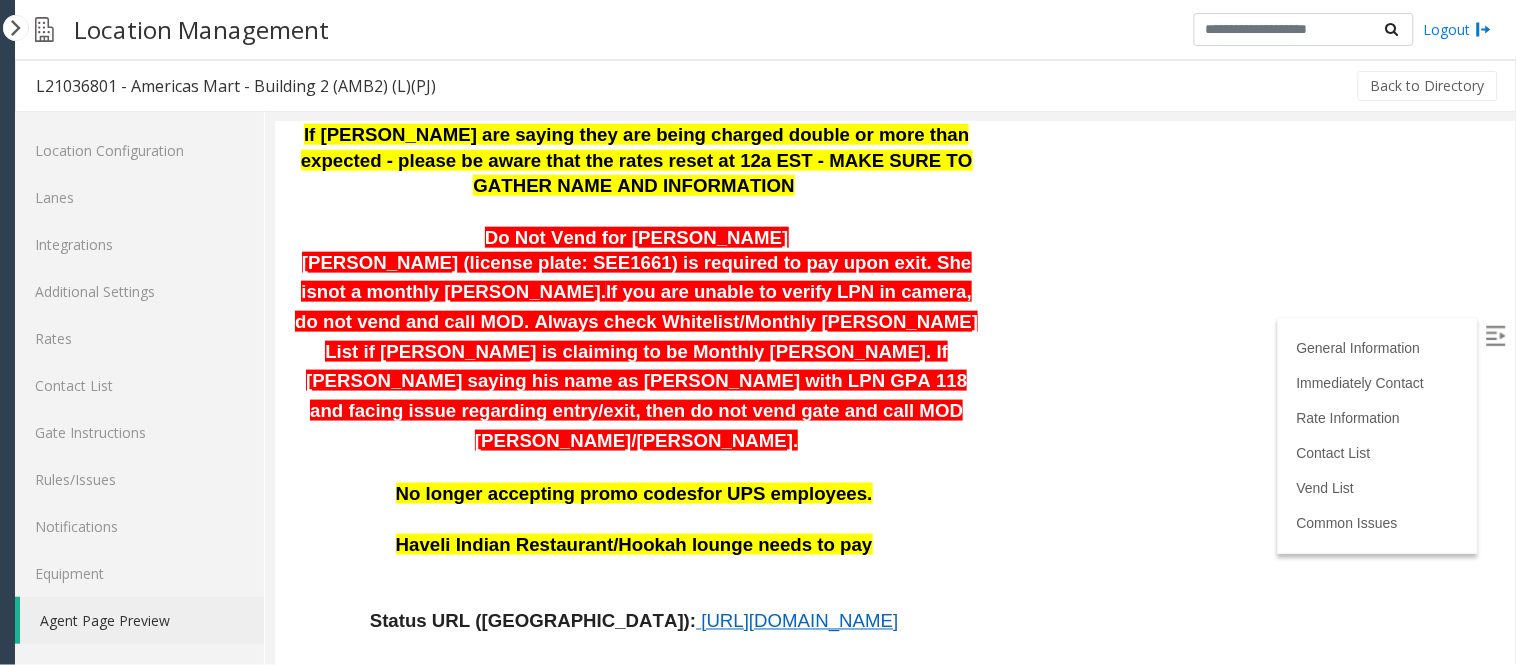 click at bounding box center (635, 468) 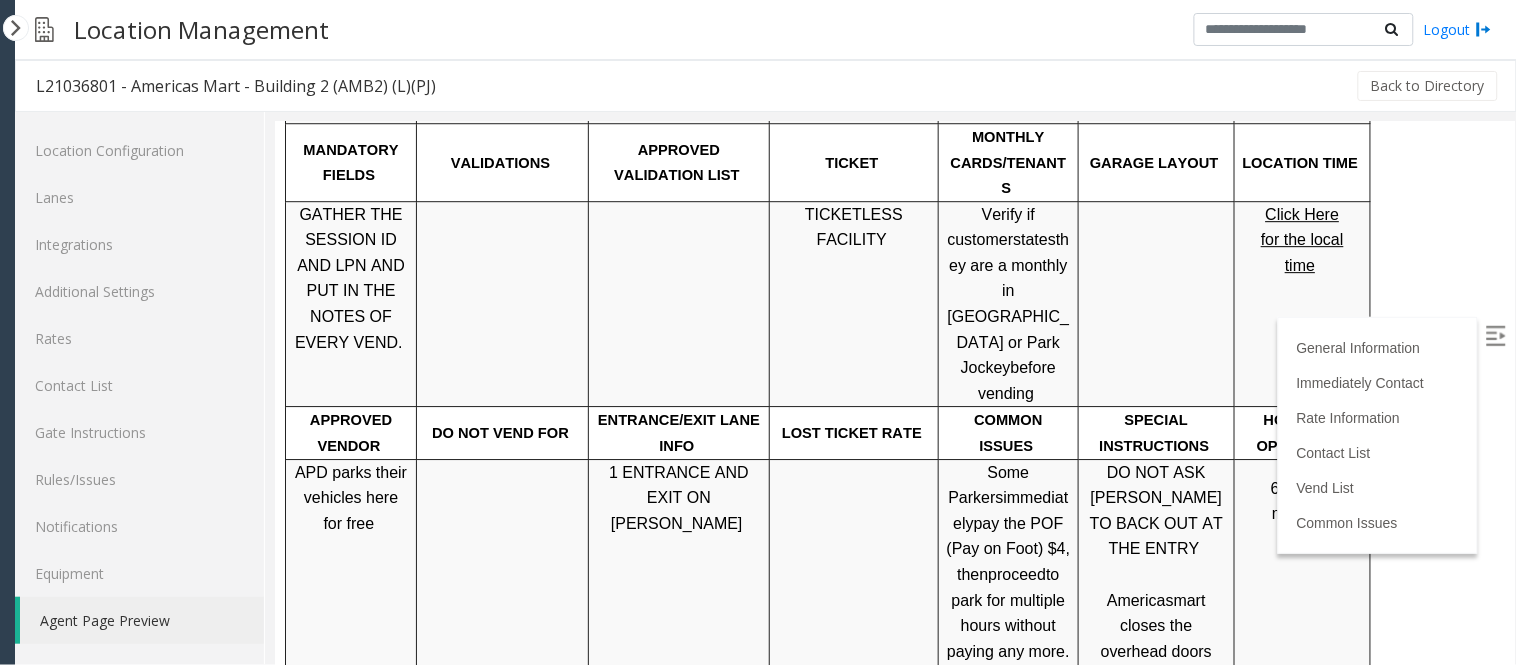 click on "to park for multiple hours without paying any more. They will need to pay the remaining balance at the exit if longer than grace period." at bounding box center [1007, 688] 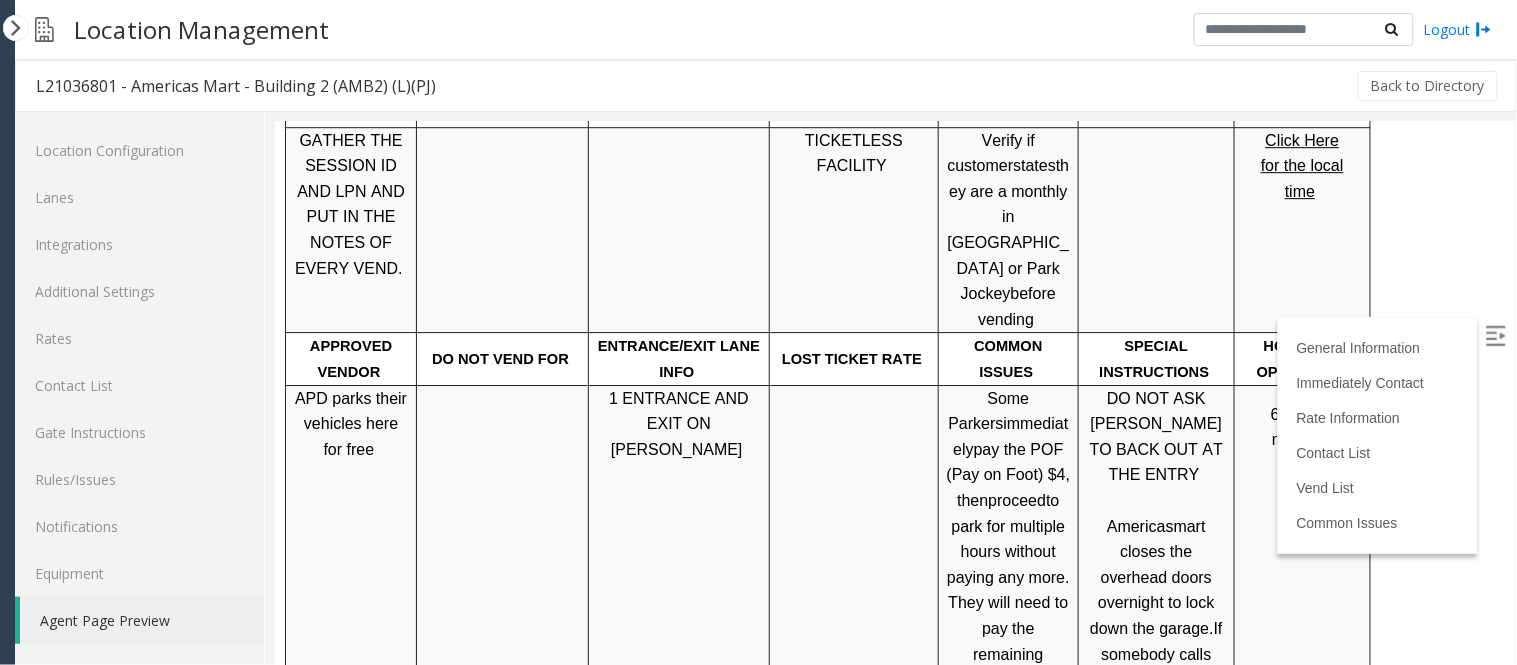 scroll, scrollTop: 1624, scrollLeft: 0, axis: vertical 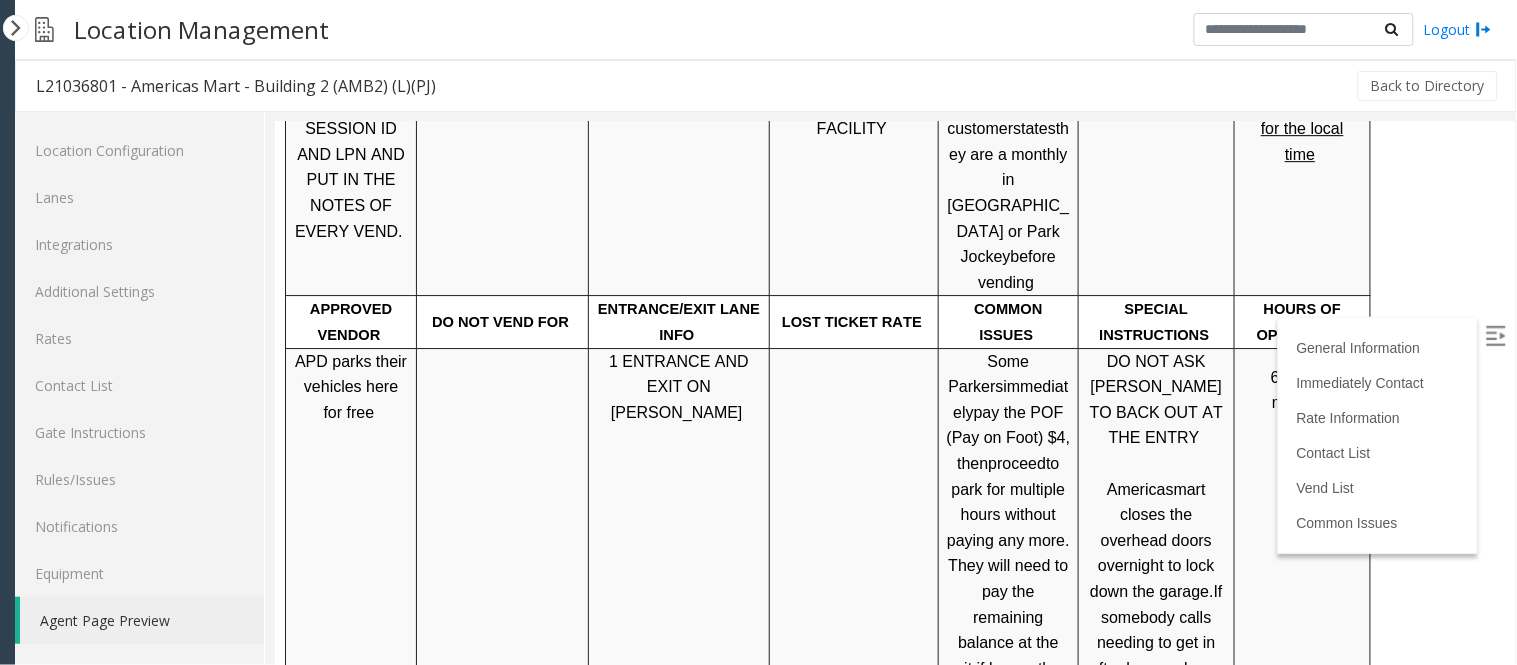 click on "to park for multiple hours without paying any more. They will need to pay the remaining balance at the exit if longer than grace period." at bounding box center [1007, 577] 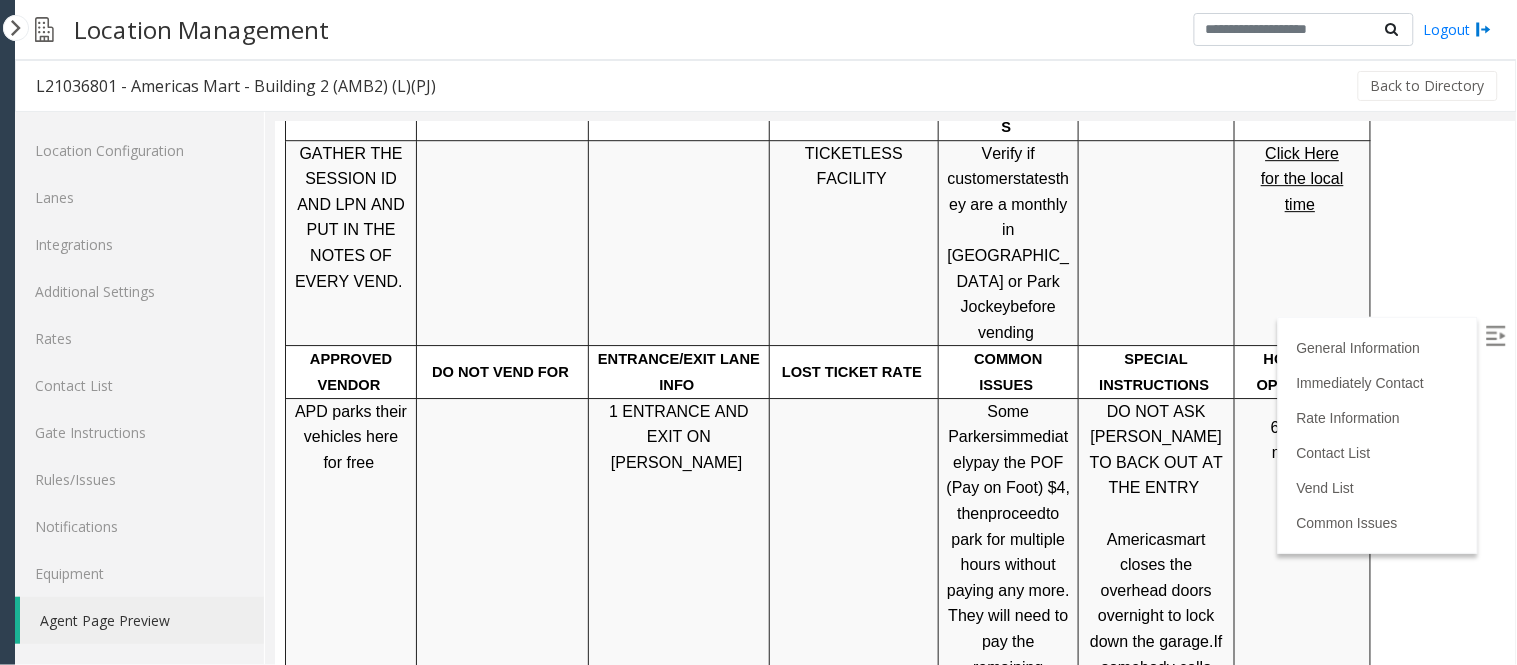 scroll, scrollTop: 1624, scrollLeft: 0, axis: vertical 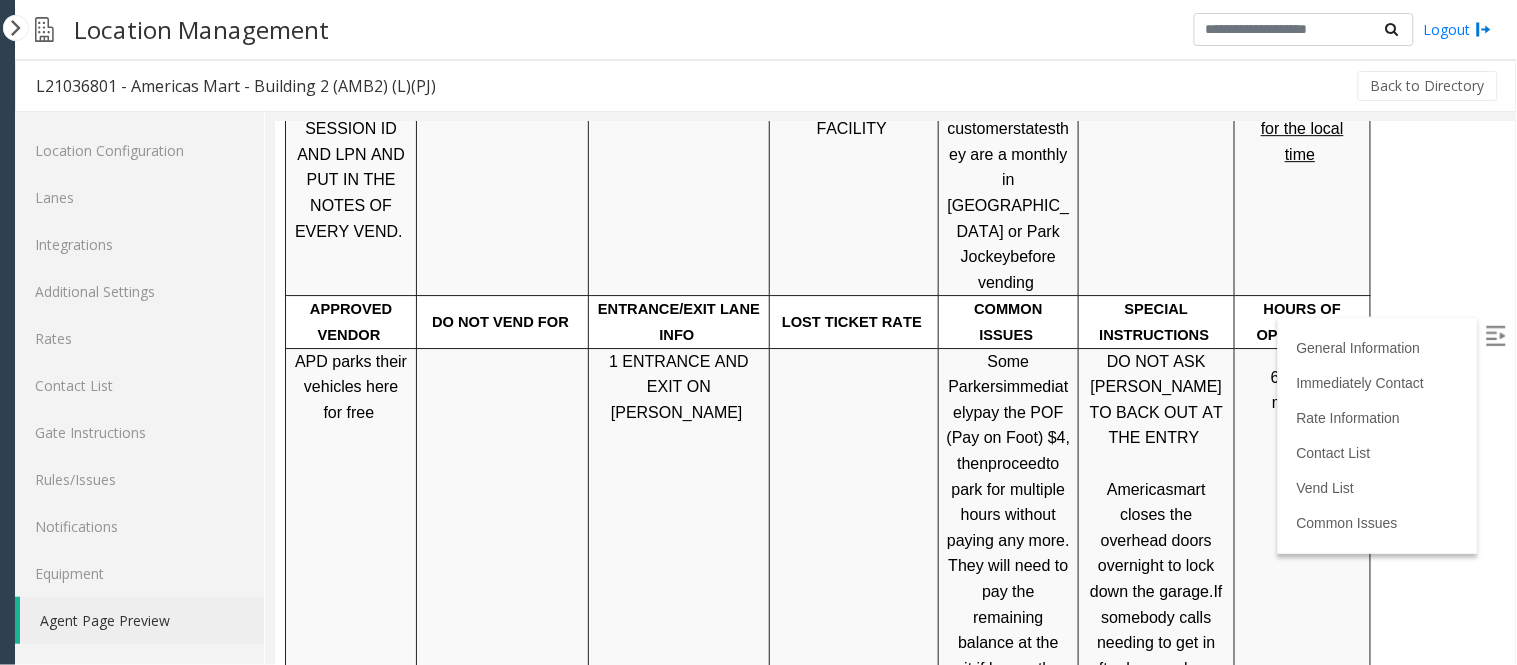 click on "to park for multiple hours without paying any more. They will need to pay the remaining balance at the exit if longer than grace period." at bounding box center (1007, 577) 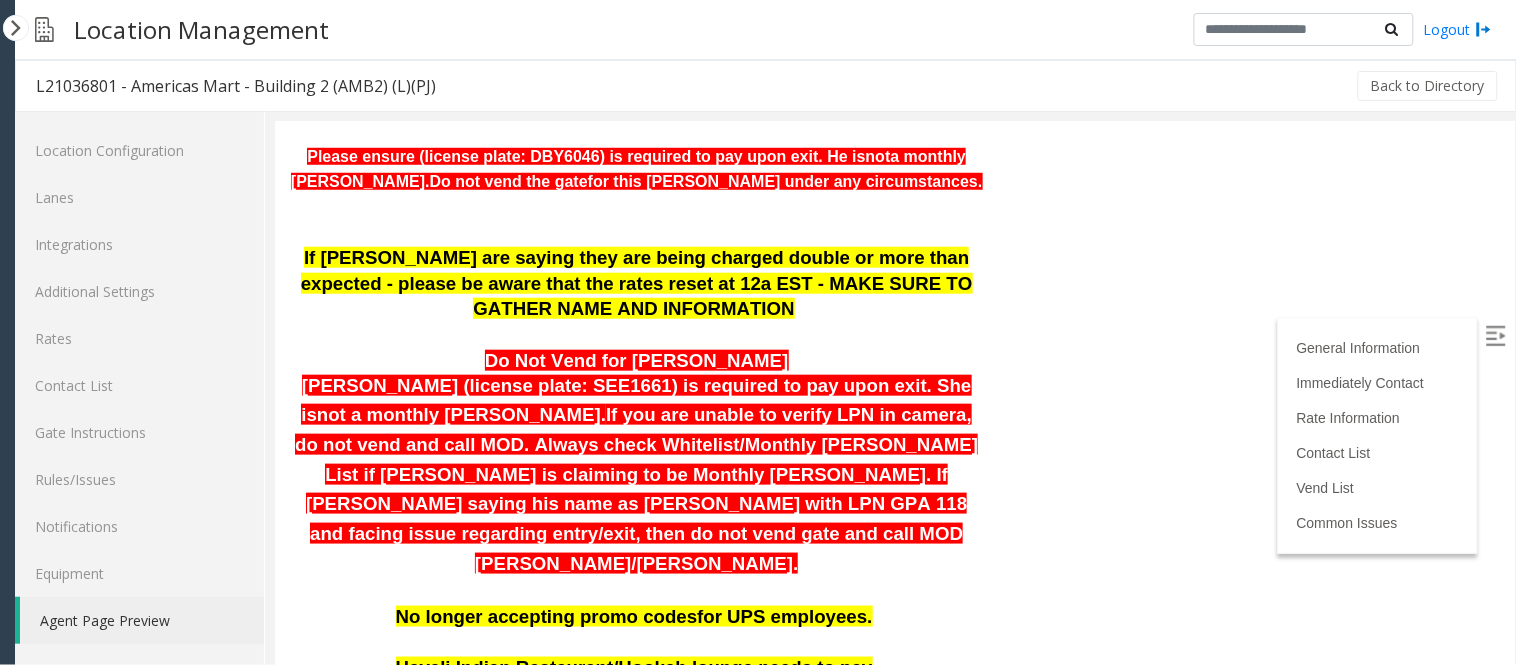 scroll, scrollTop: 555, scrollLeft: 0, axis: vertical 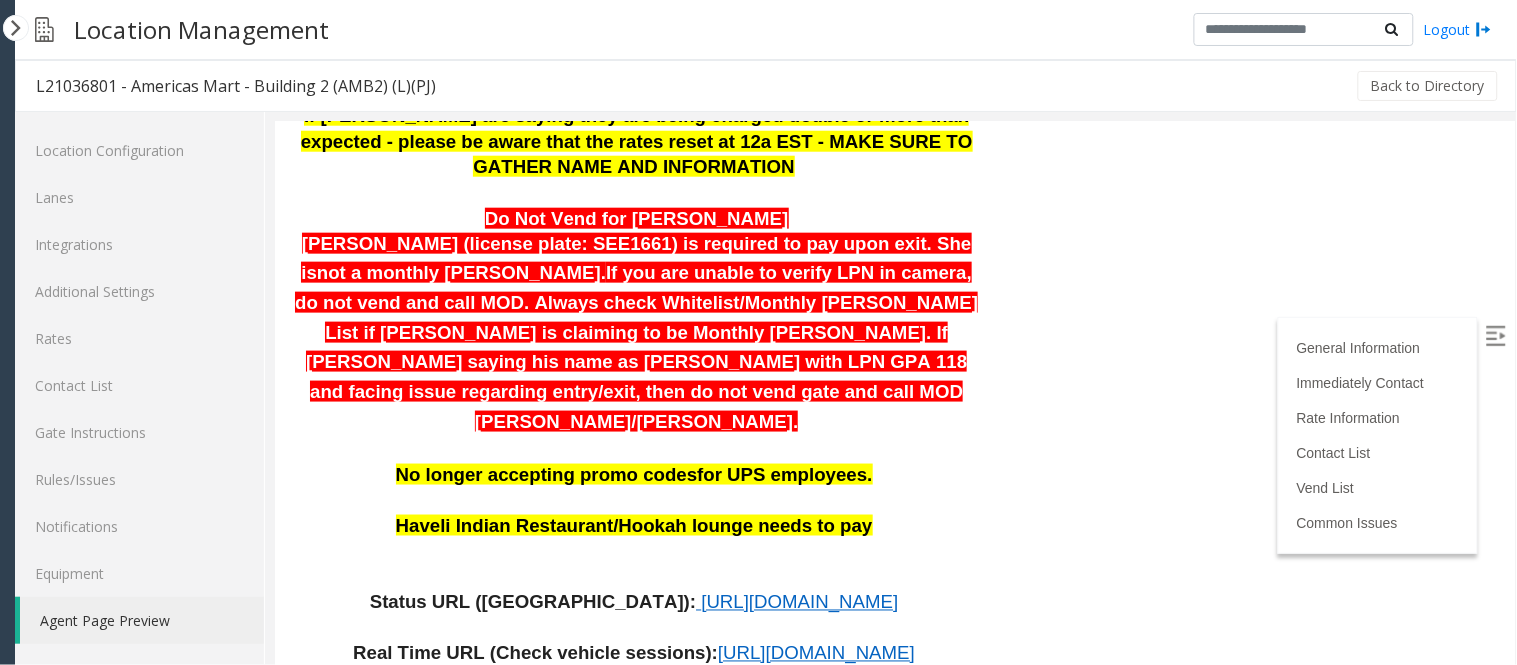 click on "Namisha Gilani (license plate: SEE1661) is required to pay upon exit. She is  not a monthly parker.  If you are unable to verify LPN in camera, do not vend and call MOD. Always check Whitelist/Monthly Parker List if parker is claiming to be Monthly Parker. If parker saying his name as Karim Lakhani with LPN GPA 118 and facing issue regarding entry/exit, then do not vend gate and call MOD Lakeesha/Eric." at bounding box center (635, 333) 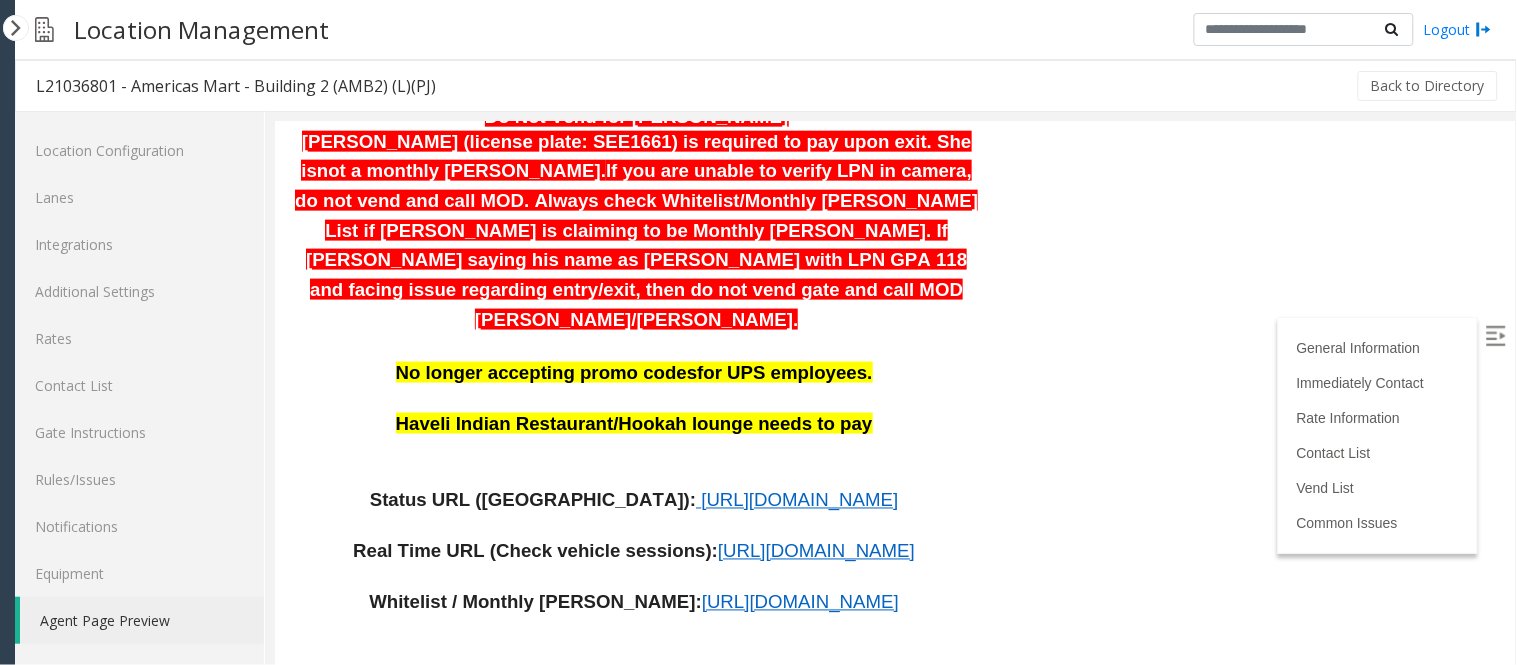 scroll, scrollTop: 555, scrollLeft: 0, axis: vertical 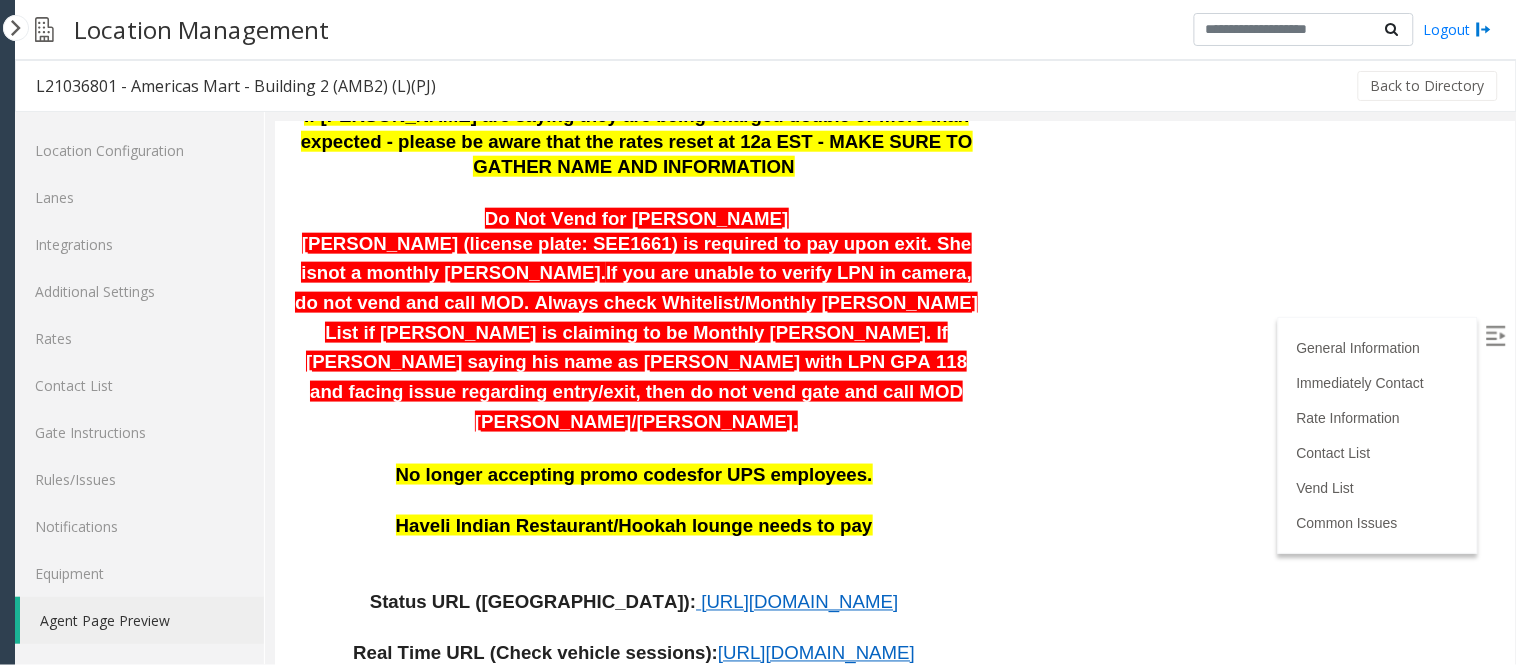 click on "L21036801 - Americas Mart - Building 2 (AMB2) (L)(PJ)
General Information
Revenue Control Manufacturer: Park Jockey
Americas Mart  Building 2   227 Ted Turner Dr Atlanta, Georgia   Updated by Jeetendra - 25th July 2025 Please ensure (license plate: DBY6046) is required to pay upon exit. He is  not  a monthly parker.  Do not vend the gate  for this parker under any circumstances.     If parkers are saying they are being charged double or more than expected - please be aware that the rates reset at 12a EST - MAKE SURE TO GATHER NAME AND INFORMATION   Do Not Vend for Namisha Gilani Namisha Gilani (license plate: SEE1661) is required to pay upon exit. She is  not a monthly parker.  No longer accepting promo codes  for UPS employees.     Haveli Indian Restaurant/Hookah lounge needs to pay       Status URL (Vend Gate):   https://www.parkjockey.com/en-us/manage/1633/status     Real Time URL (Check vehicle sessions):" at bounding box center [894, -163] 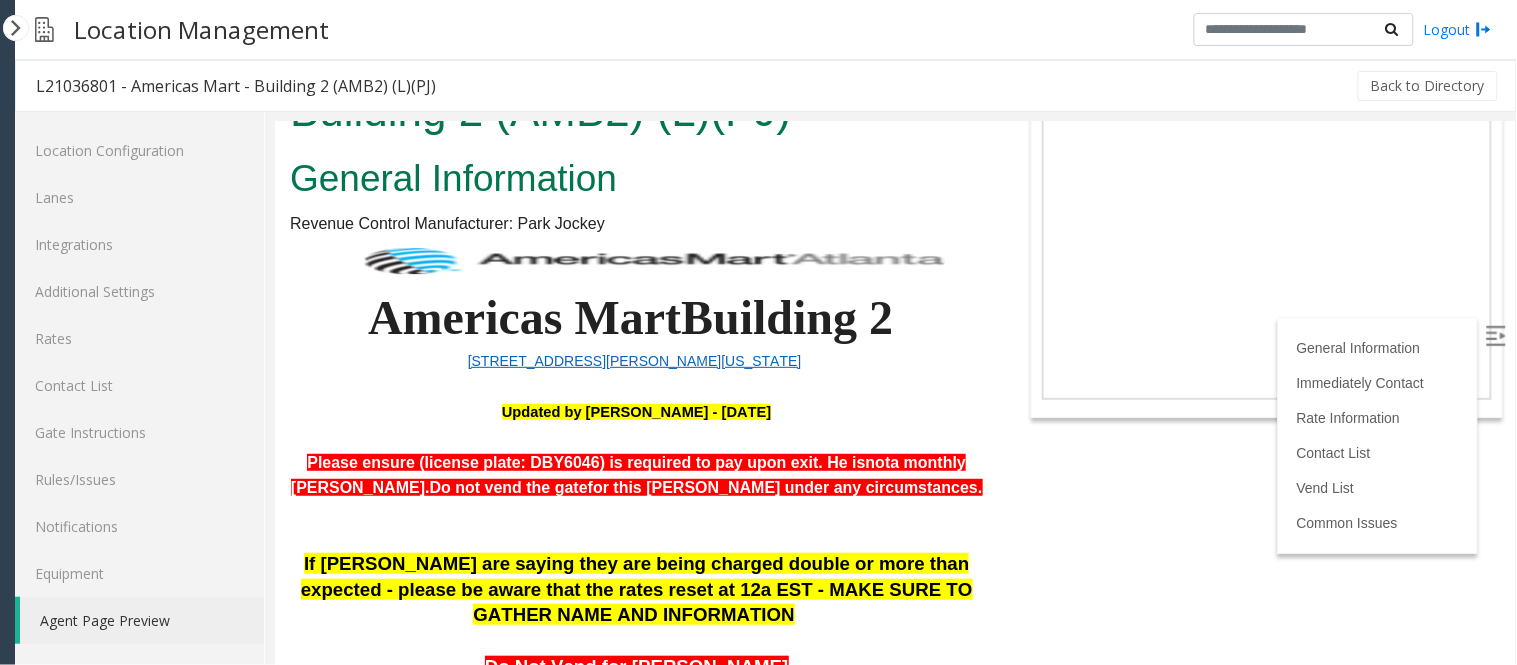 scroll, scrollTop: 333, scrollLeft: 0, axis: vertical 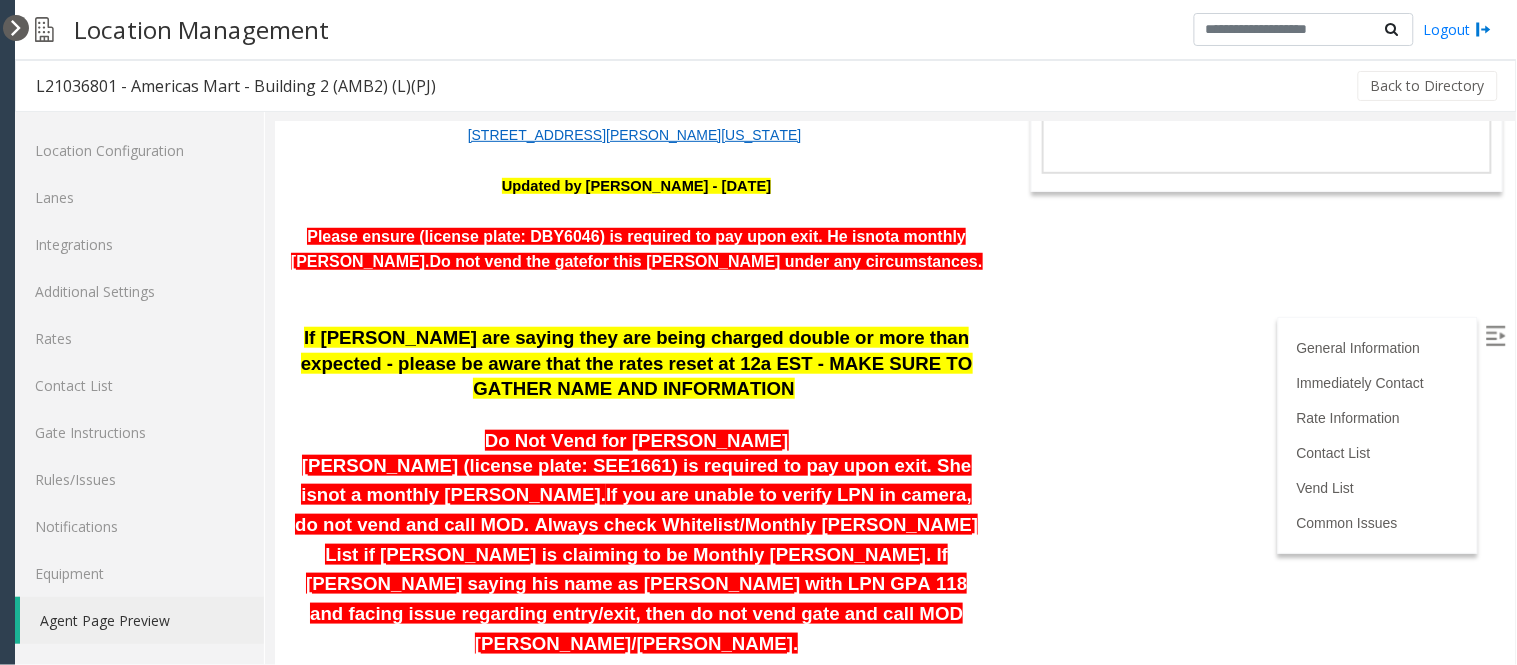 click at bounding box center [16, 28] 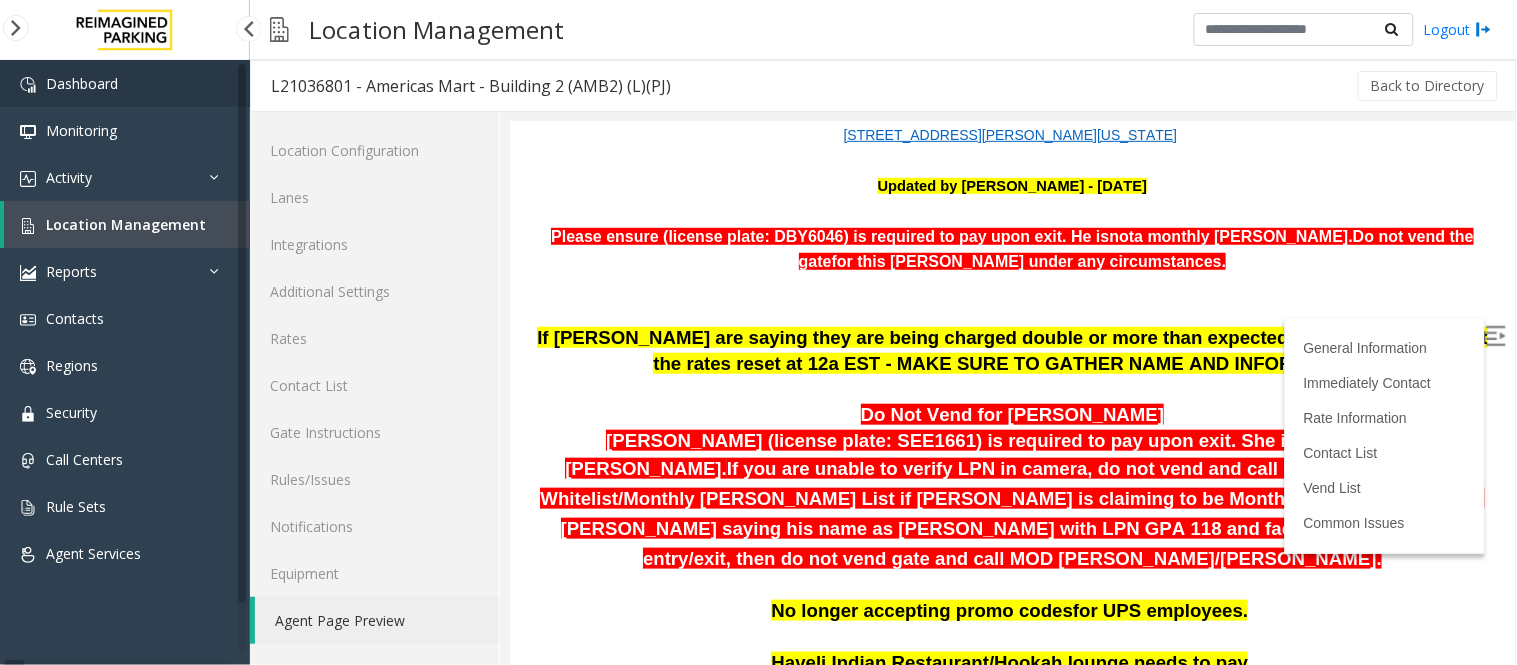 scroll, scrollTop: 358, scrollLeft: 0, axis: vertical 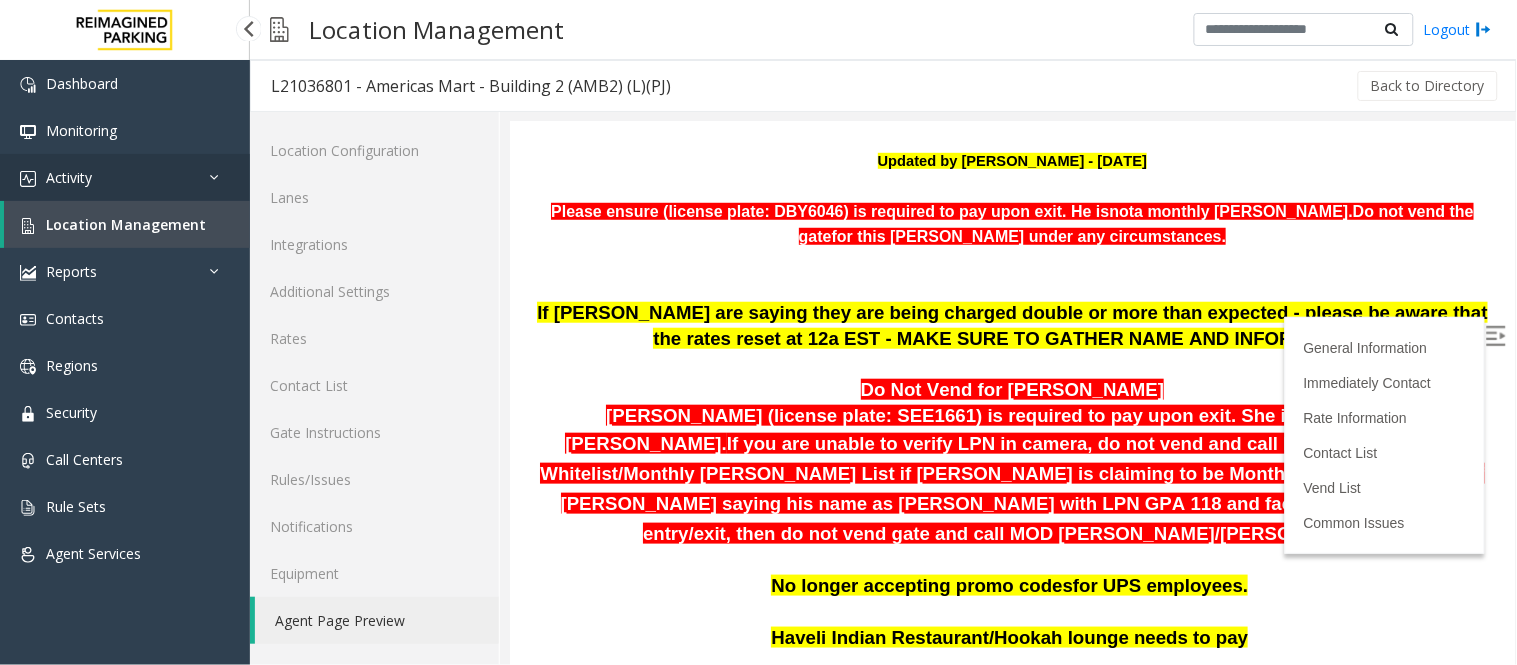 click on "Activity" at bounding box center [125, 177] 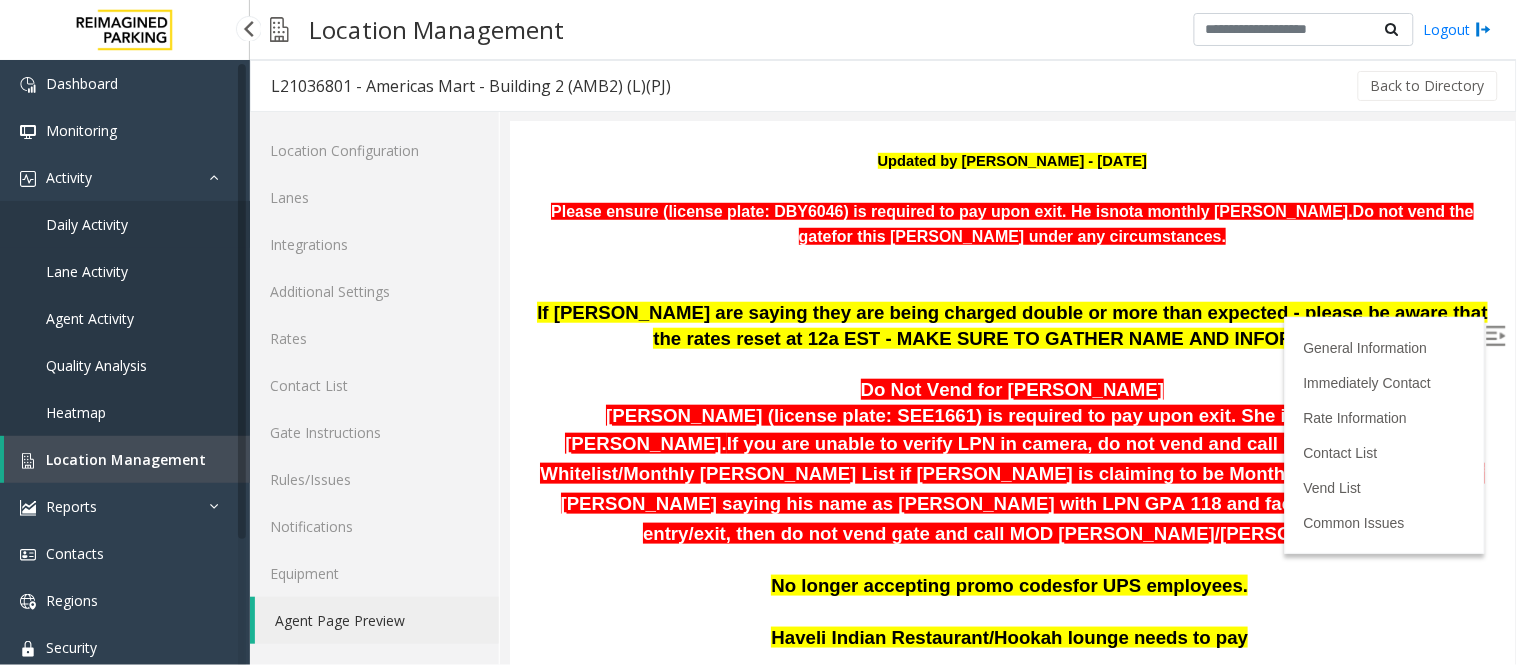 click on "Daily Activity" at bounding box center [87, 224] 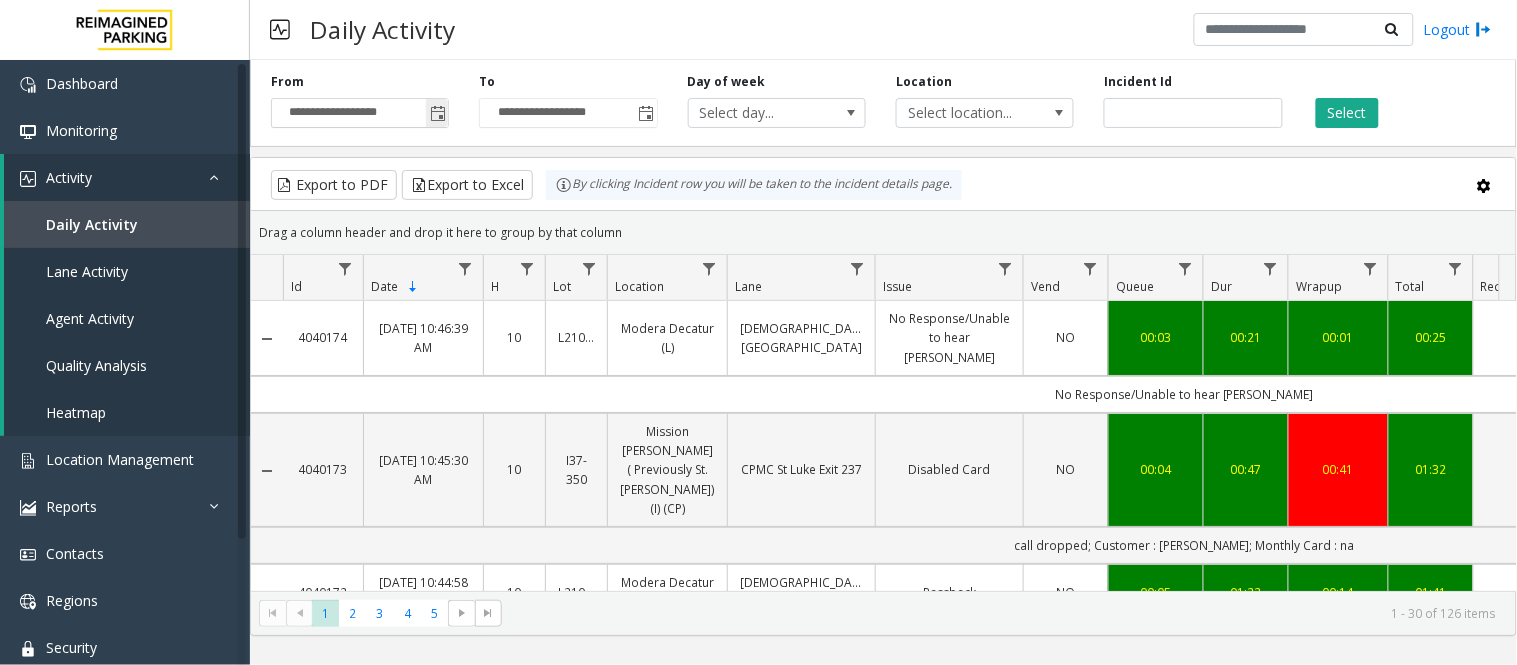 click 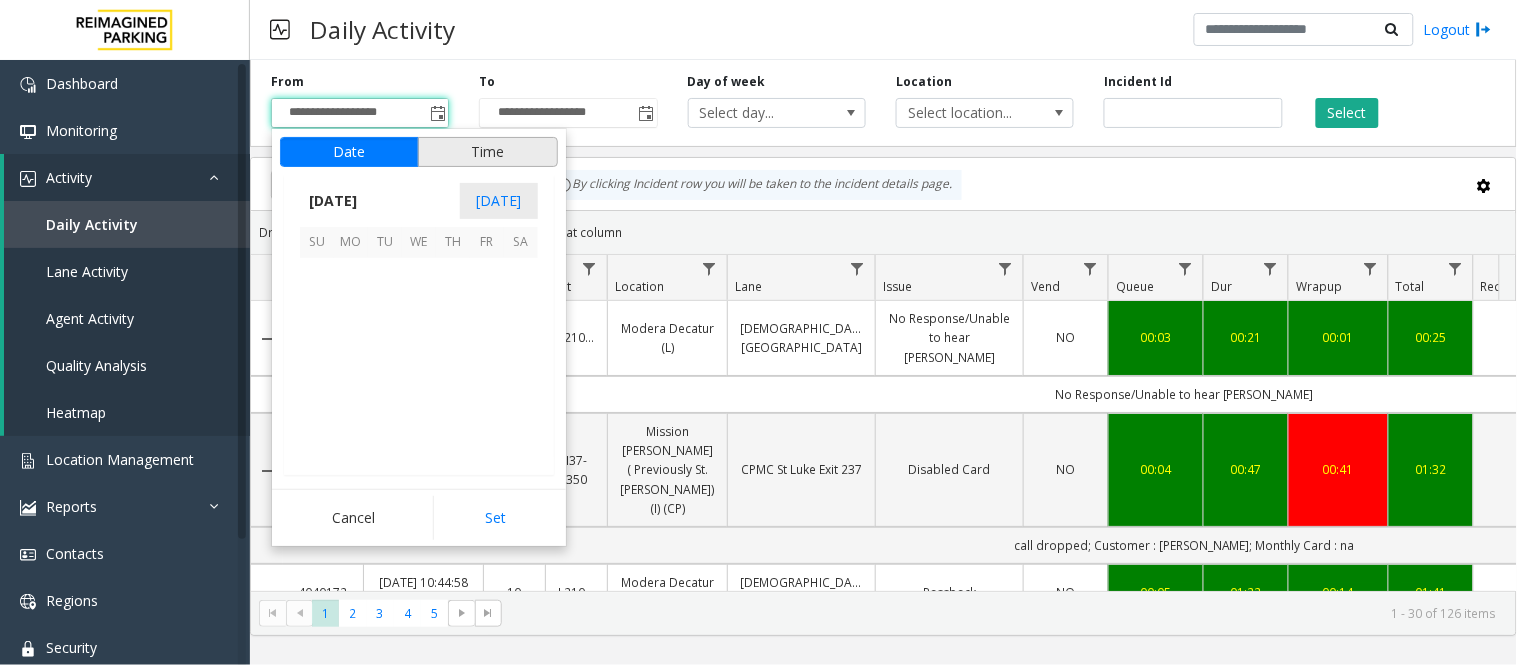 scroll, scrollTop: 358354, scrollLeft: 0, axis: vertical 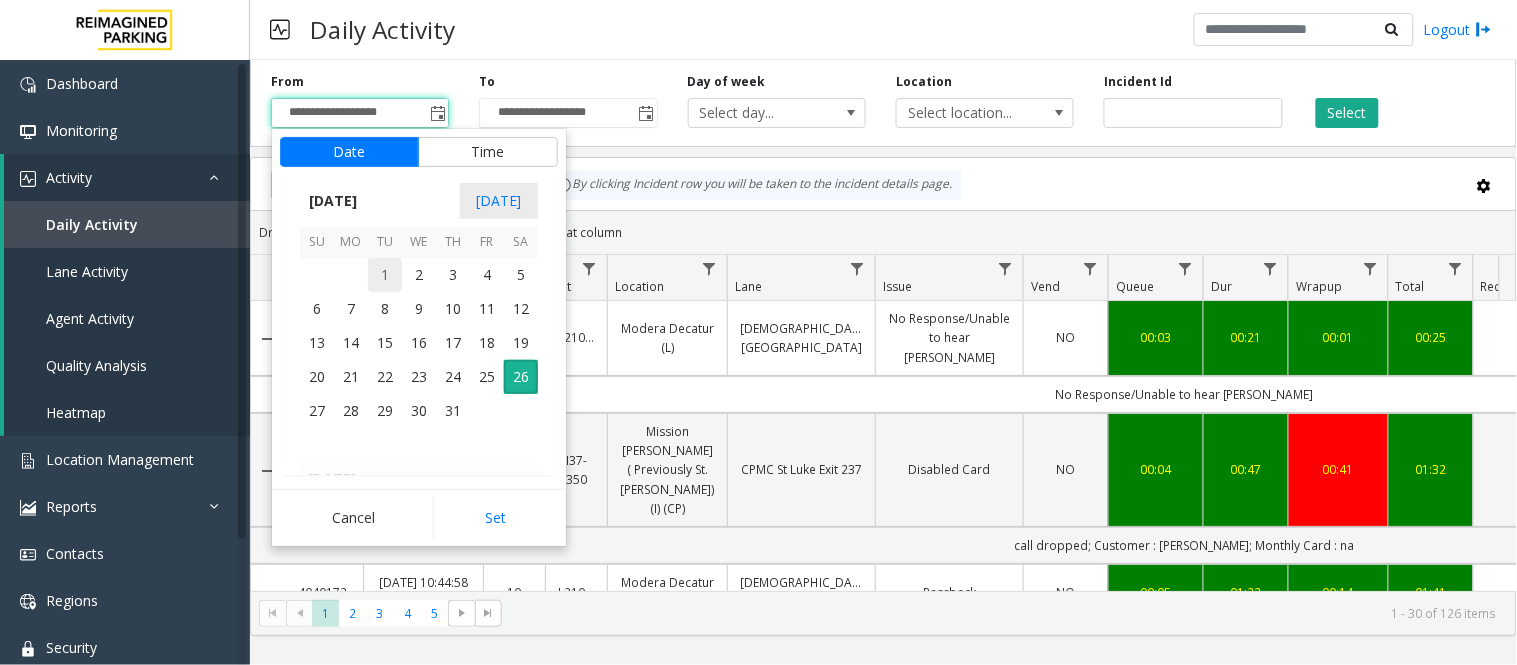 click on "1" at bounding box center (385, 275) 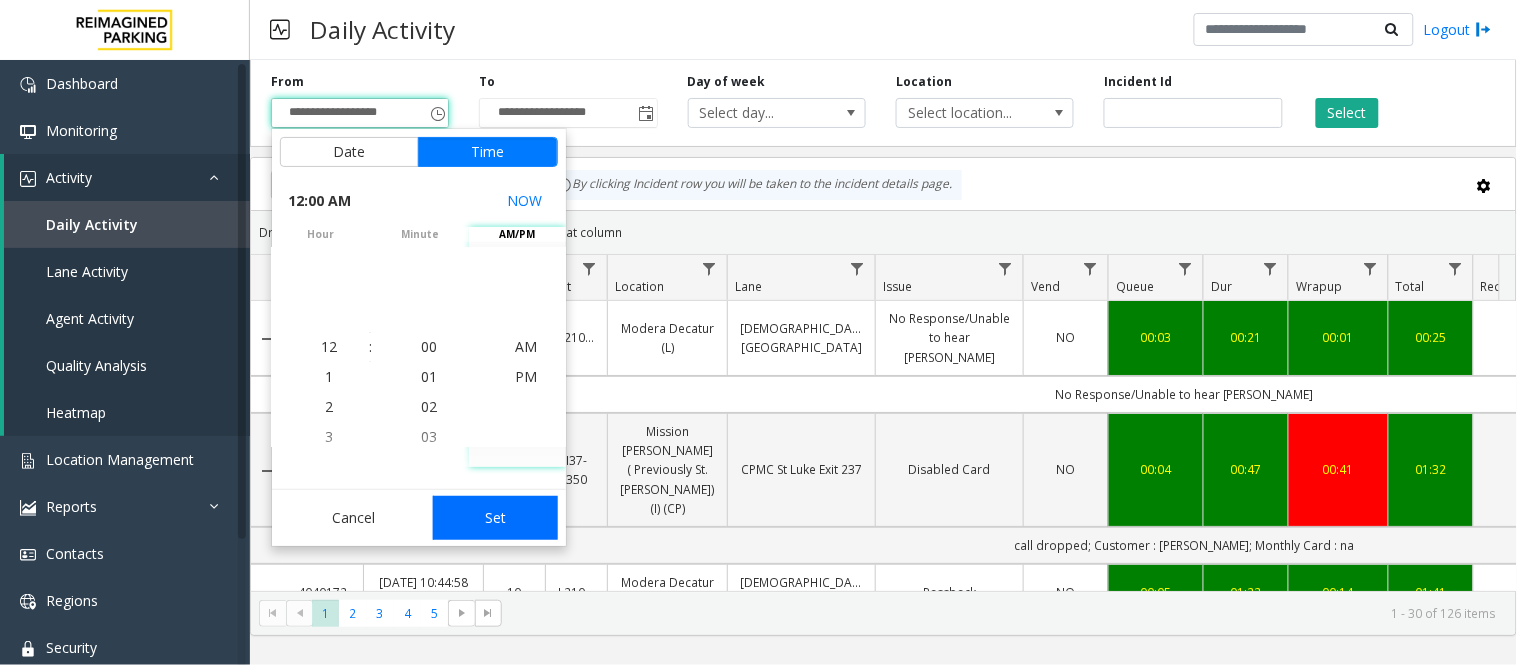 click on "Set" 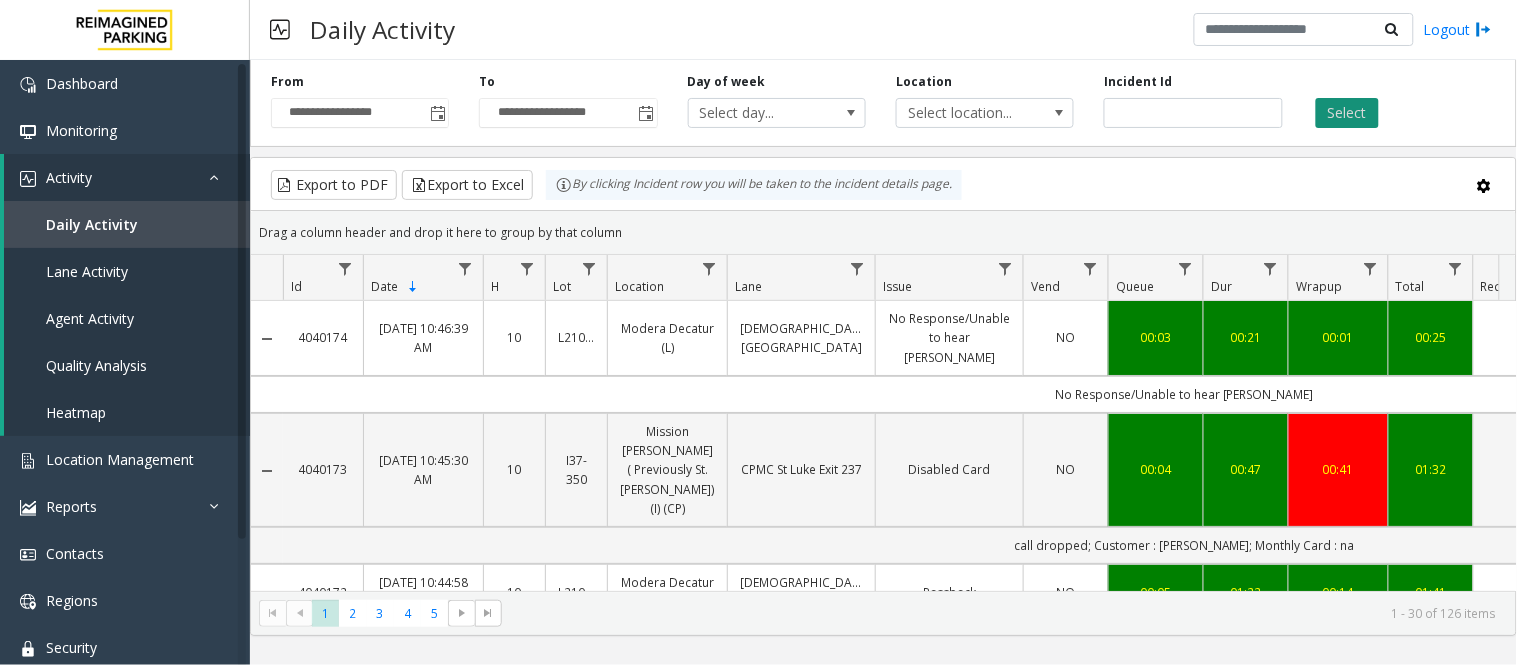 click on "Select" 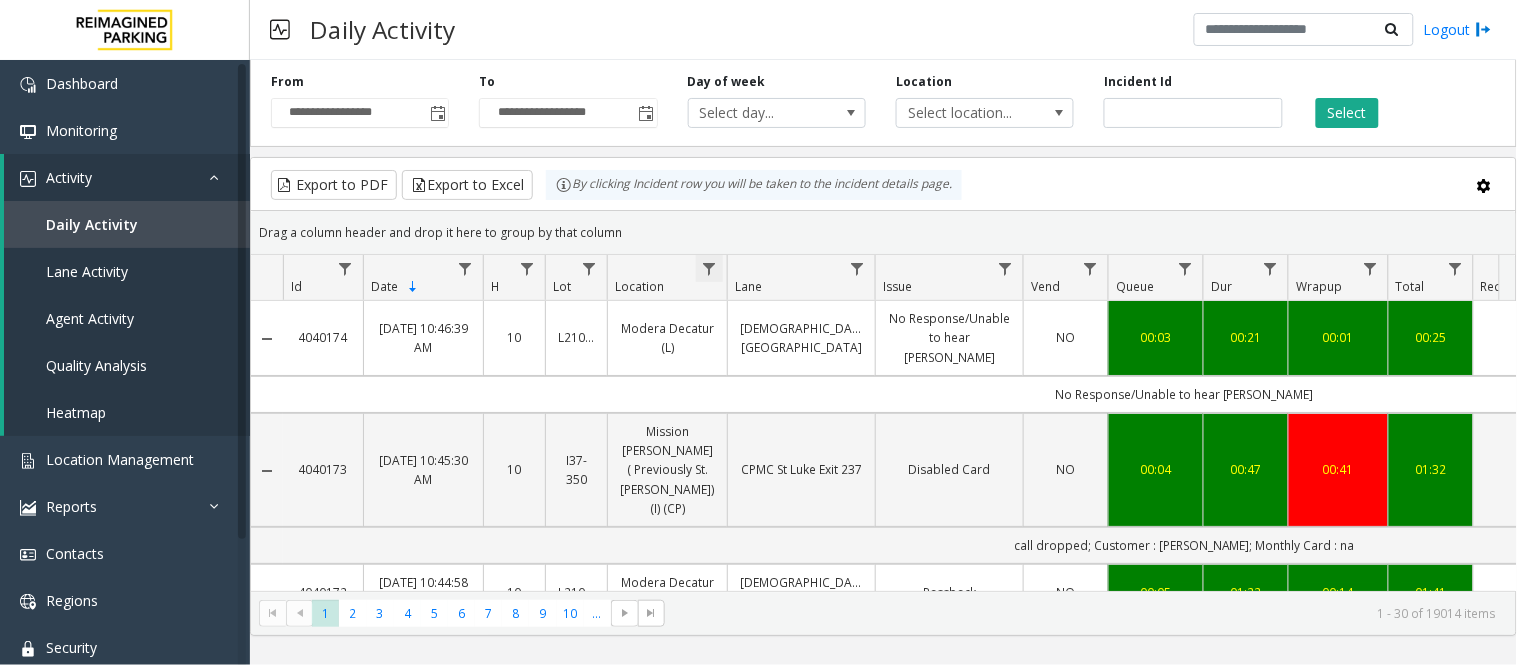 click 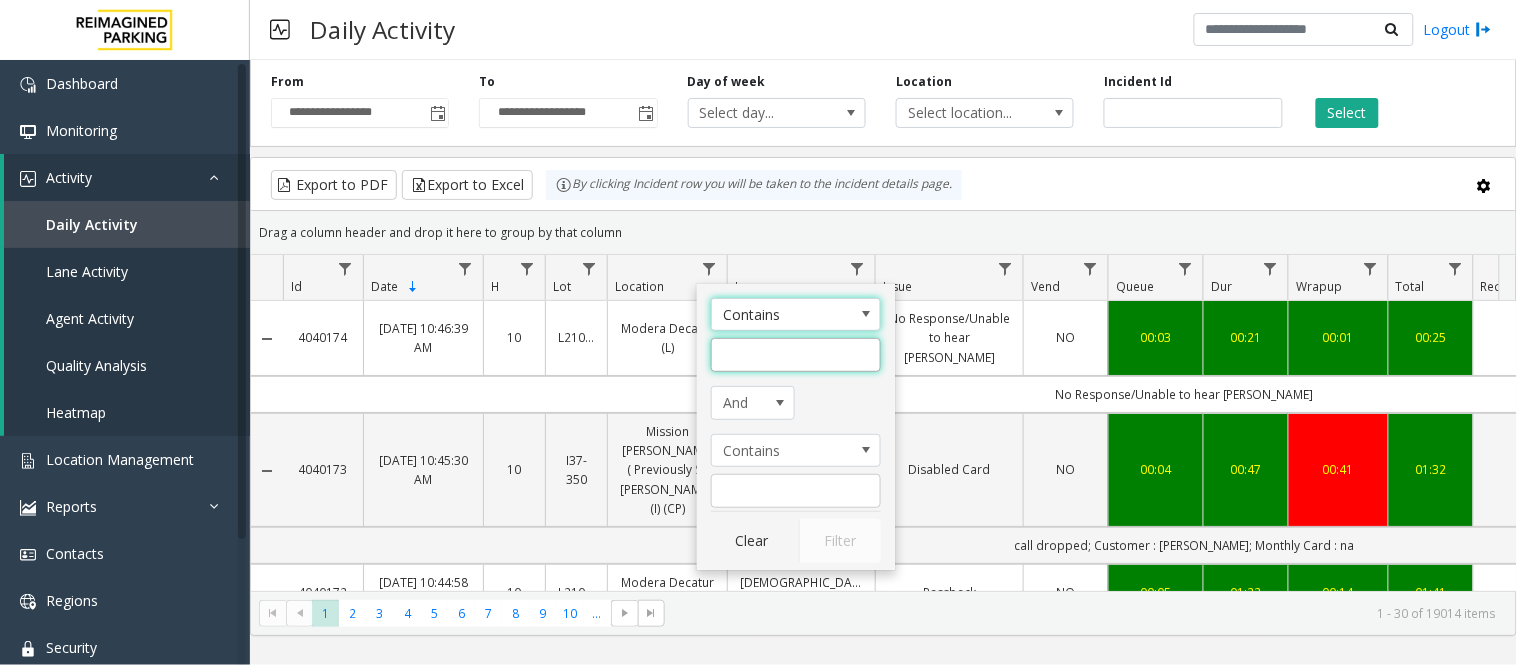 click 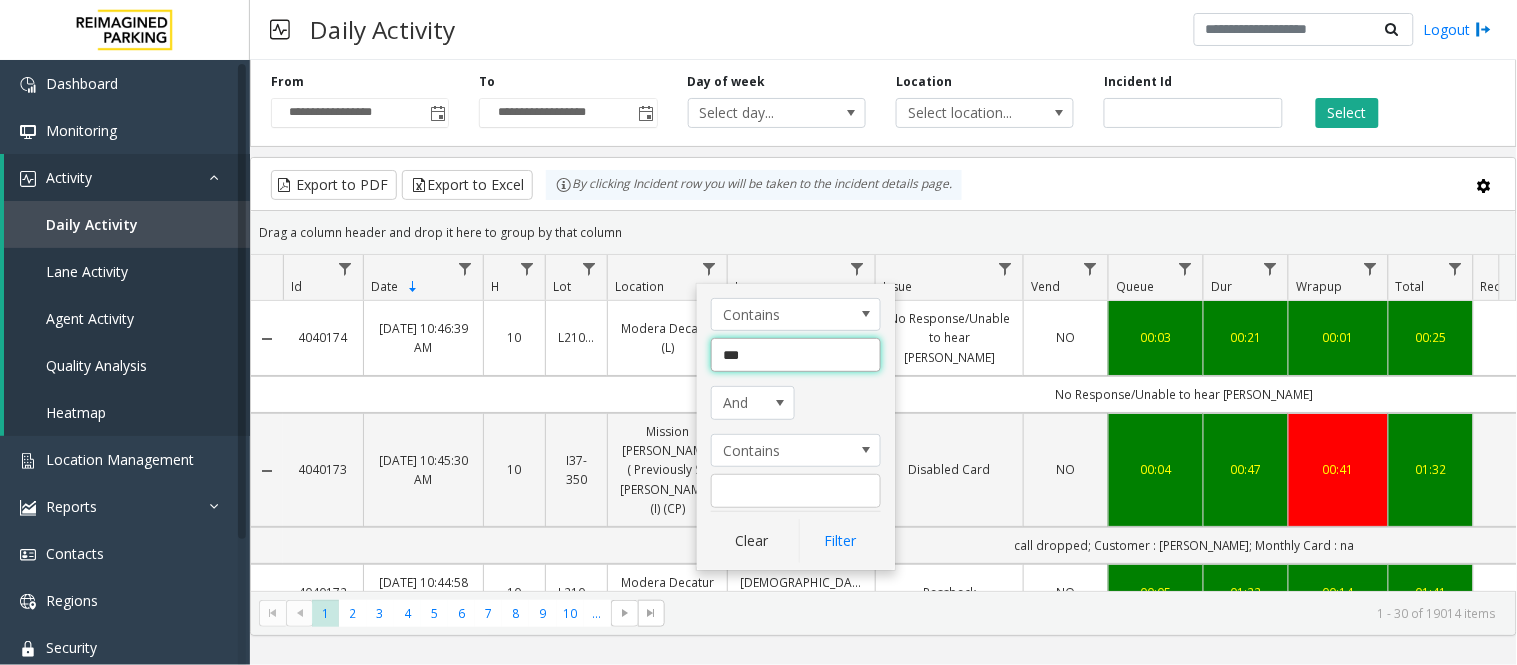 type on "****" 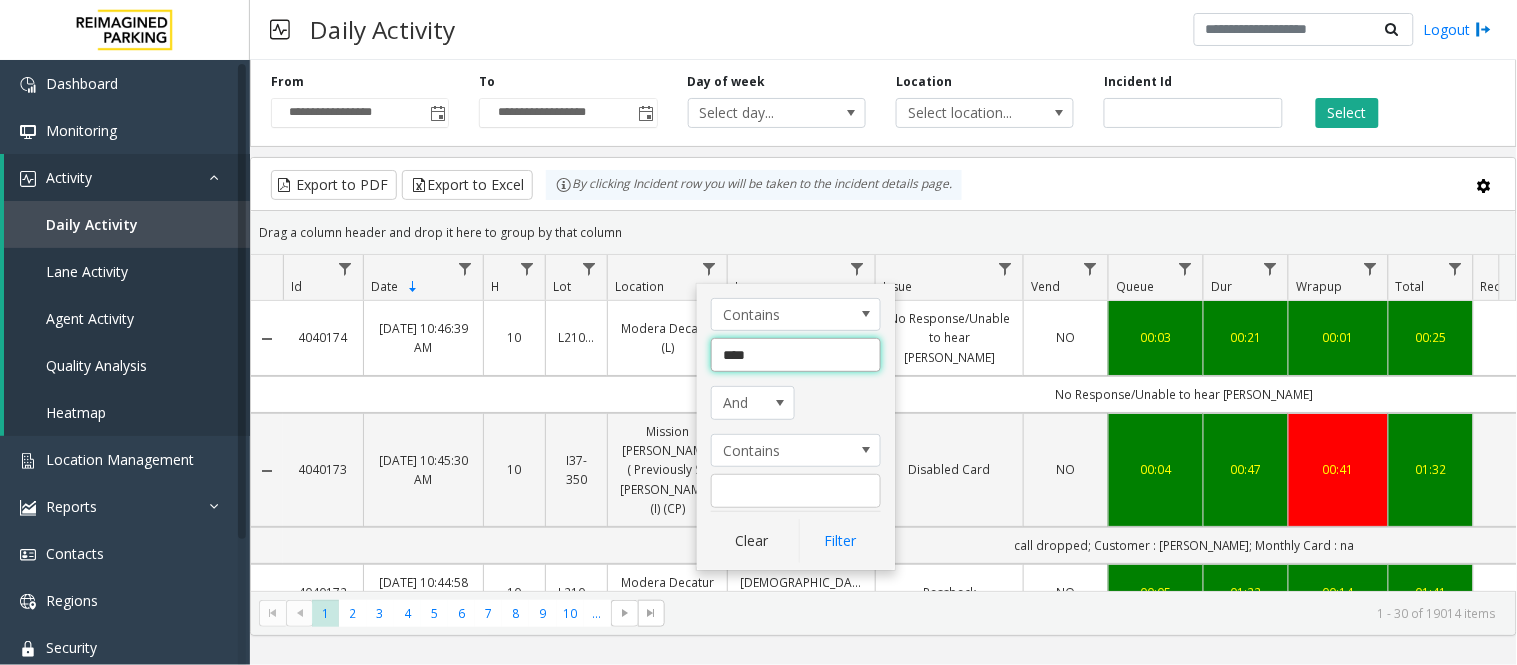 click on "Filter" 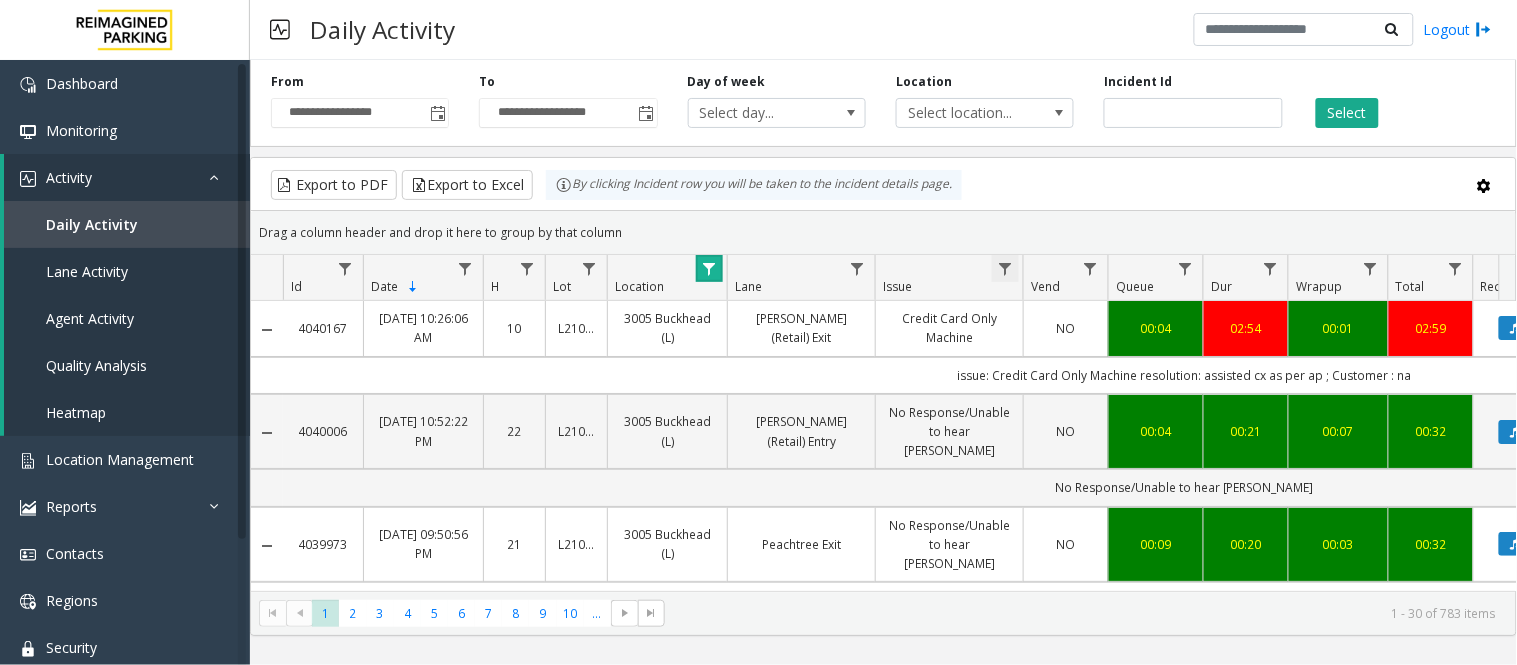 click 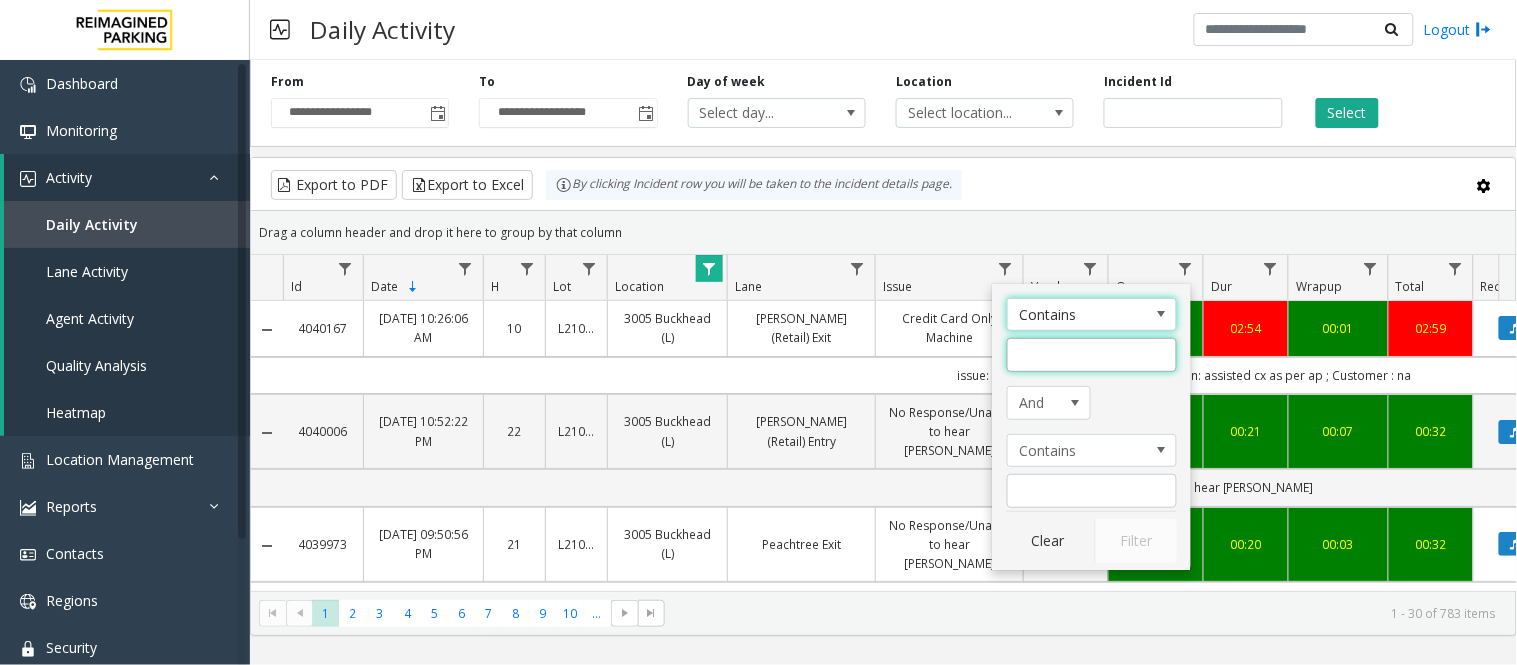 click 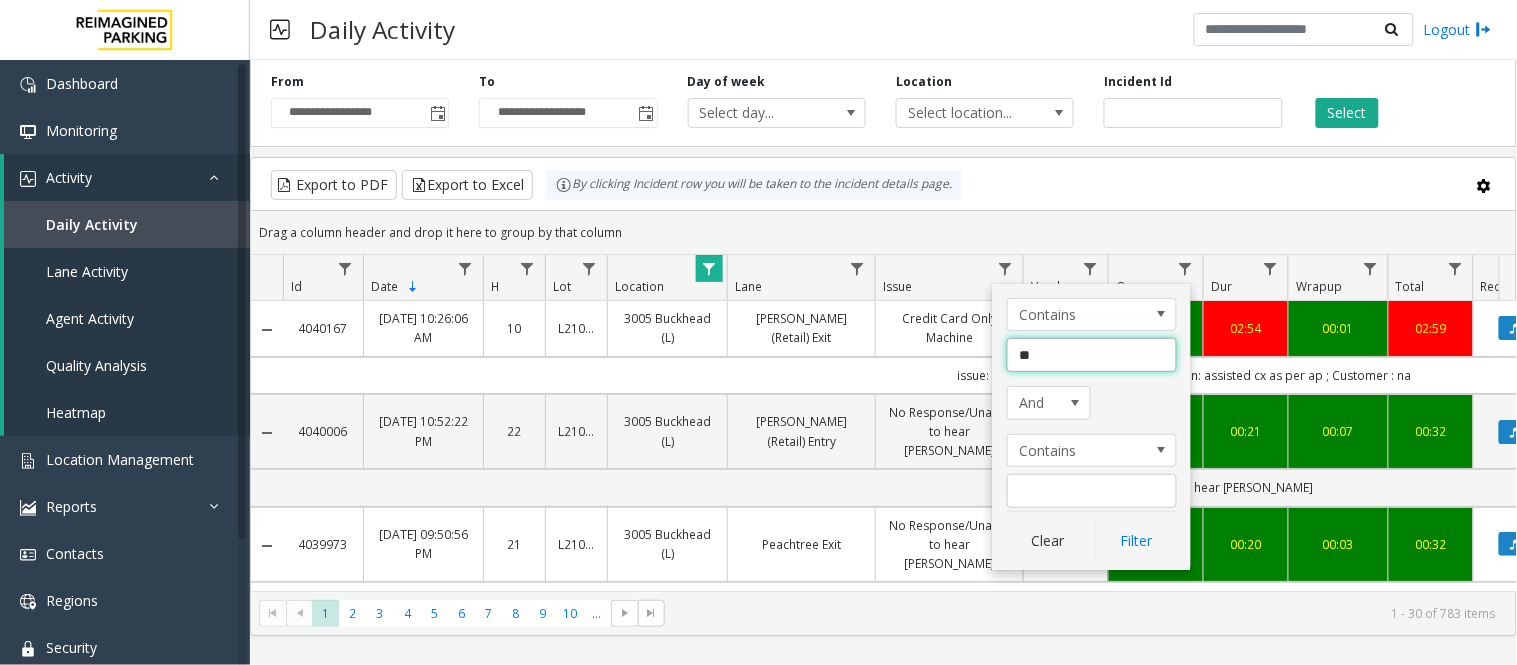 type on "*" 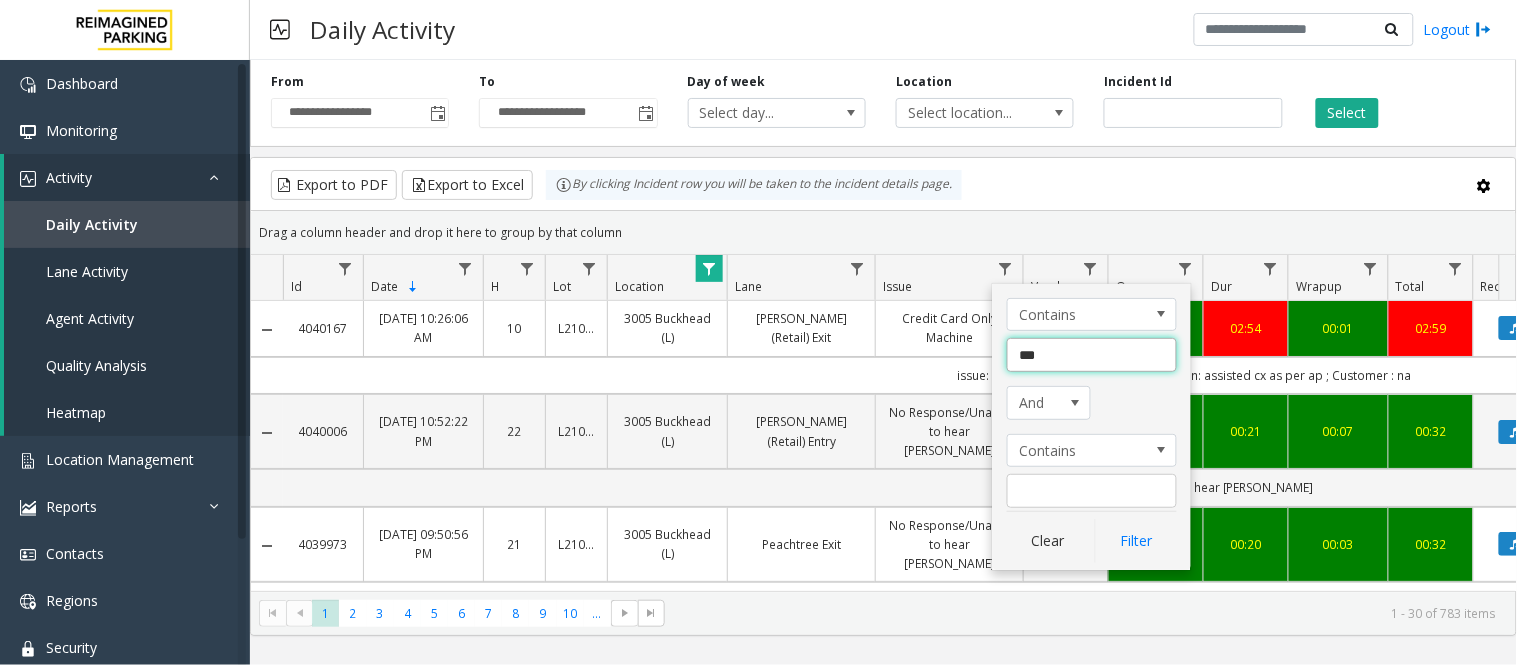 type on "****" 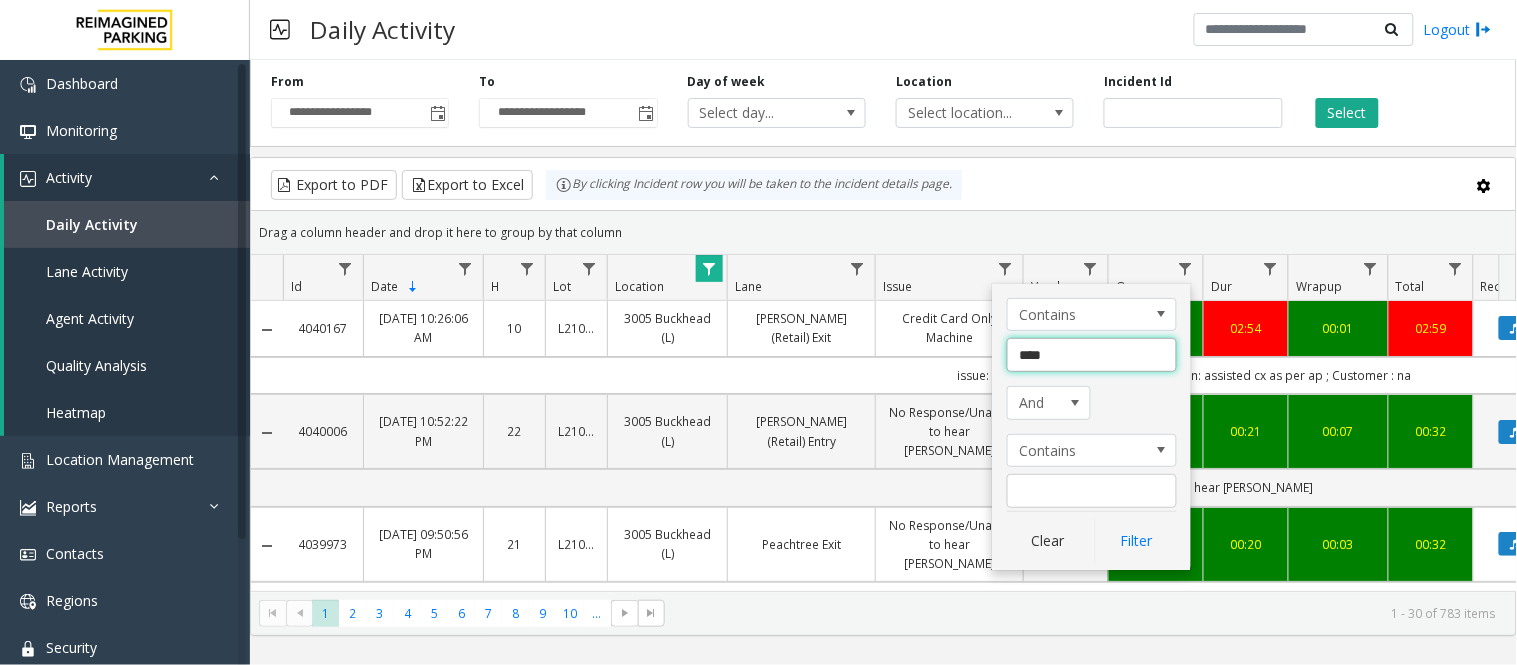 click on "Filter" 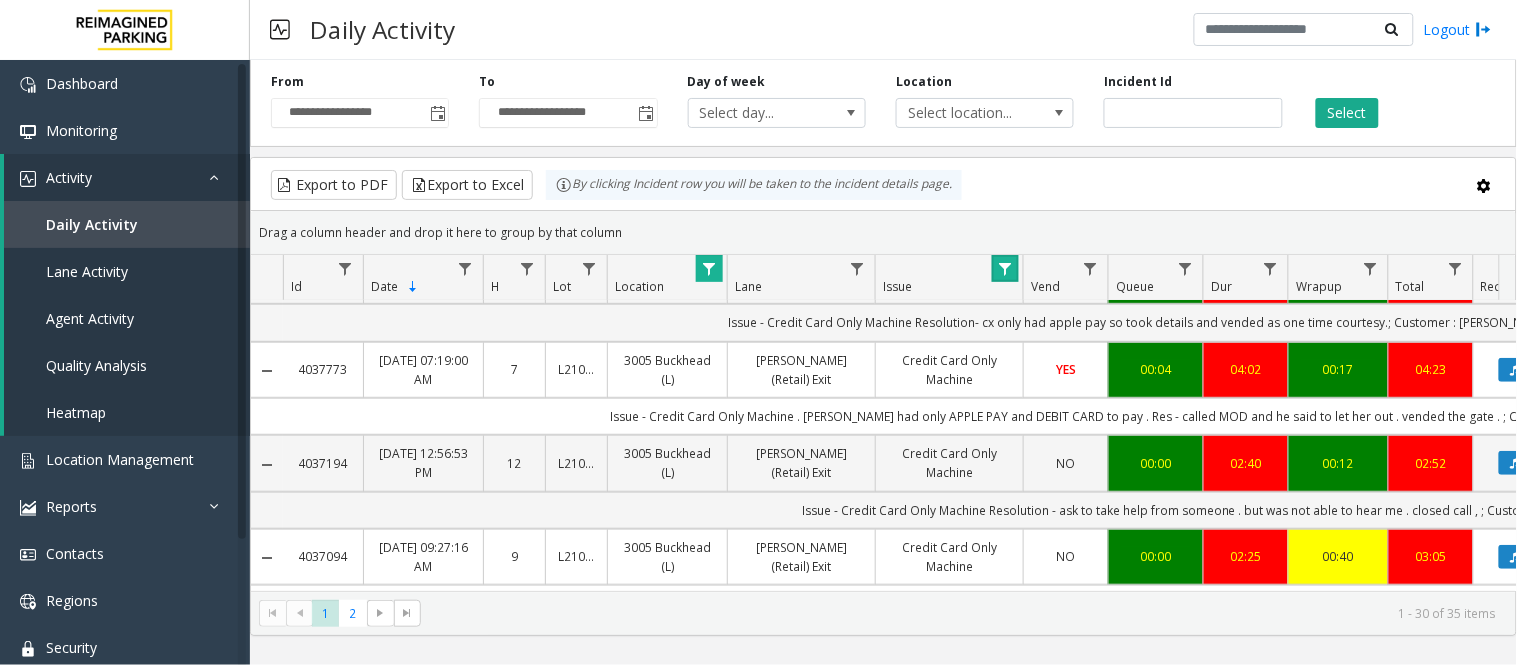 scroll, scrollTop: 222, scrollLeft: 0, axis: vertical 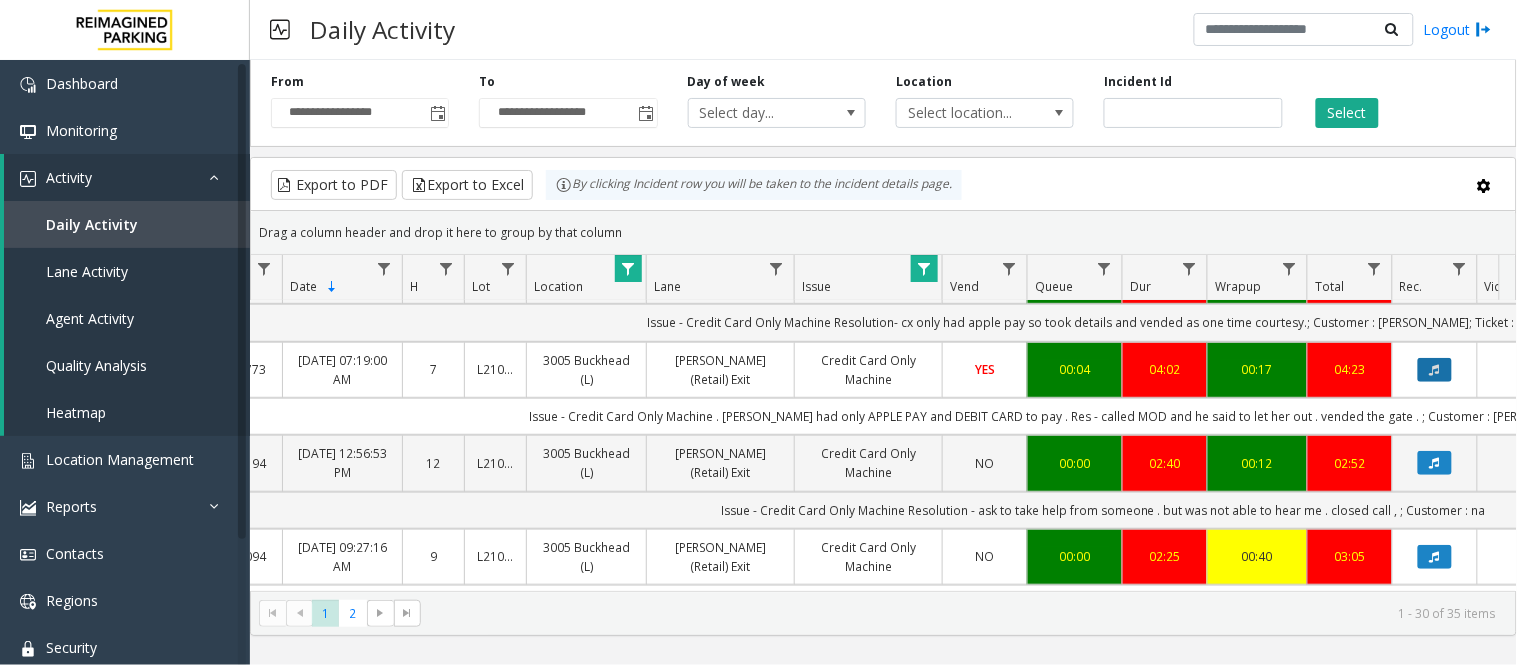 click 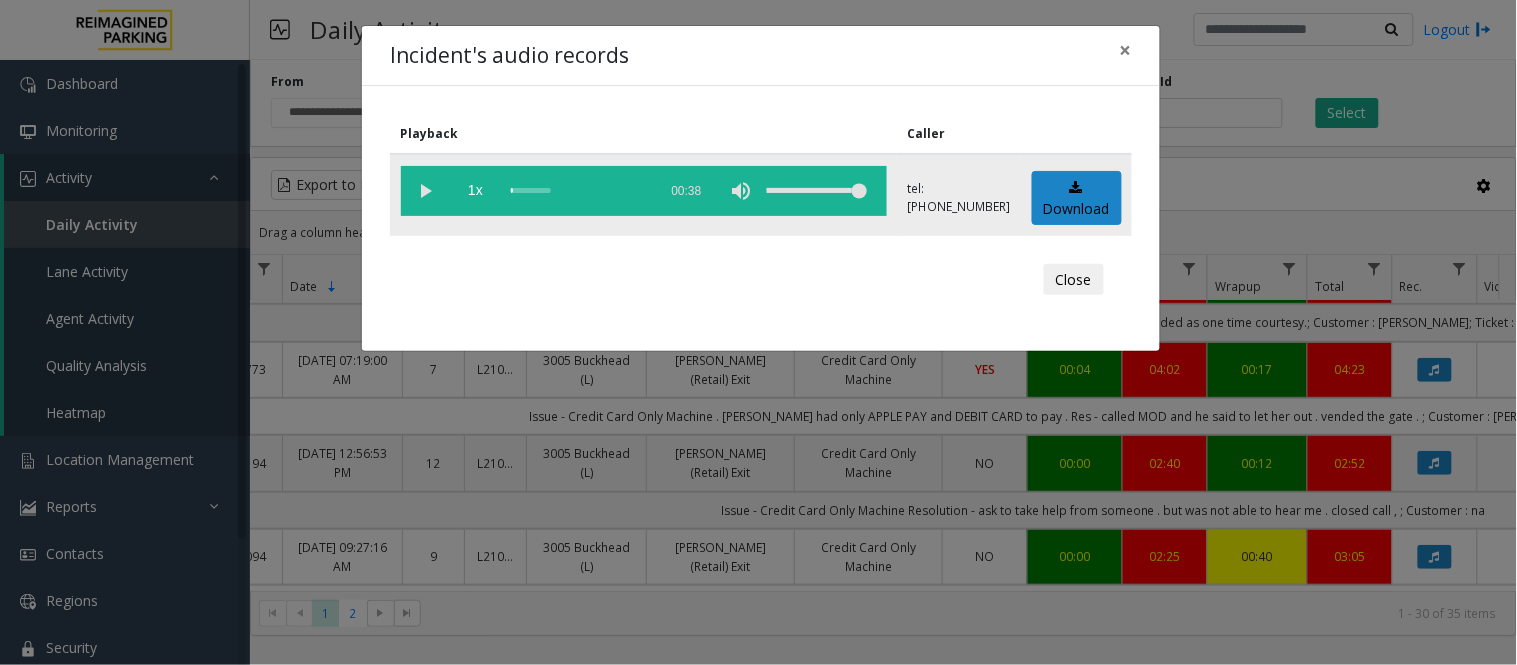 click 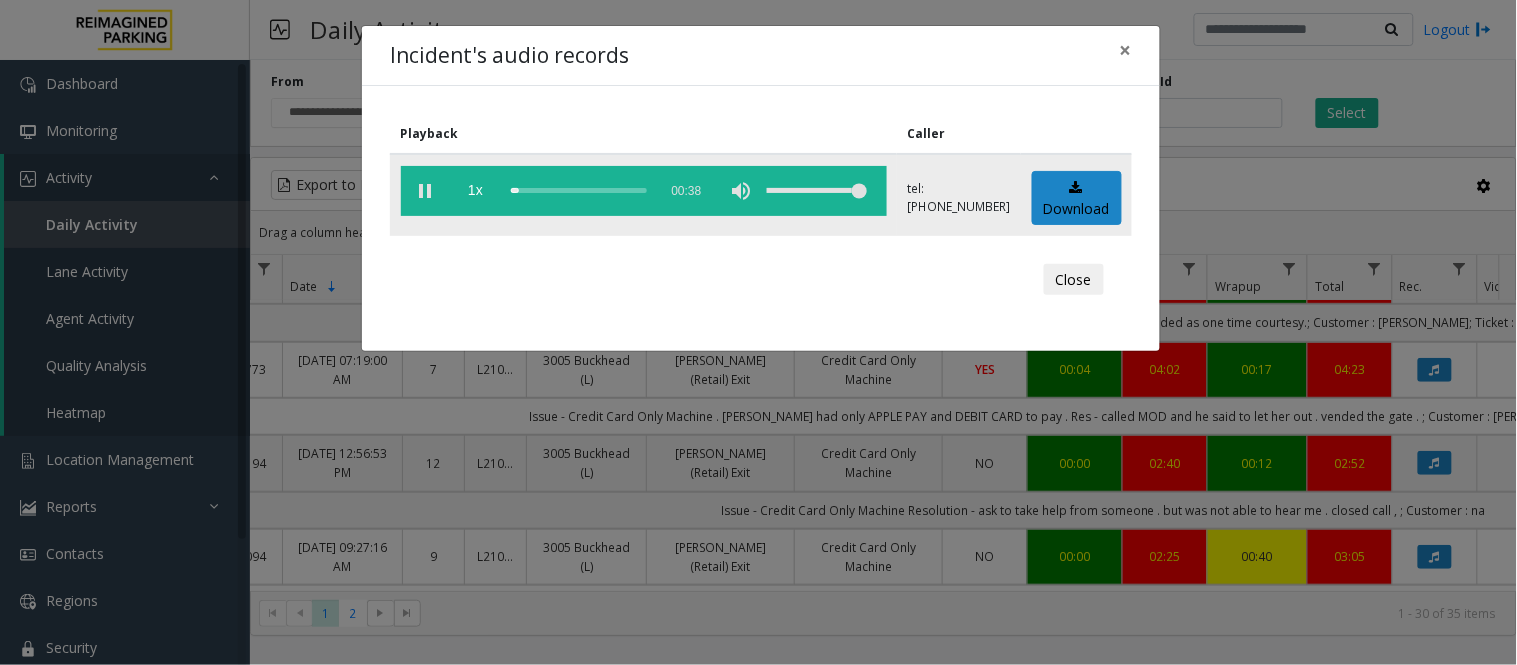 click 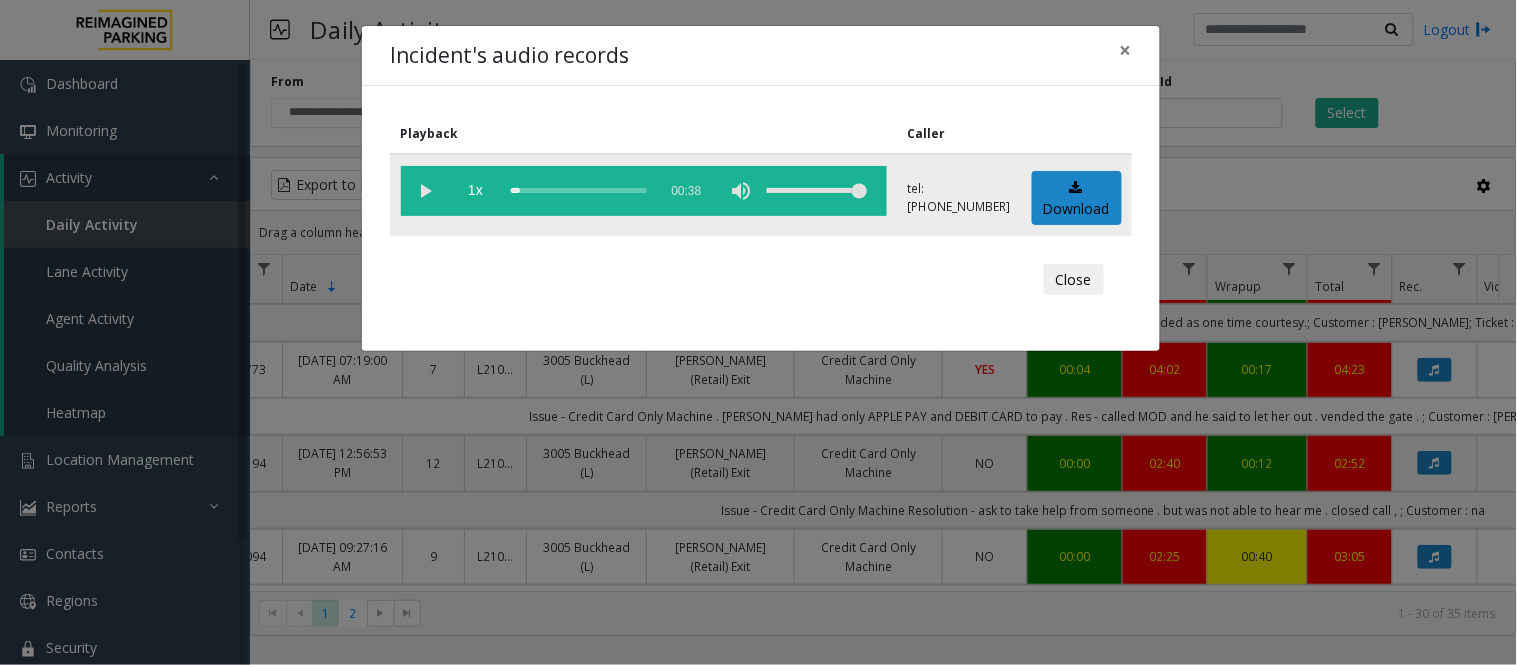 click 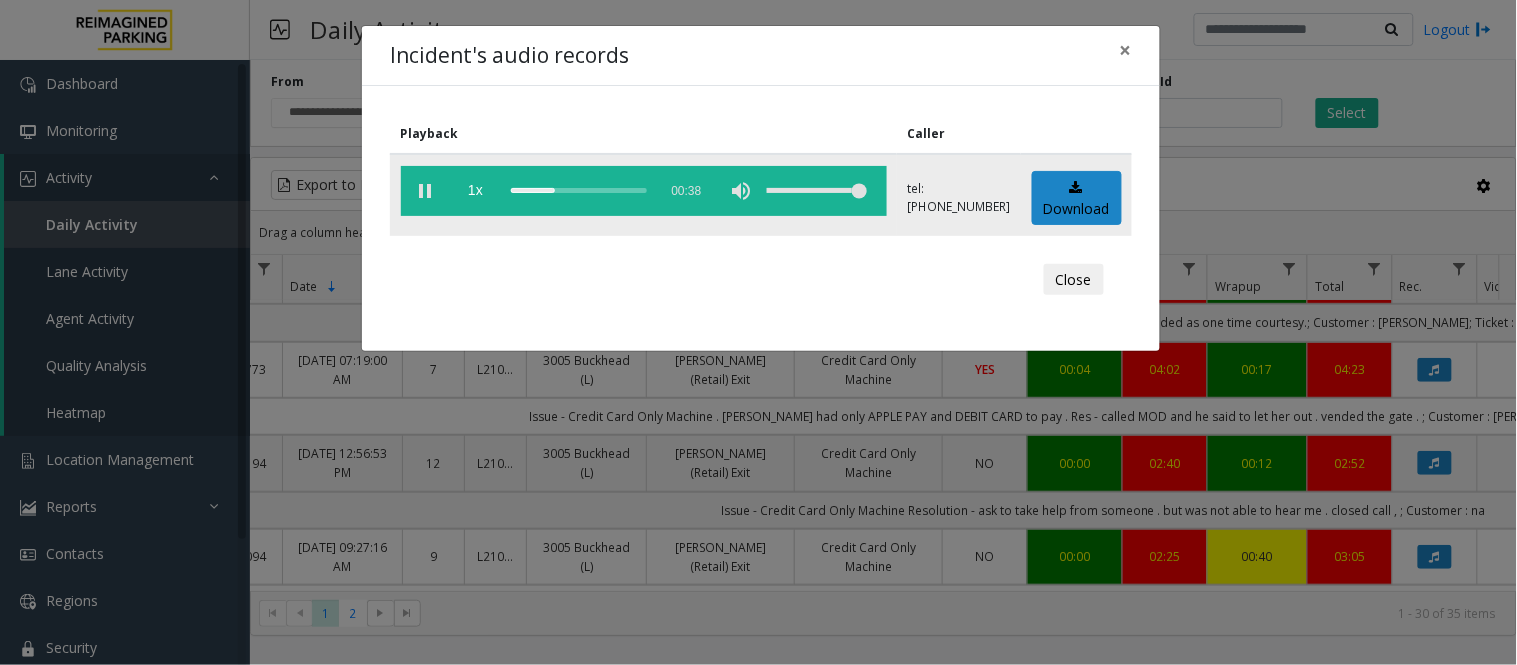 click 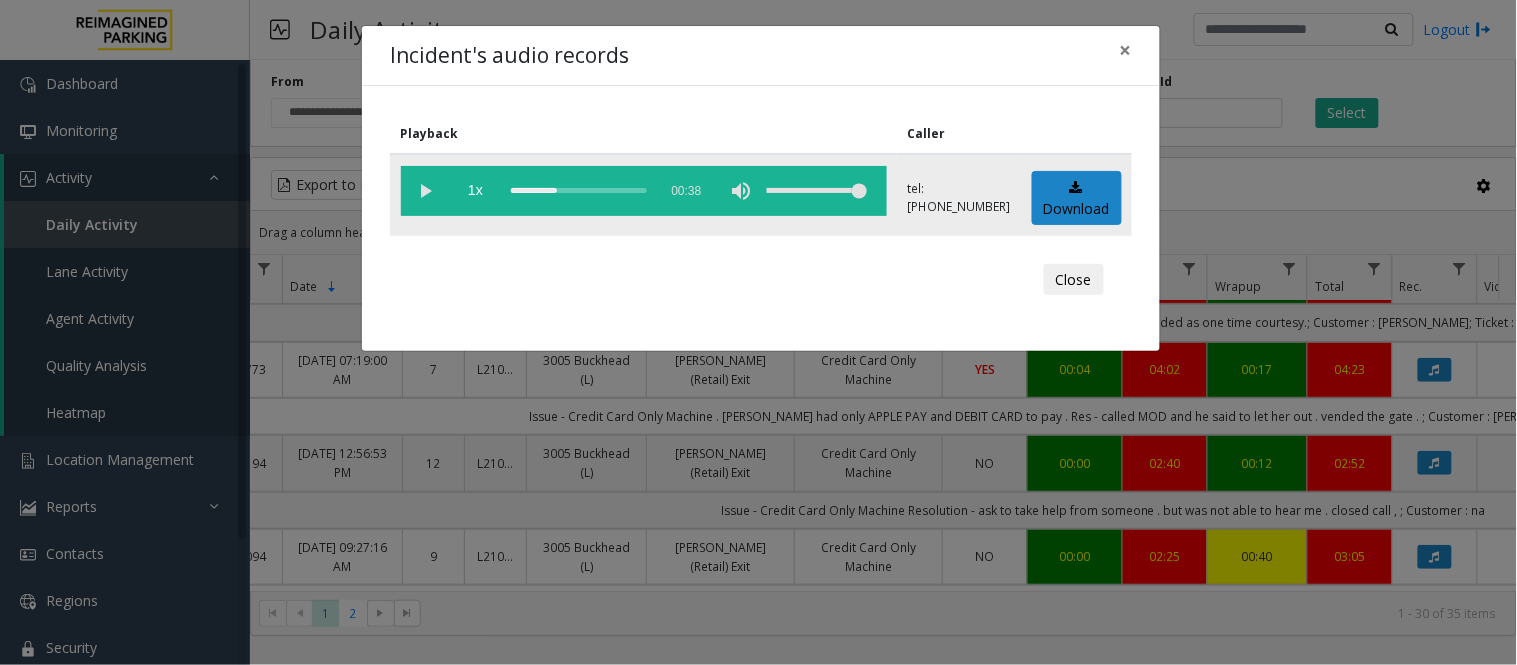 click 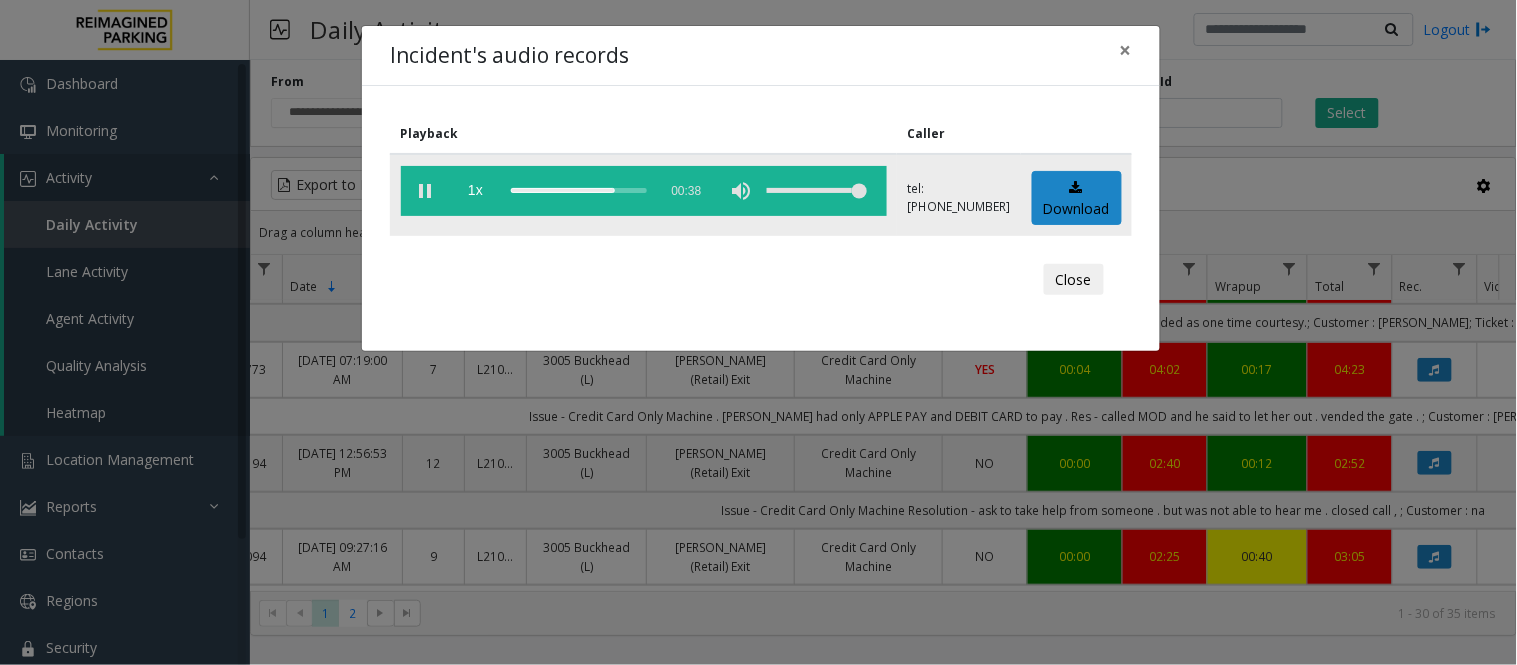 click 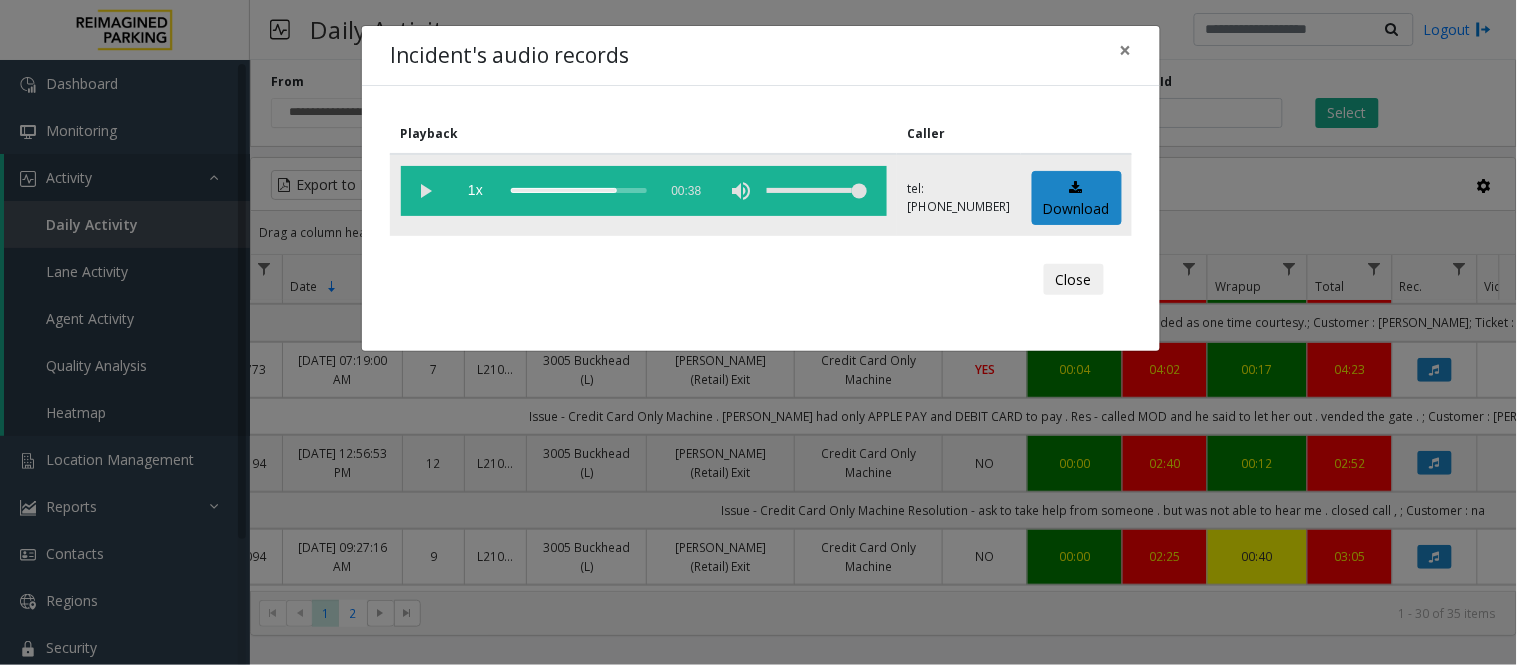 click 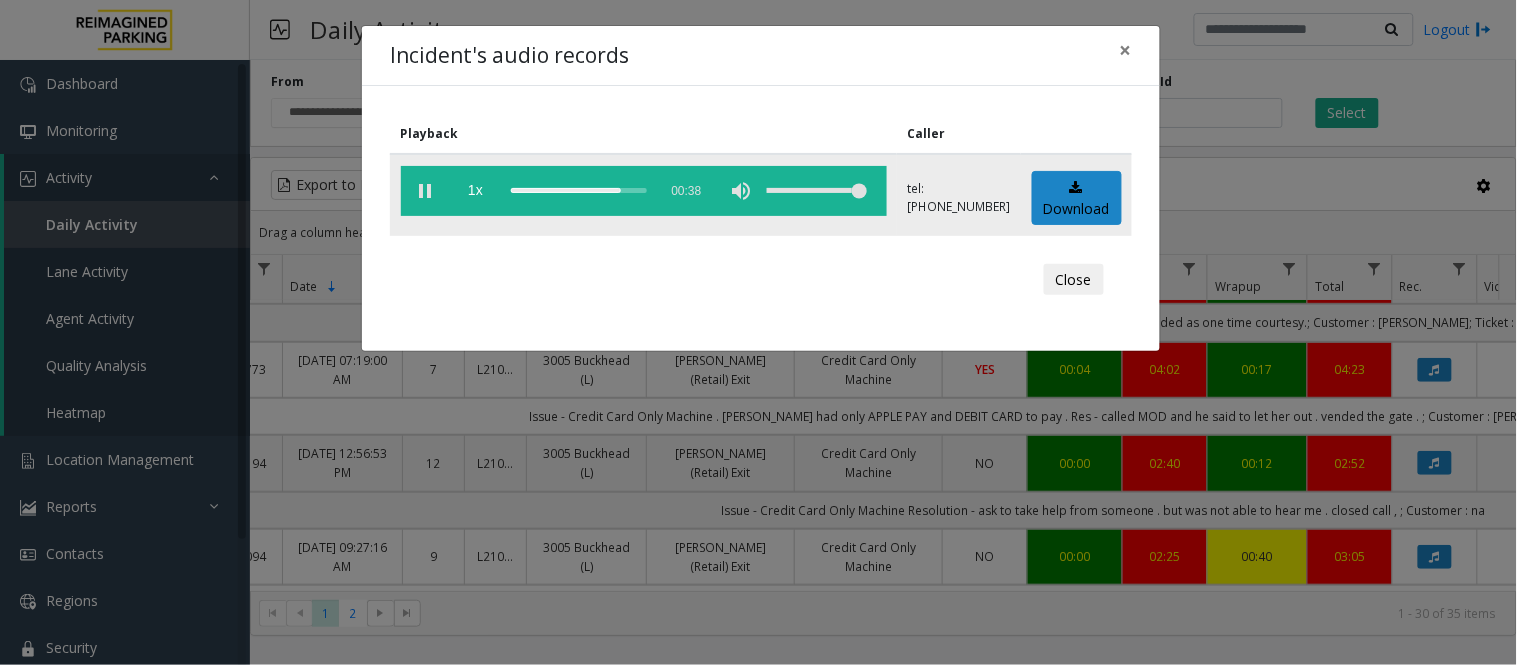 click 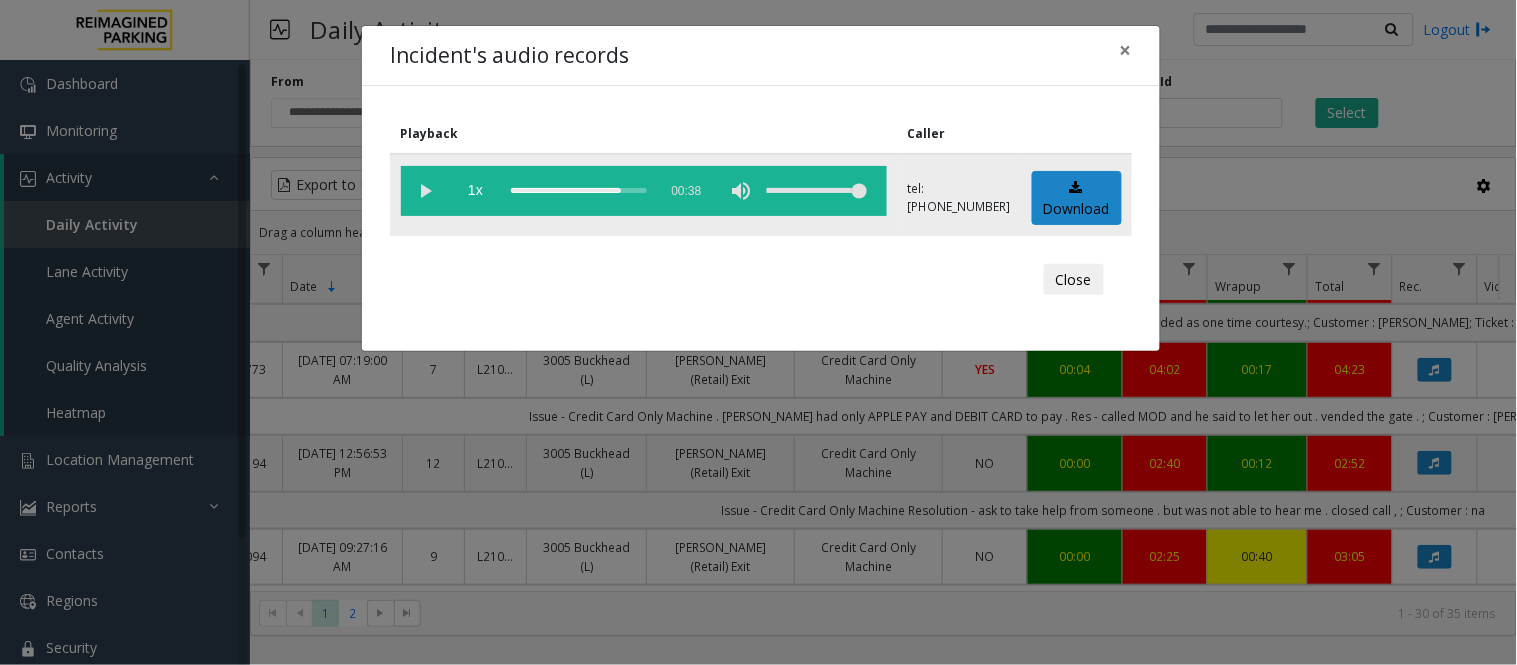 click 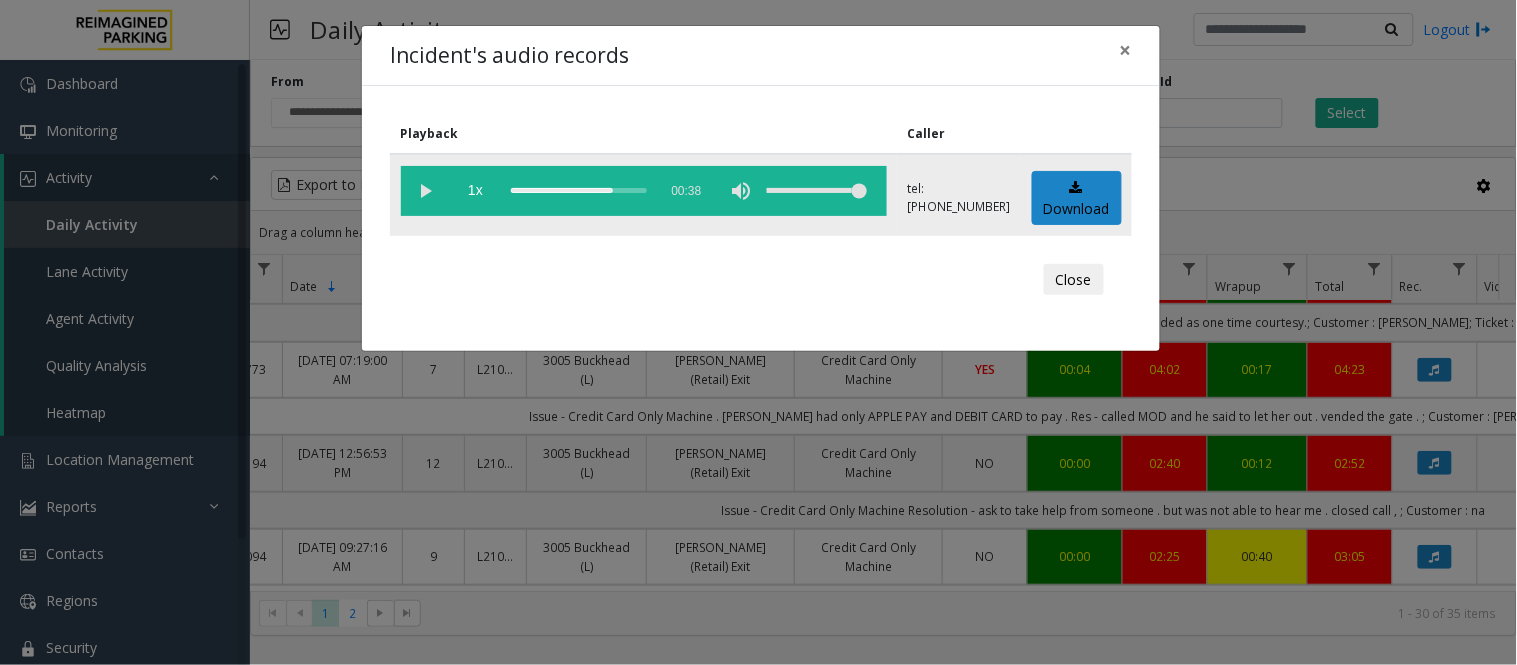 click 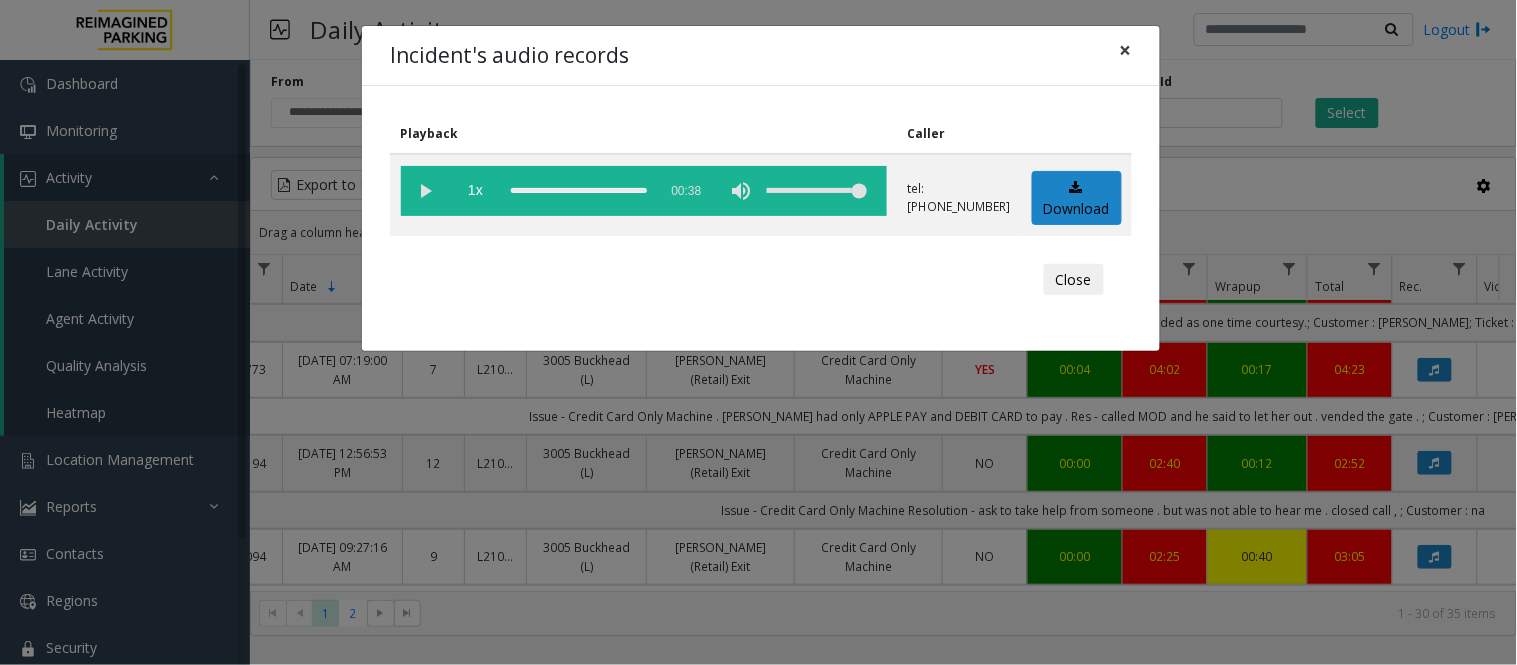 click on "×" 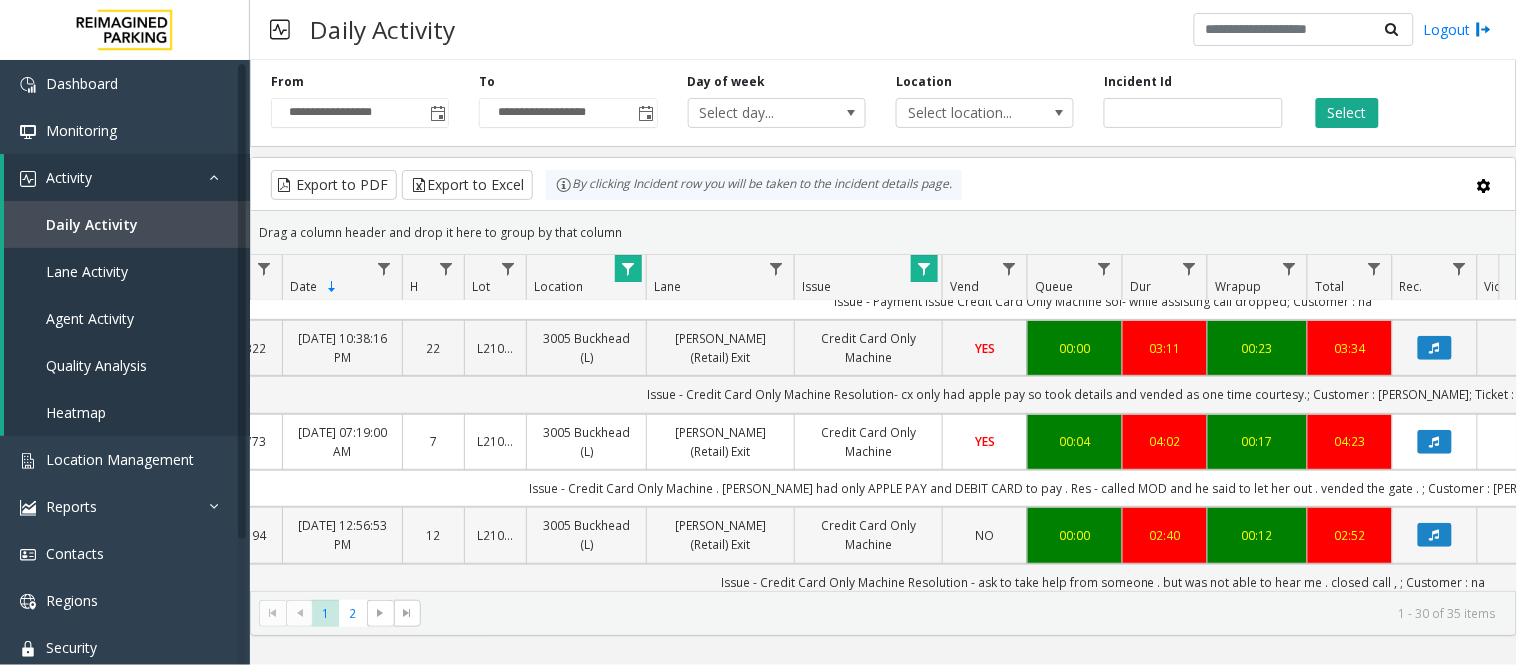 scroll, scrollTop: 222, scrollLeft: 81, axis: both 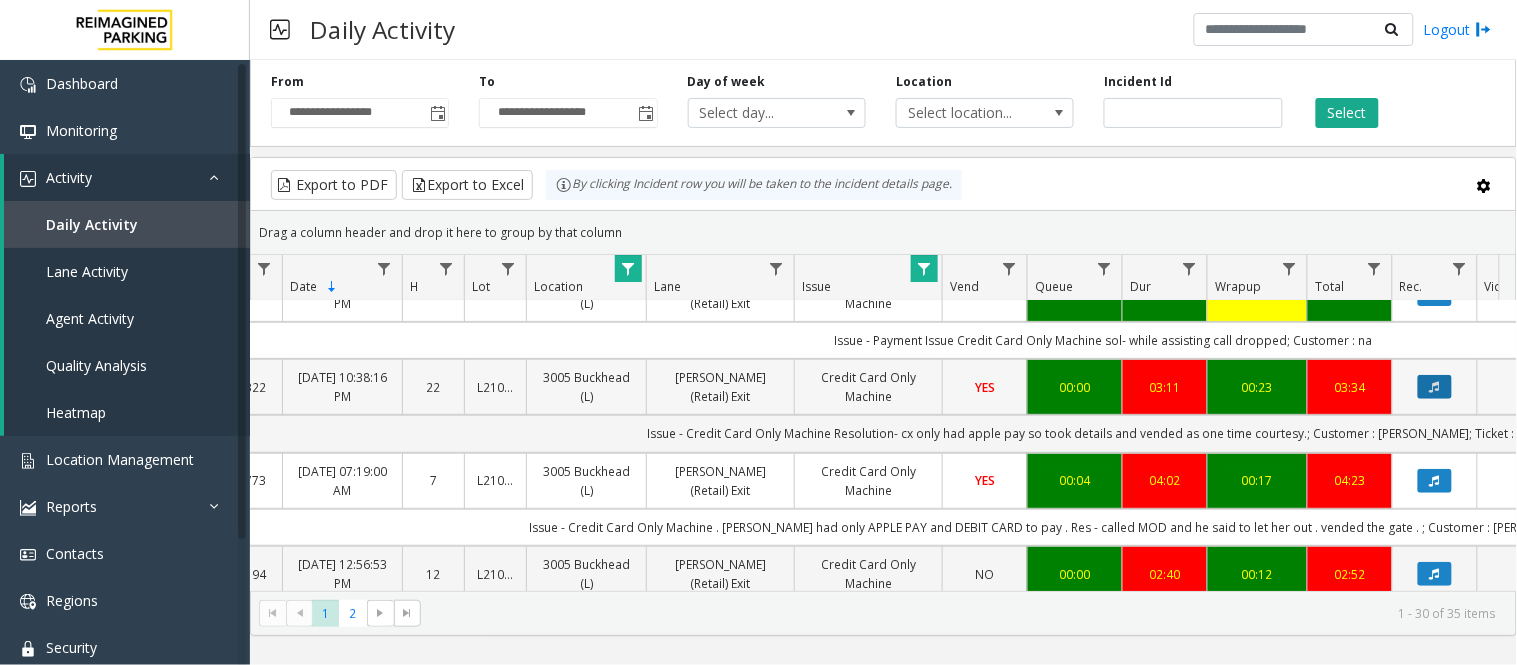 click 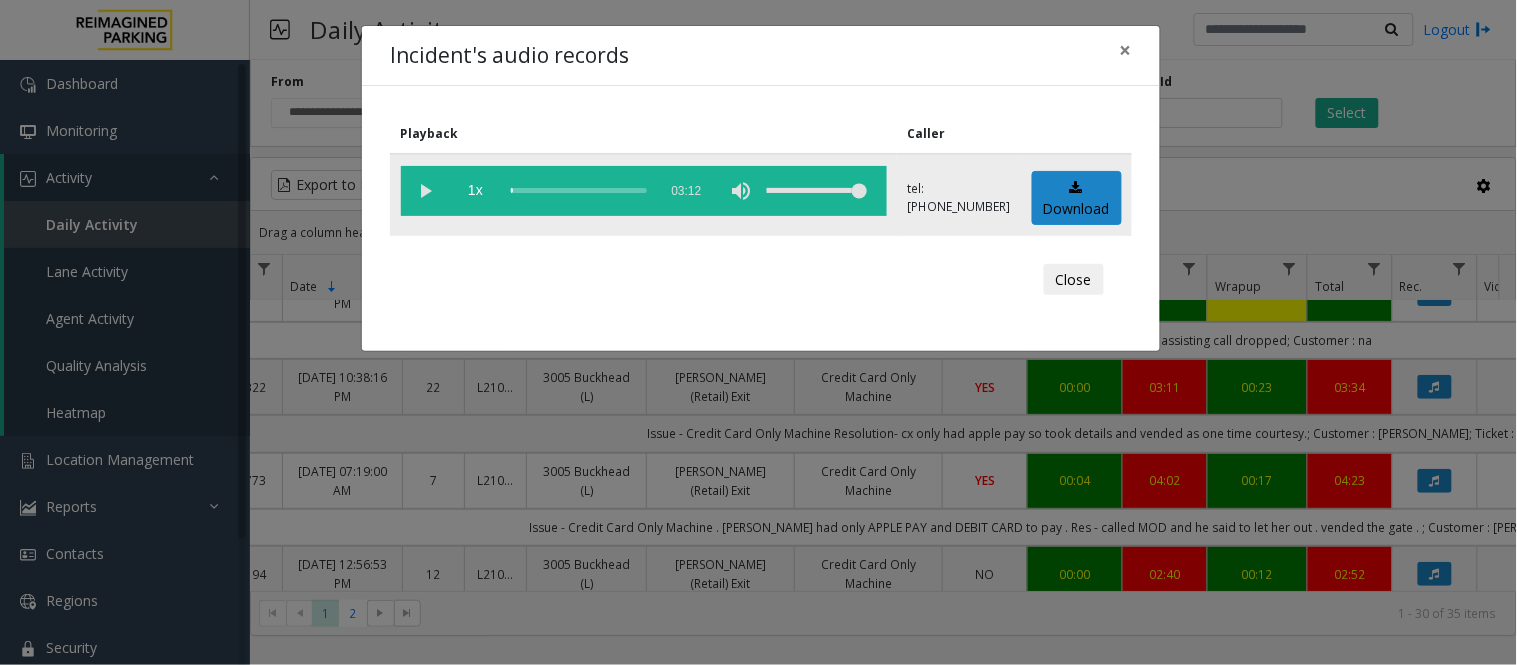 click 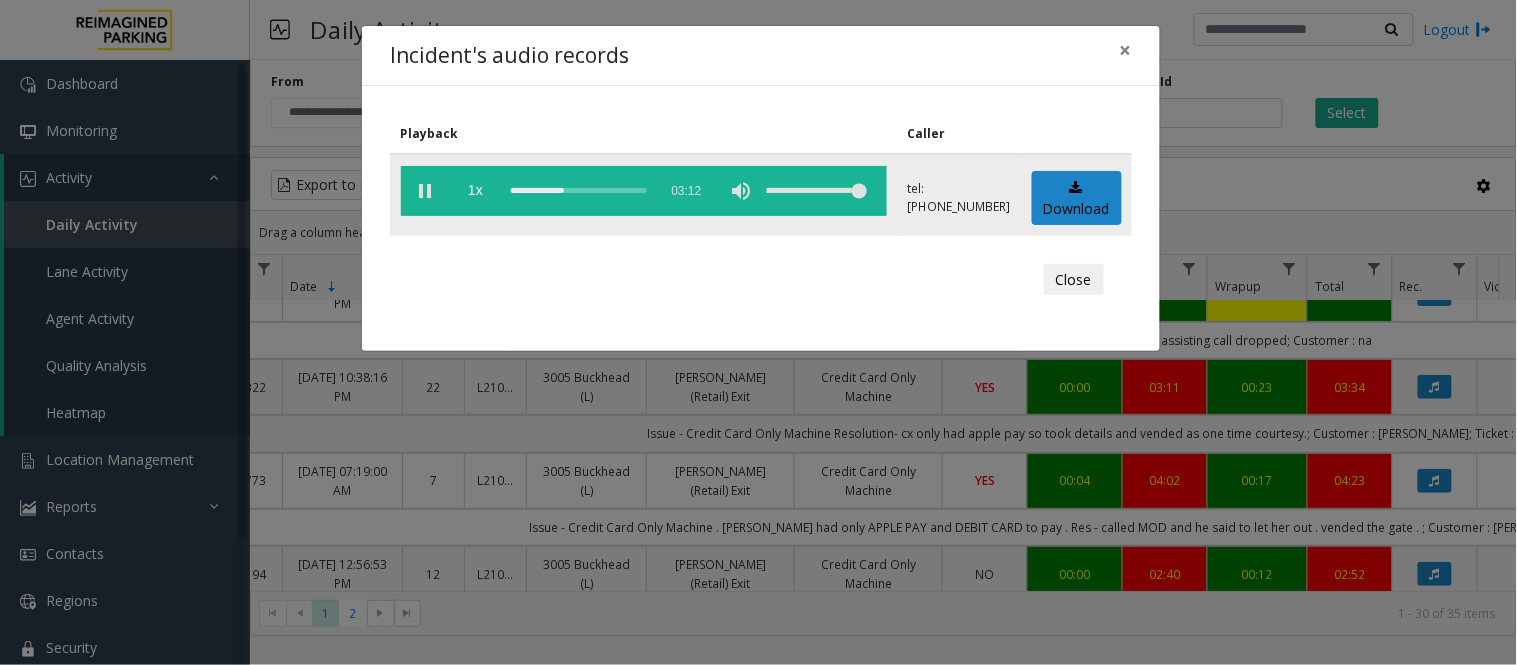 click 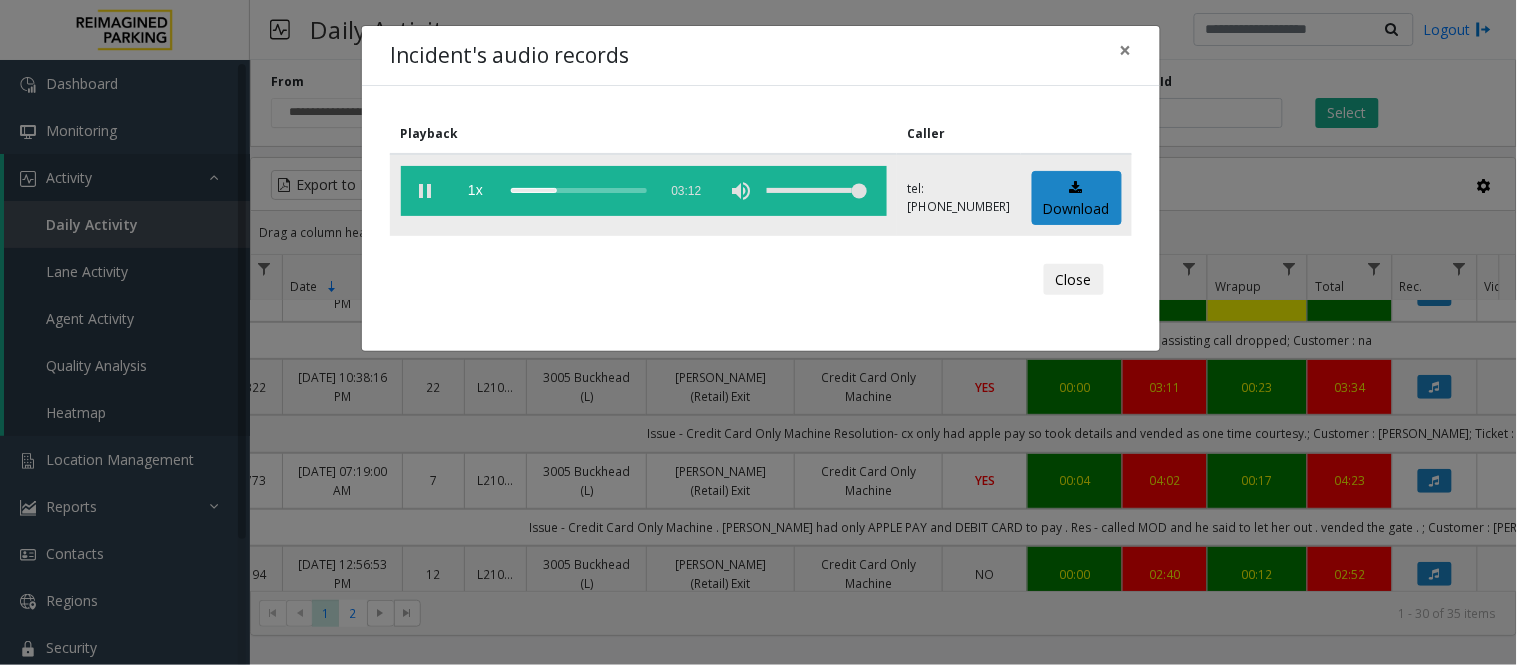 click 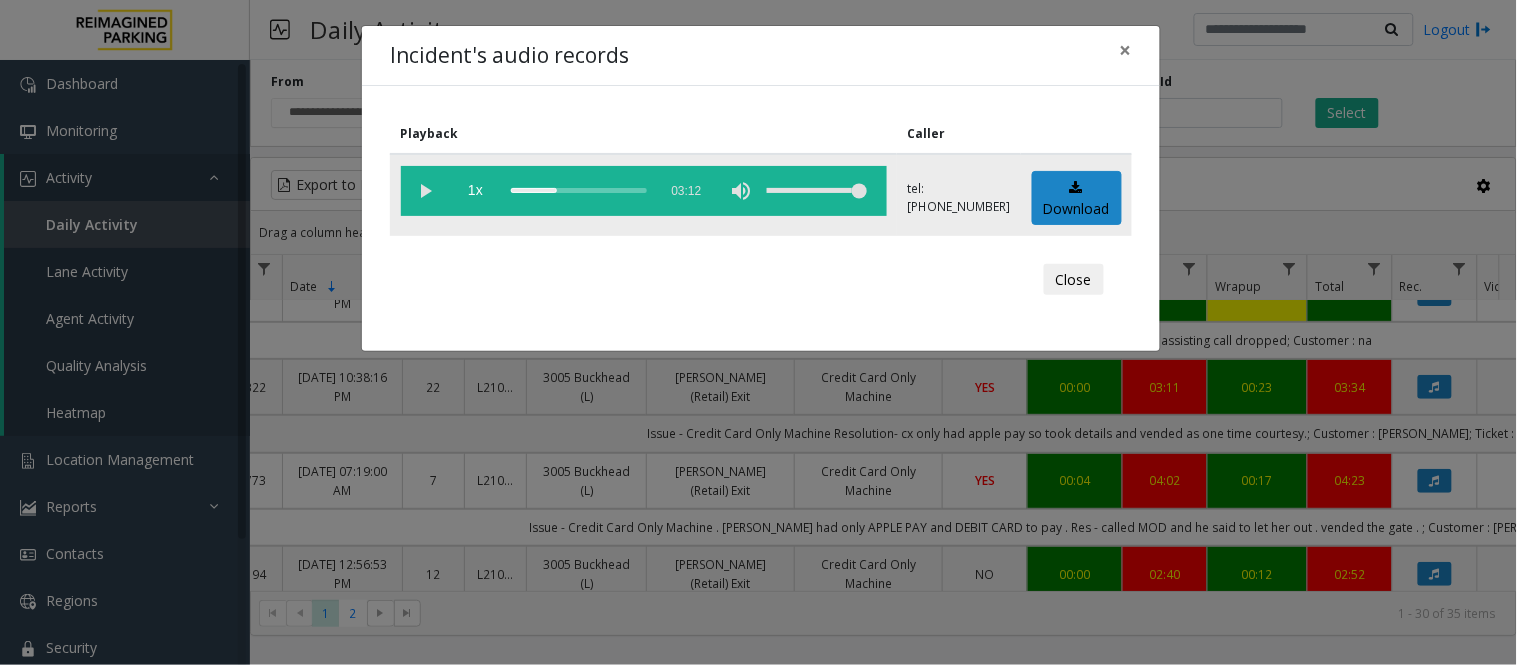 click 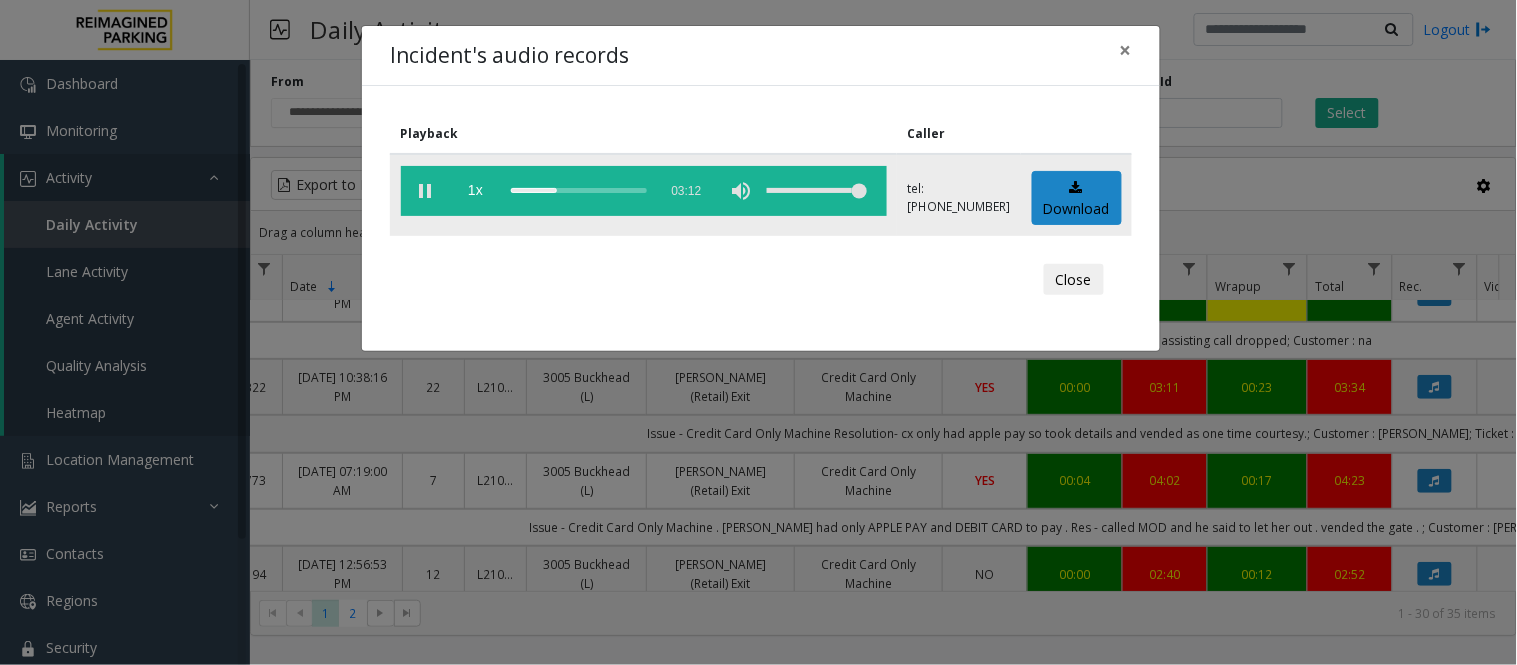click 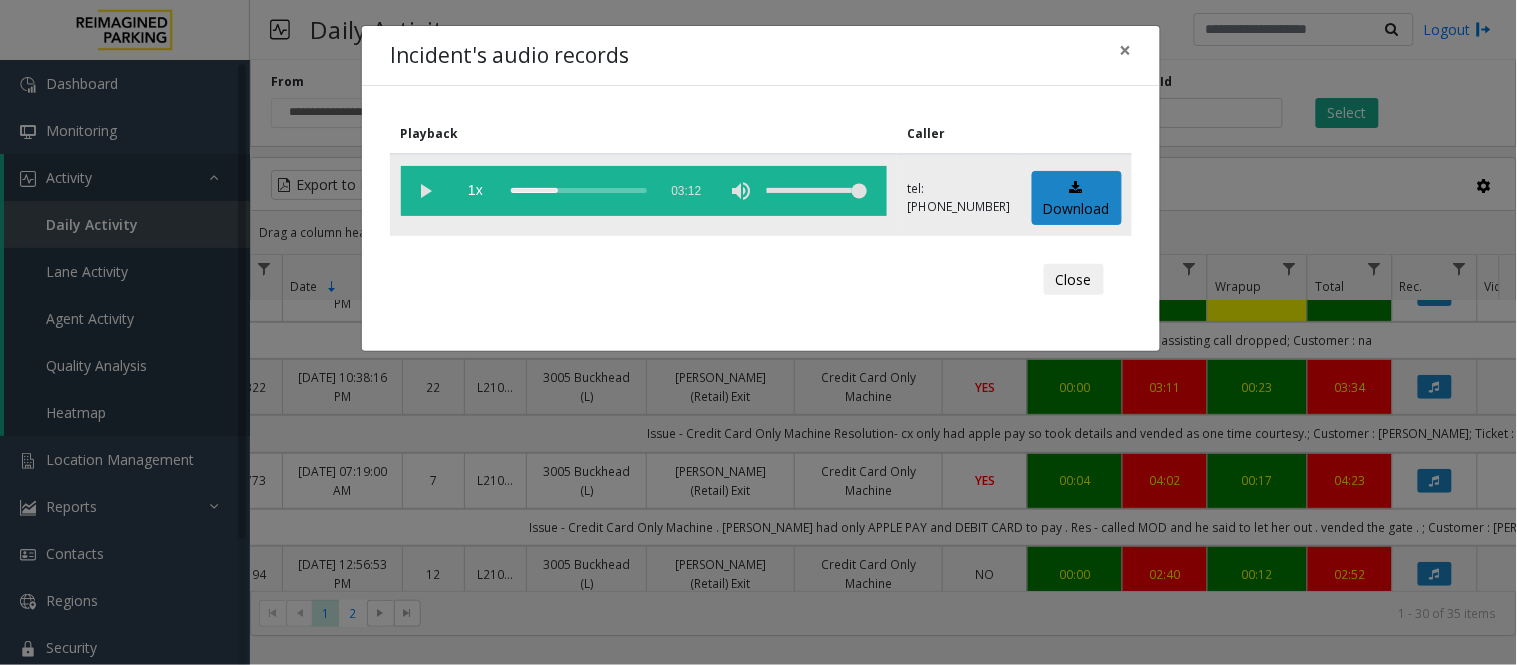click 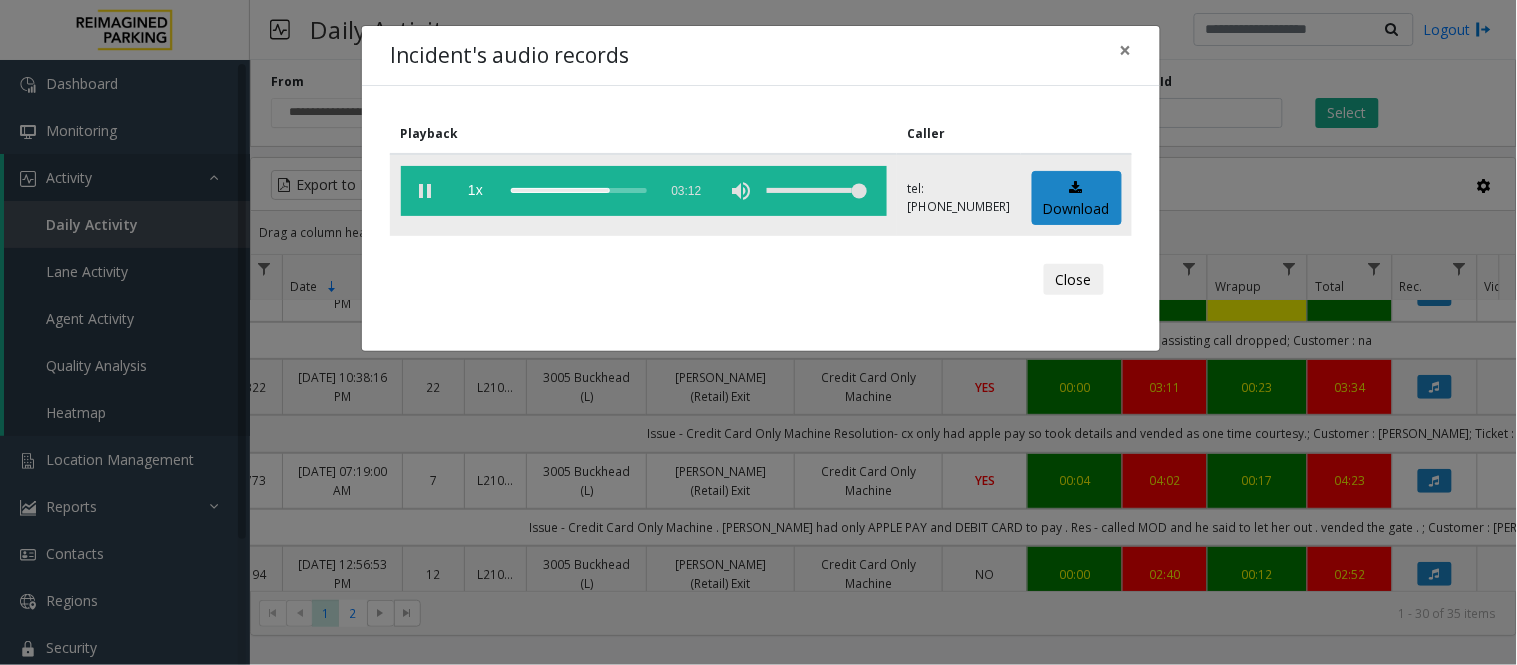 drag, startPoint x: 431, startPoint y: 195, endPoint x: 422, endPoint y: 190, distance: 10.29563 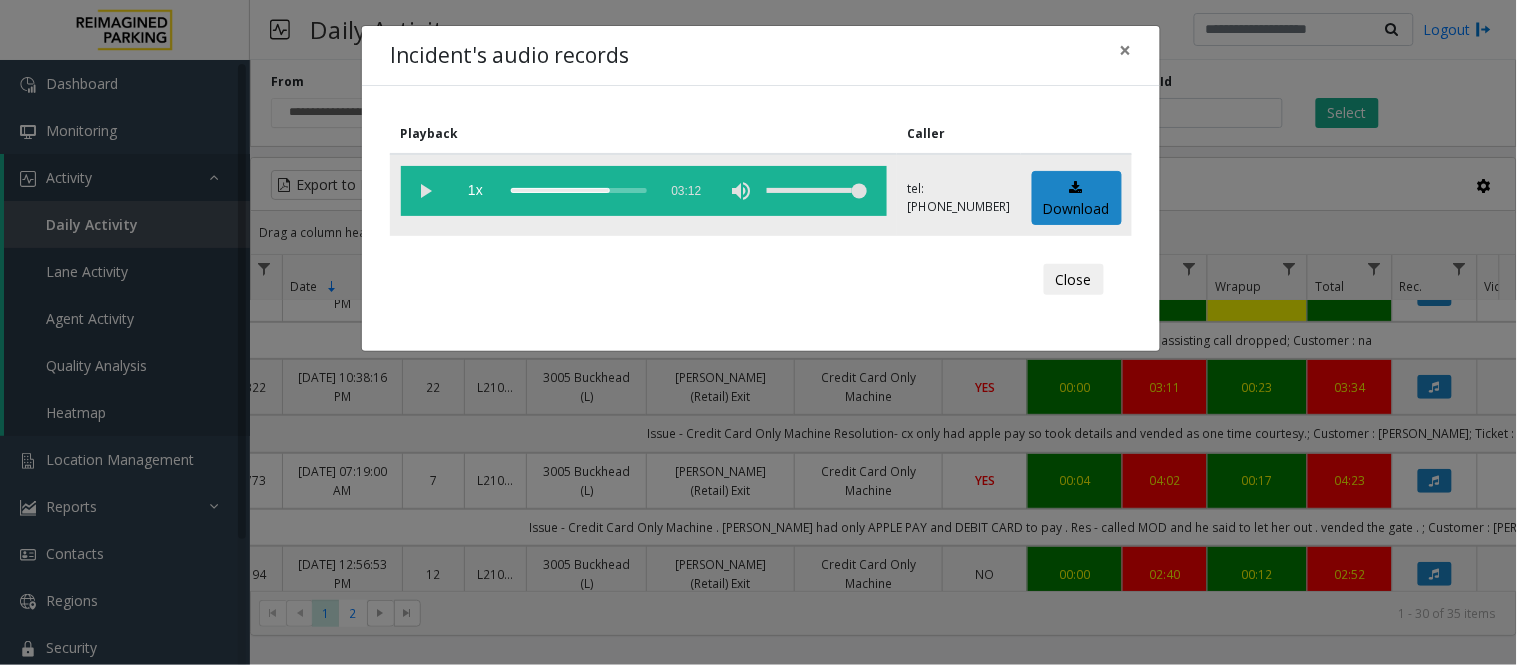click 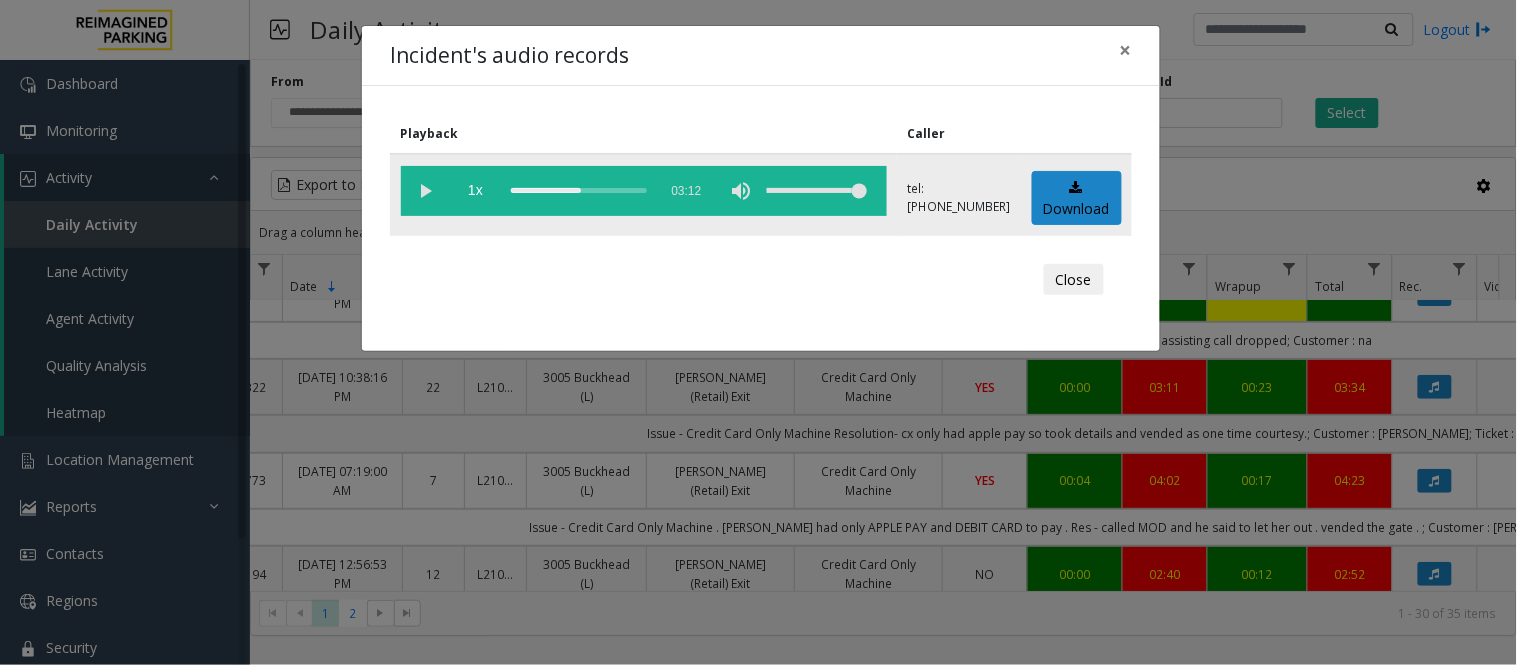 click 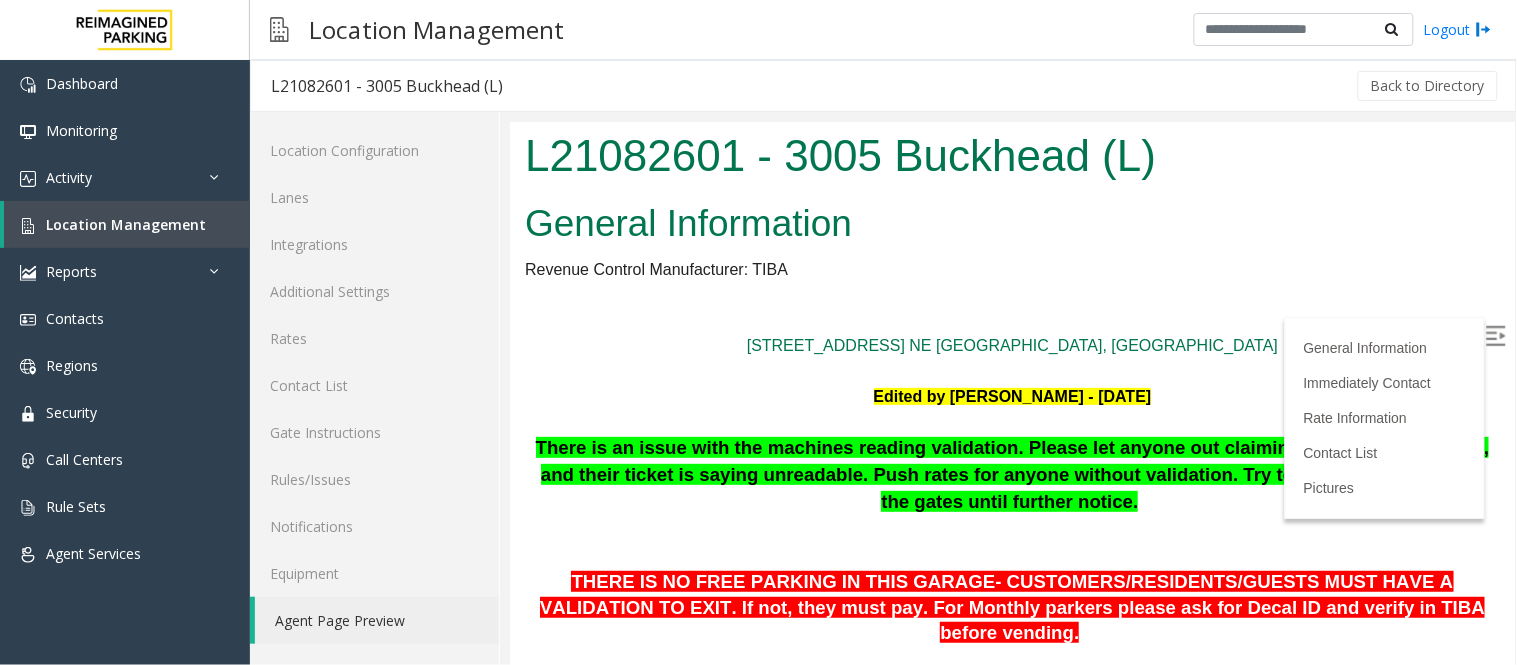 scroll, scrollTop: 1723, scrollLeft: 0, axis: vertical 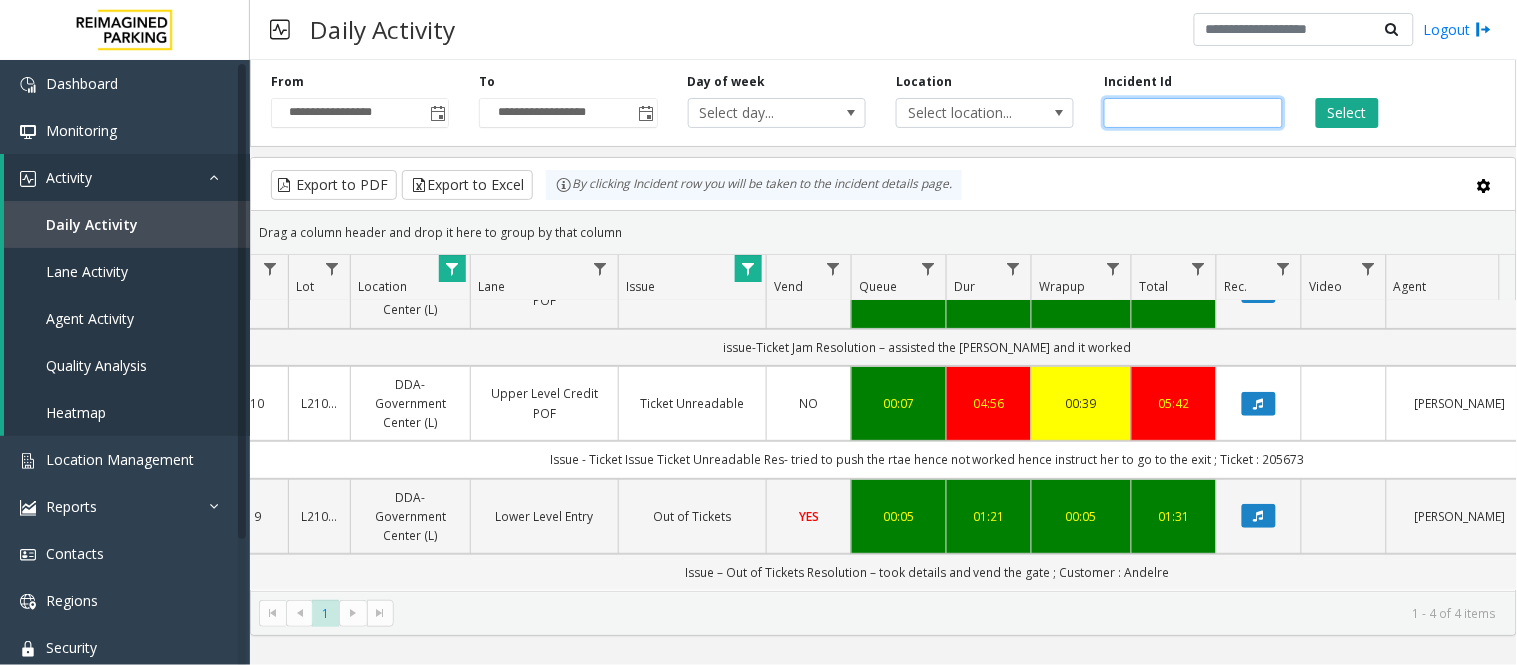 click 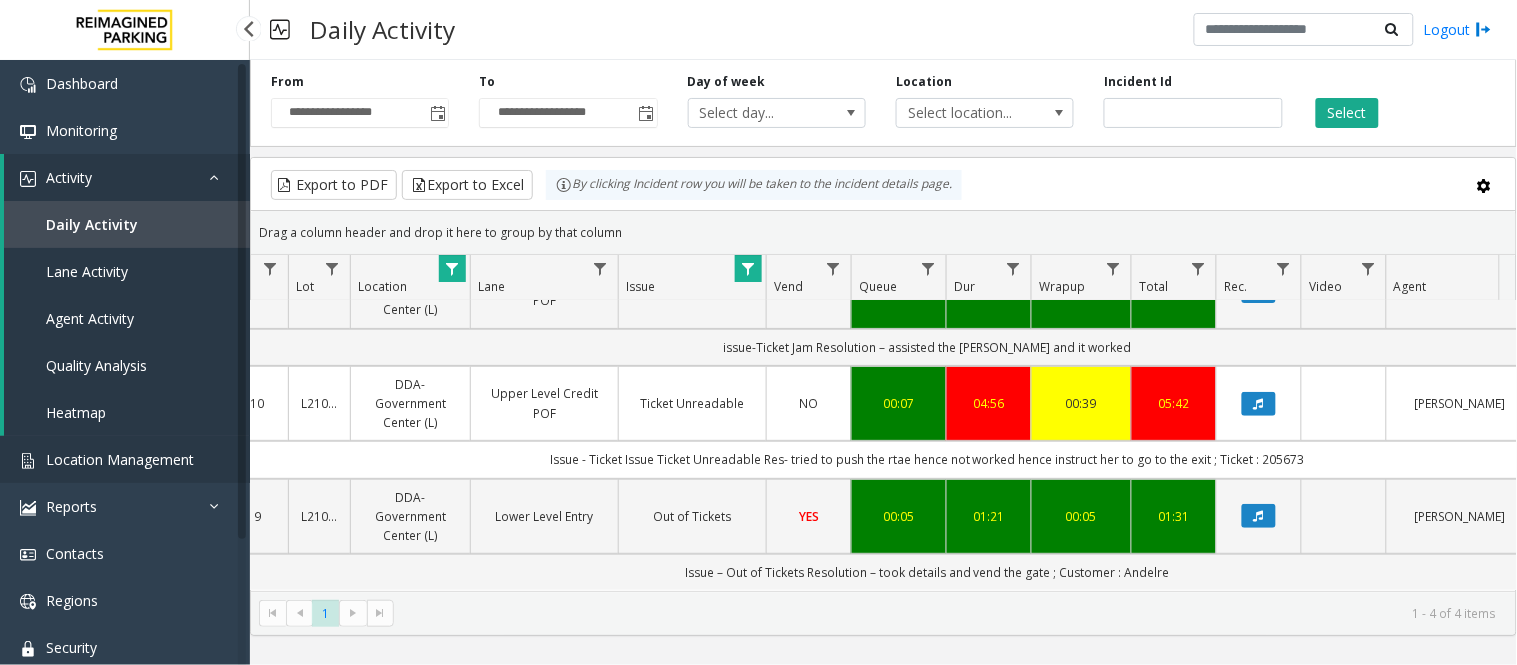 click on "Location Management" at bounding box center [120, 459] 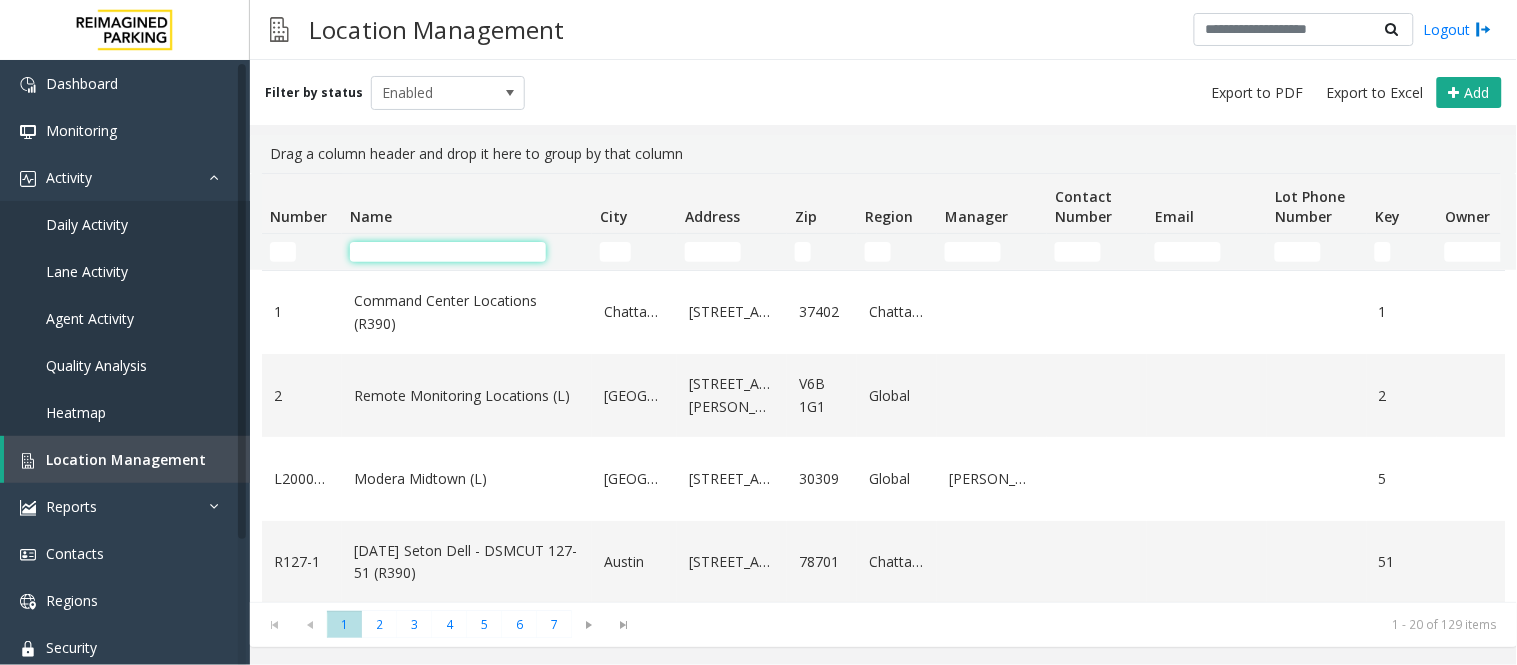 click 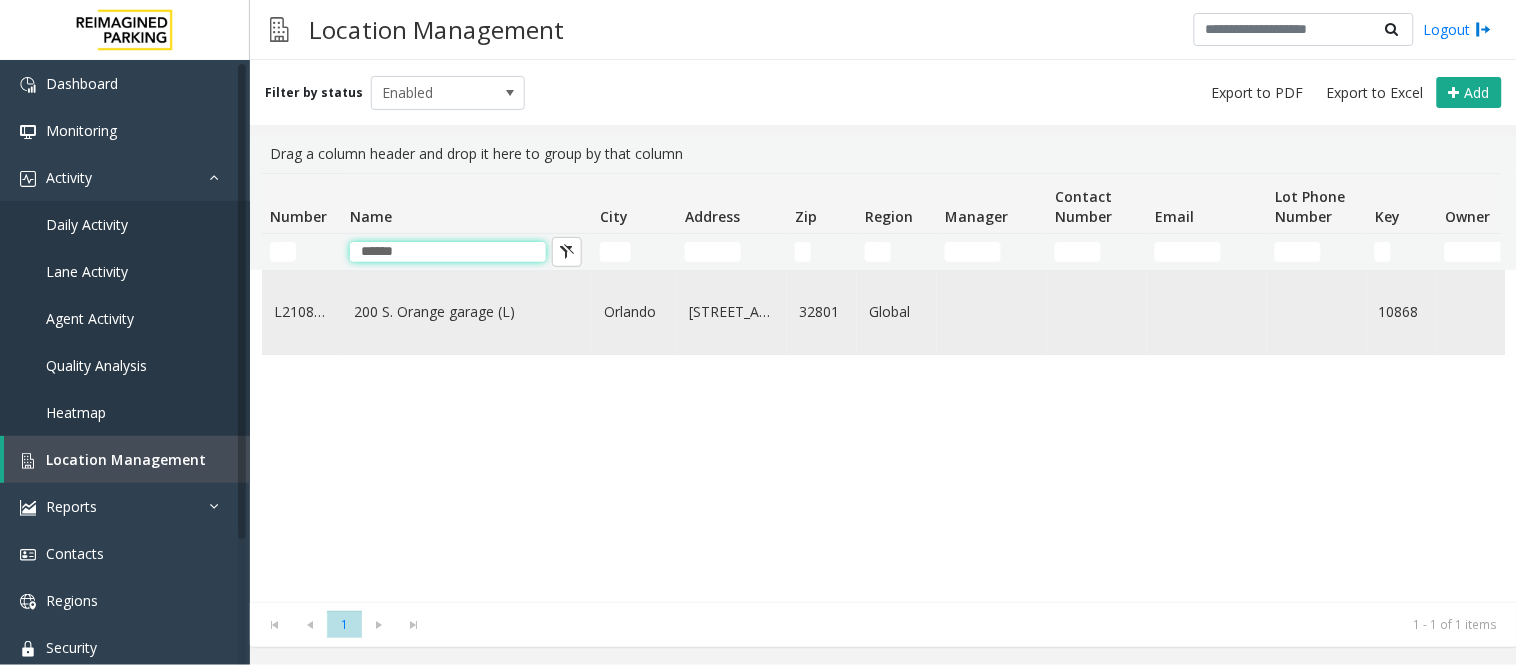 type on "******" 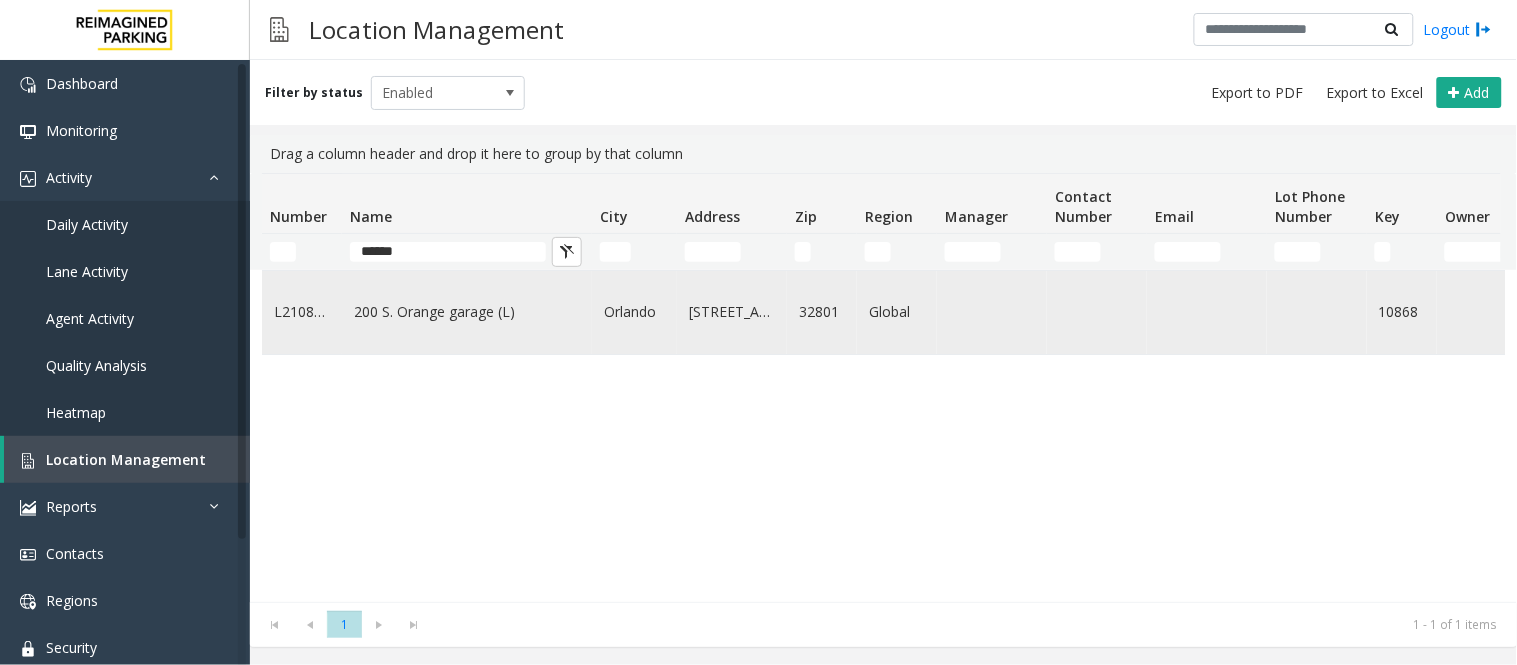 click on "200 S. Orange garage (L)" 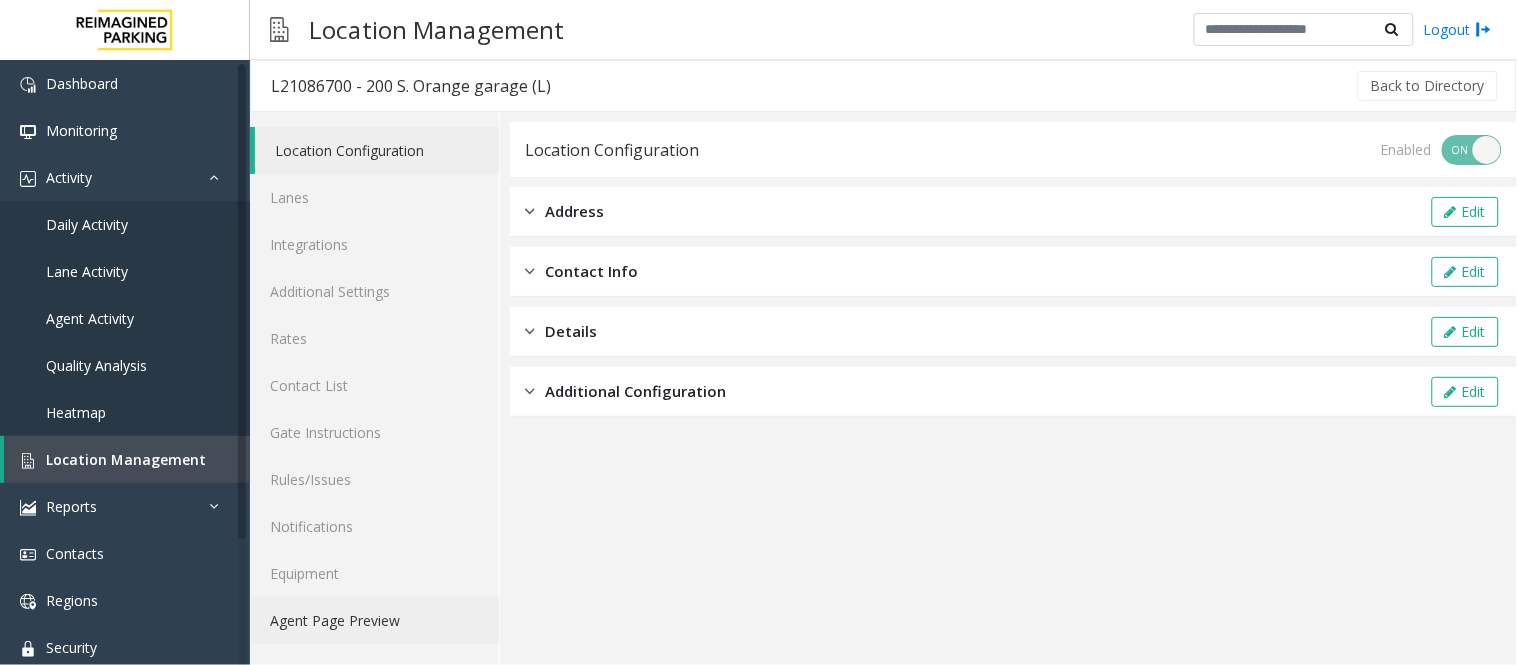 click on "Agent Page Preview" 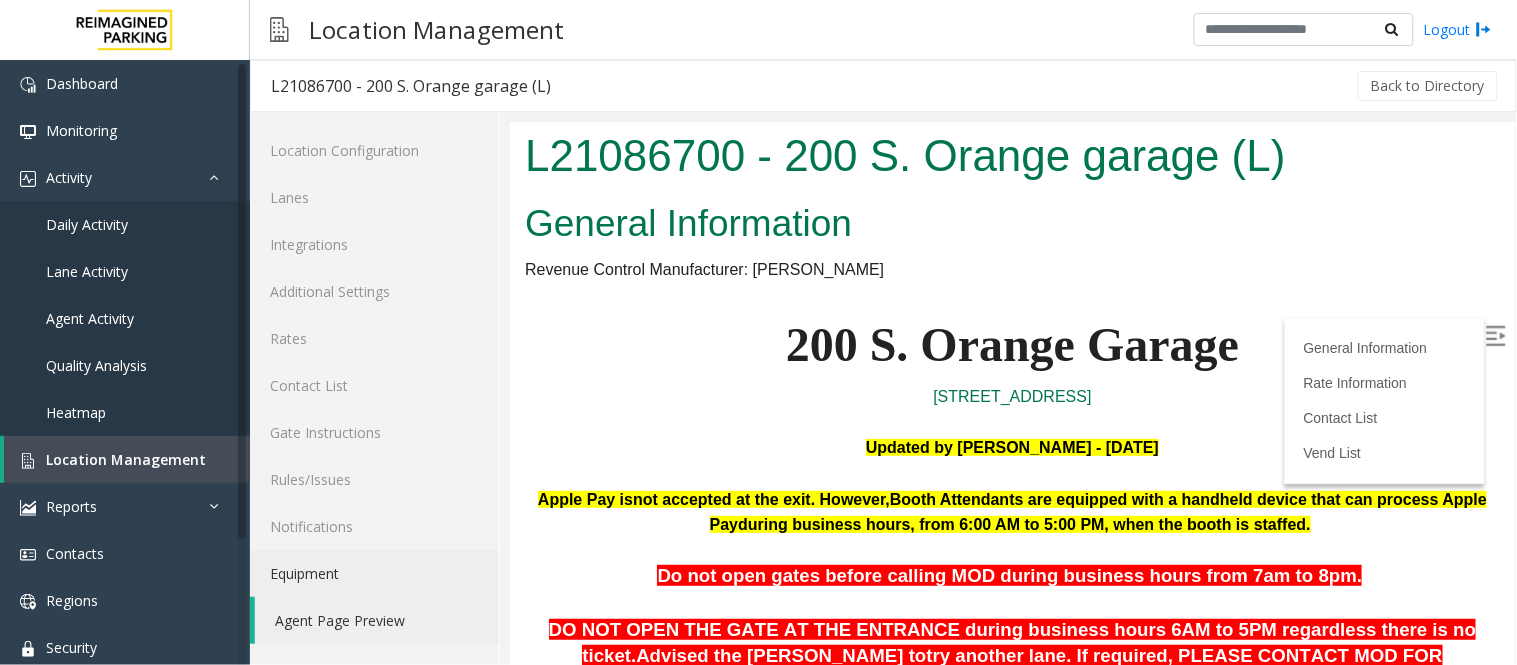 scroll, scrollTop: 555, scrollLeft: 0, axis: vertical 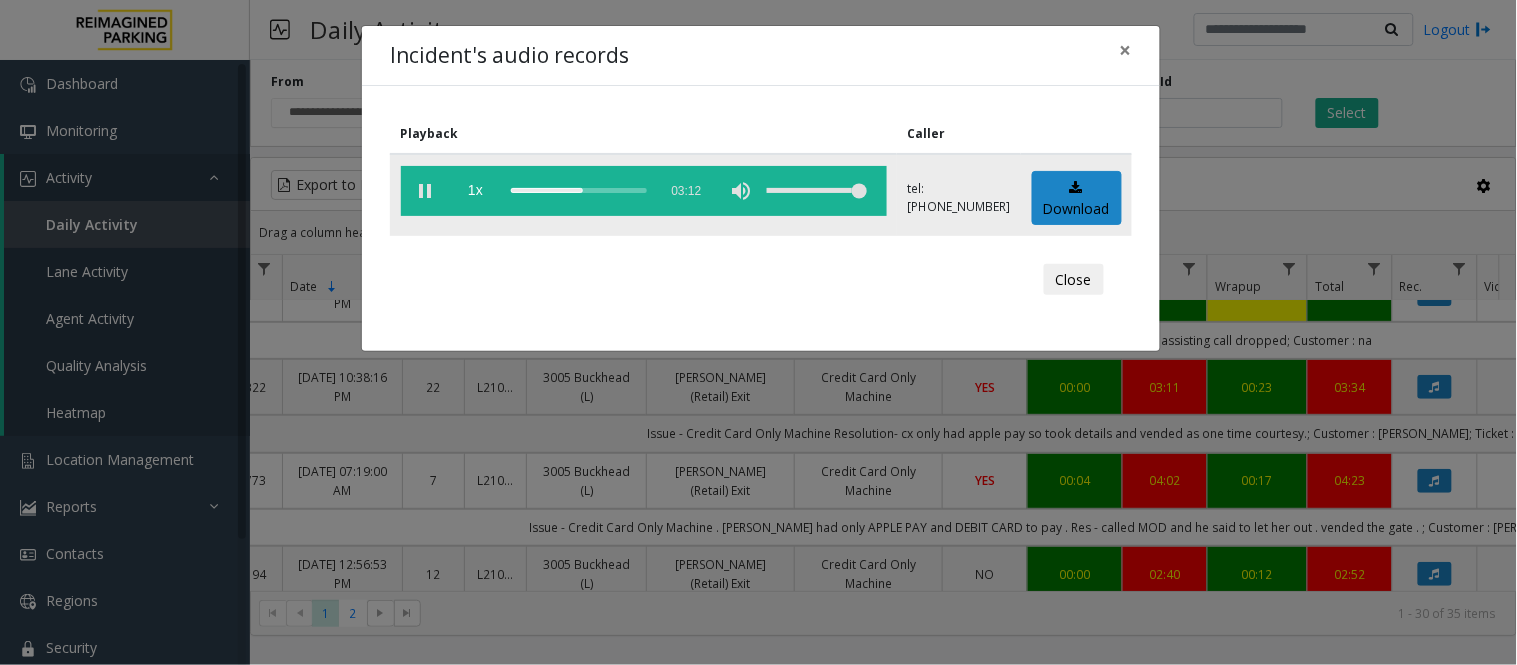 click 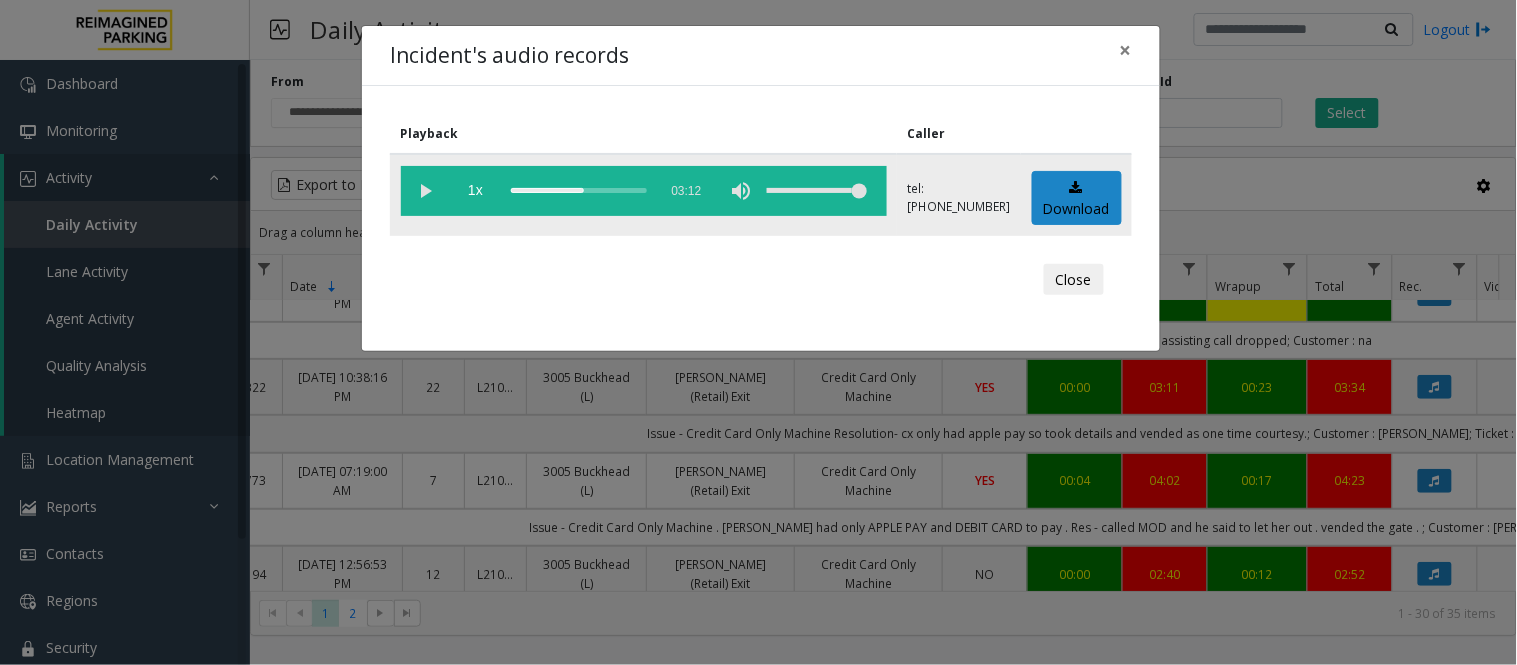 click 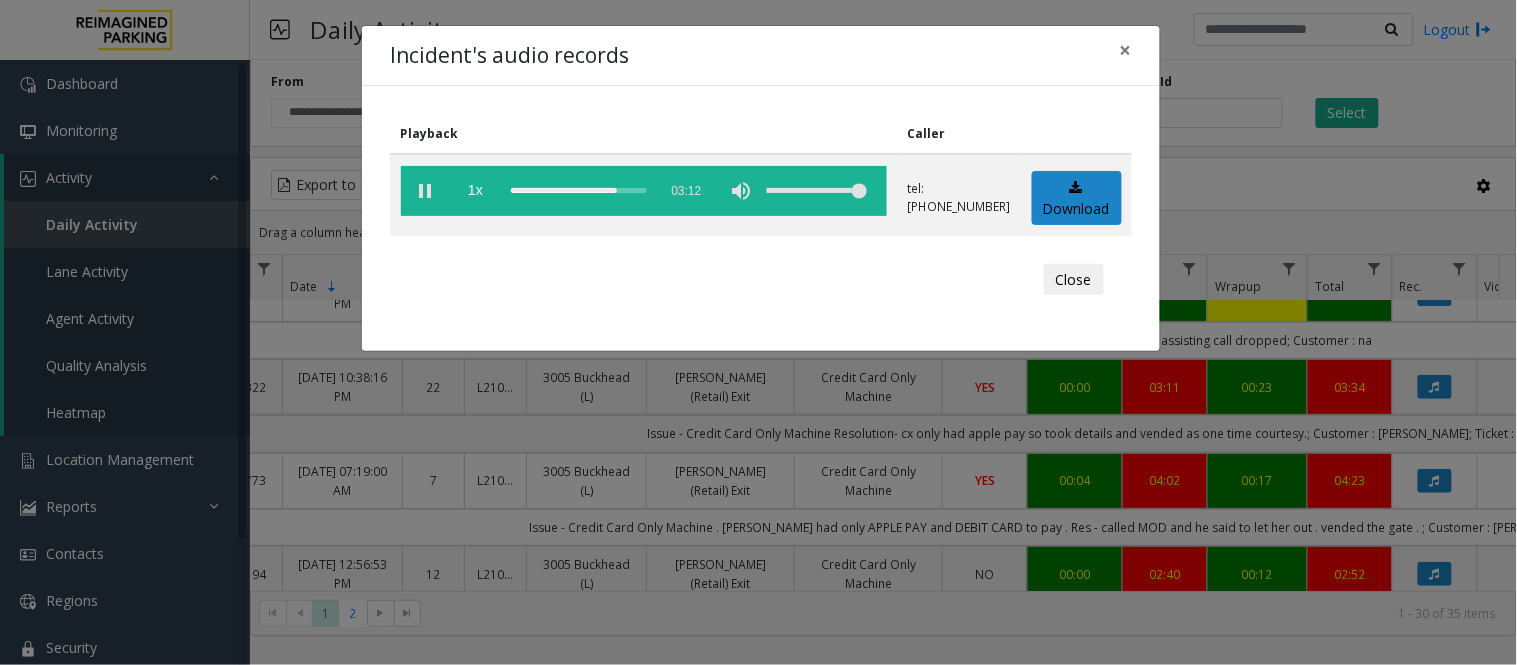 click on "Close" 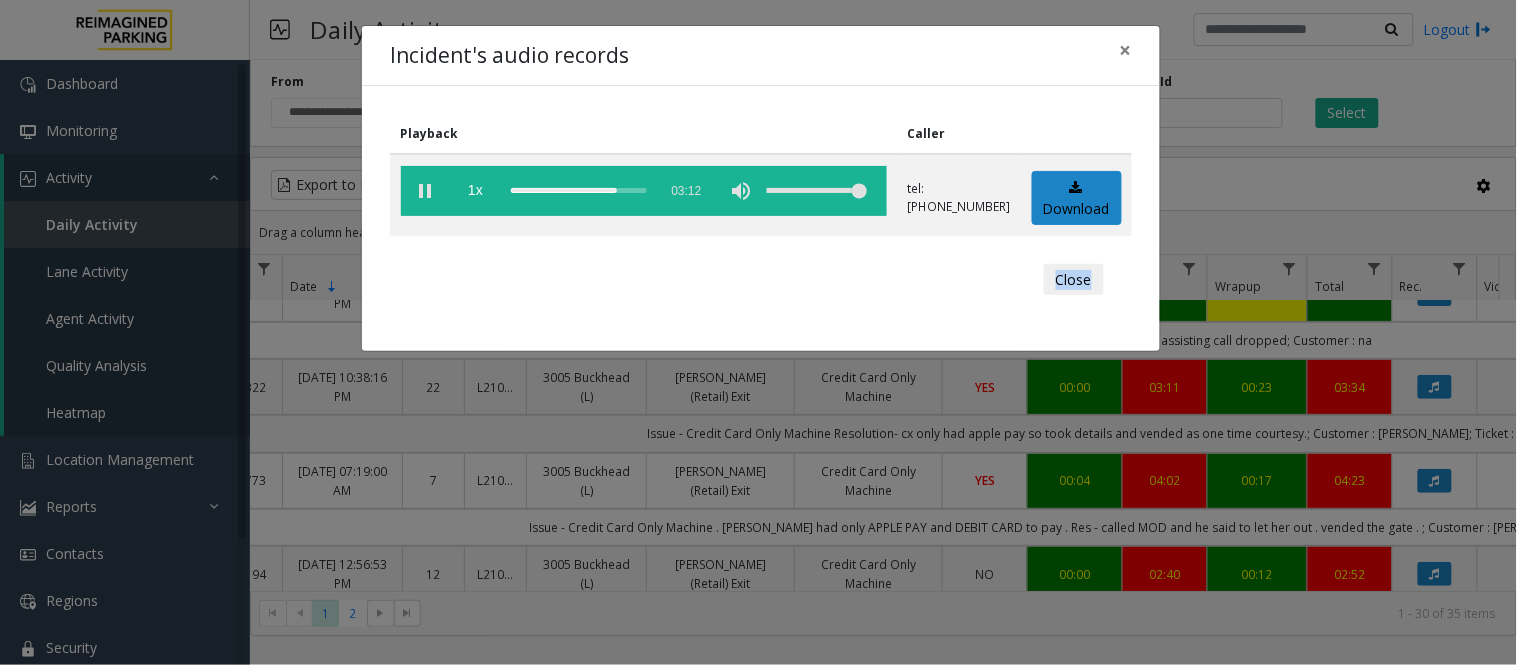click on "Close" 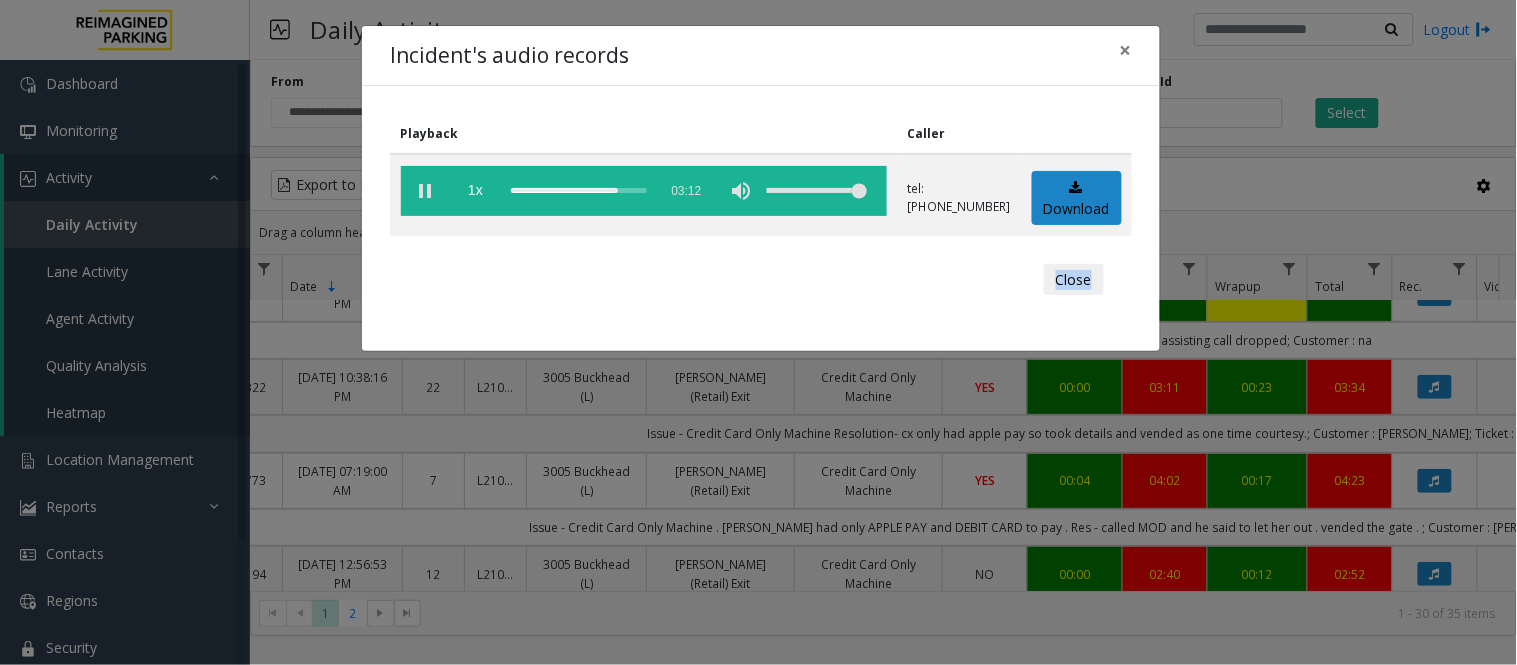 click on "Close" 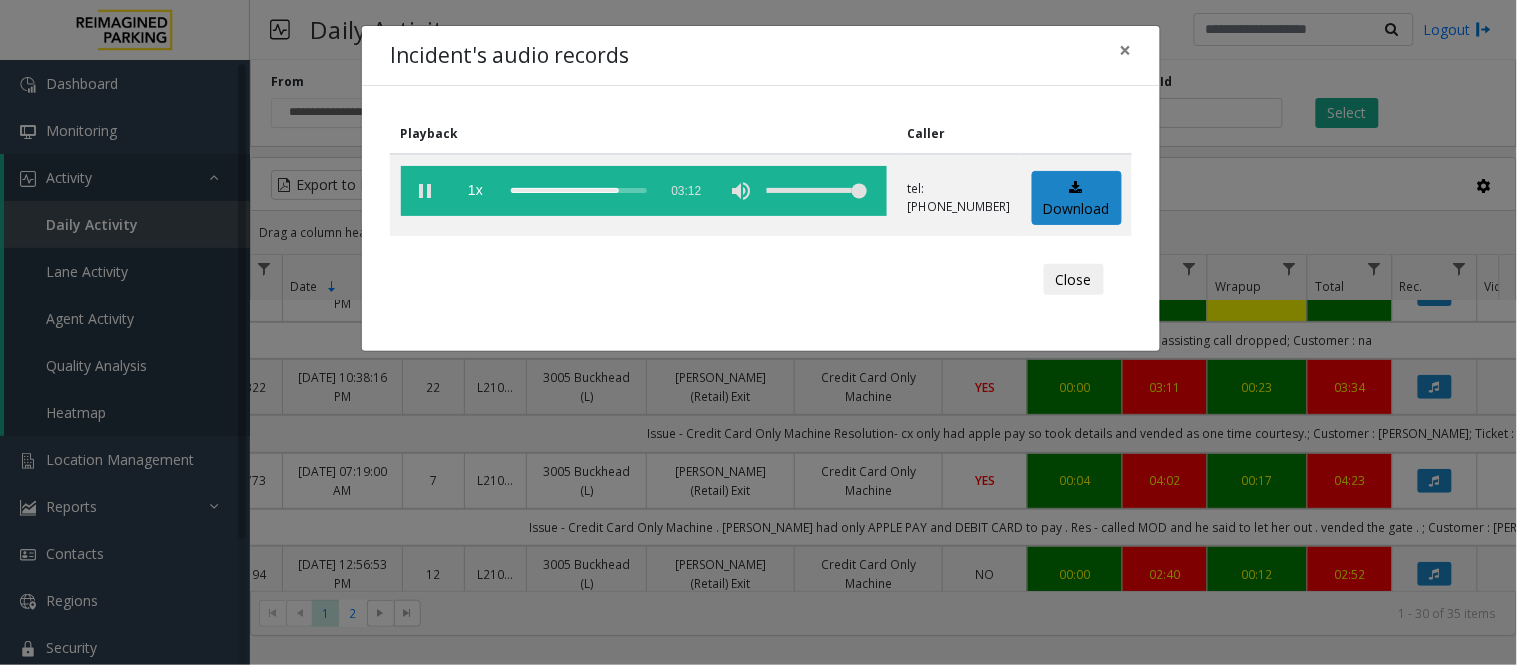 drag, startPoint x: 1097, startPoint y: 288, endPoint x: 794, endPoint y: 314, distance: 304.11346 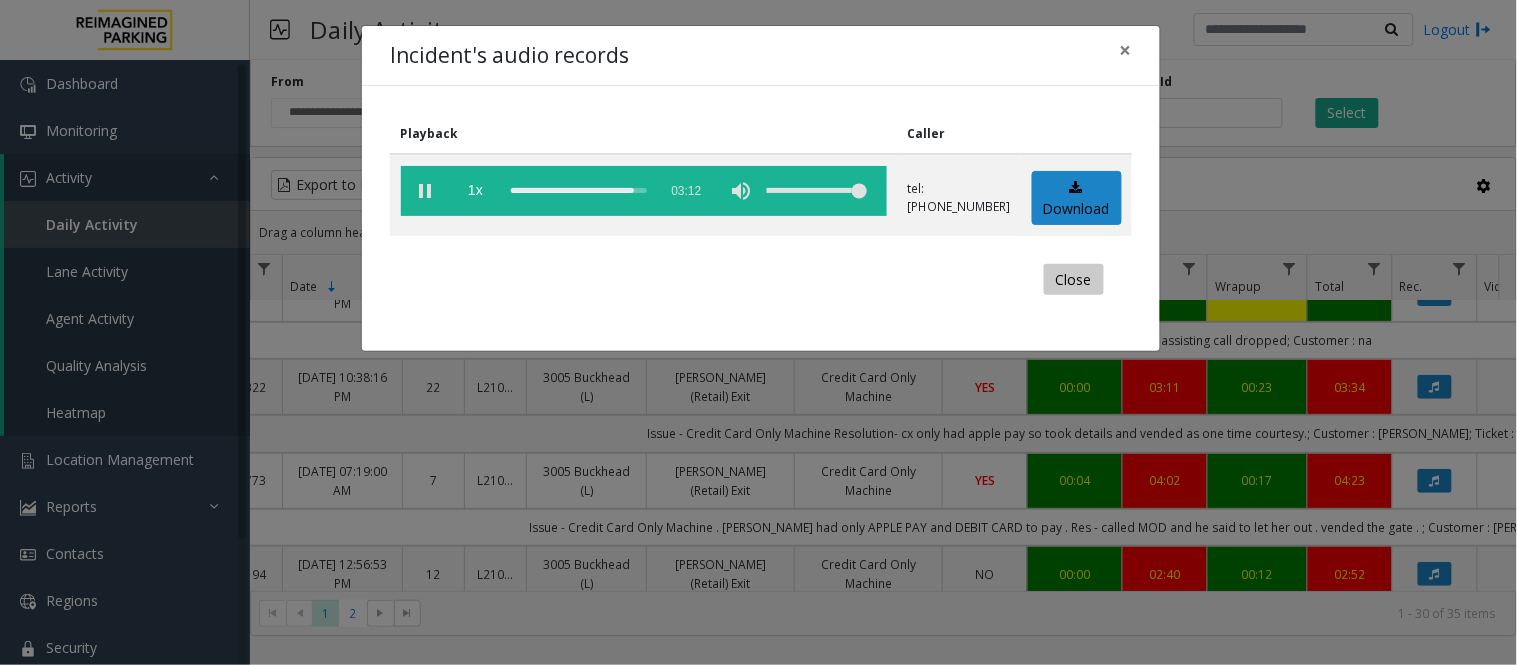 click on "Close" 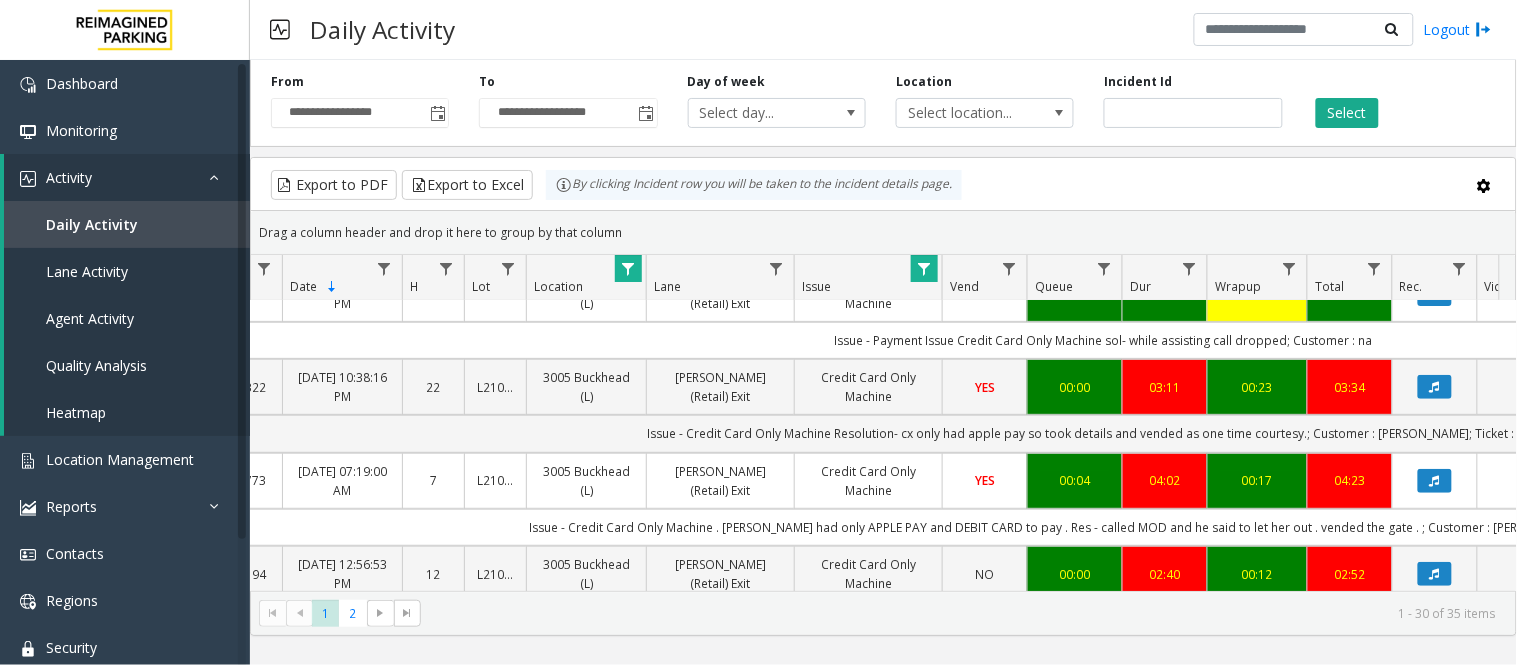 scroll, scrollTop: 222, scrollLeft: 97, axis: both 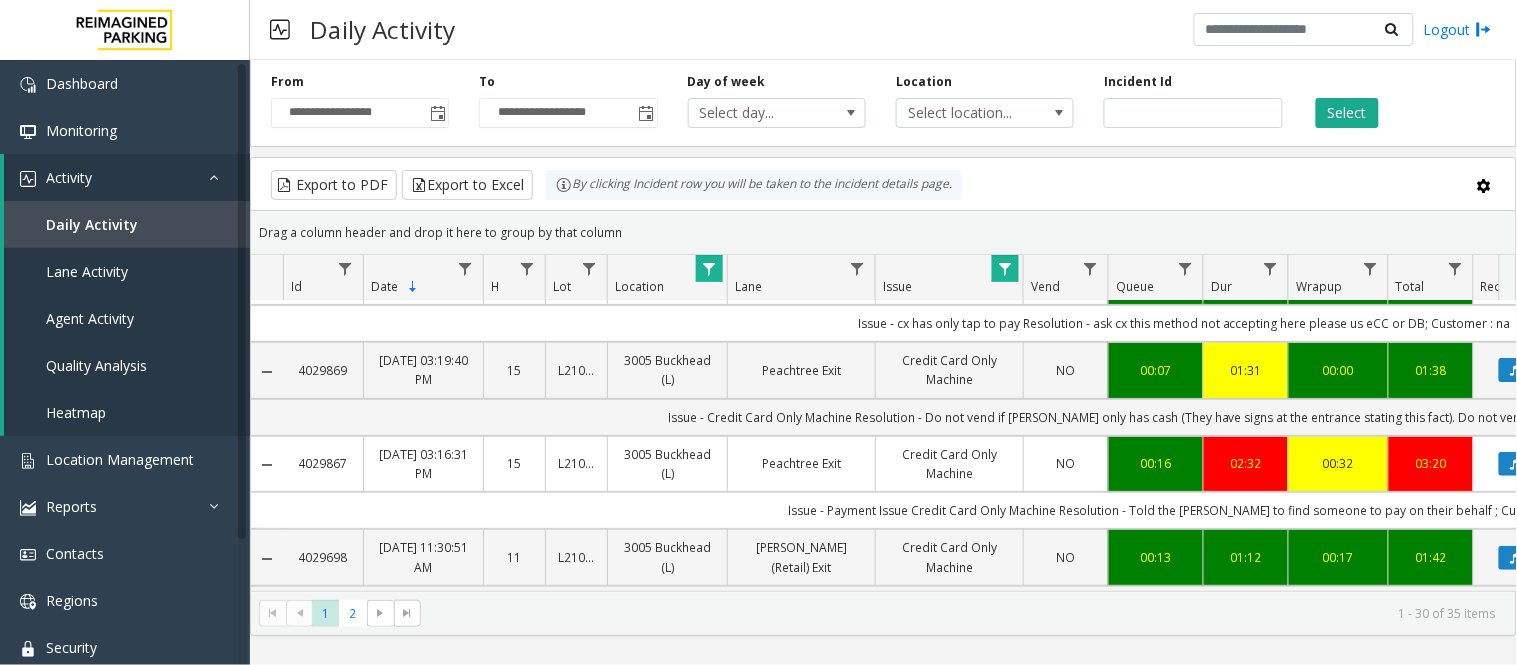 click 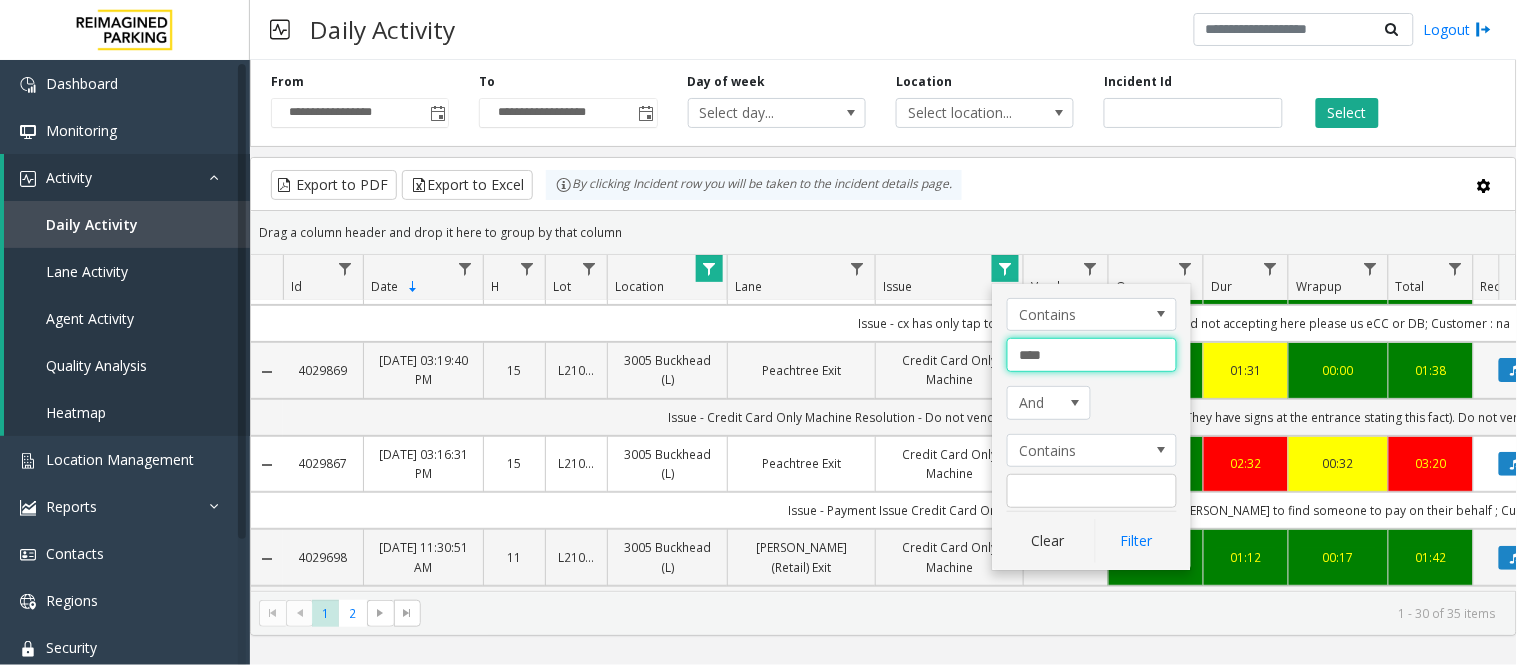 drag, startPoint x: 1067, startPoint y: 352, endPoint x: 904, endPoint y: 355, distance: 163.0276 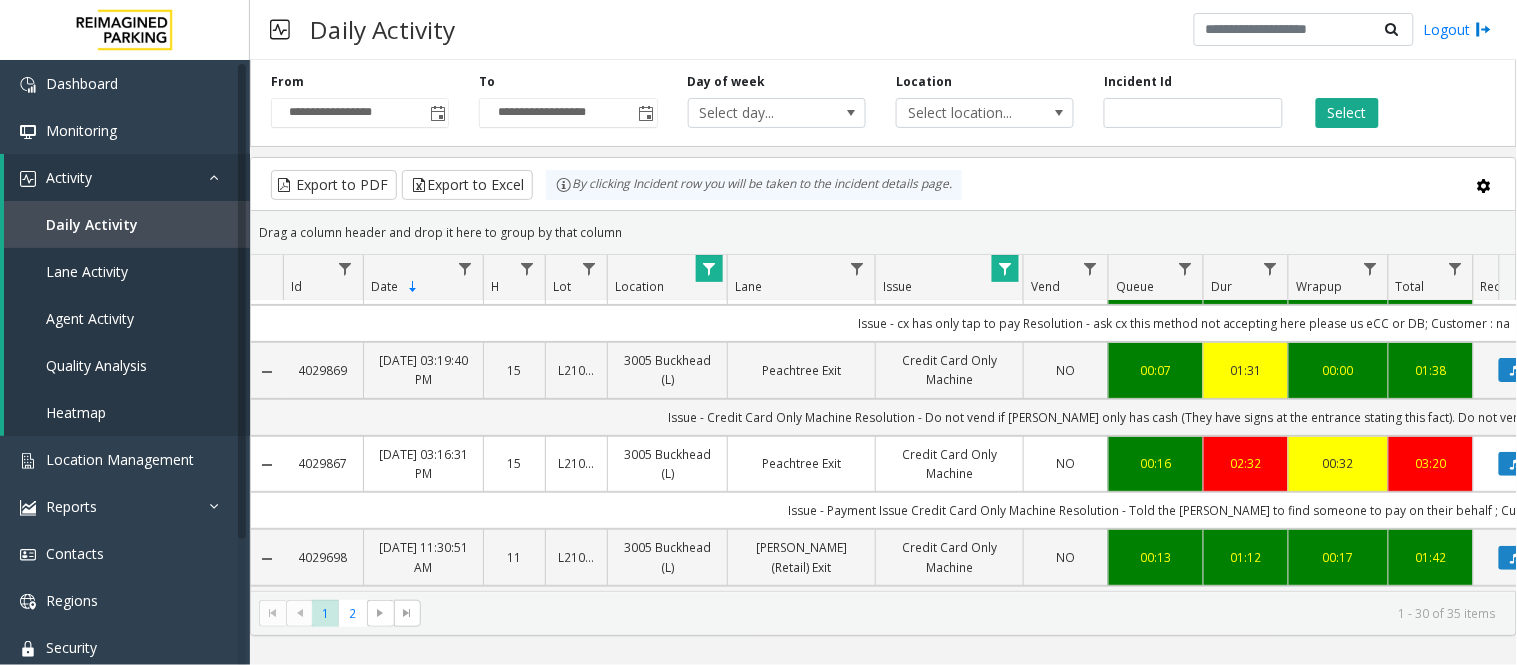 click 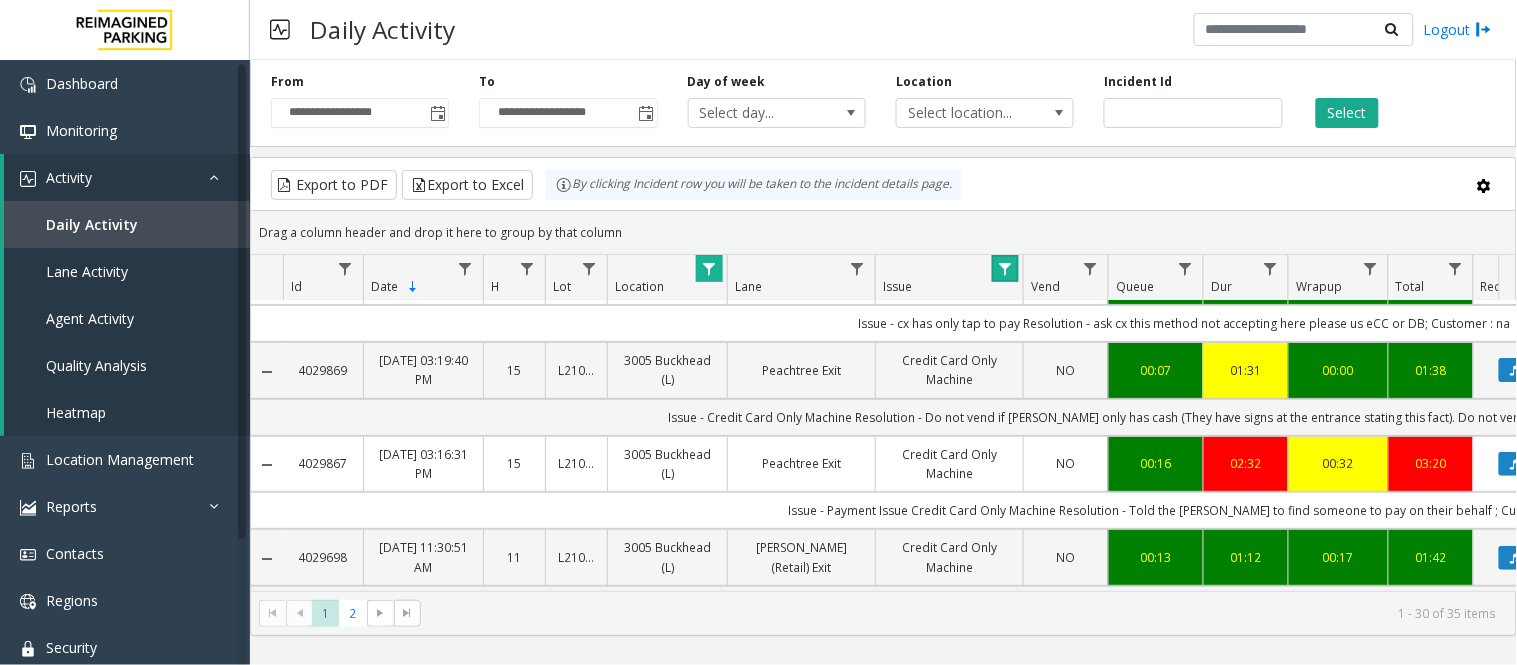 click 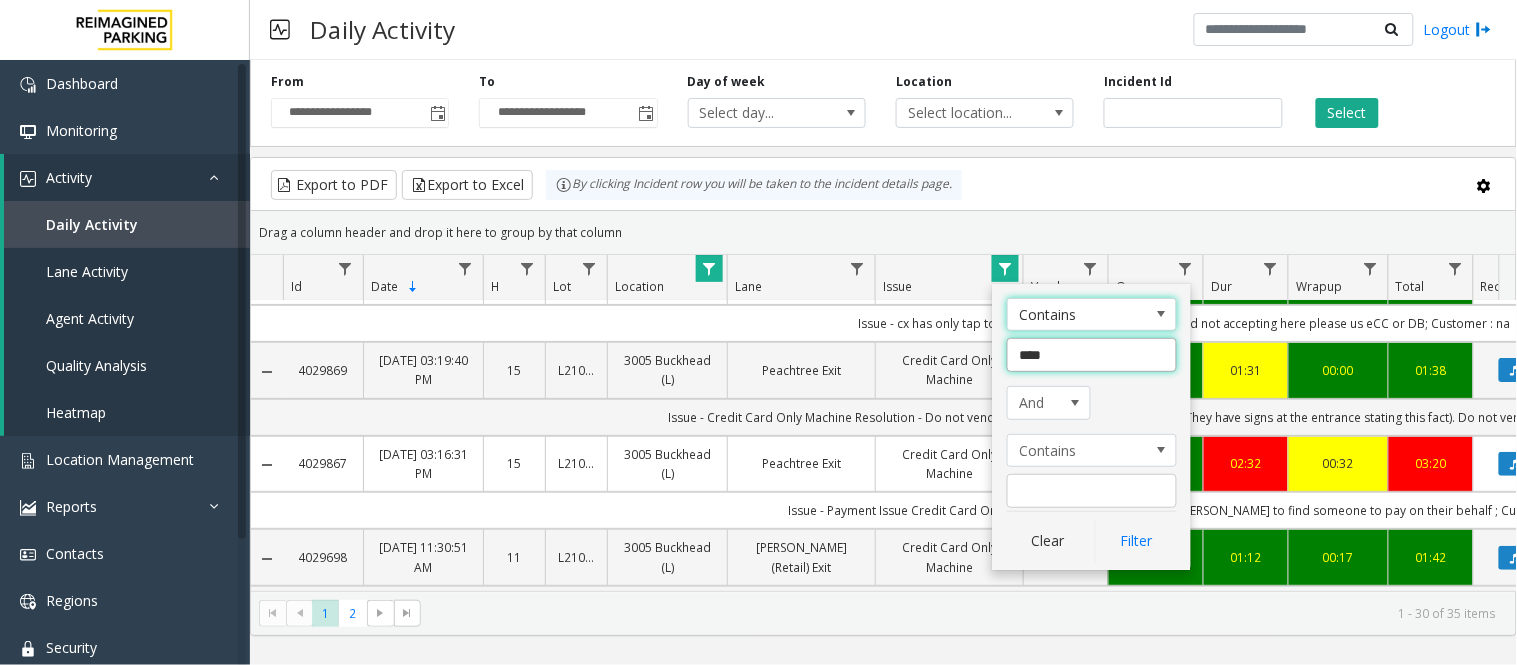 click on "****" 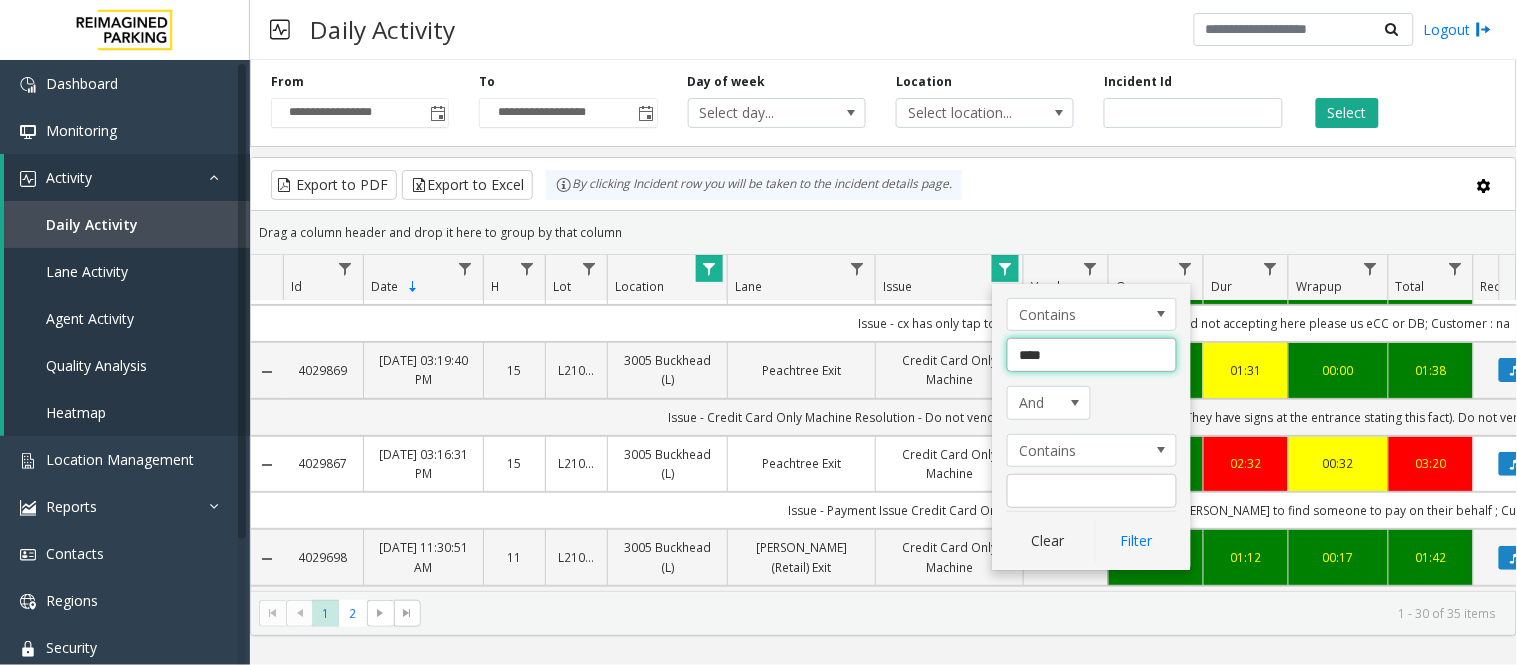 click on "****" 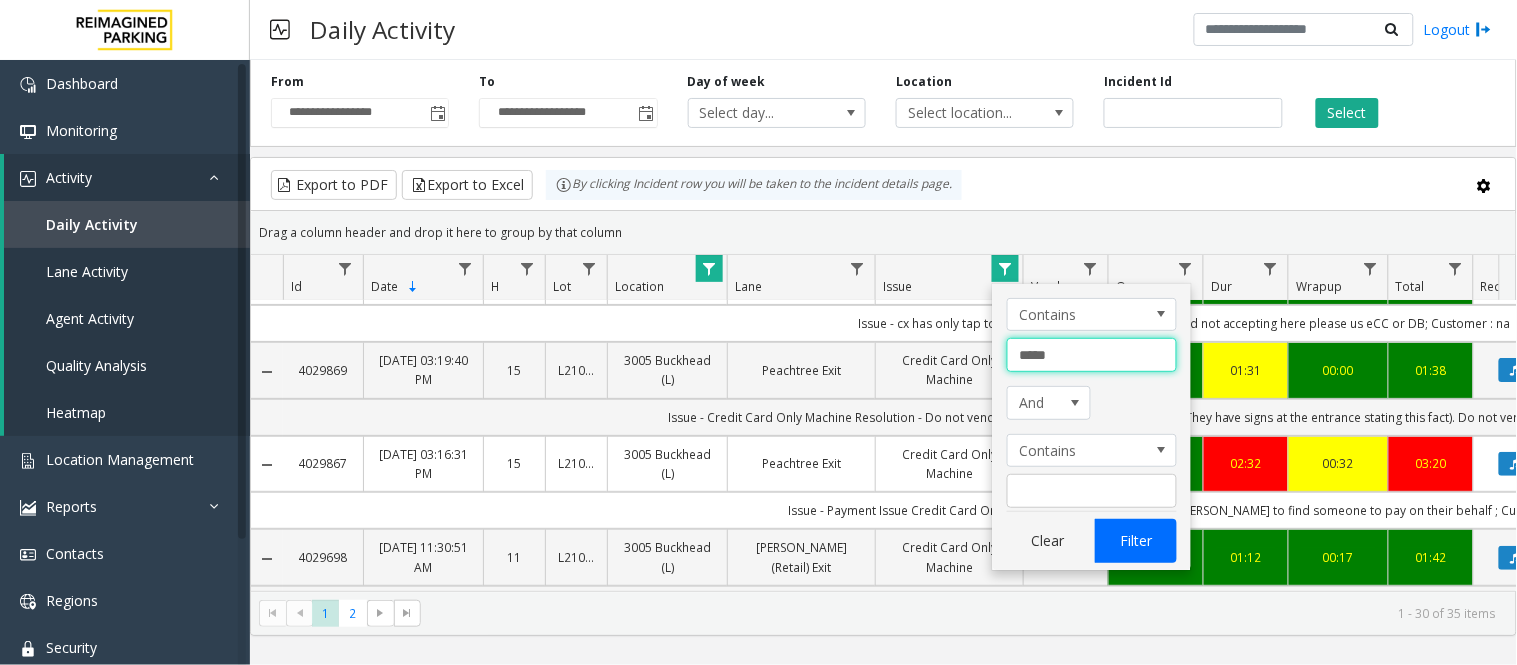 type on "*****" 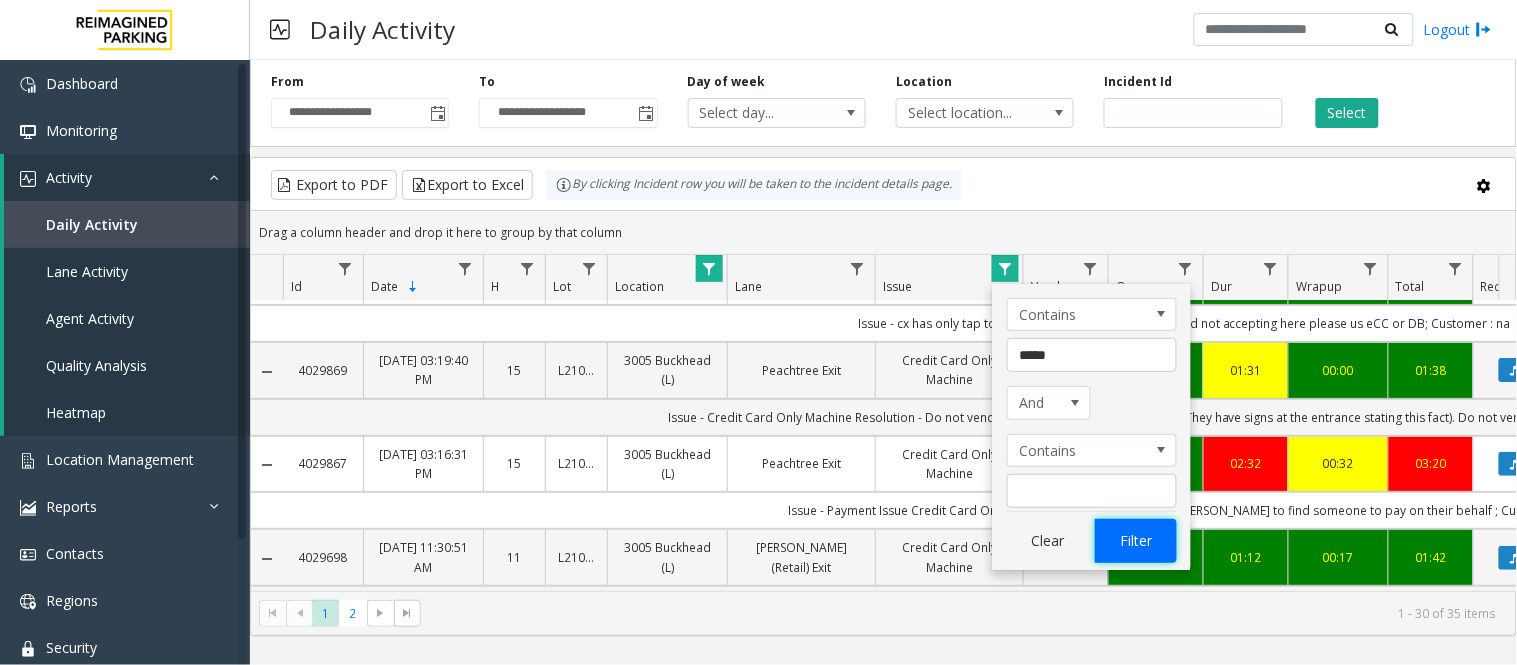click on "Filter" 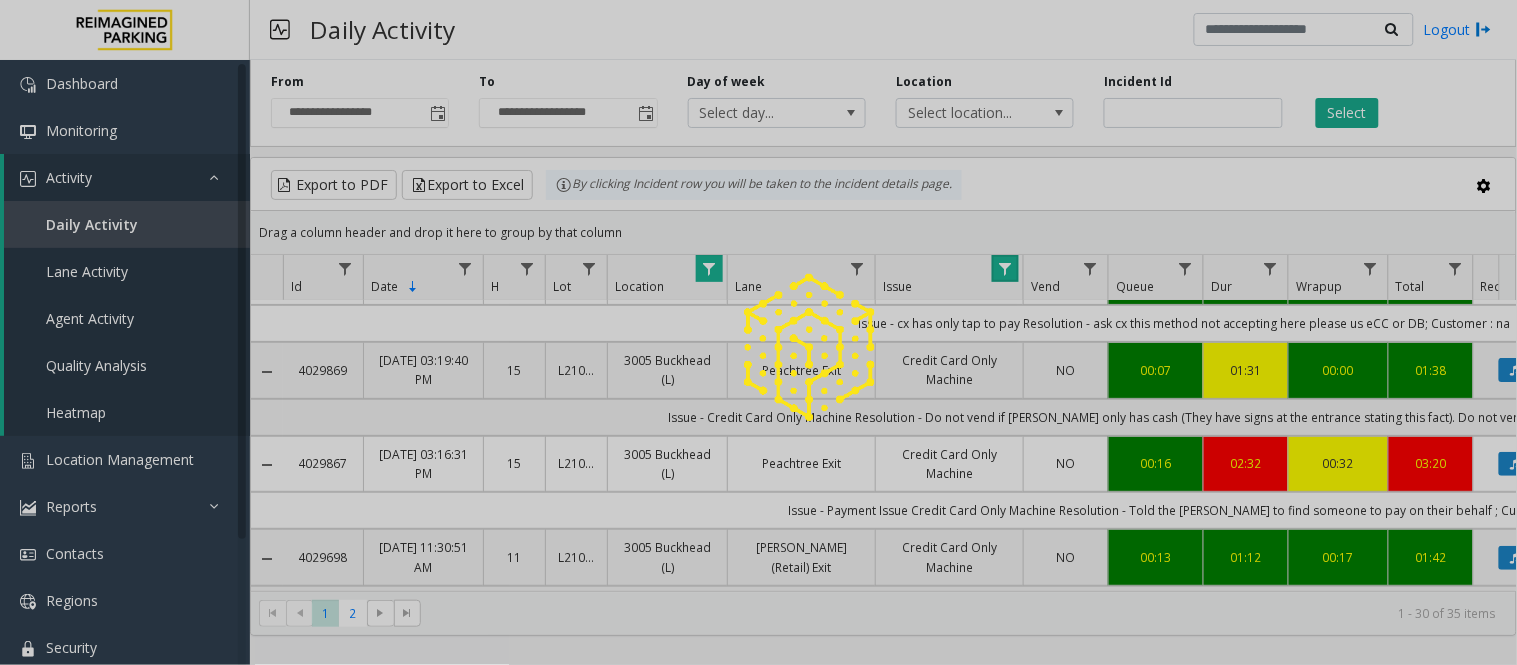scroll, scrollTop: 0, scrollLeft: 0, axis: both 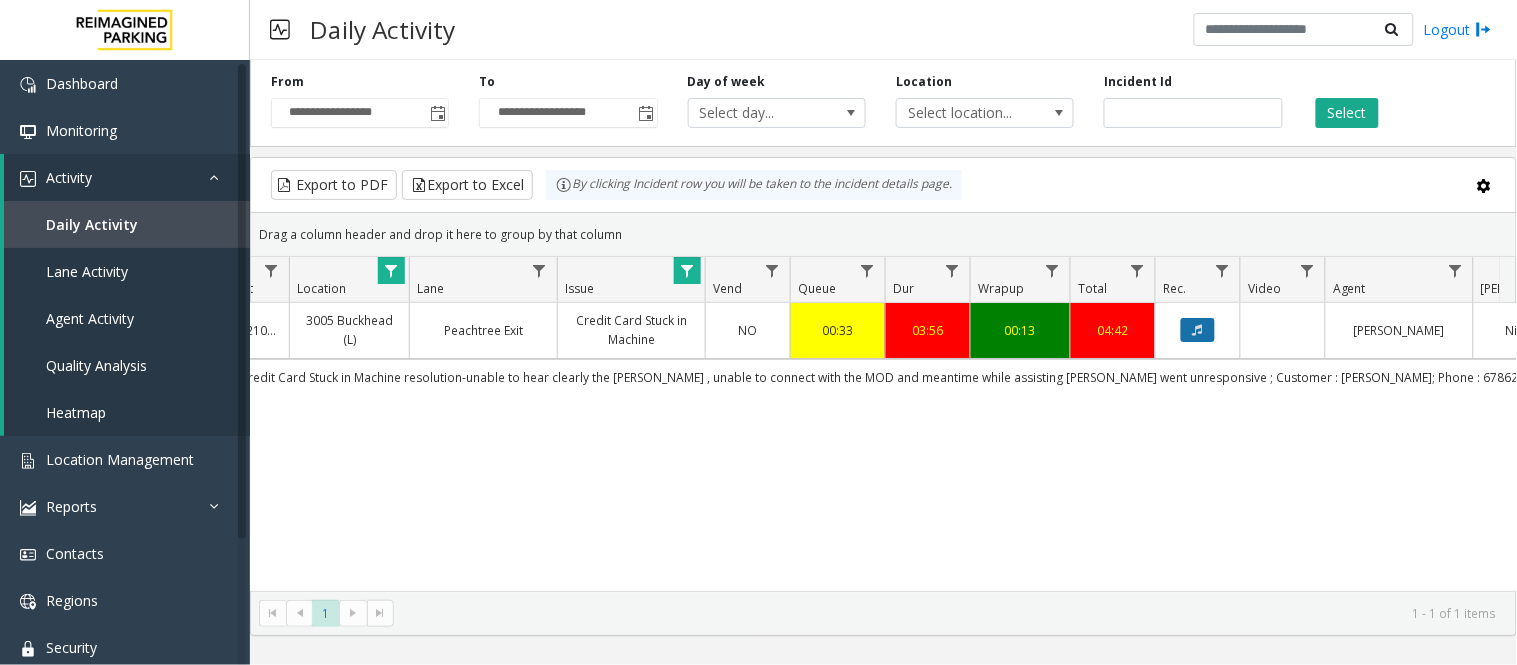click 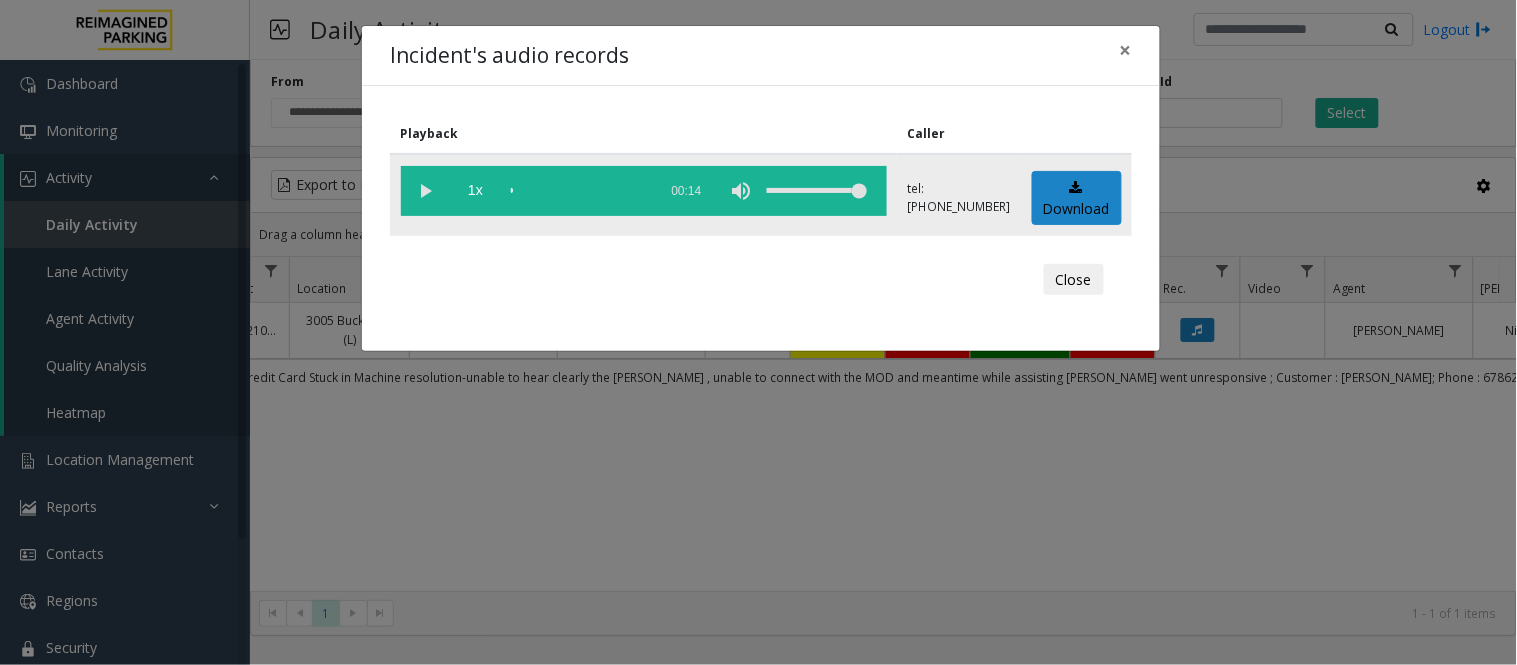 click 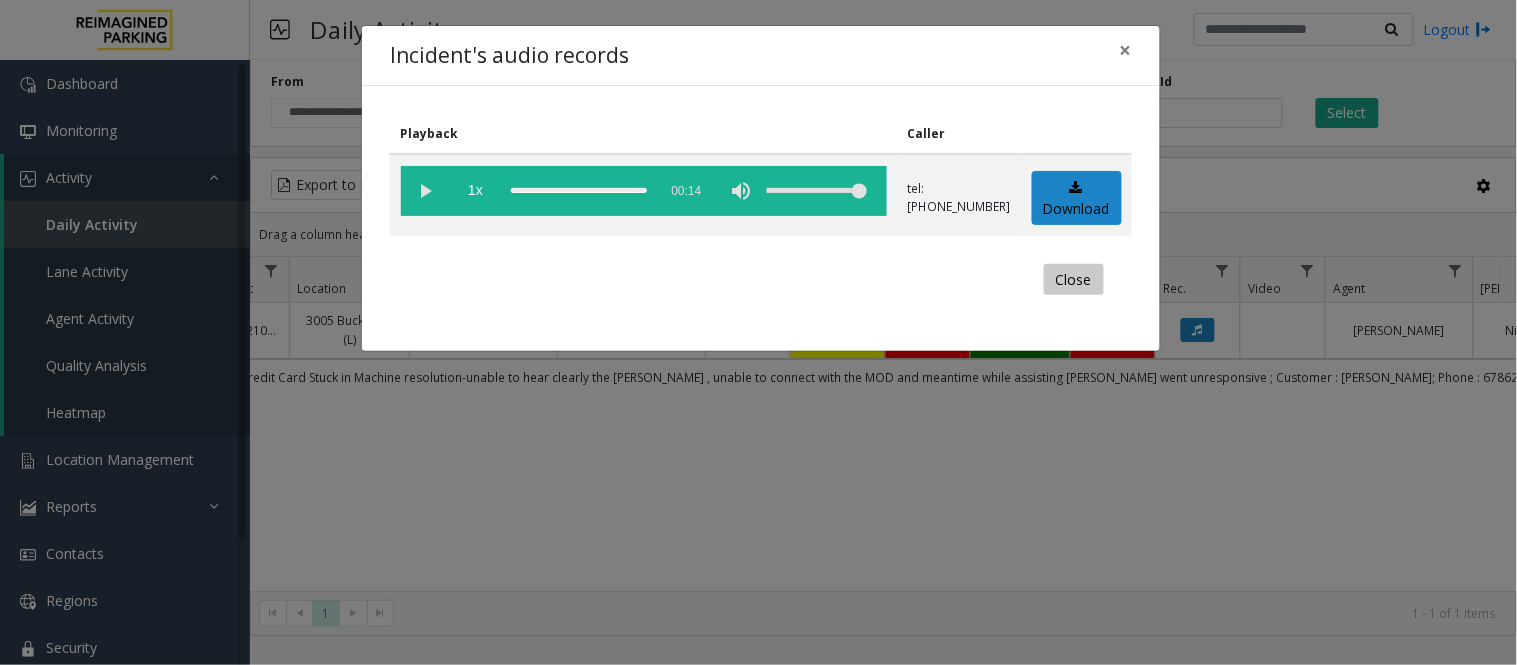 click on "Close" 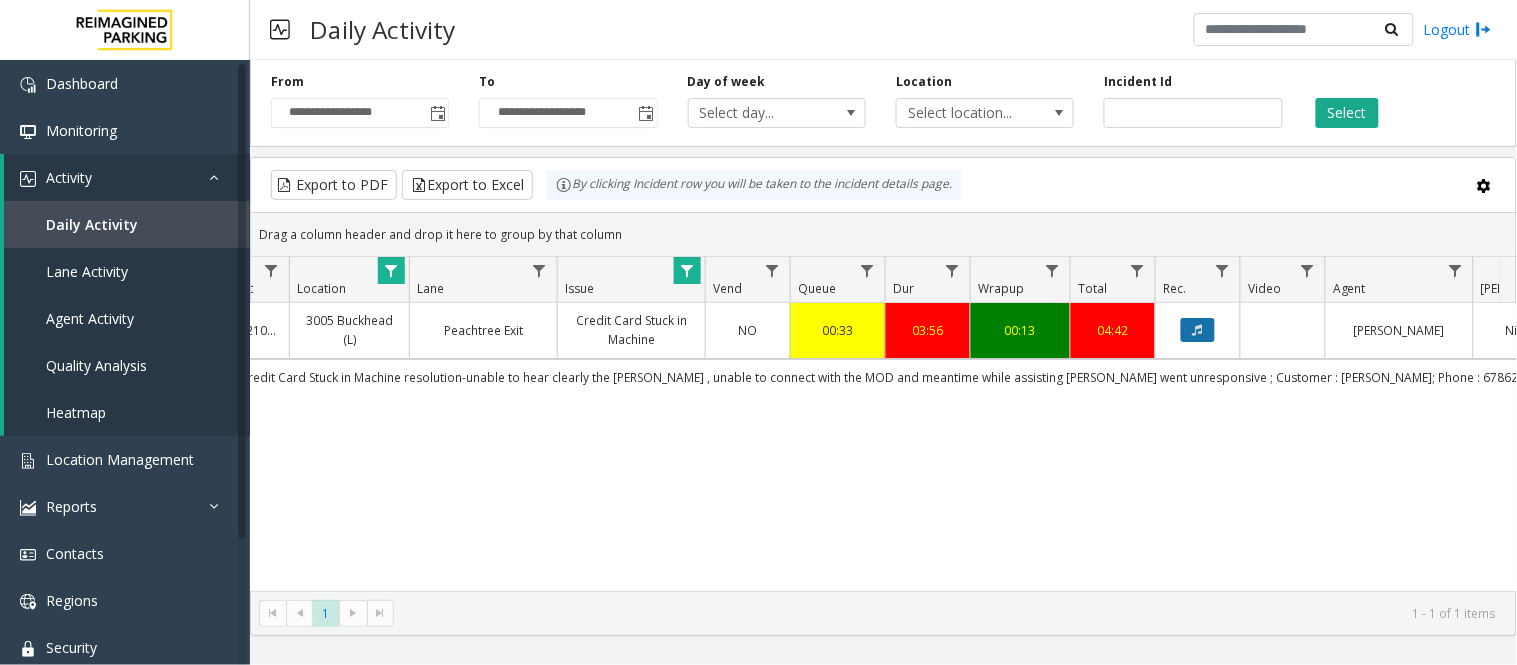 click 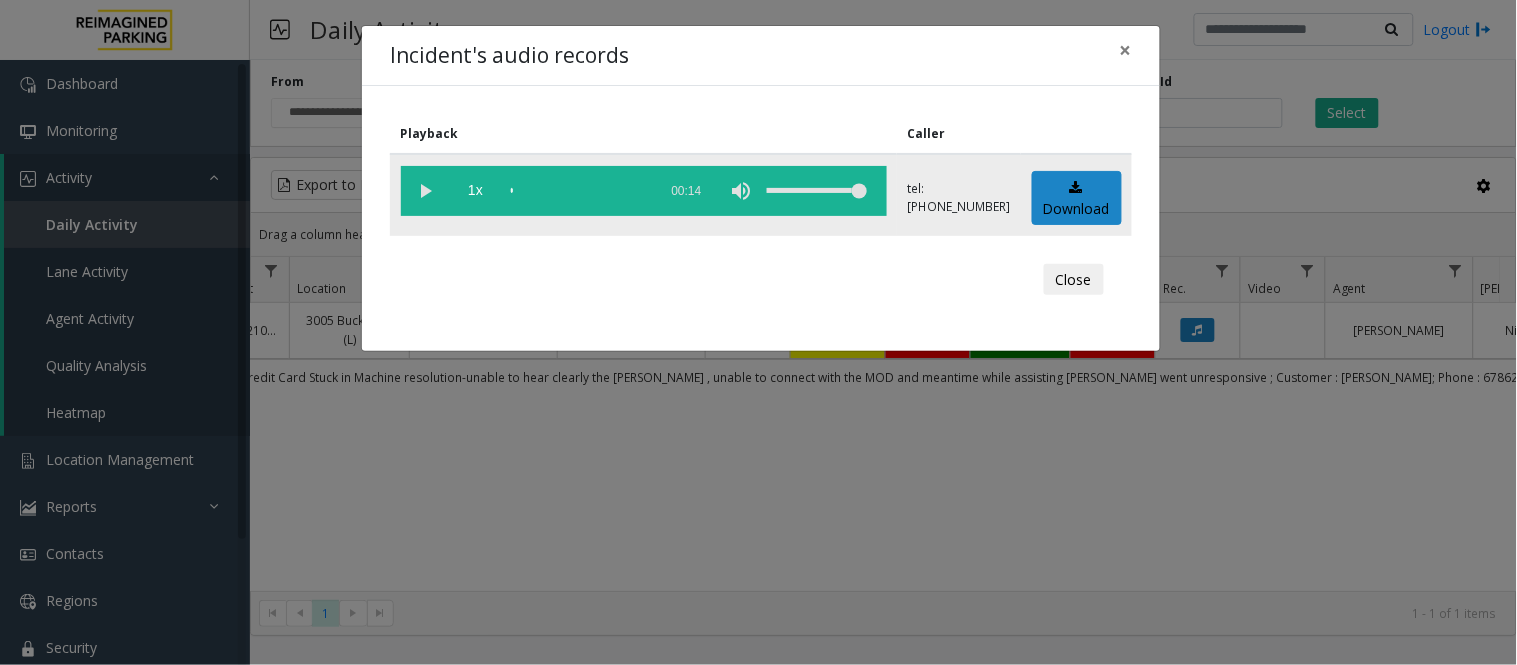 click 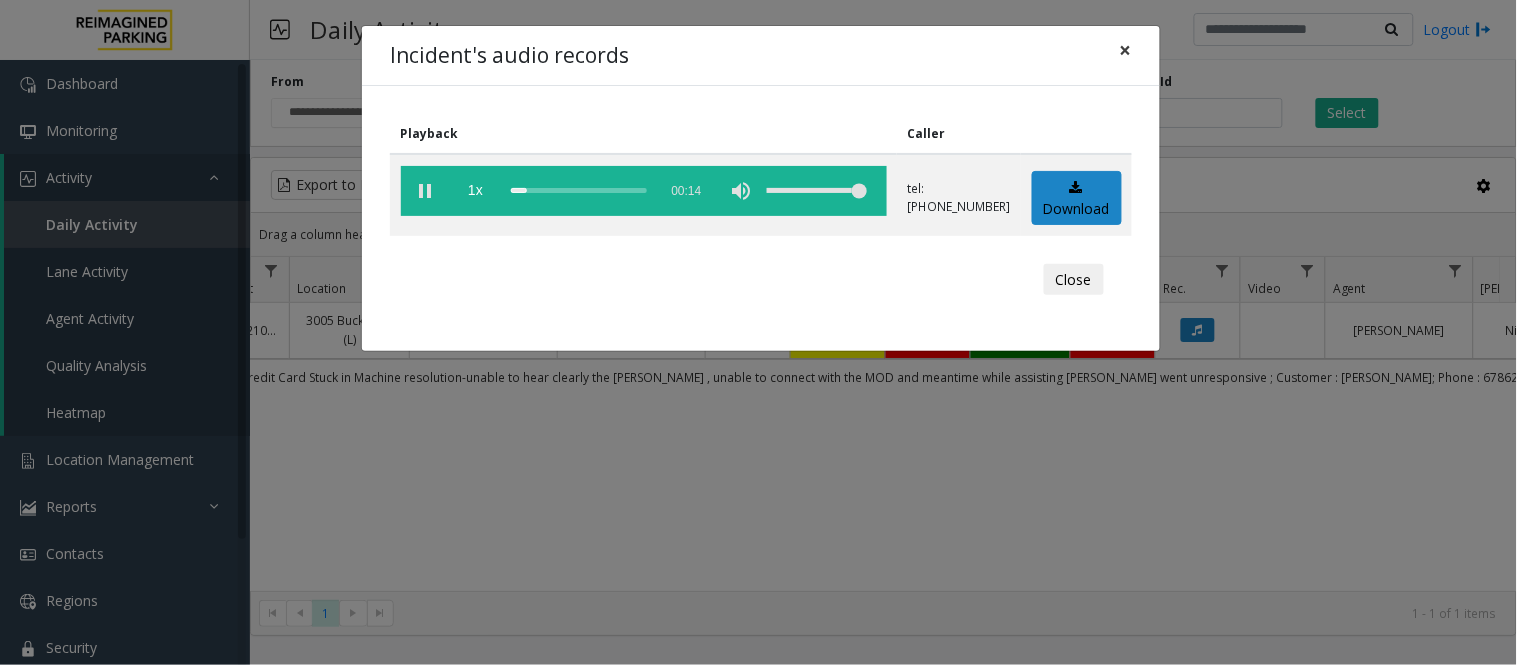 click on "×" 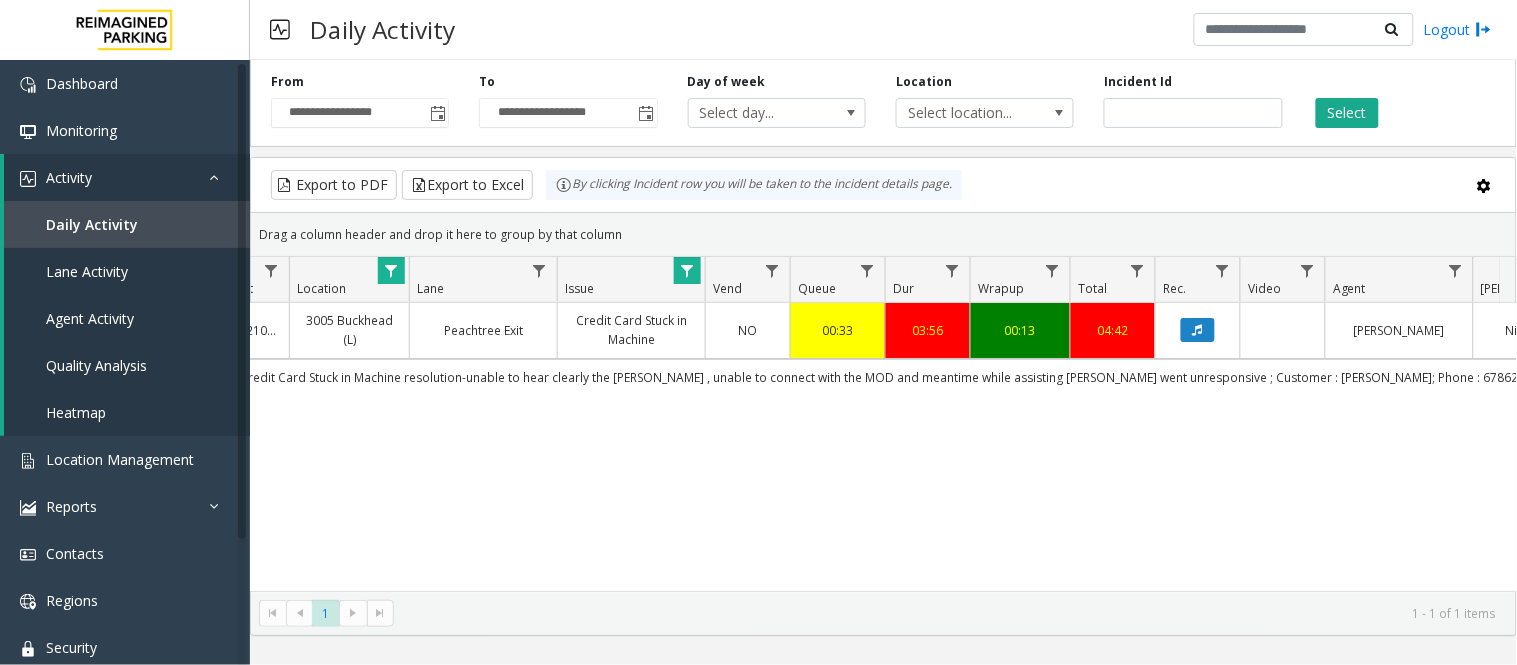 scroll, scrollTop: 0, scrollLeft: 16, axis: horizontal 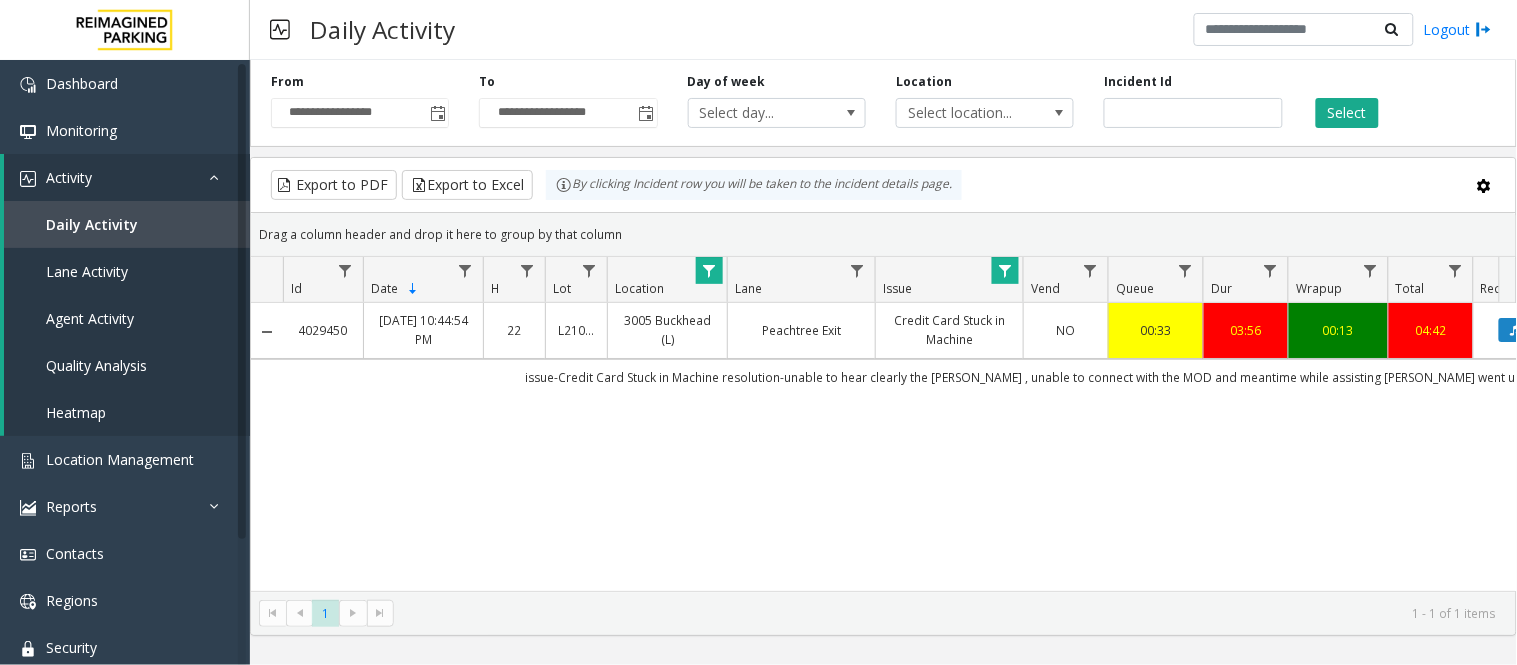 drag, startPoint x: 352, startPoint y: 332, endPoint x: 301, endPoint y: 338, distance: 51.351727 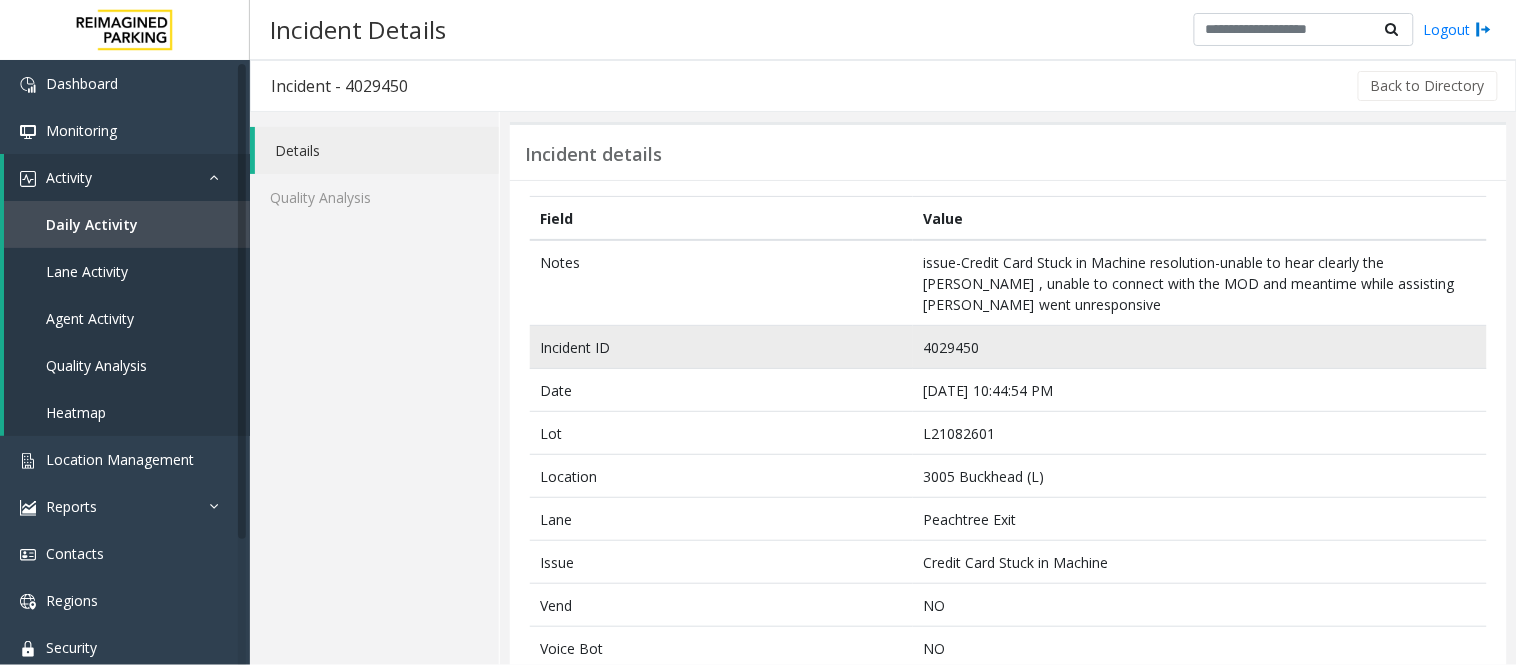 click on "4029450" 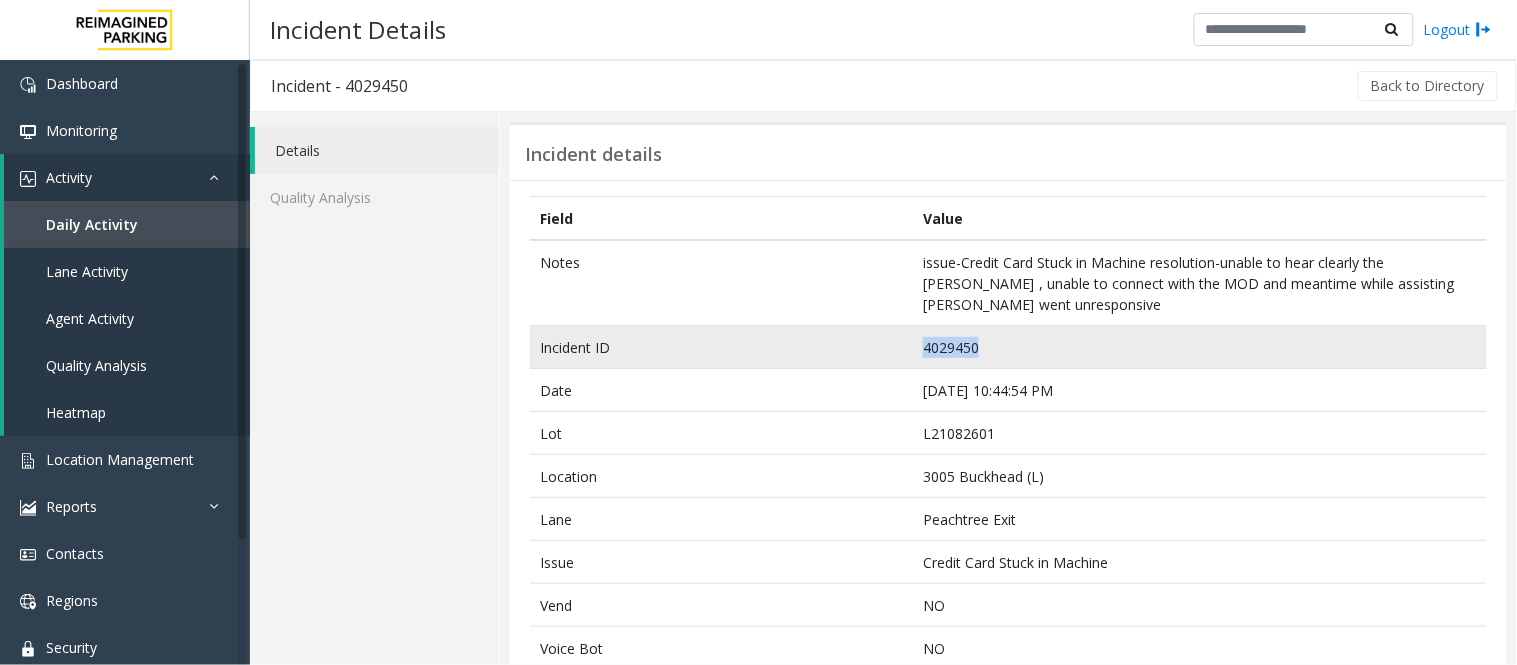 click on "4029450" 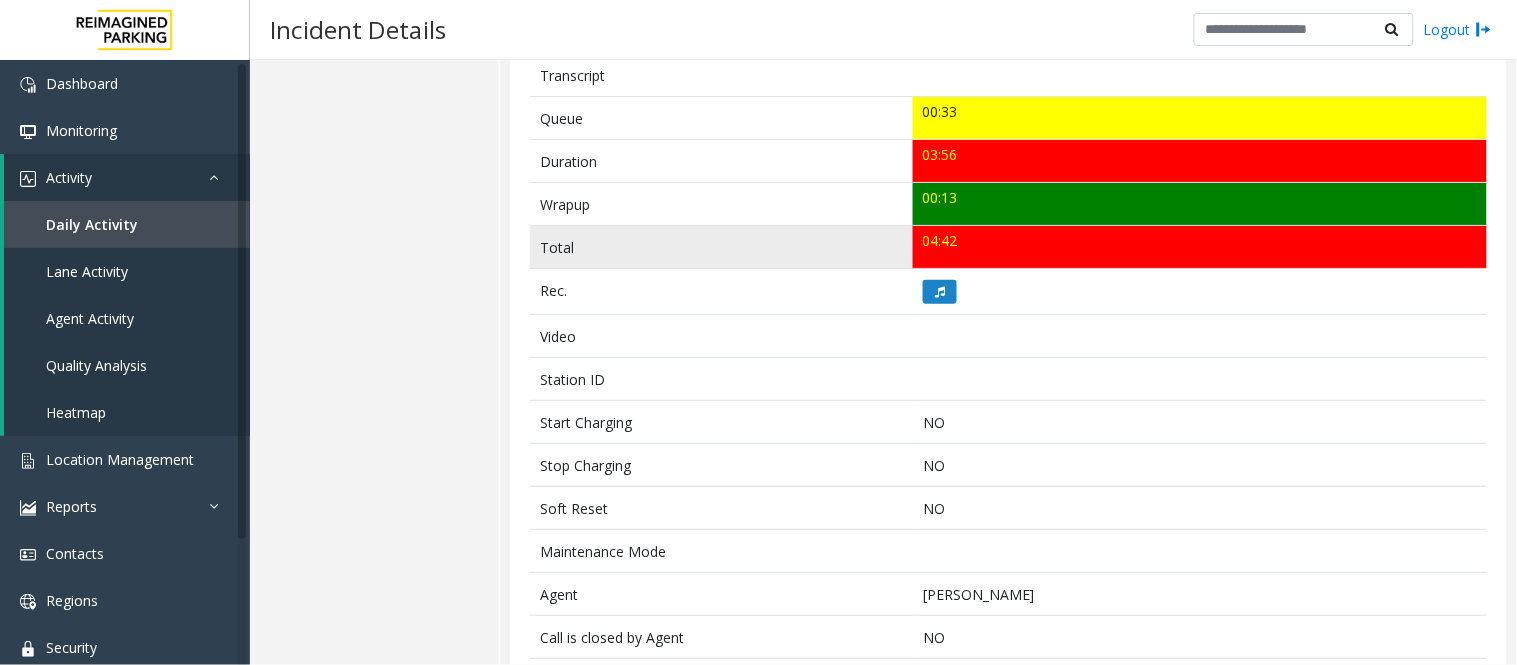 scroll, scrollTop: 777, scrollLeft: 0, axis: vertical 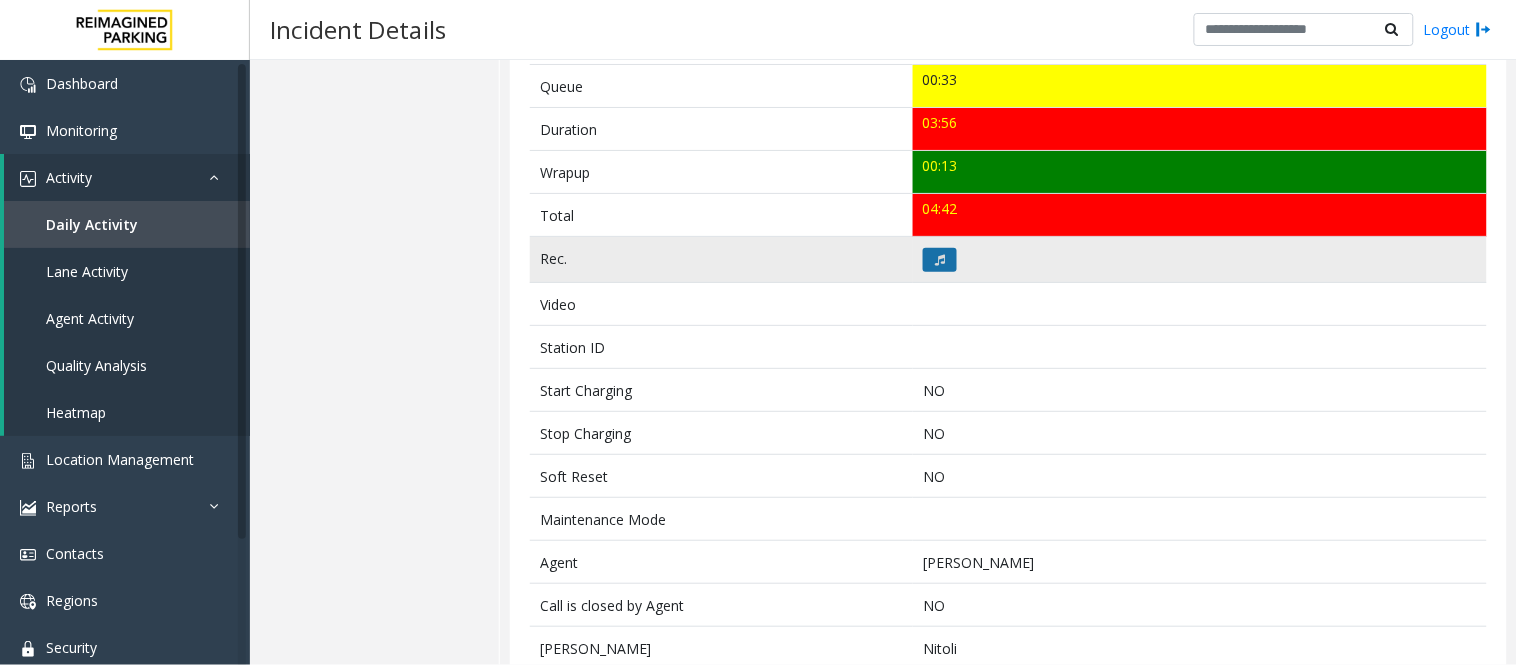 click 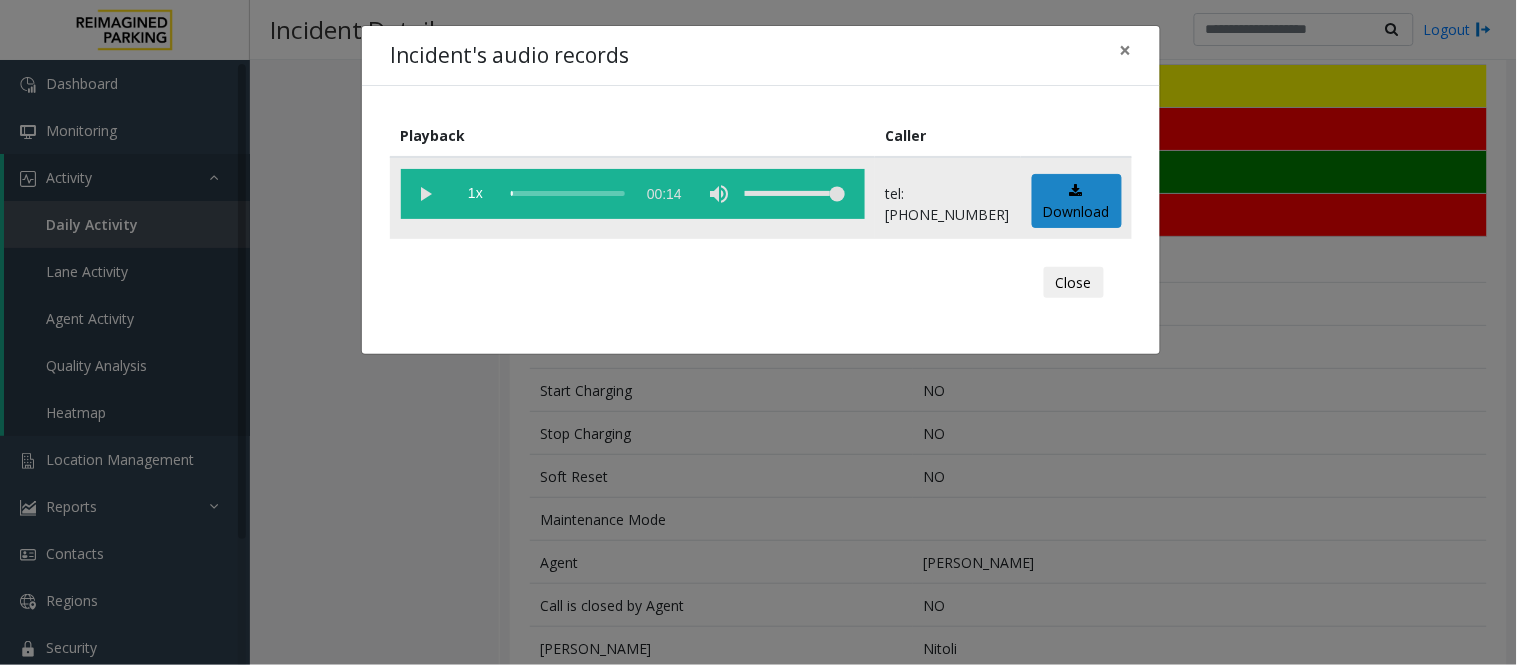 click 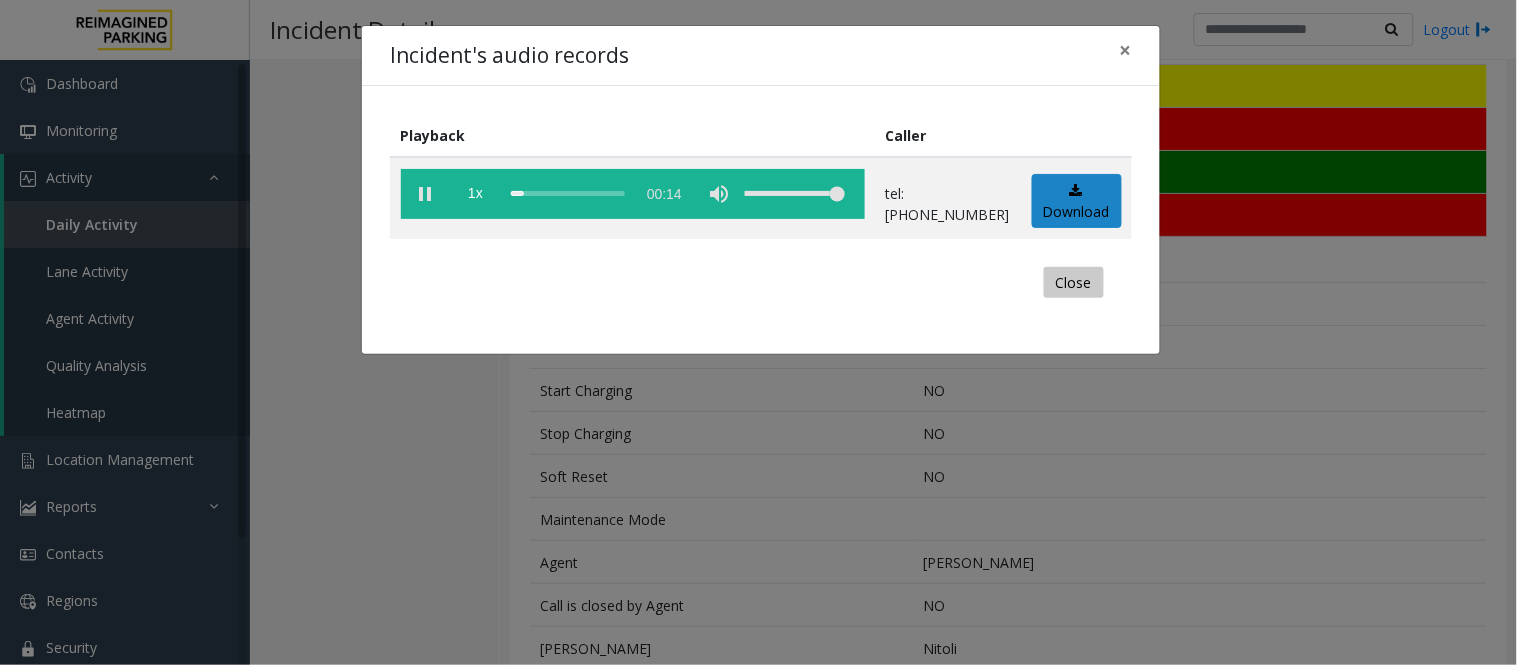 click on "Close" 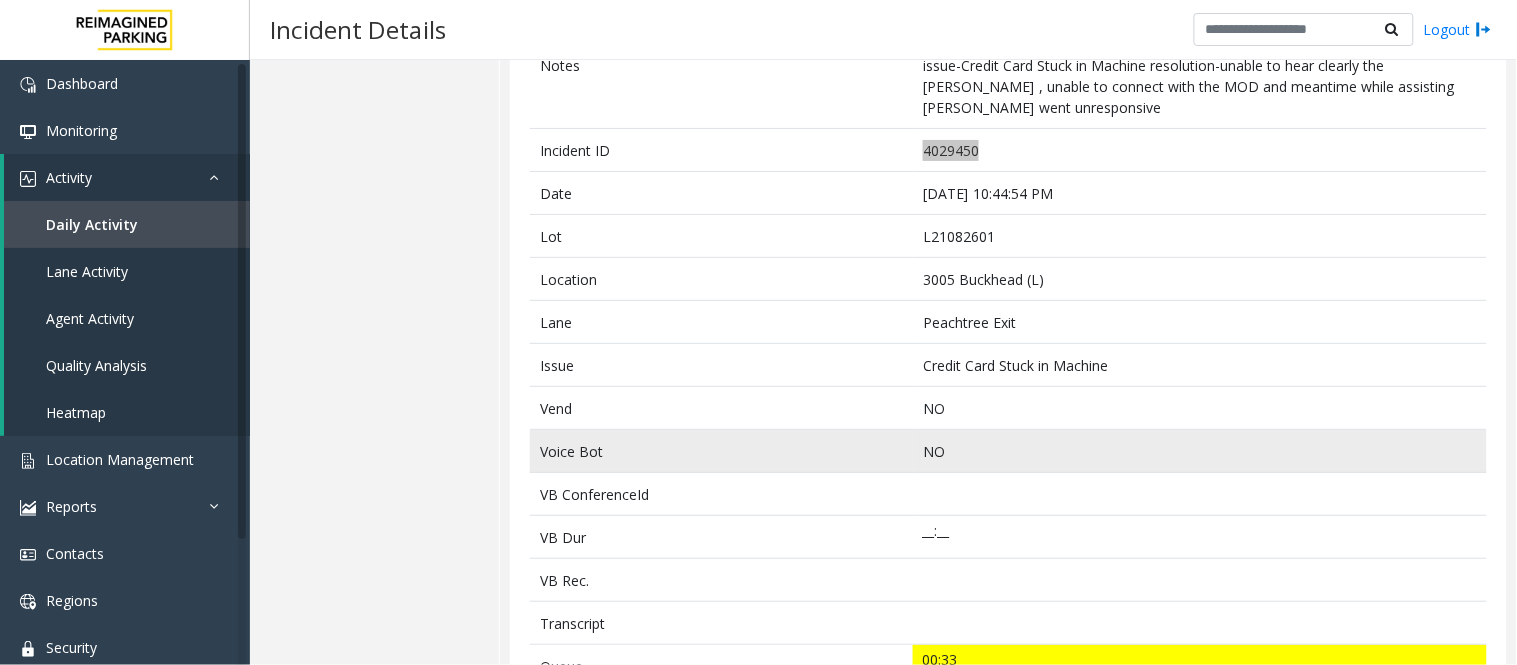 scroll, scrollTop: 0, scrollLeft: 0, axis: both 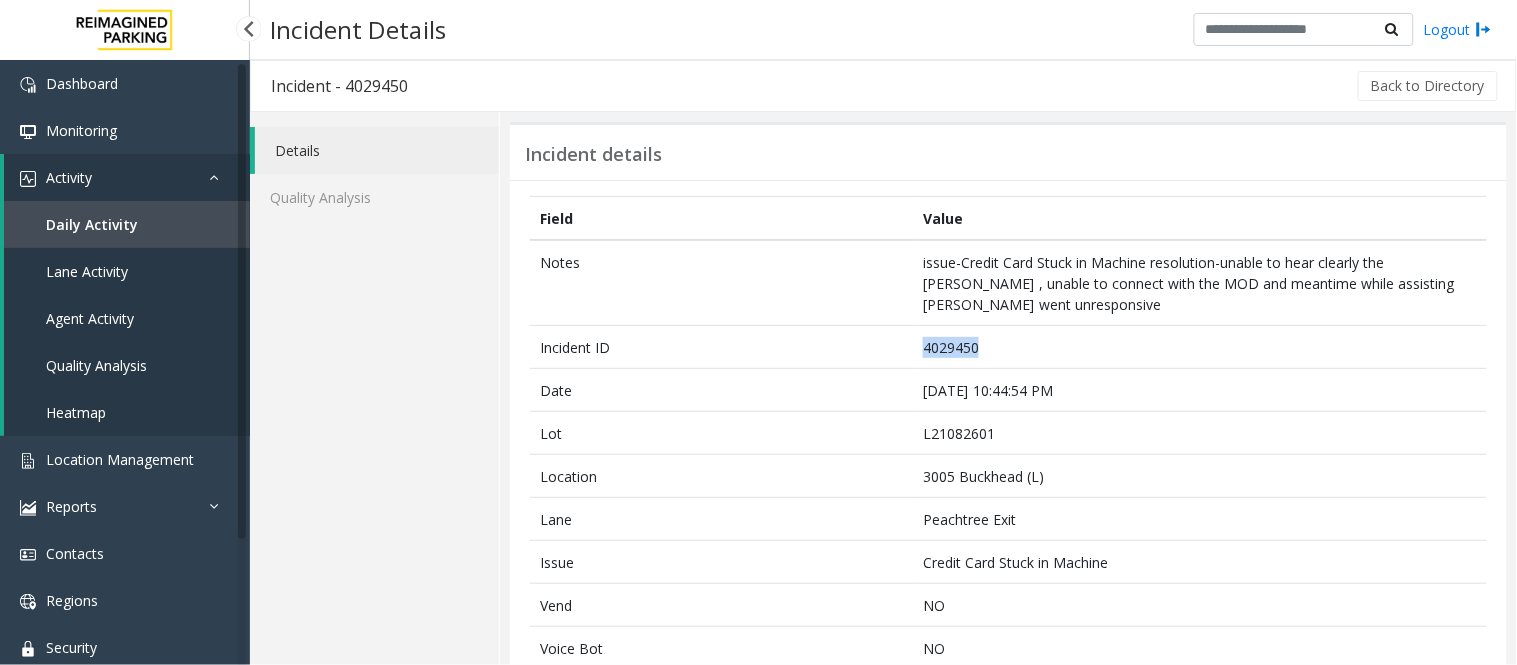 click on "Daily Activity" at bounding box center [92, 224] 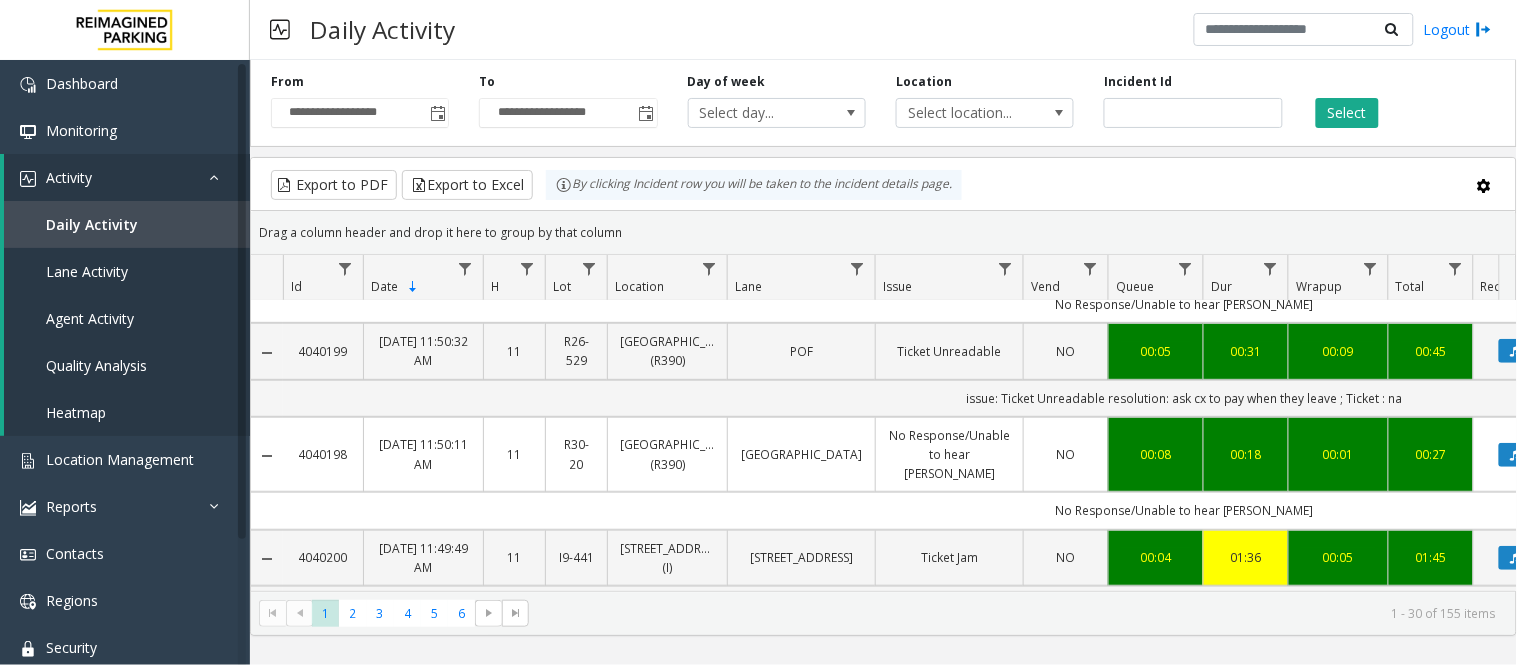 scroll, scrollTop: 222, scrollLeft: 0, axis: vertical 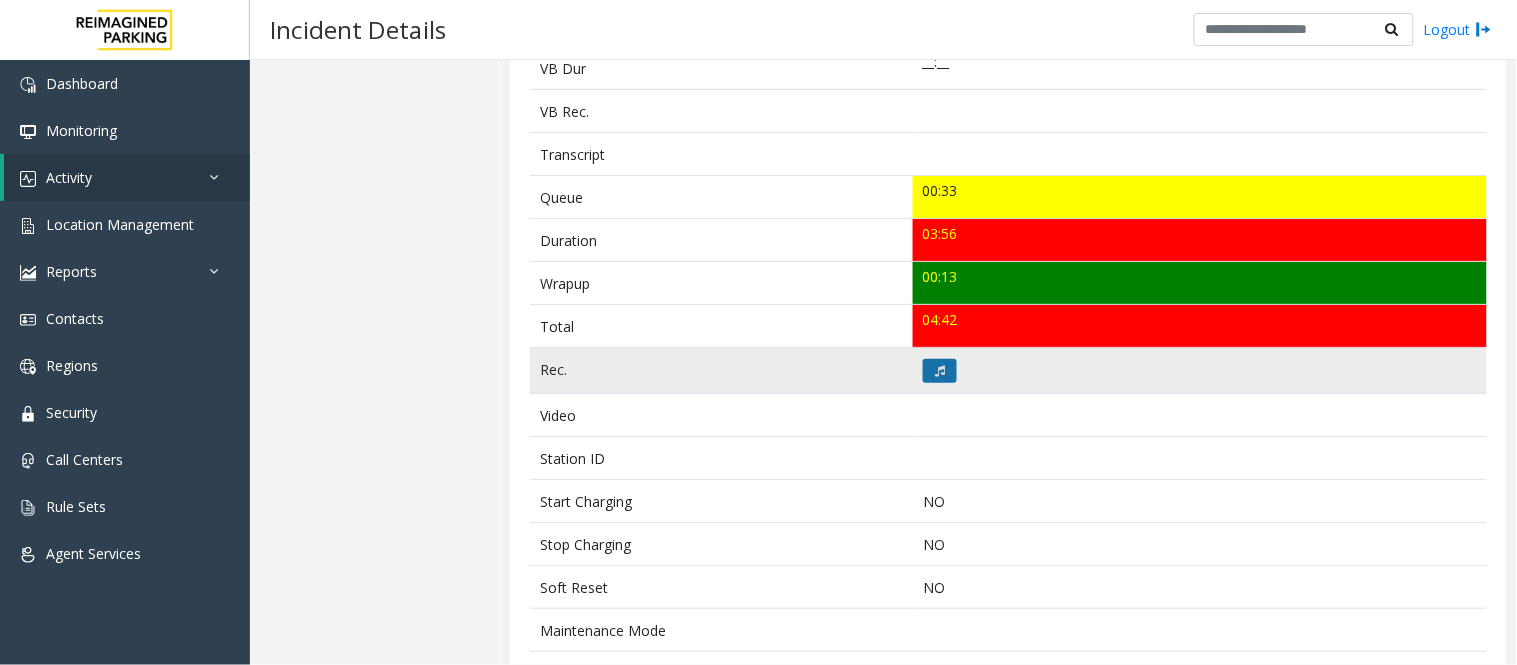 click 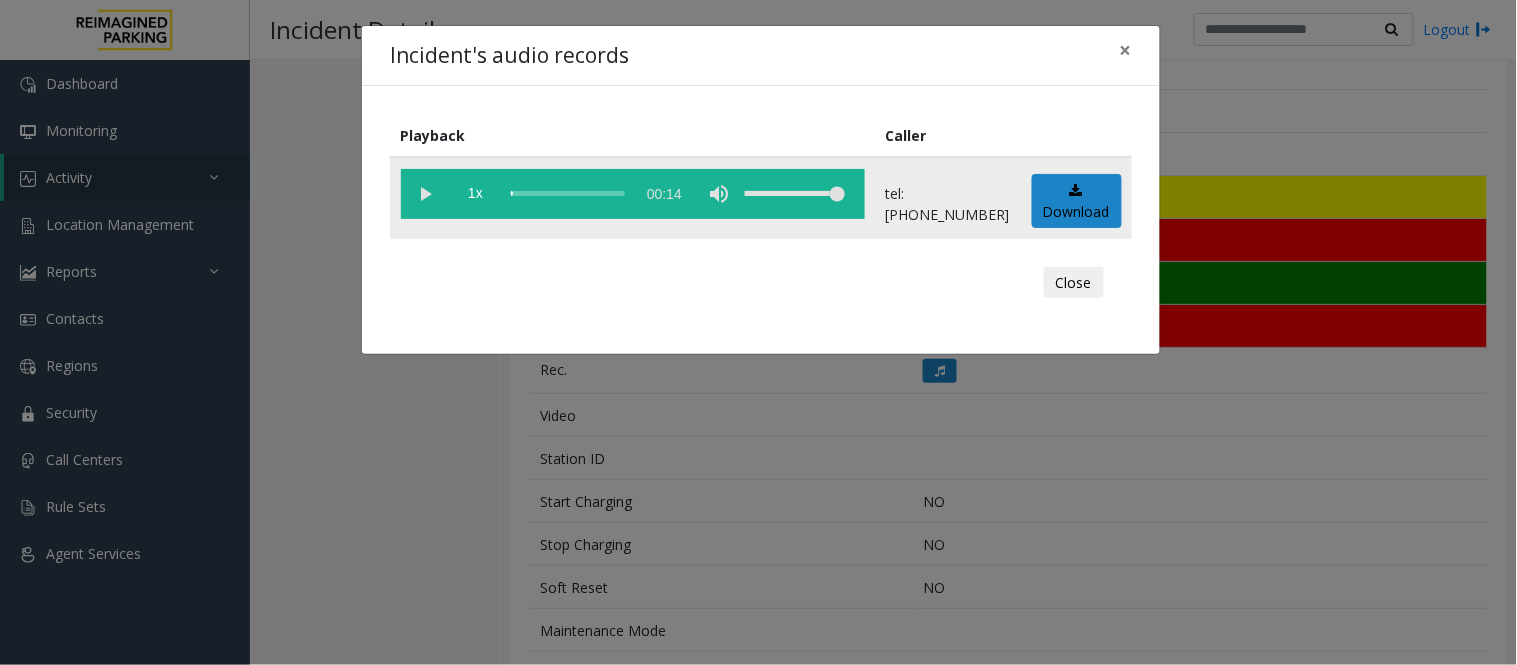 click 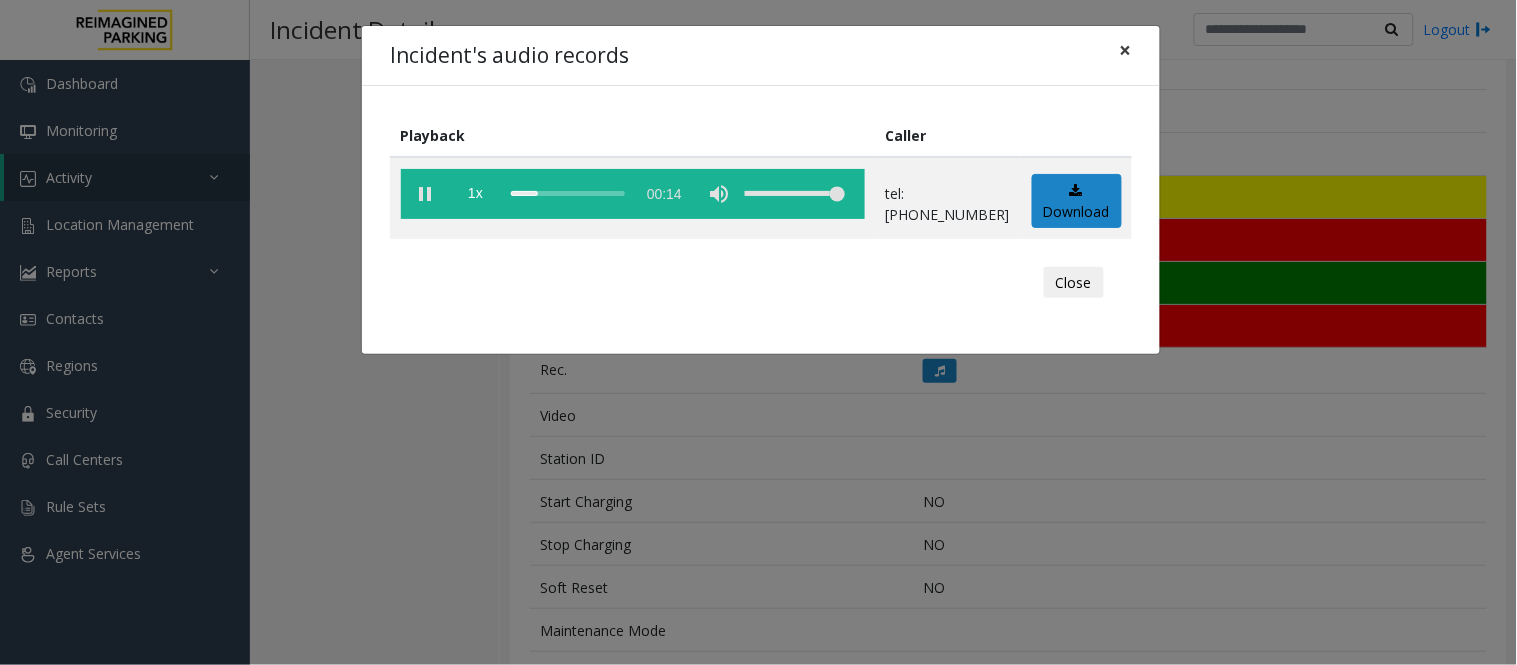click on "×" 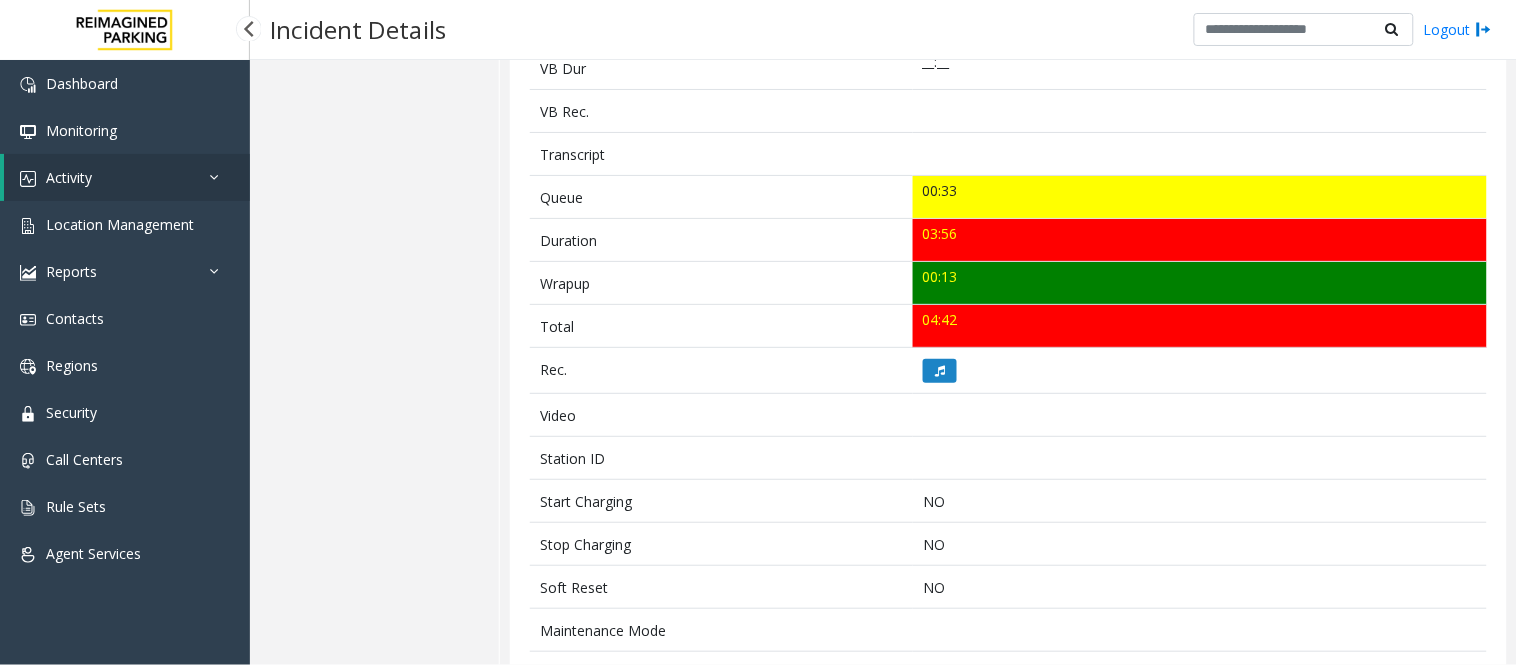 click on "Activity" at bounding box center [69, 177] 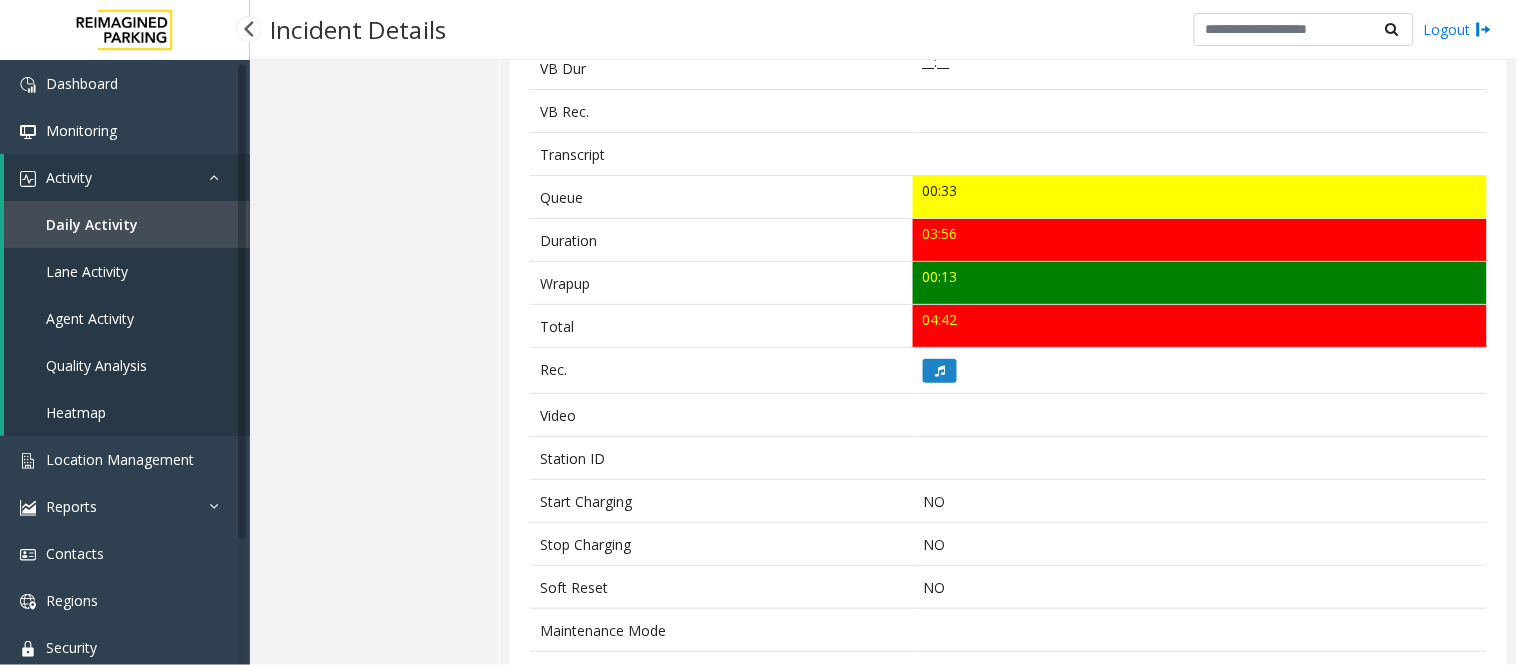 click on "Daily Activity" at bounding box center [92, 224] 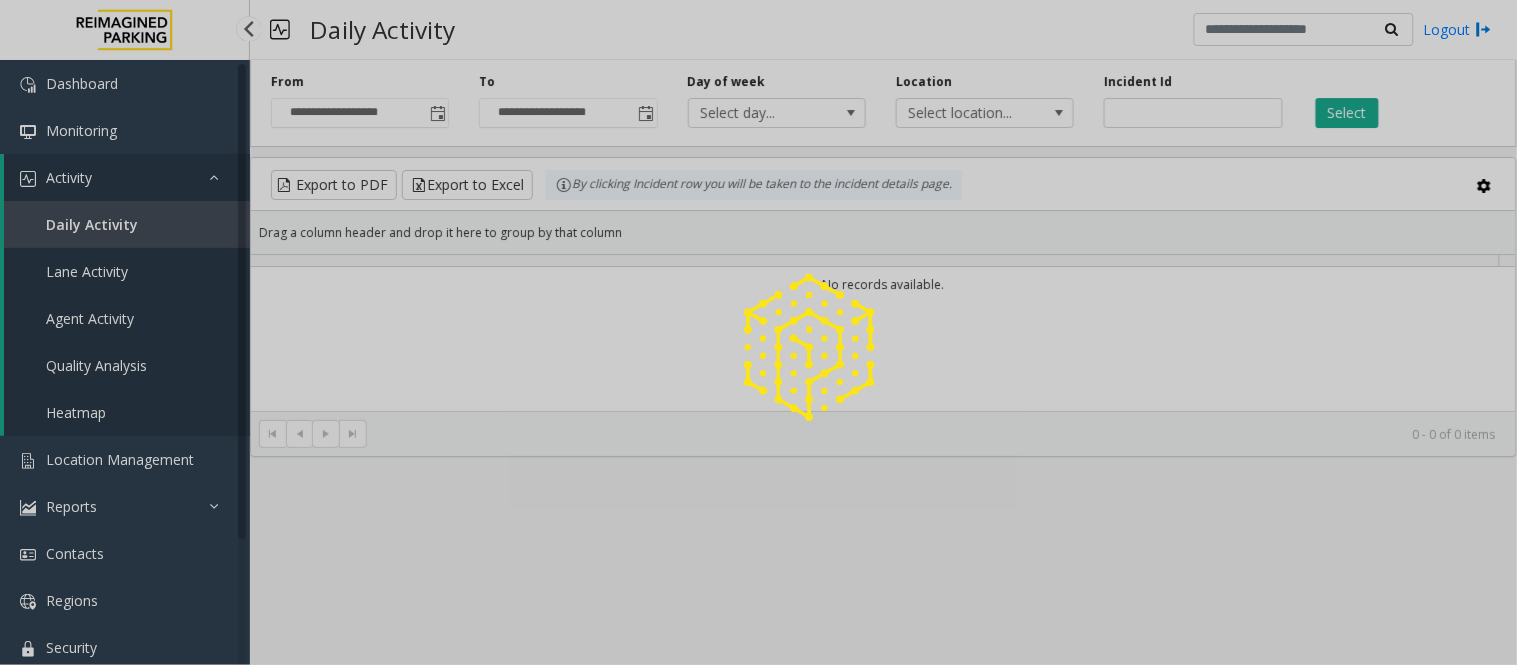 scroll, scrollTop: 0, scrollLeft: 0, axis: both 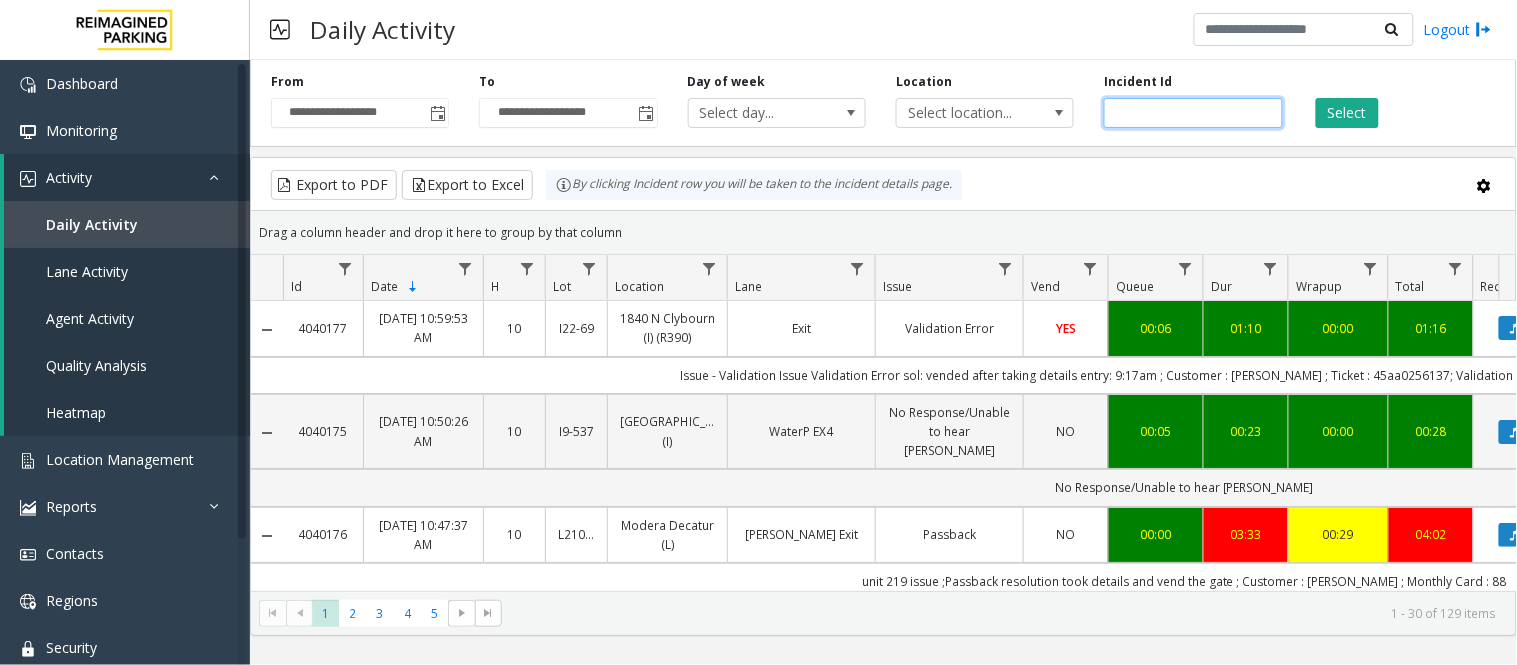 click 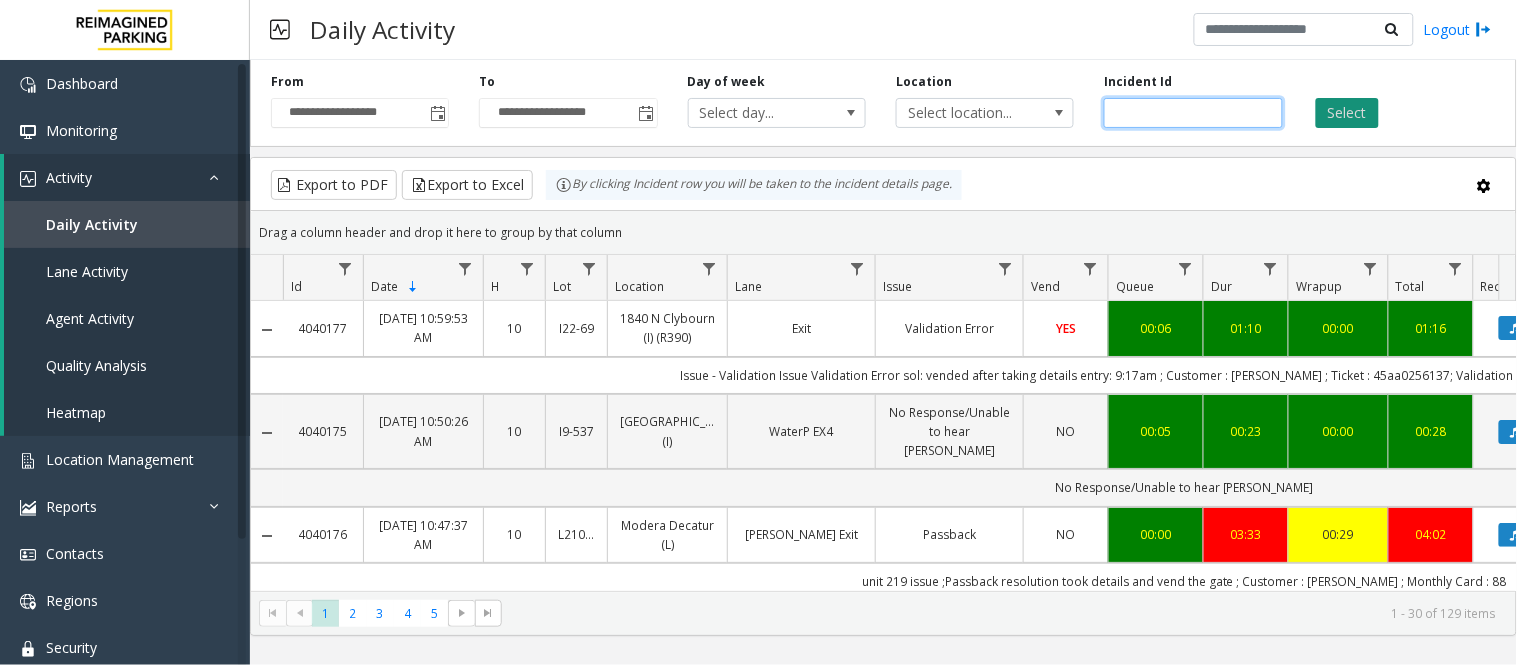 type on "*******" 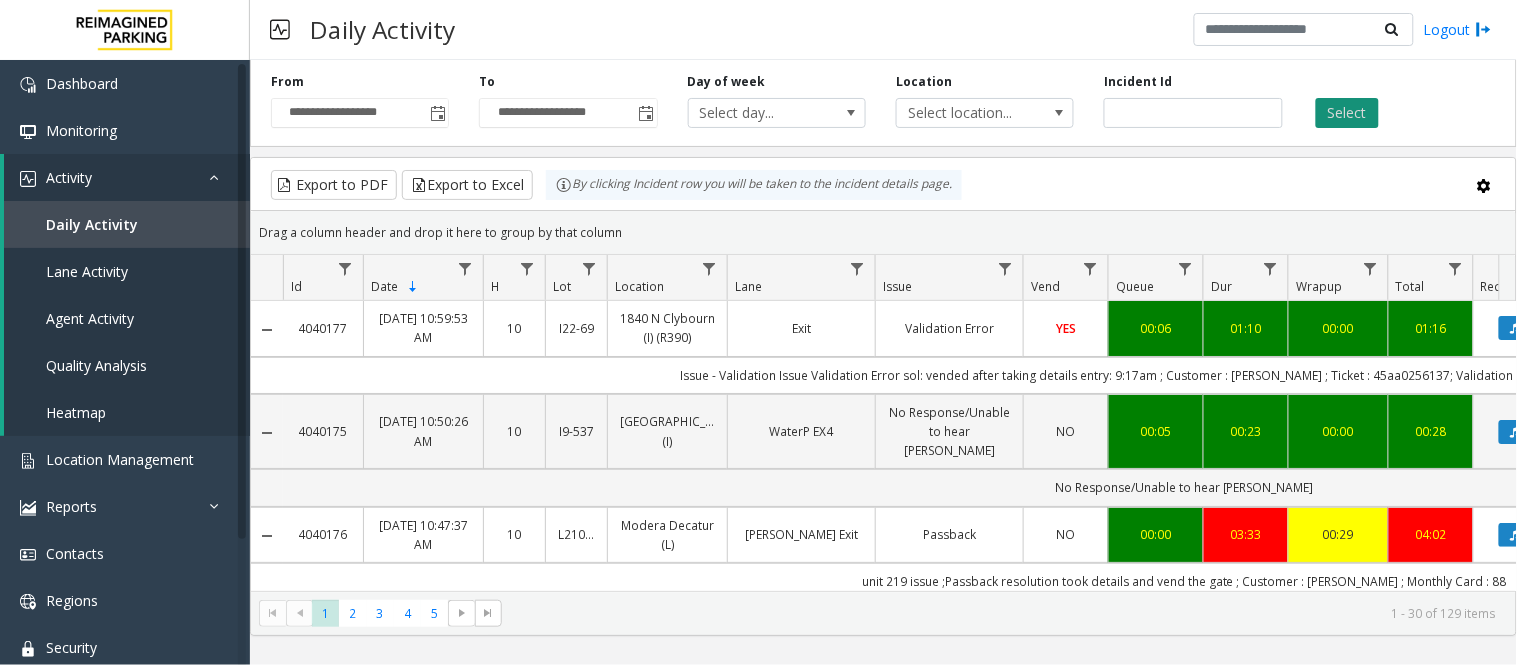 click on "Select" 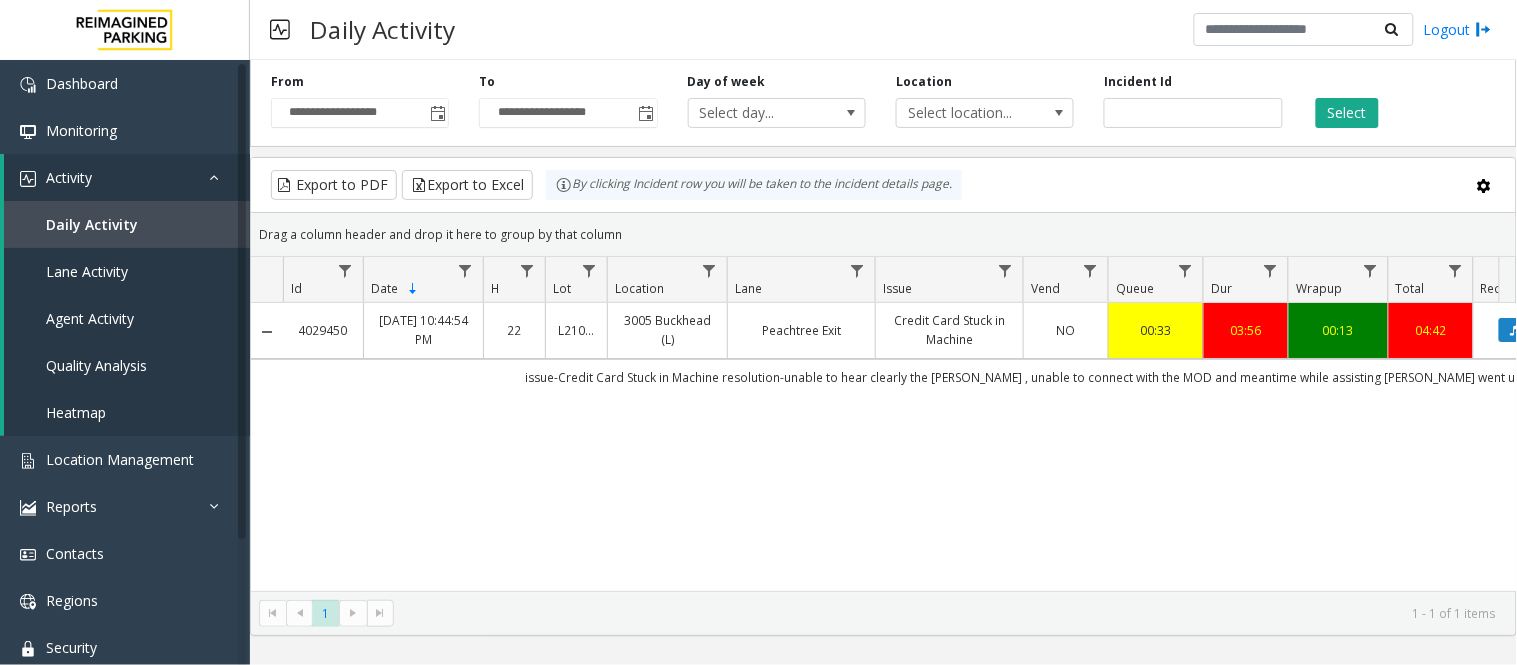 scroll, scrollTop: 0, scrollLeft: 184, axis: horizontal 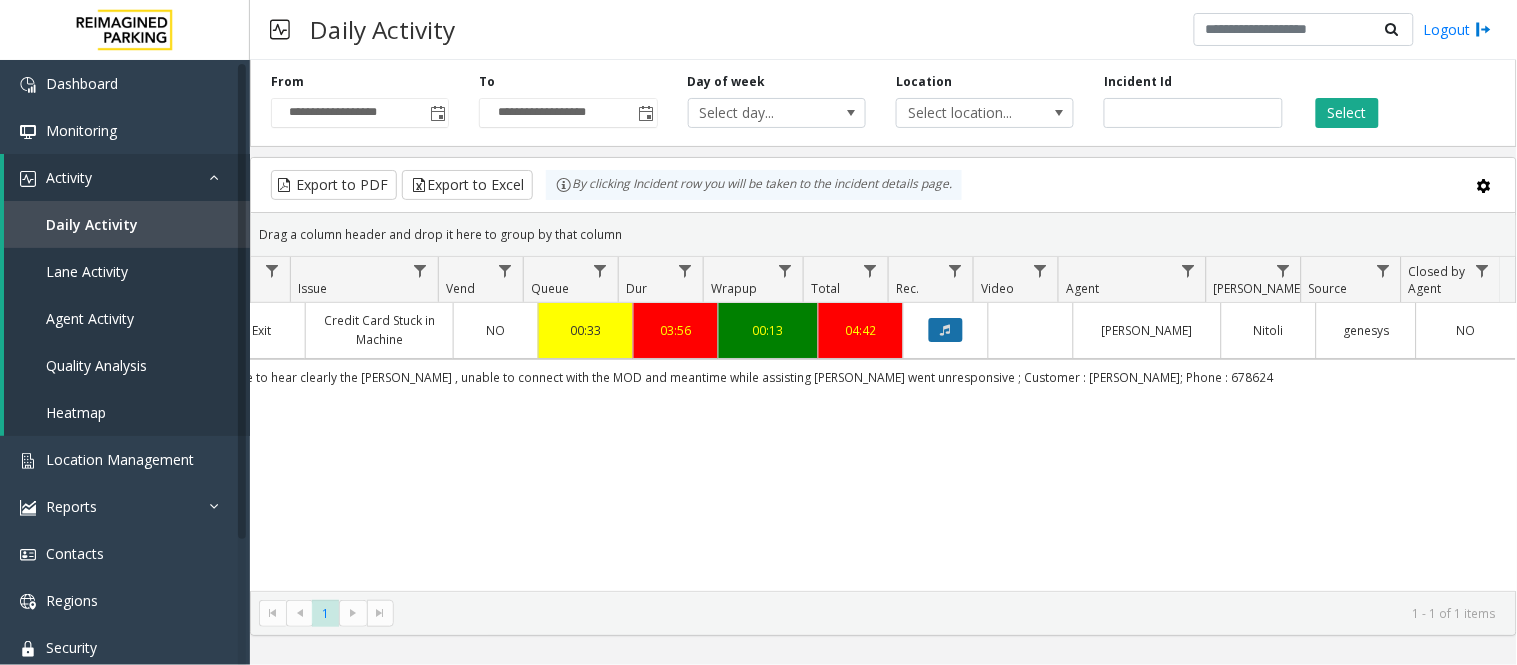 click 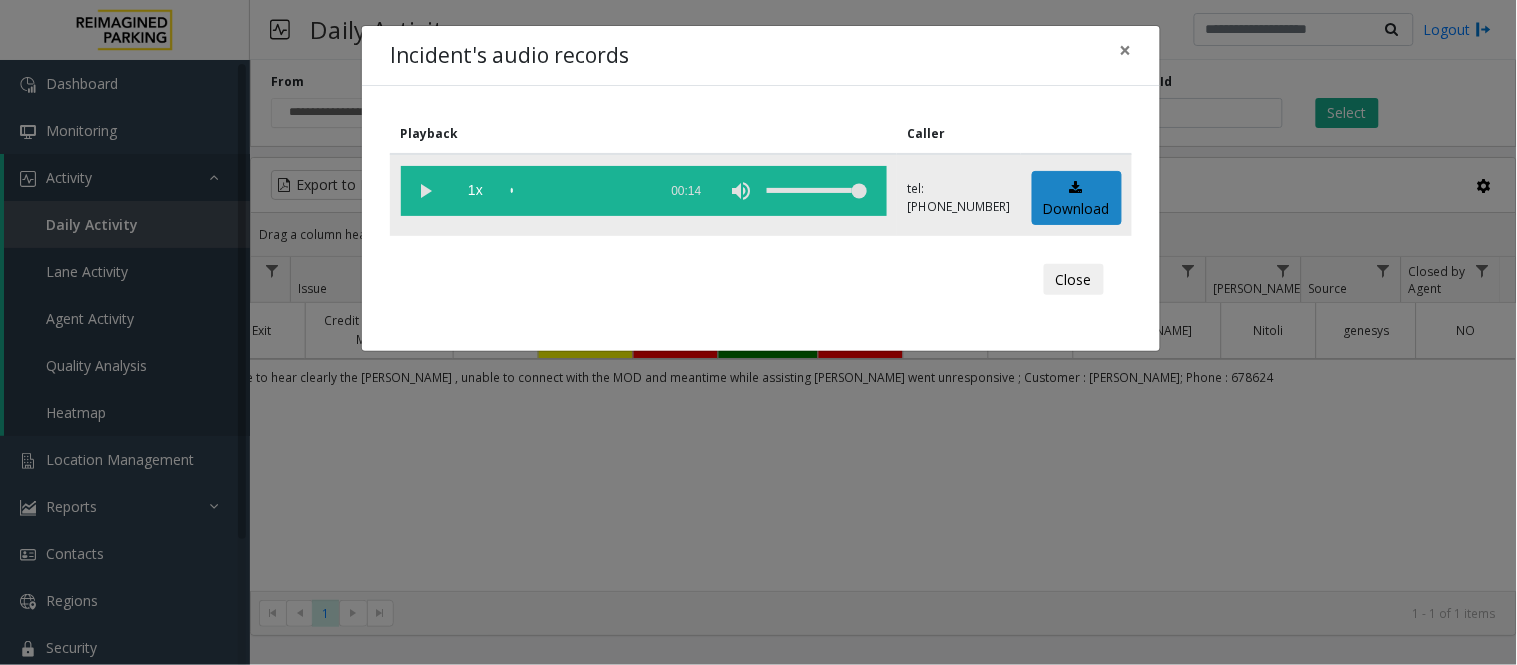 click 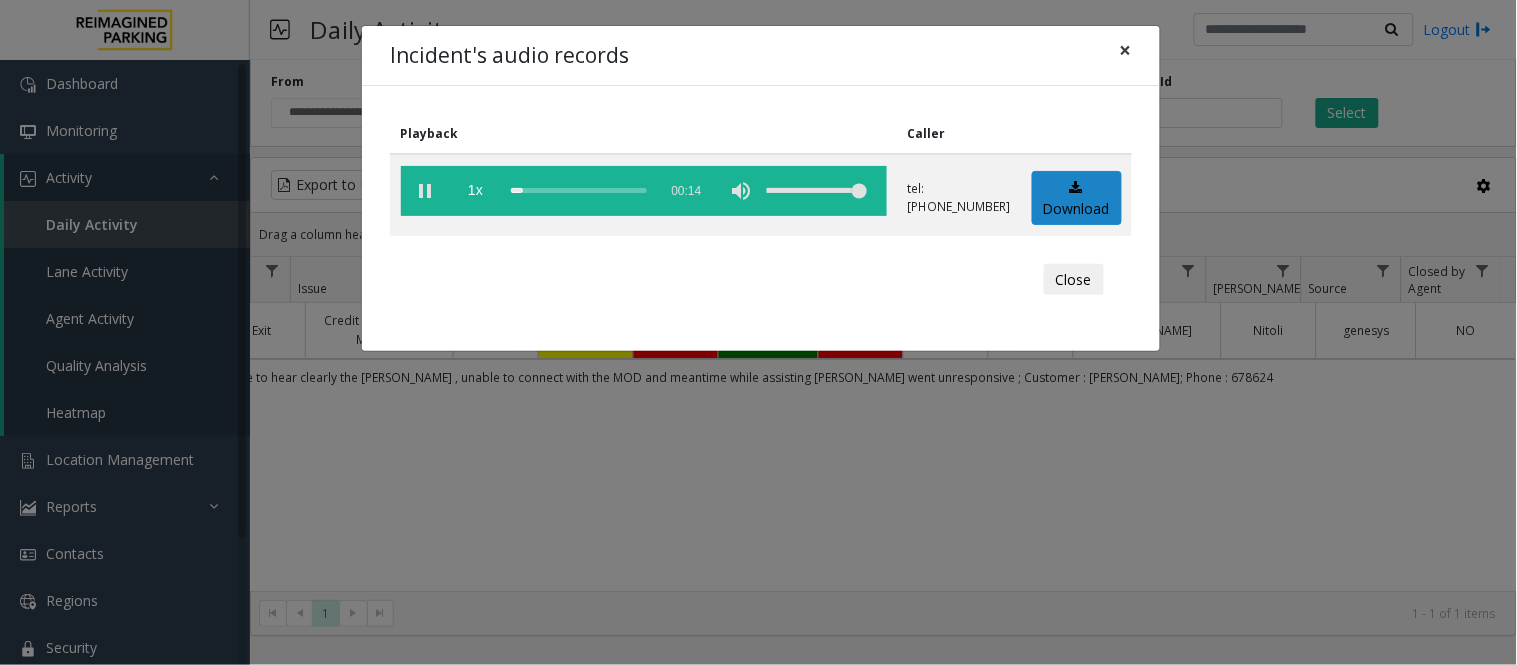 click on "×" 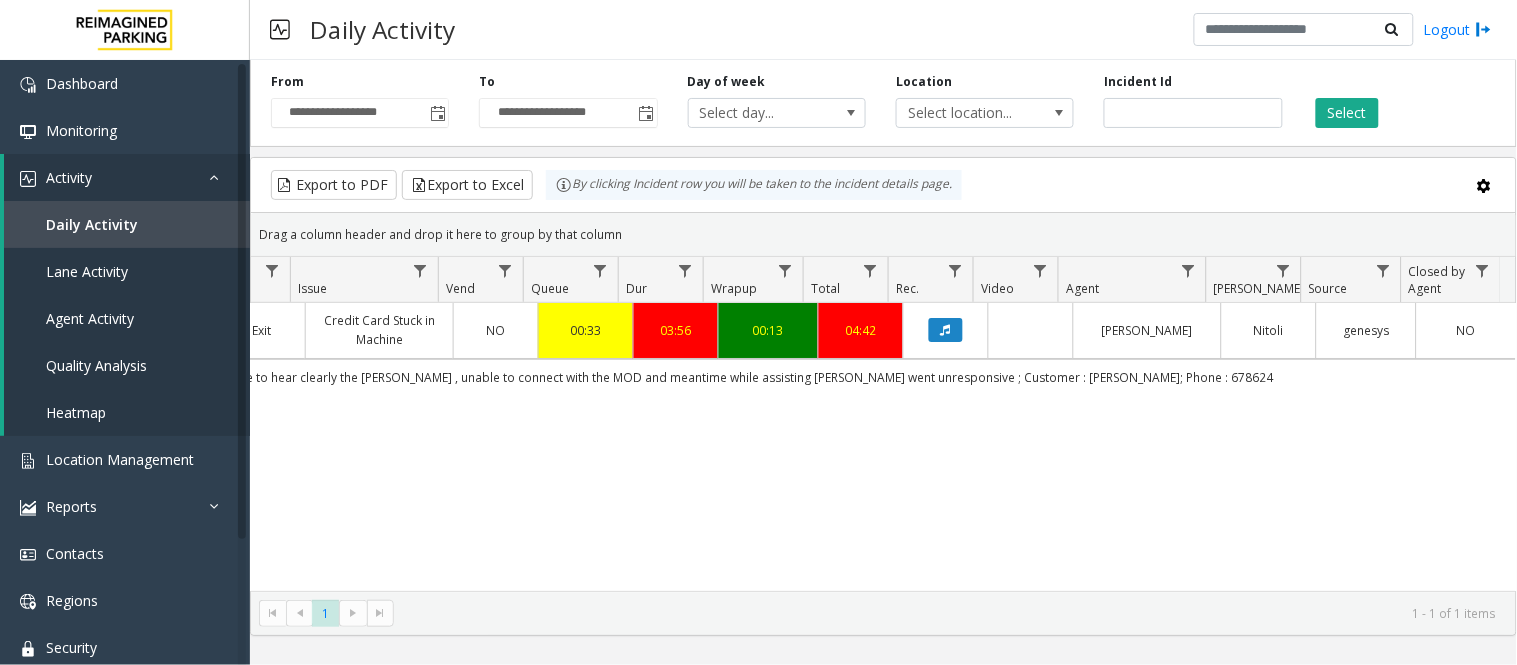 scroll, scrollTop: 0, scrollLeft: 328, axis: horizontal 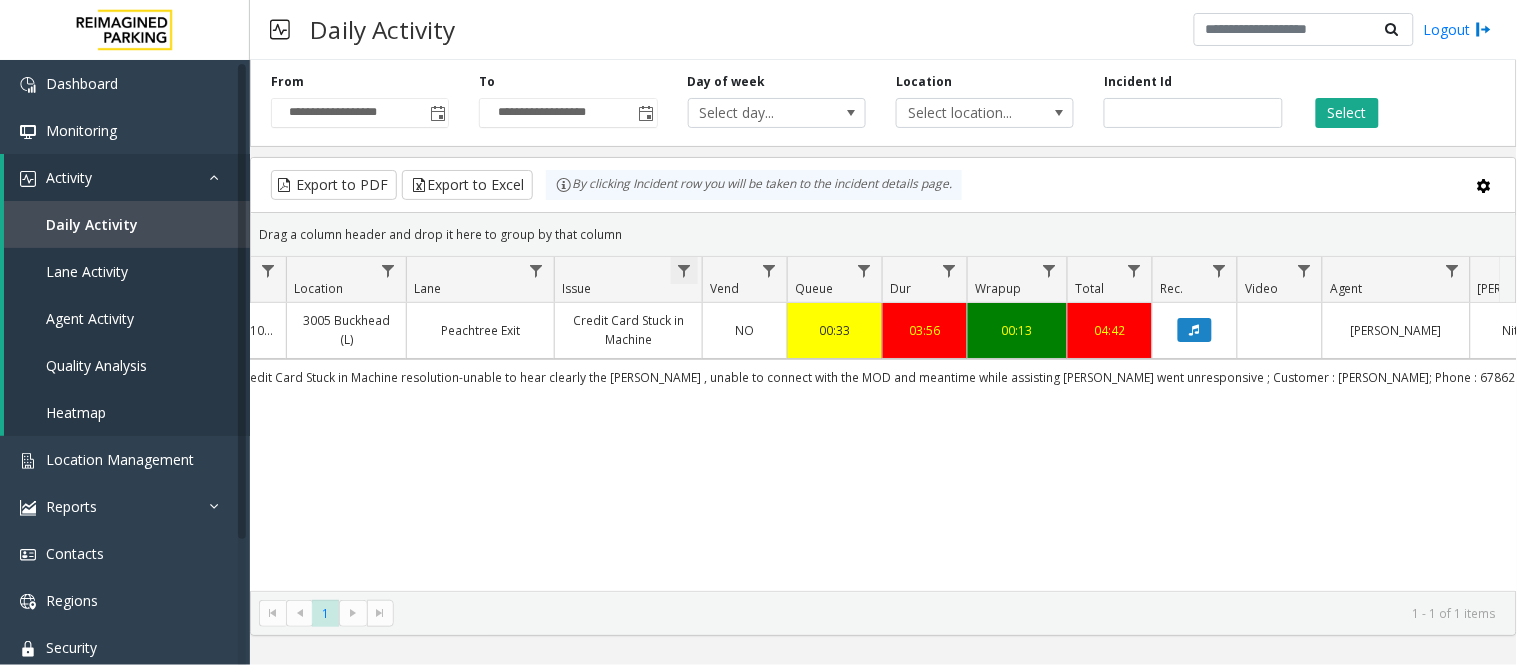 click 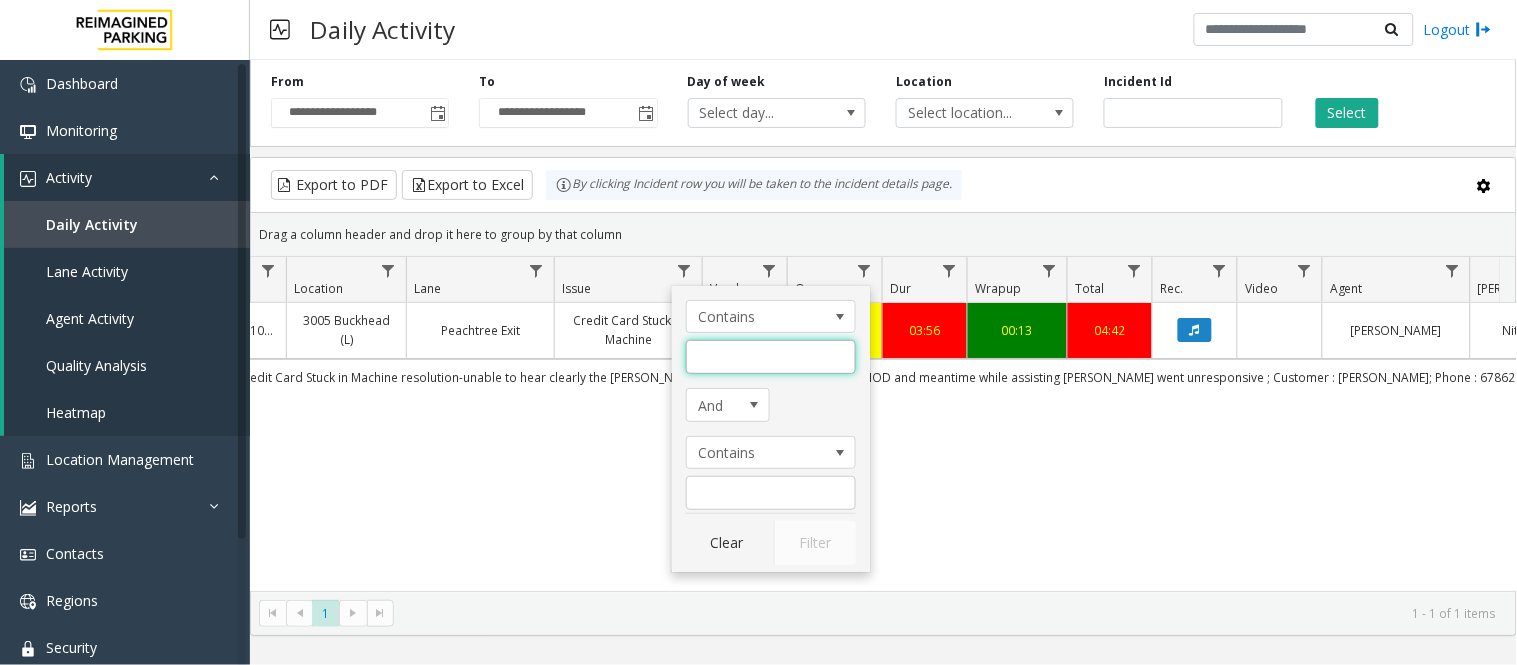 click 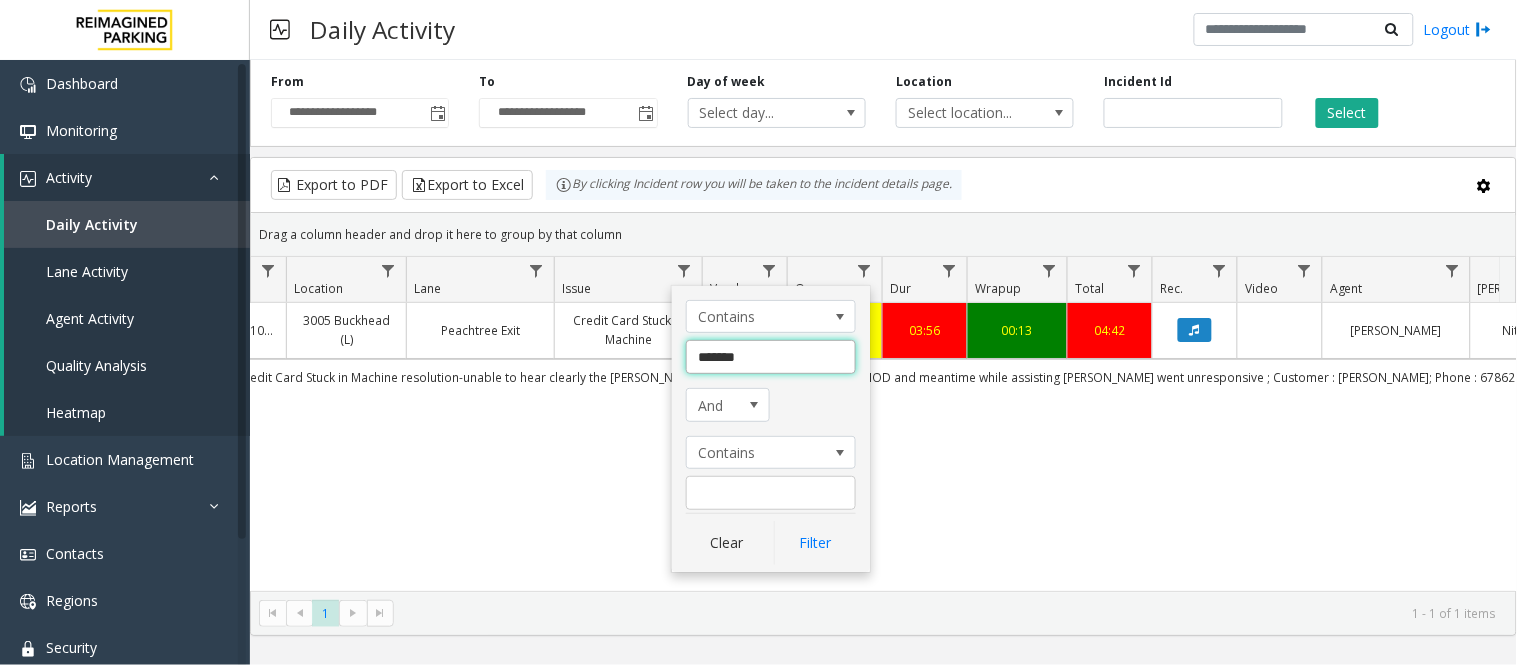 type on "********" 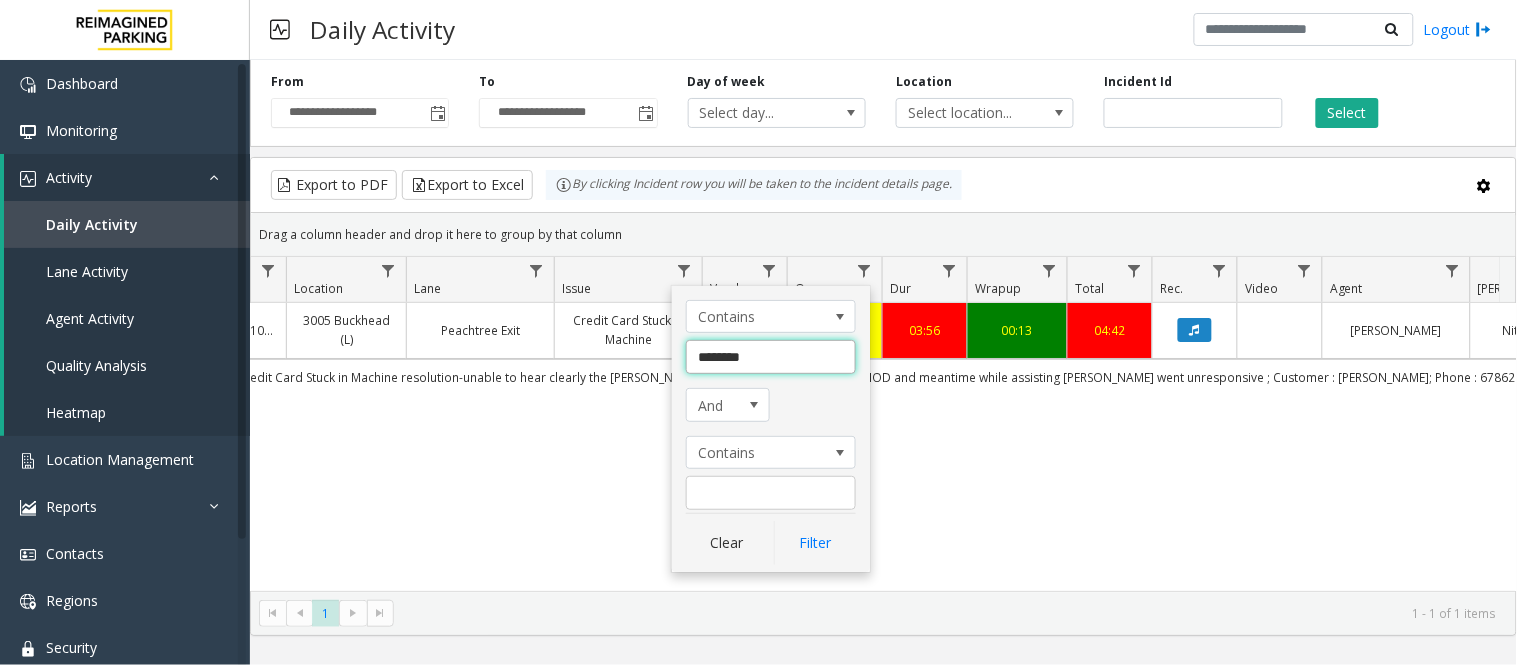 click on "Filter" 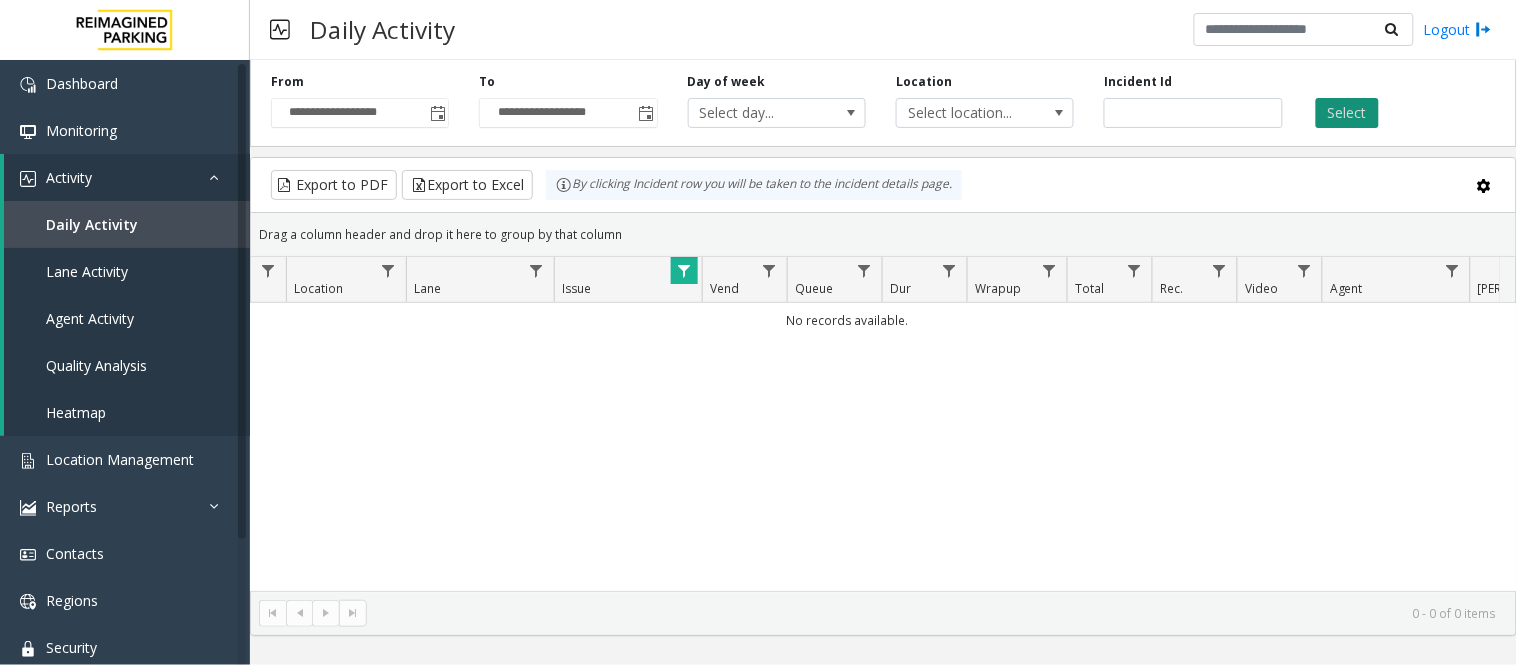 click on "Select" 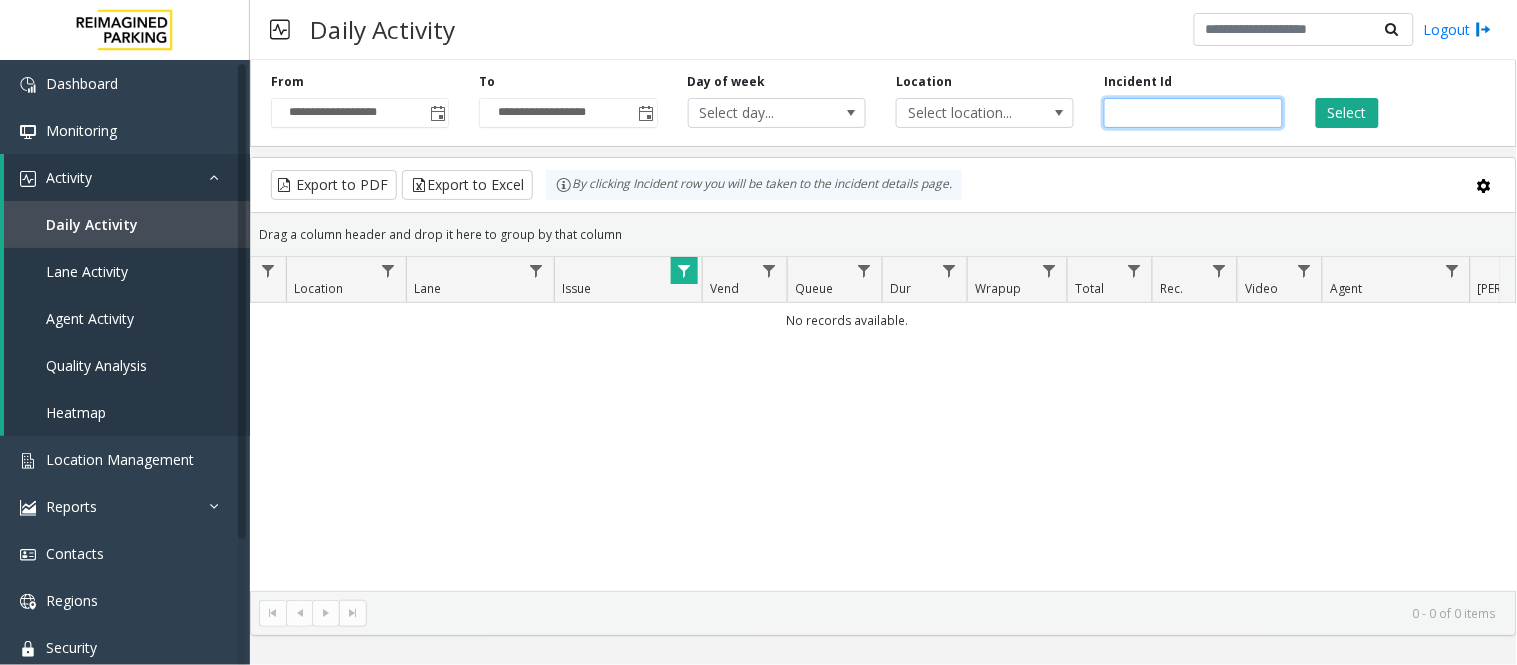 drag, startPoint x: 1203, startPoint y: 112, endPoint x: 712, endPoint y: 131, distance: 491.3675 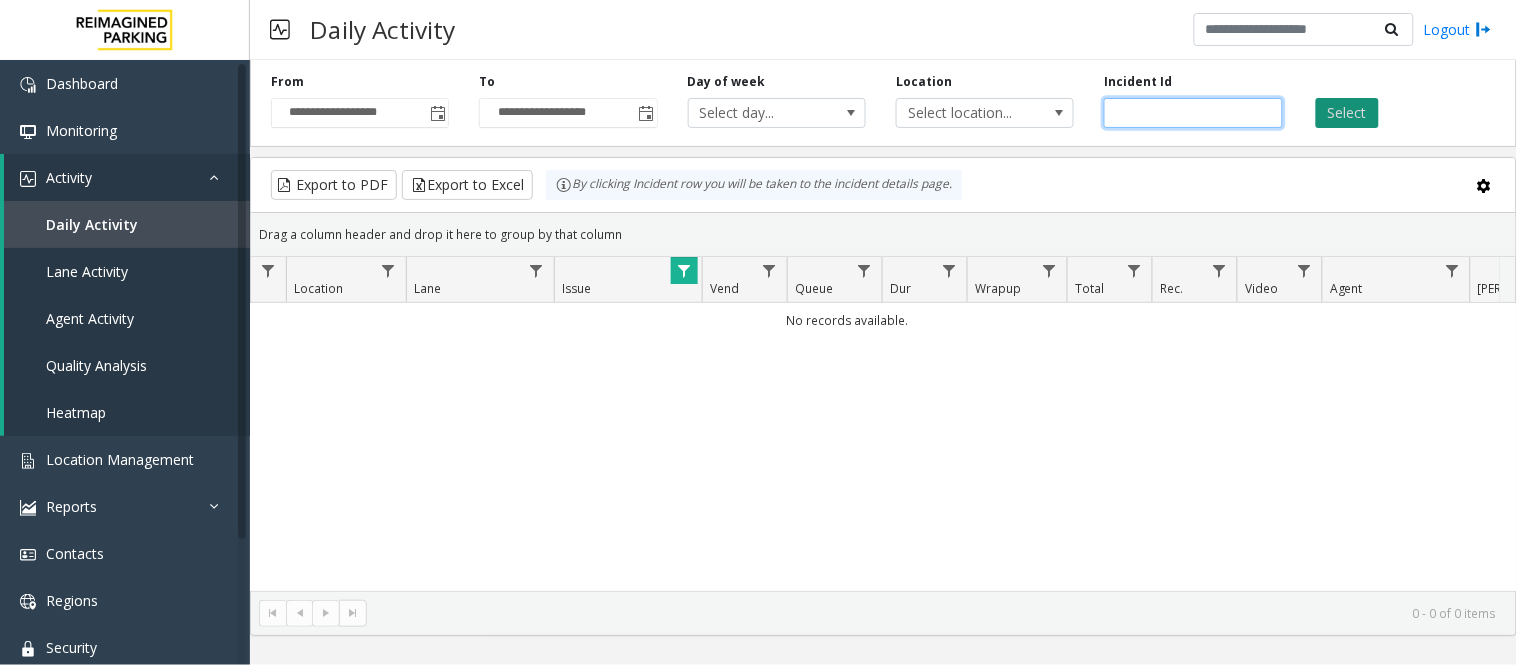 type 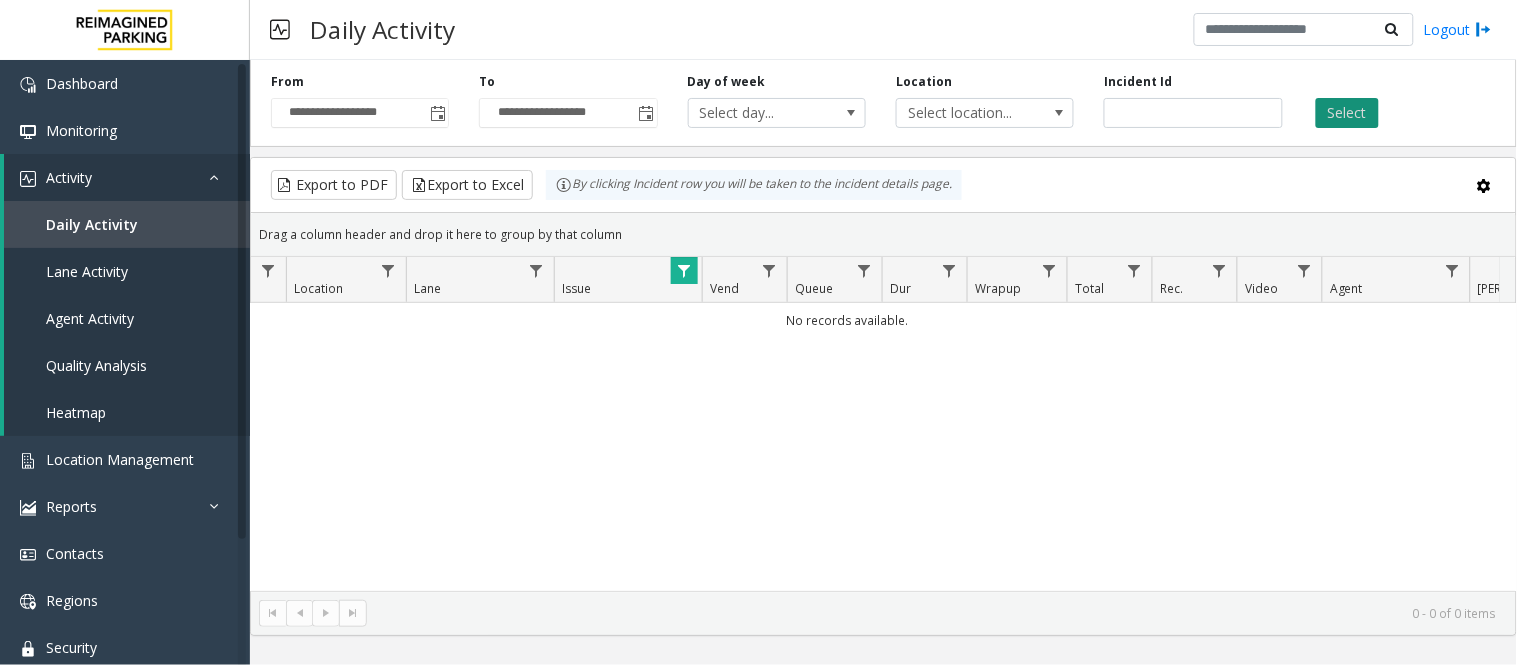 click on "Select" 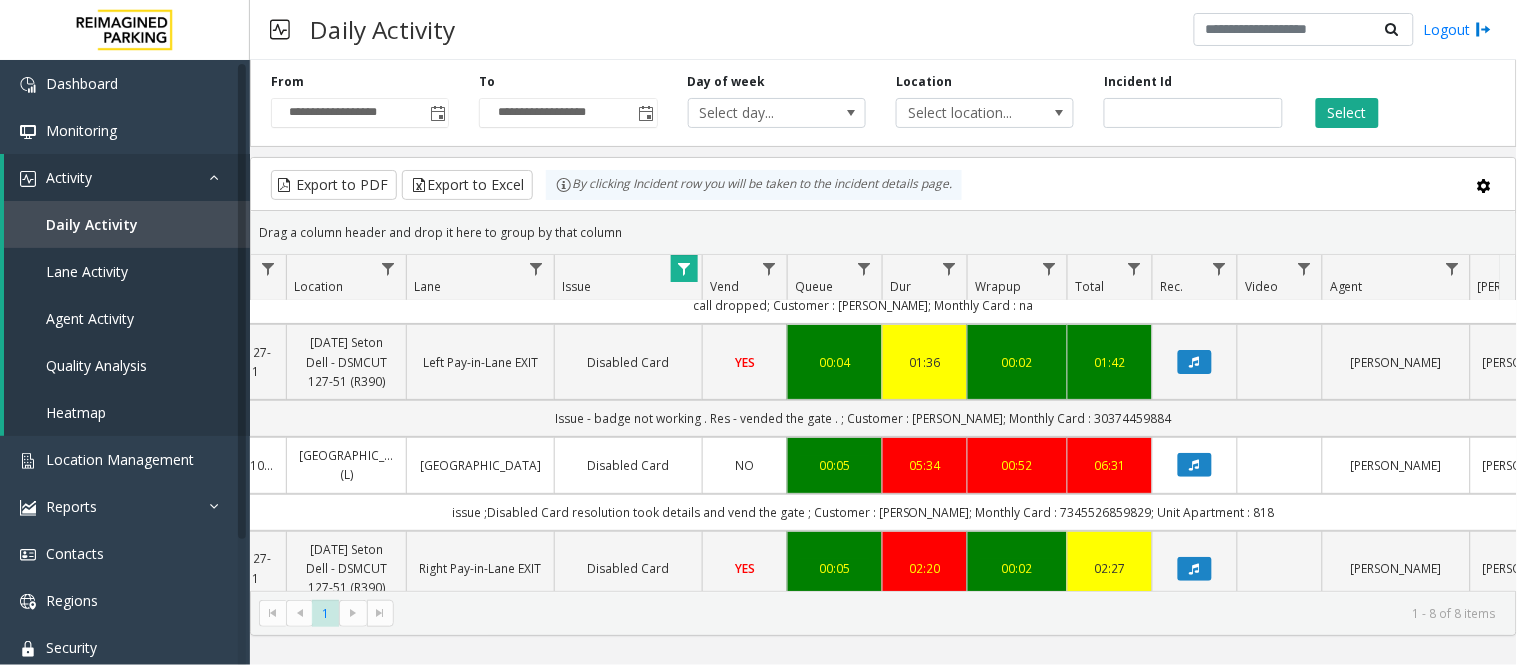 scroll, scrollTop: 0, scrollLeft: 321, axis: horizontal 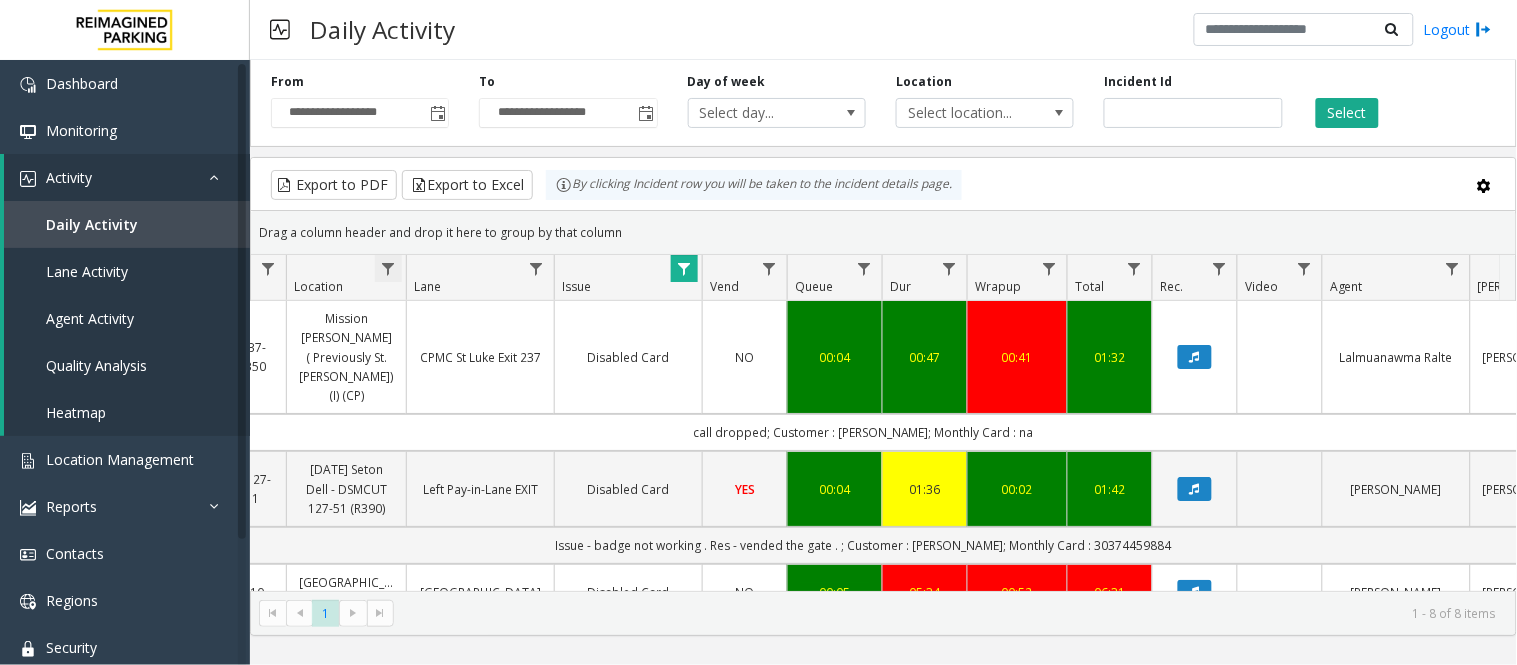 click 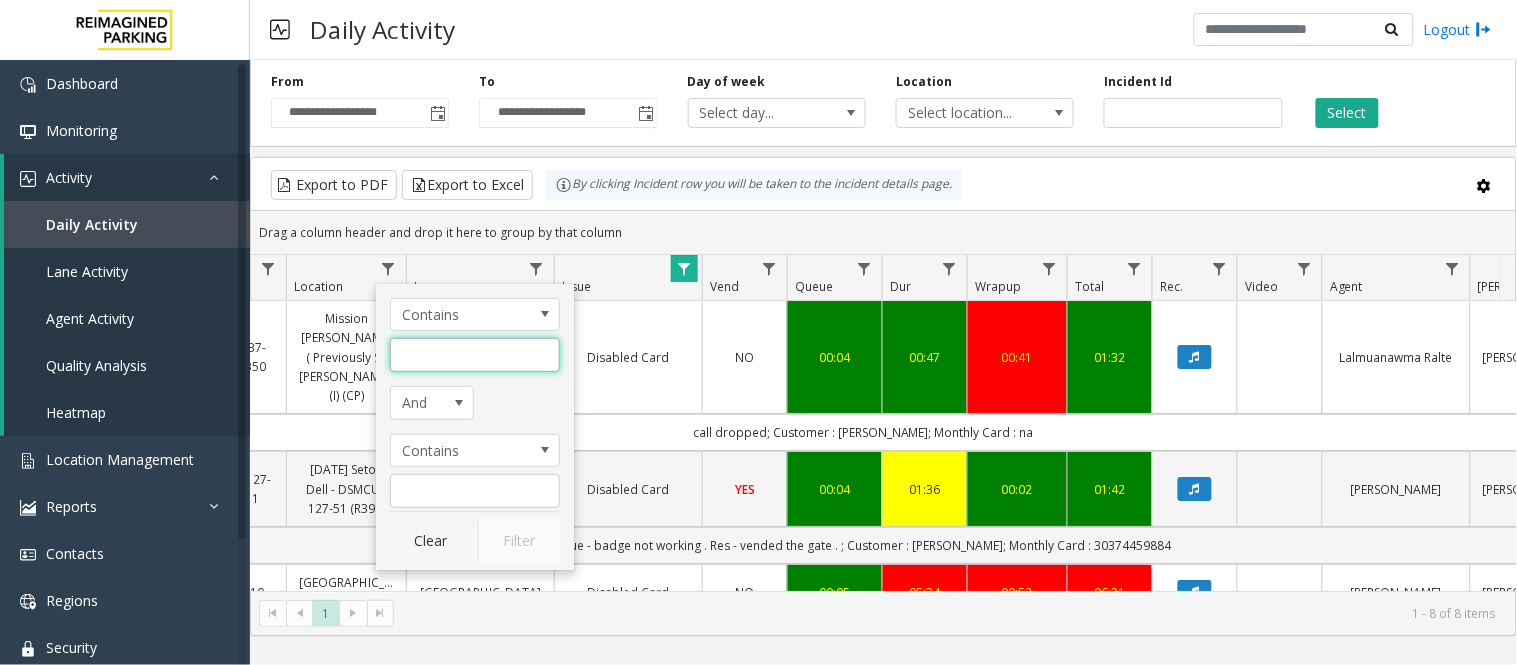 click 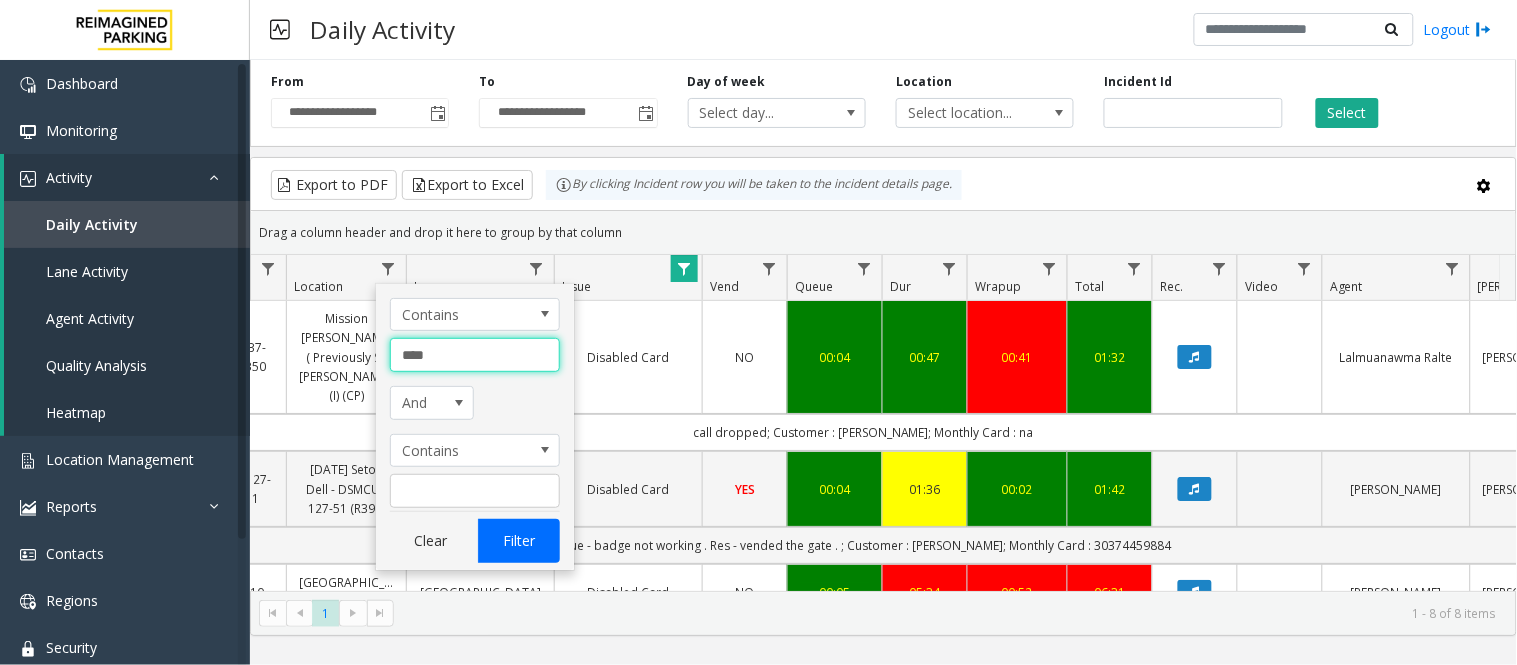 type on "****" 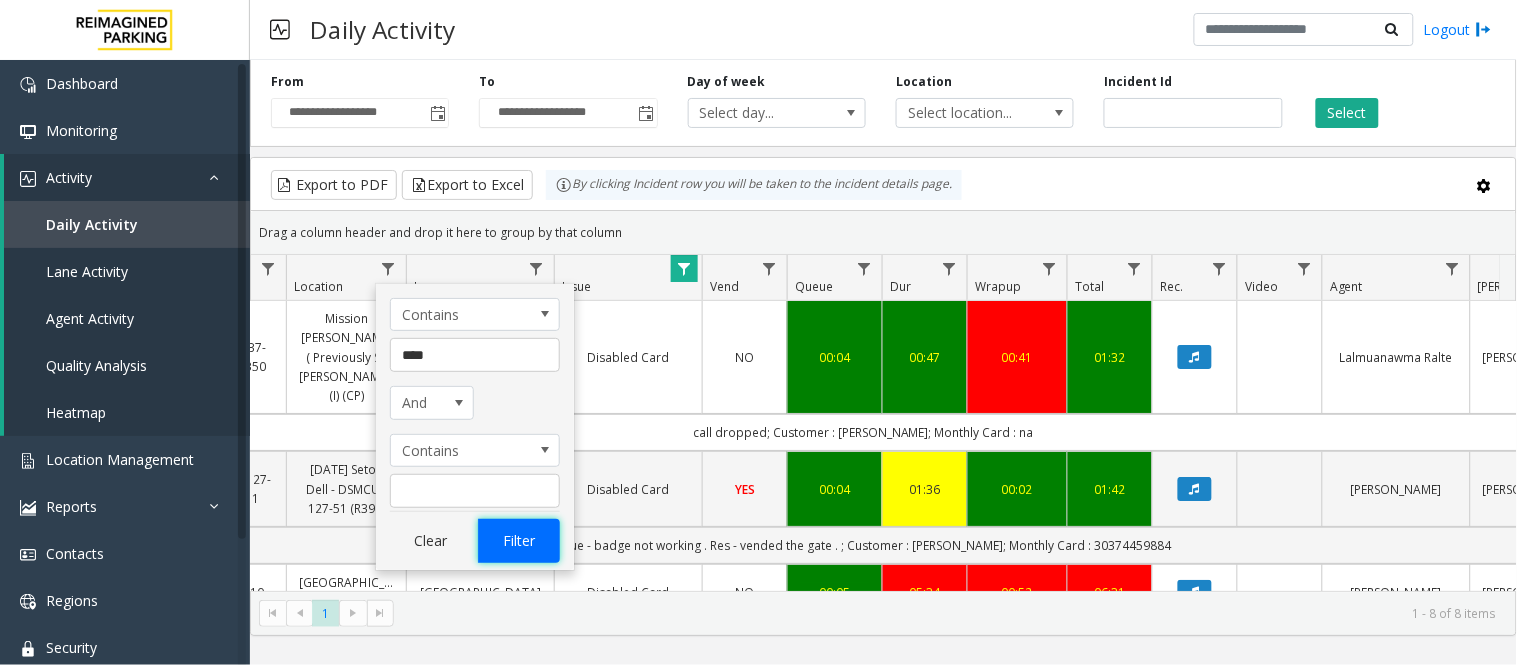 click on "Filter" 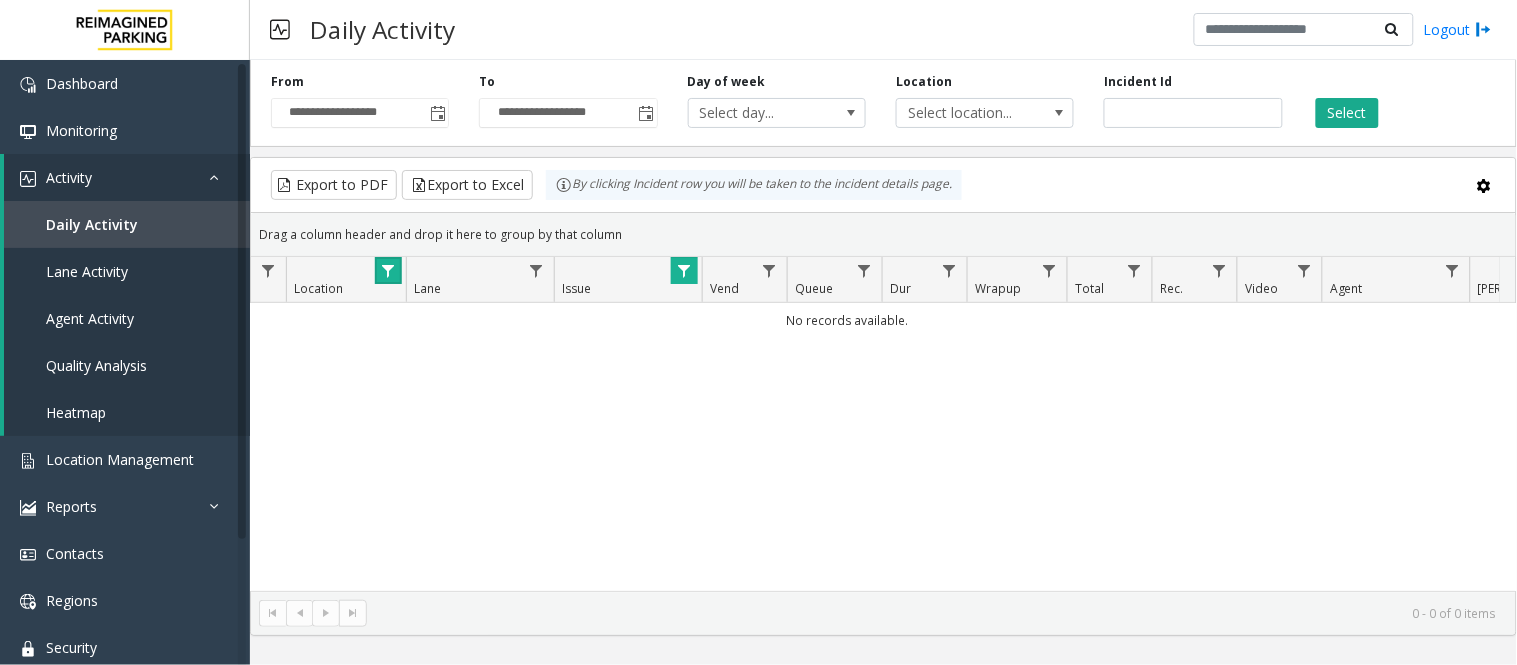 click 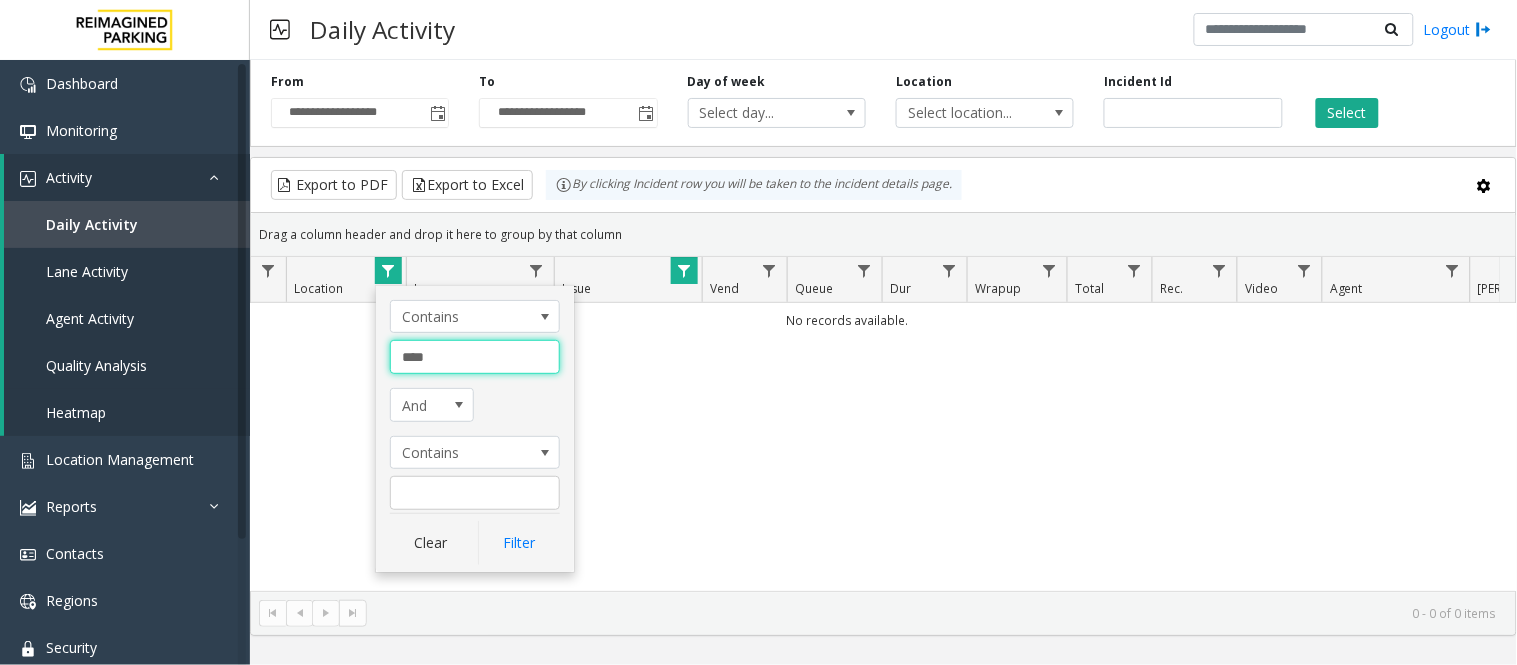 drag, startPoint x: 465, startPoint y: 361, endPoint x: 236, endPoint y: 360, distance: 229.00218 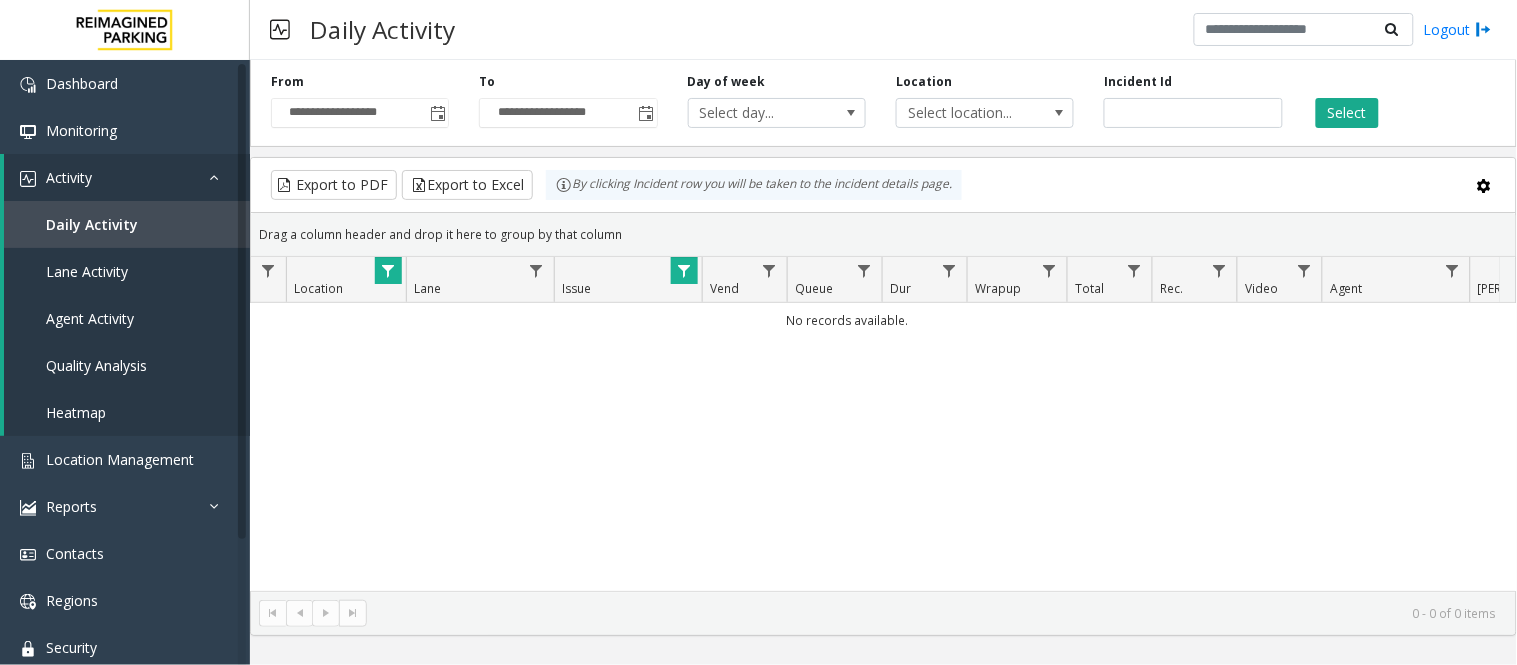 click 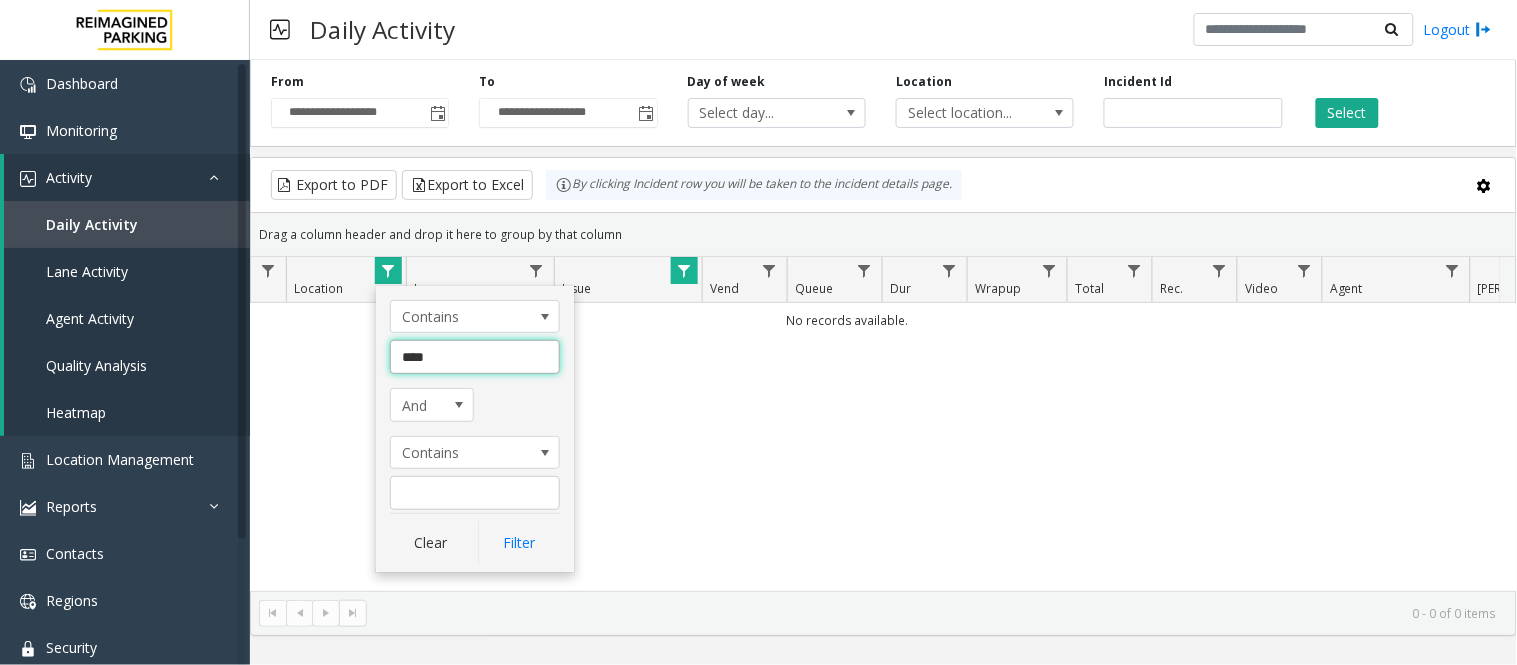 click on "****" 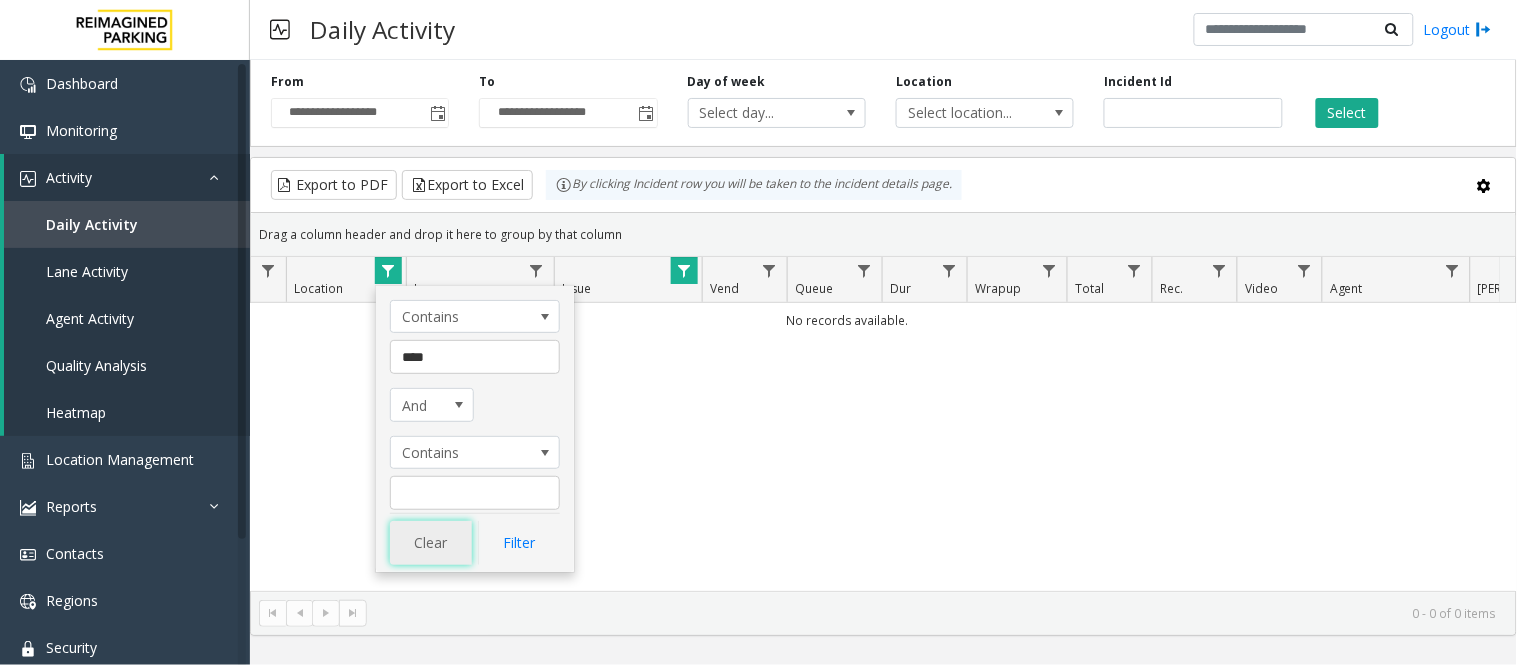 click on "Clear" 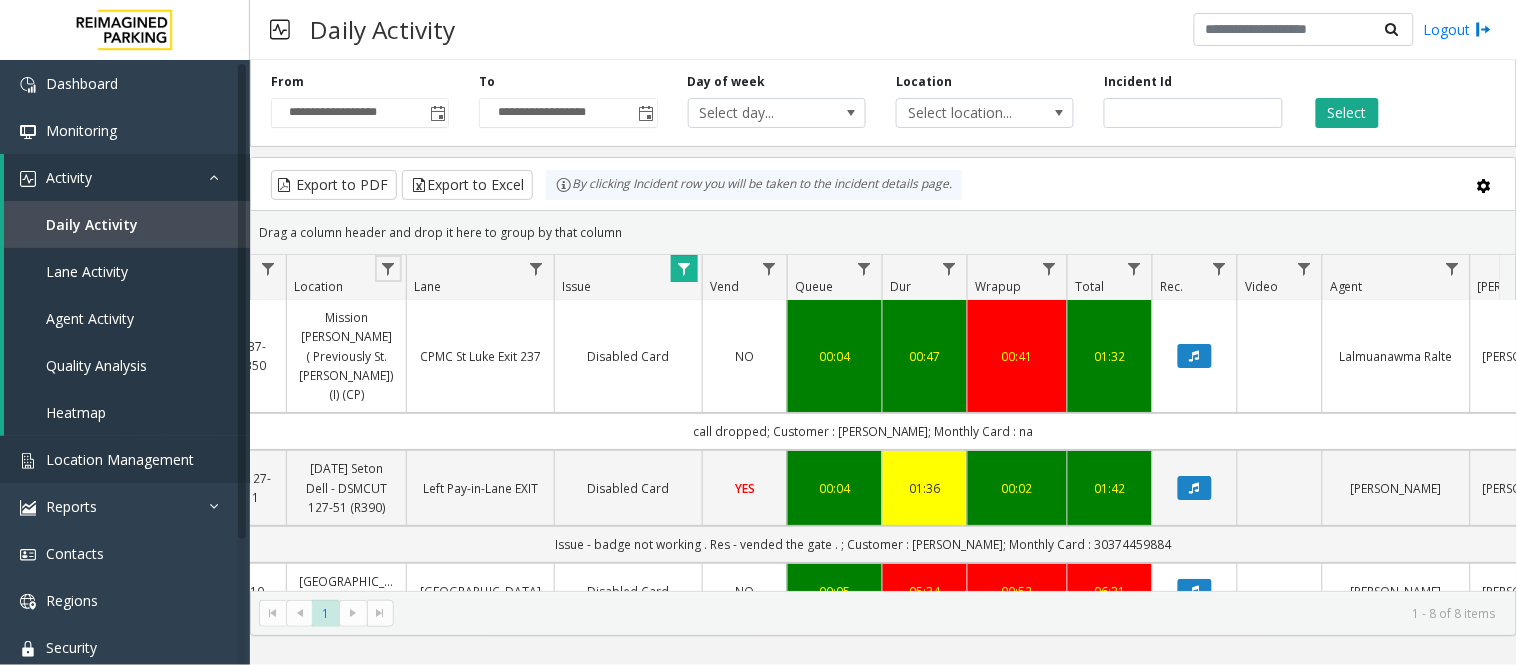 scroll, scrollTop: 0, scrollLeft: 321, axis: horizontal 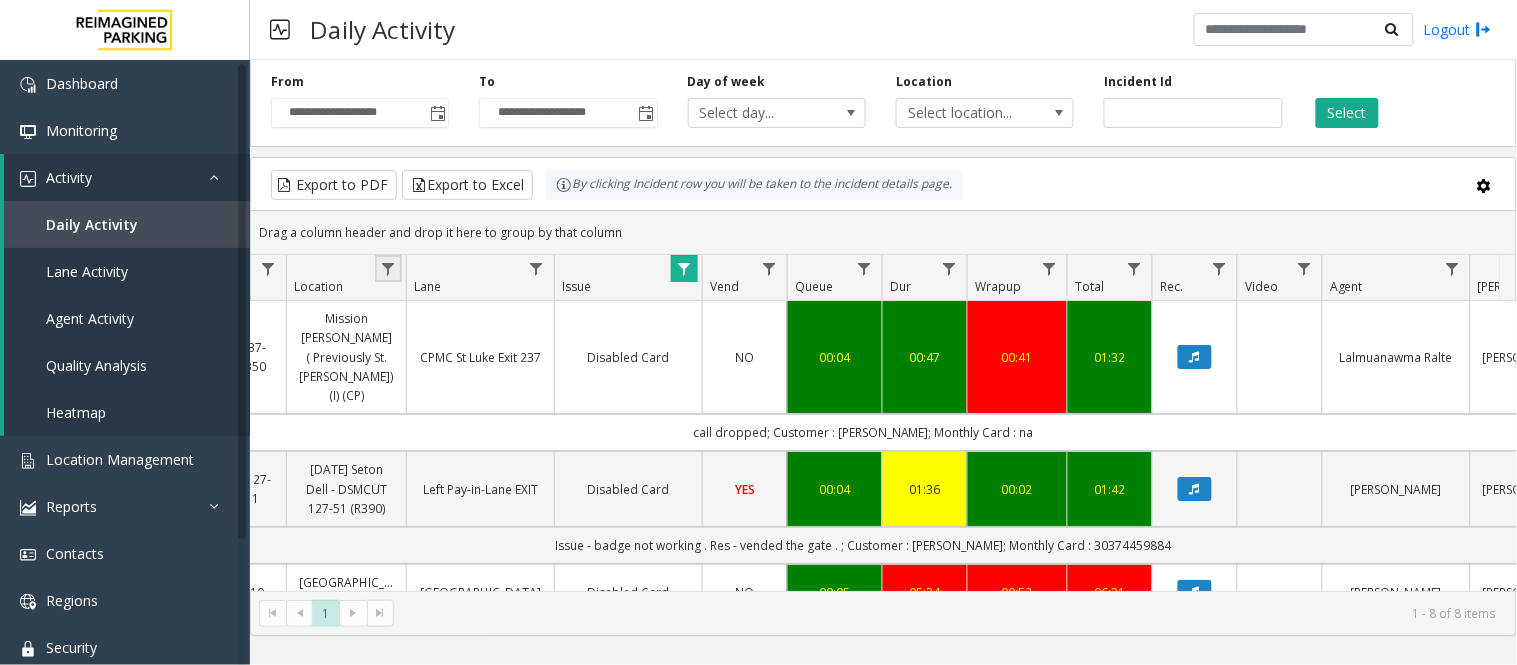 click 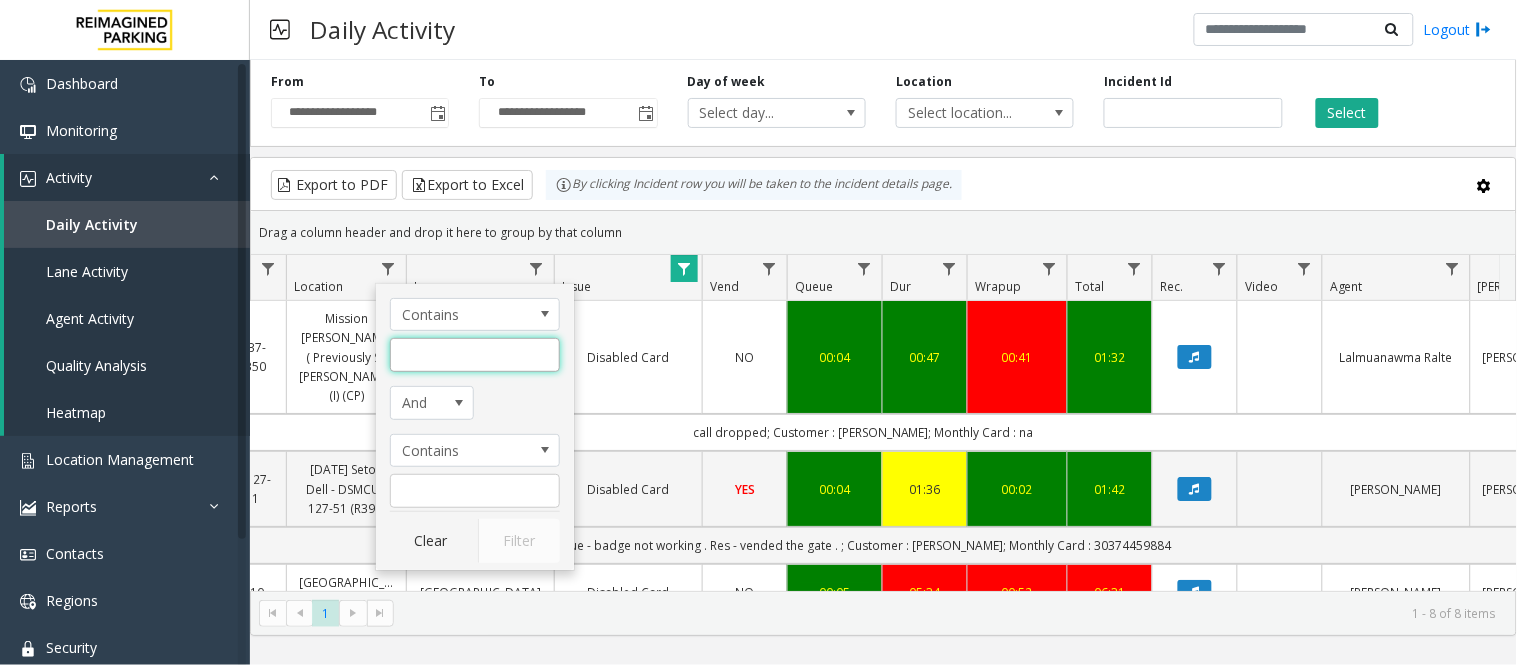 click 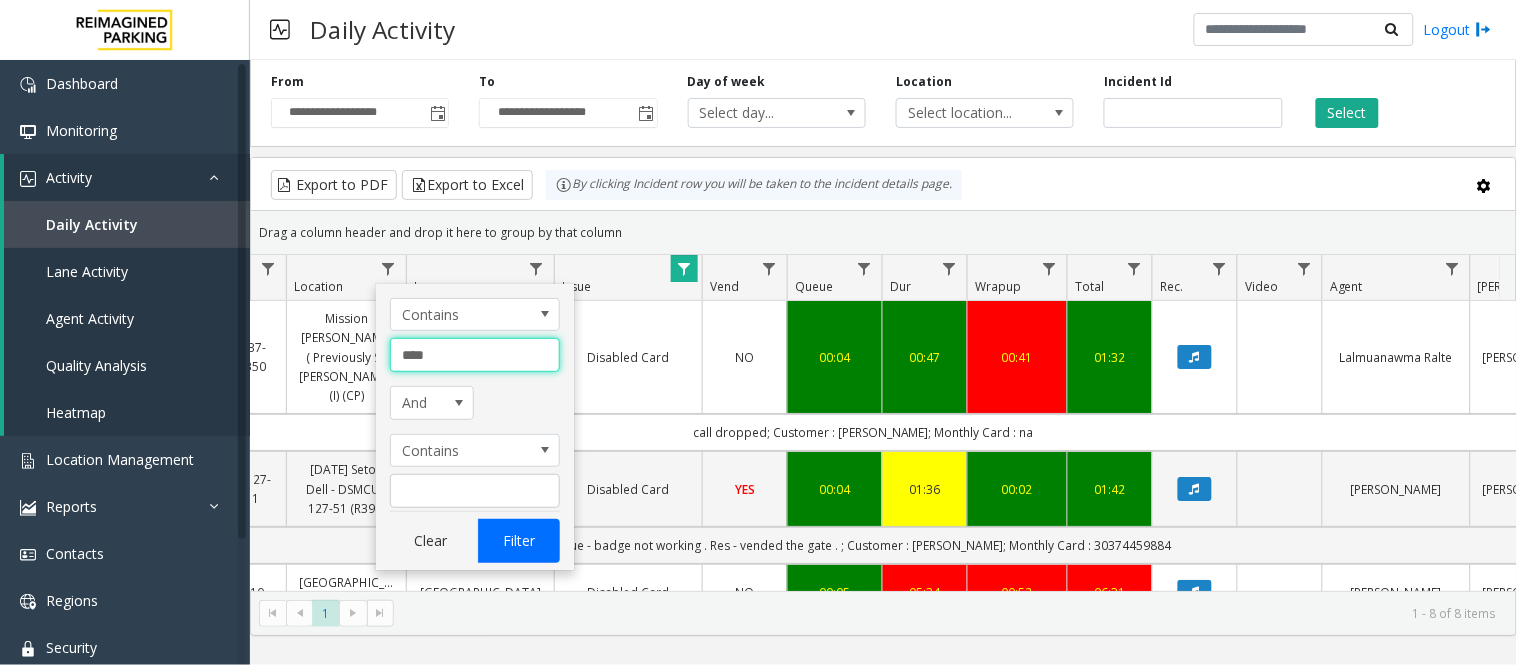 type on "****" 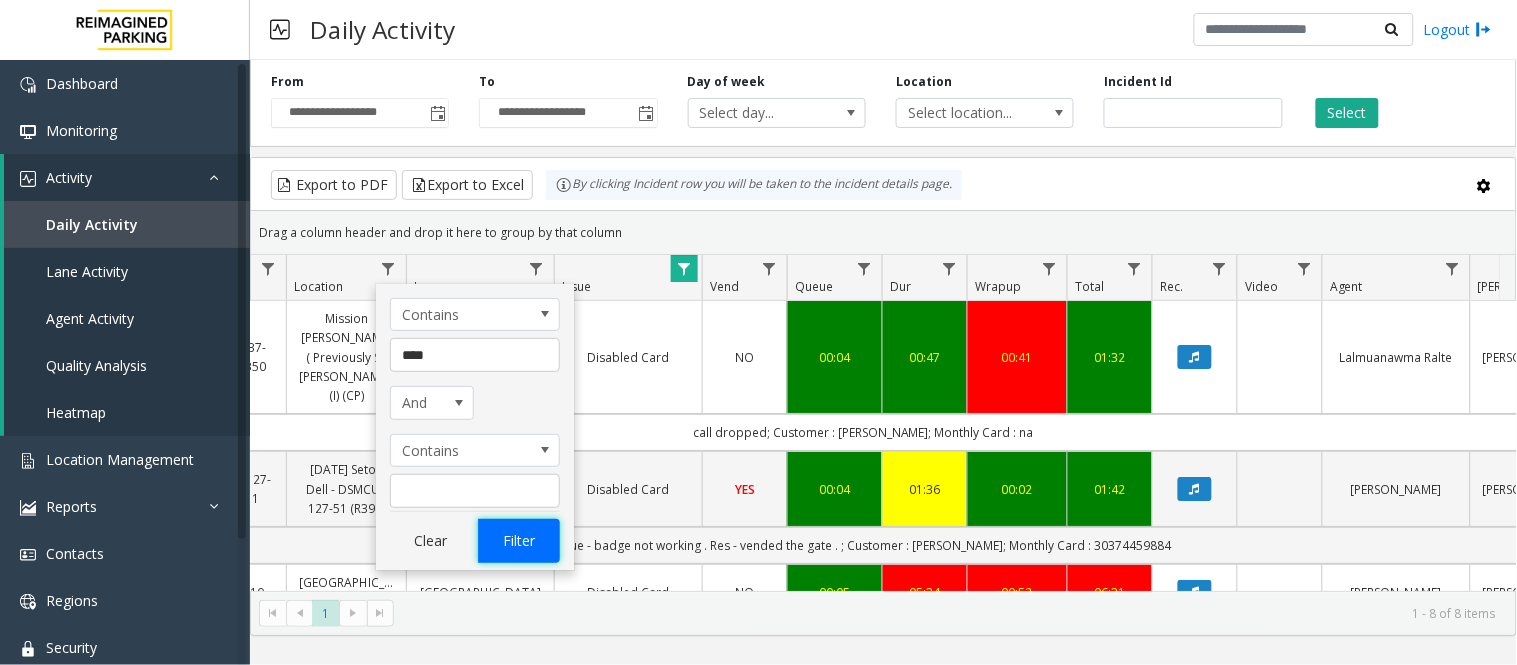 click on "Filter" 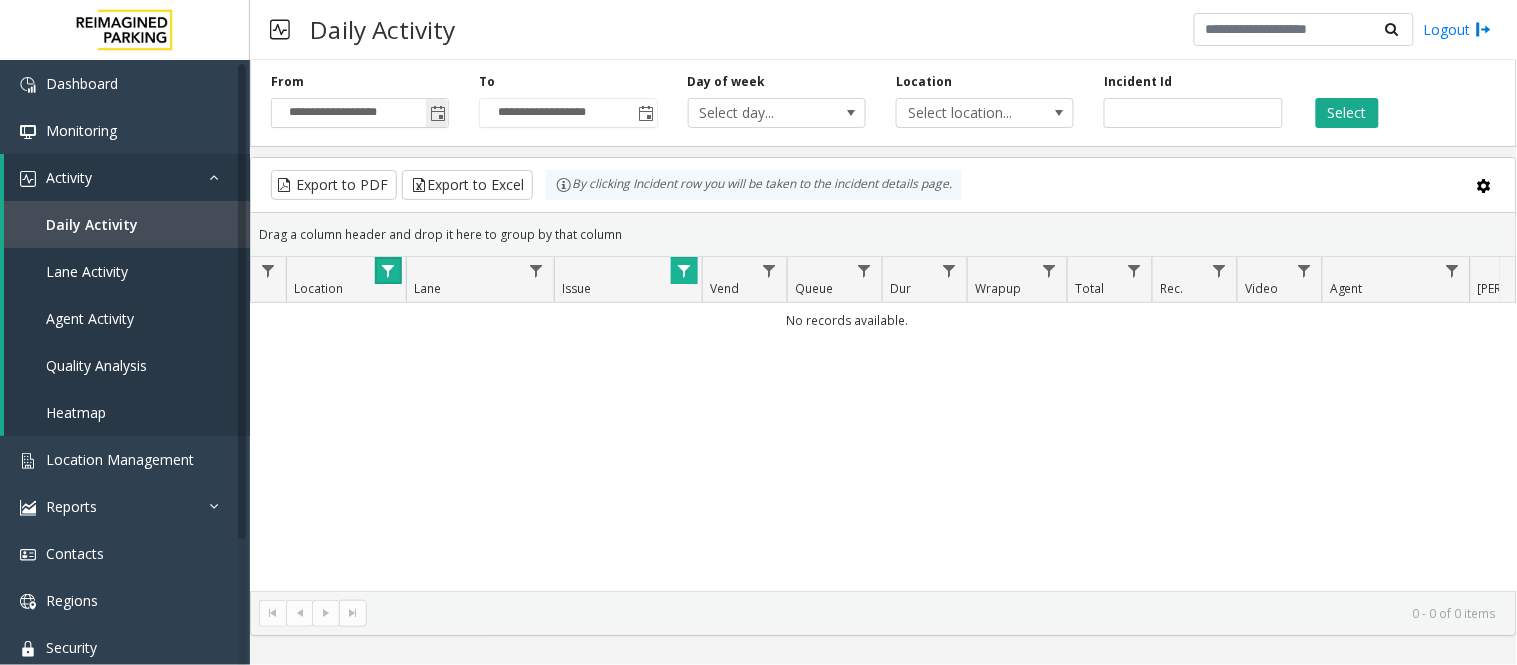 click 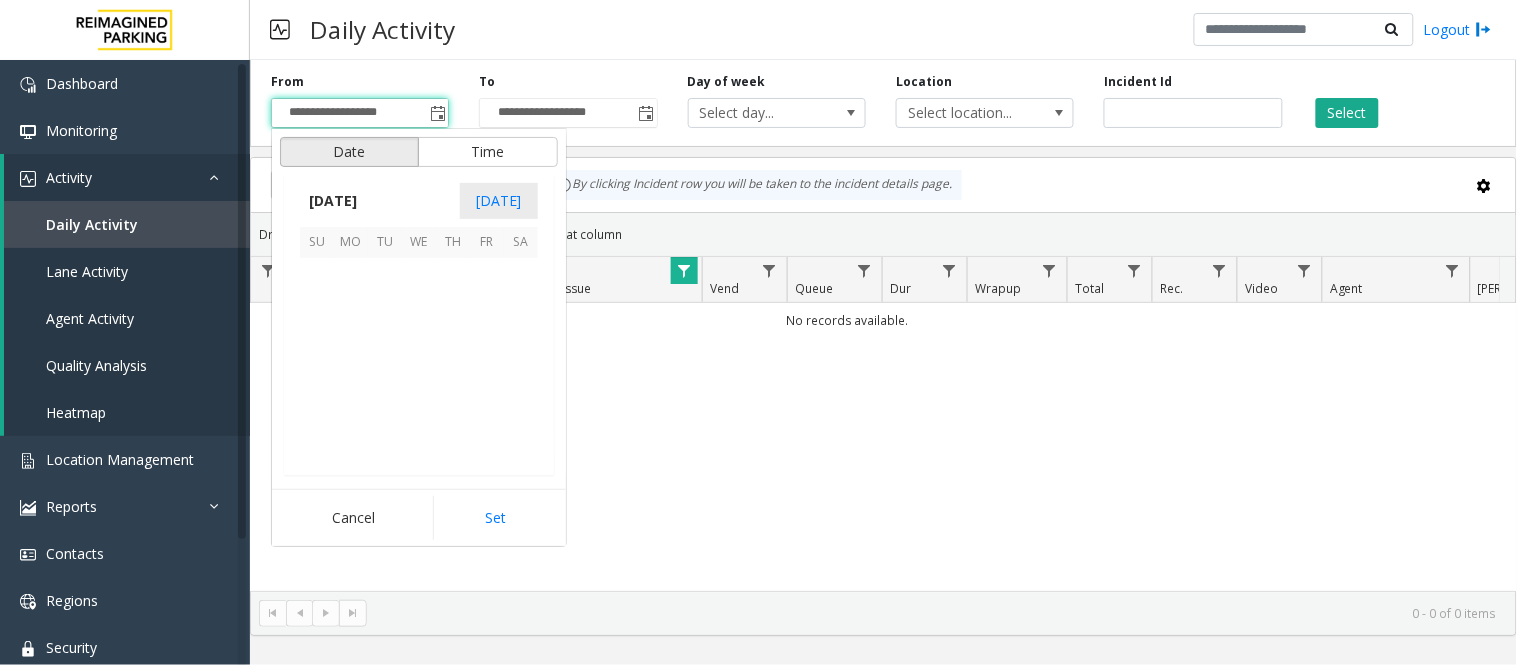 scroll, scrollTop: 358354, scrollLeft: 0, axis: vertical 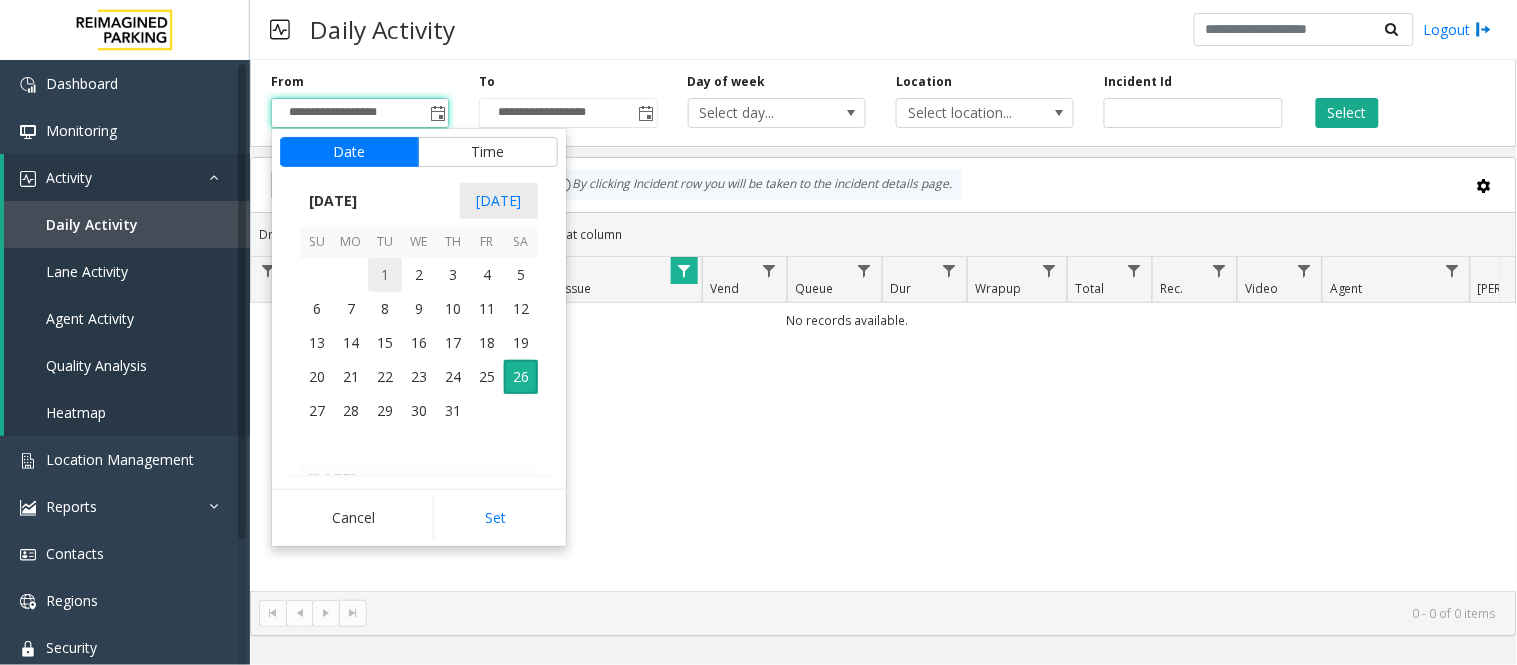 click on "1" at bounding box center (385, 275) 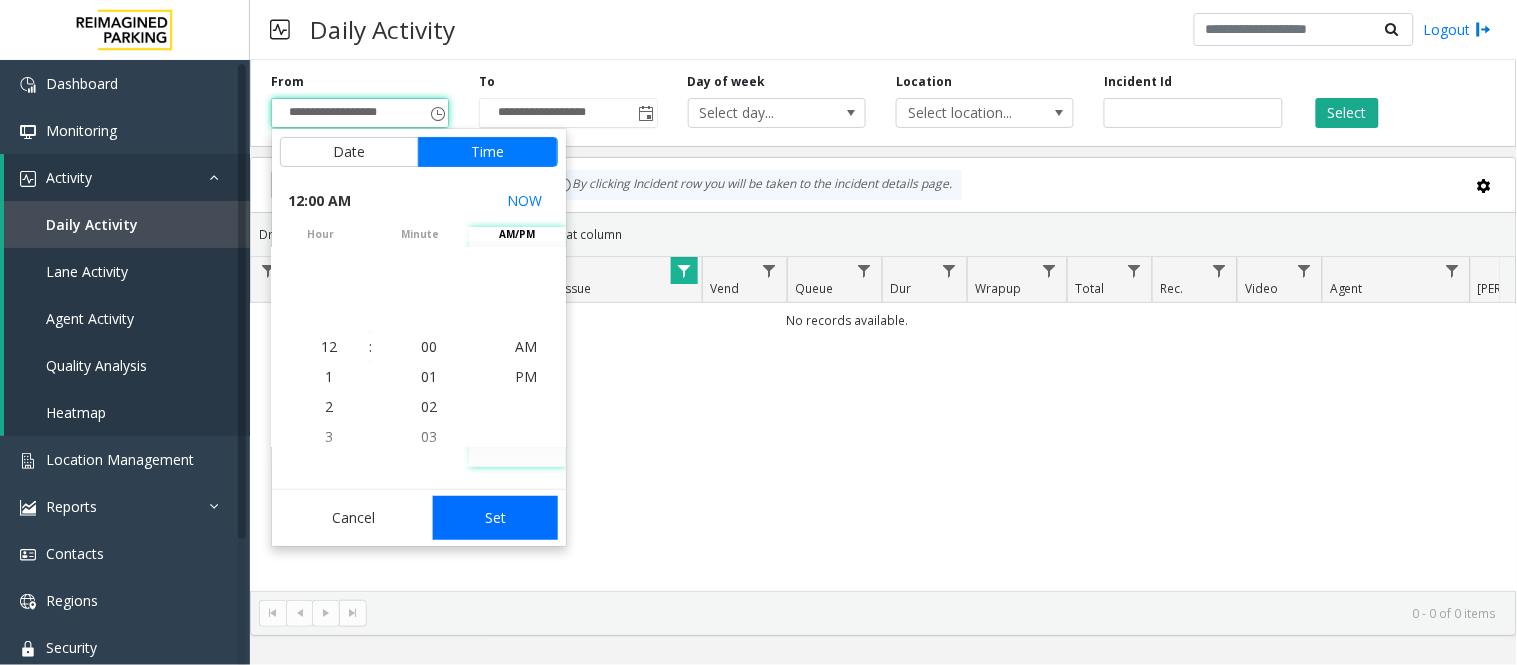 click on "Set" 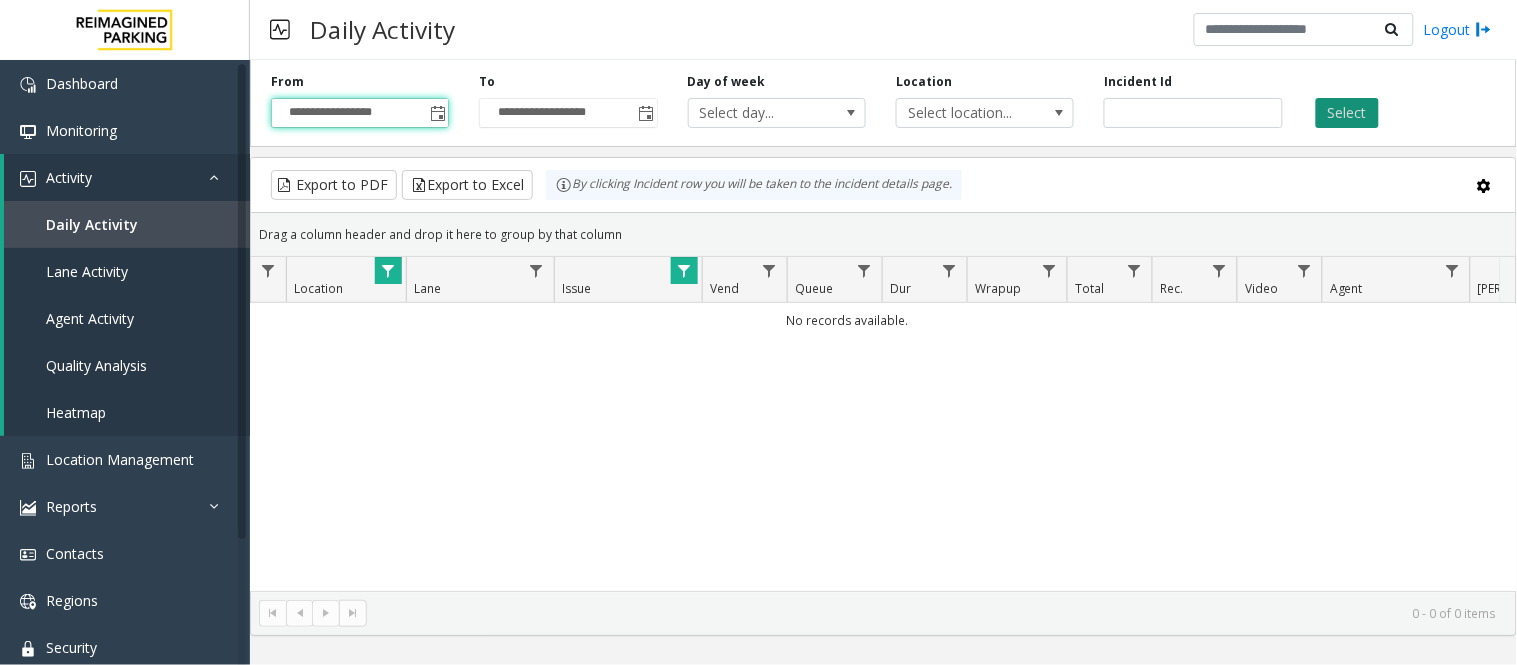 click on "Select" 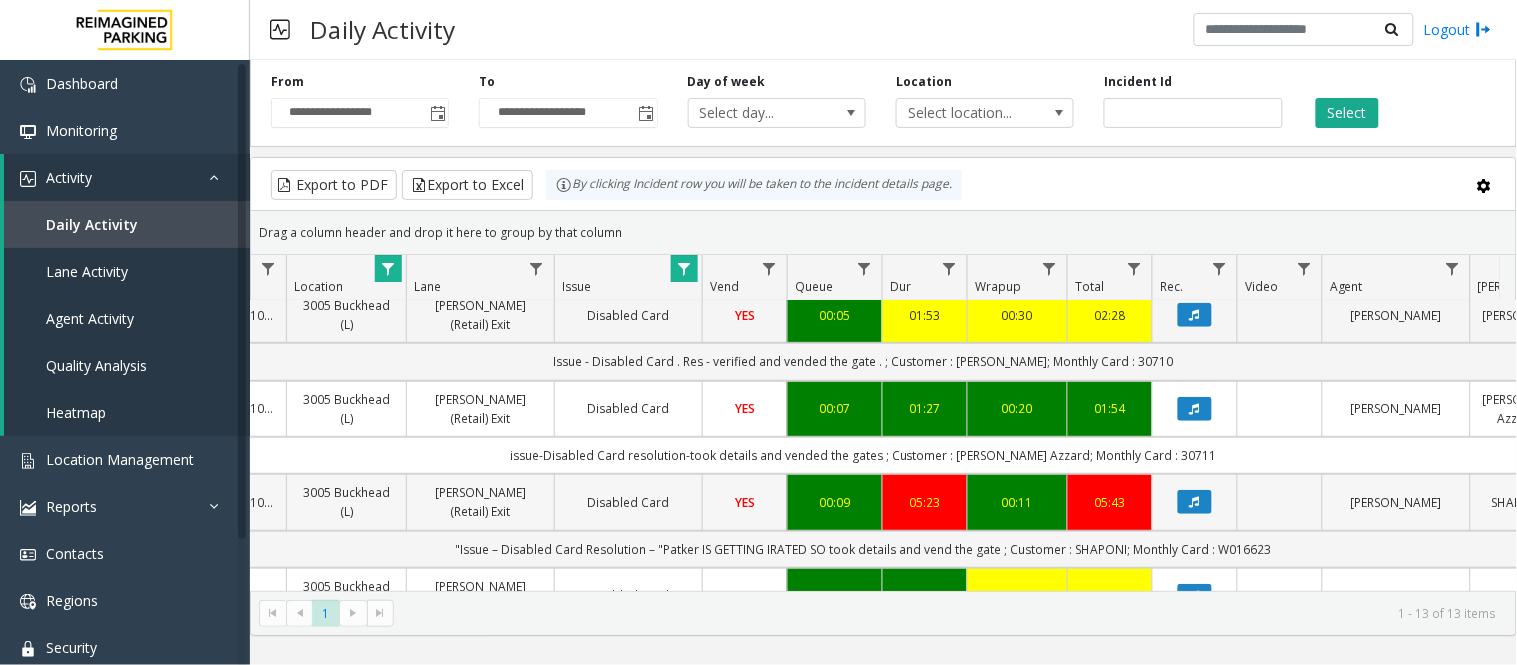scroll, scrollTop: 333, scrollLeft: 321, axis: both 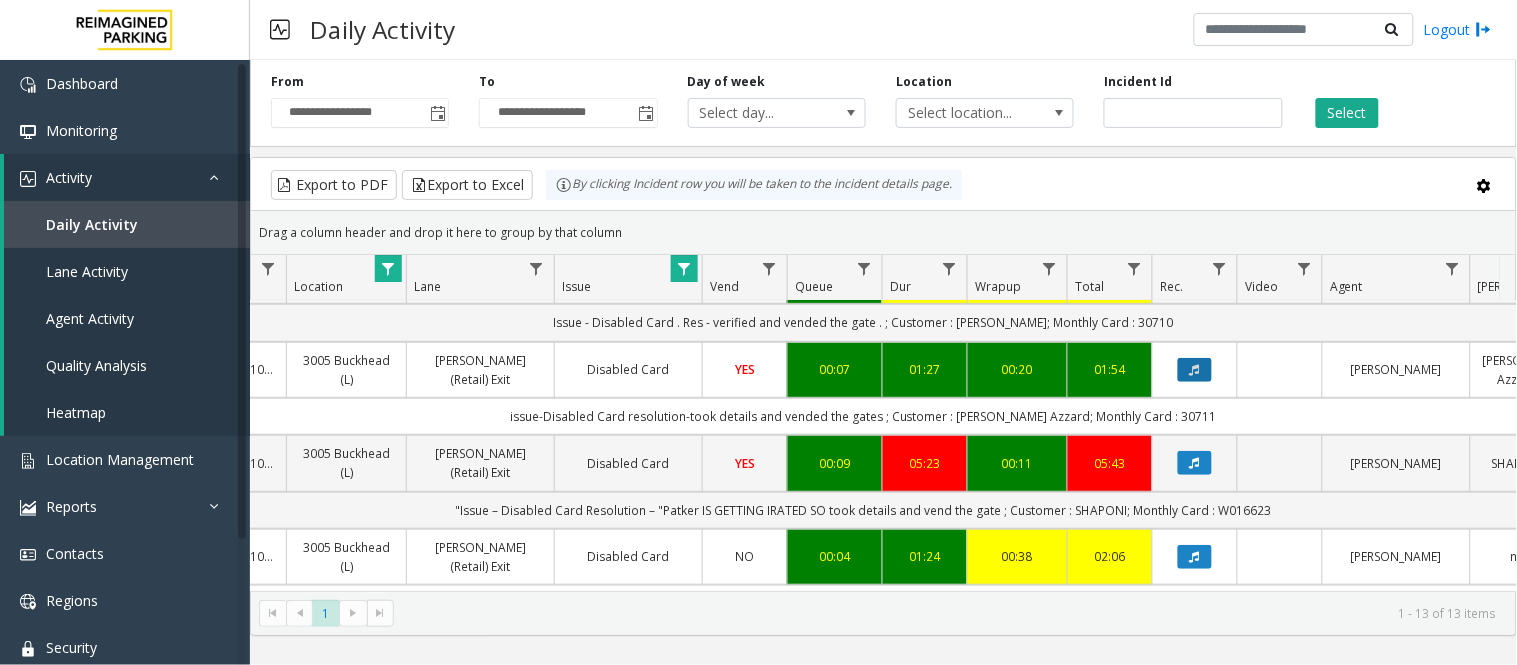 click 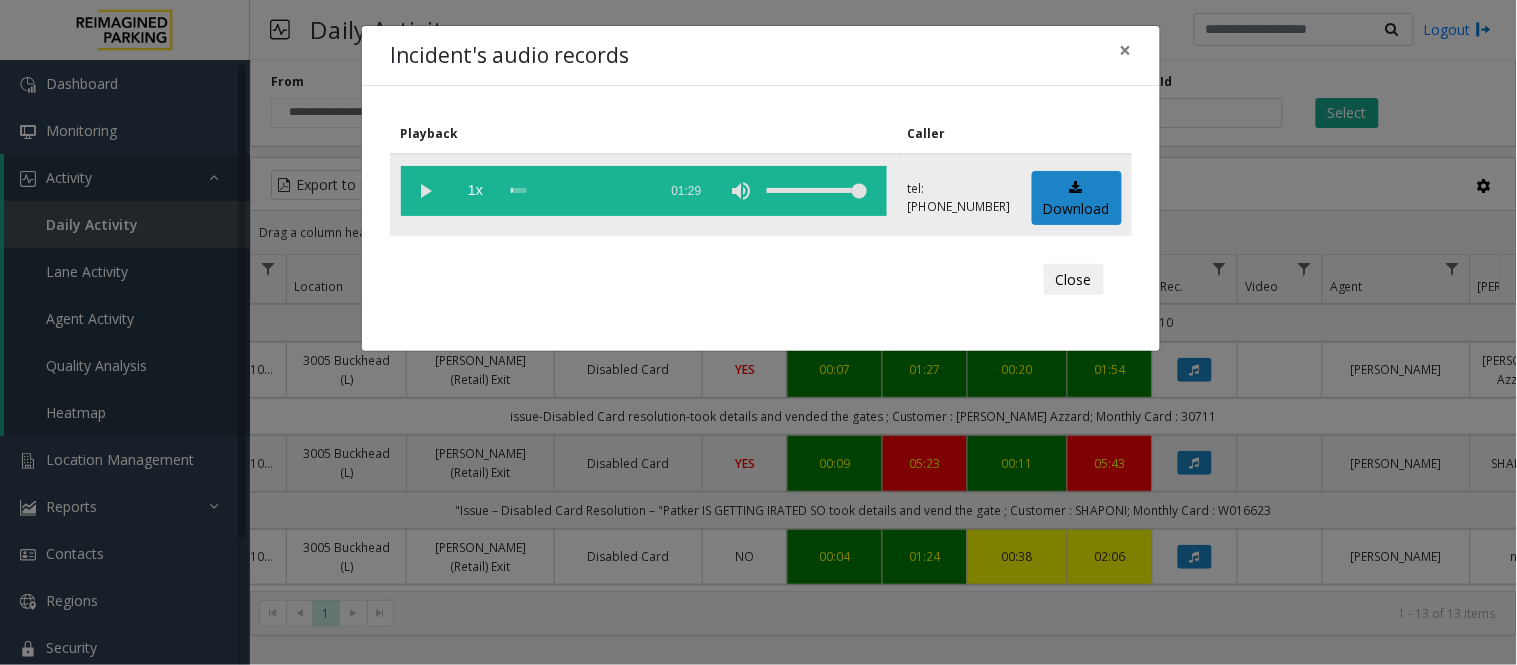 click 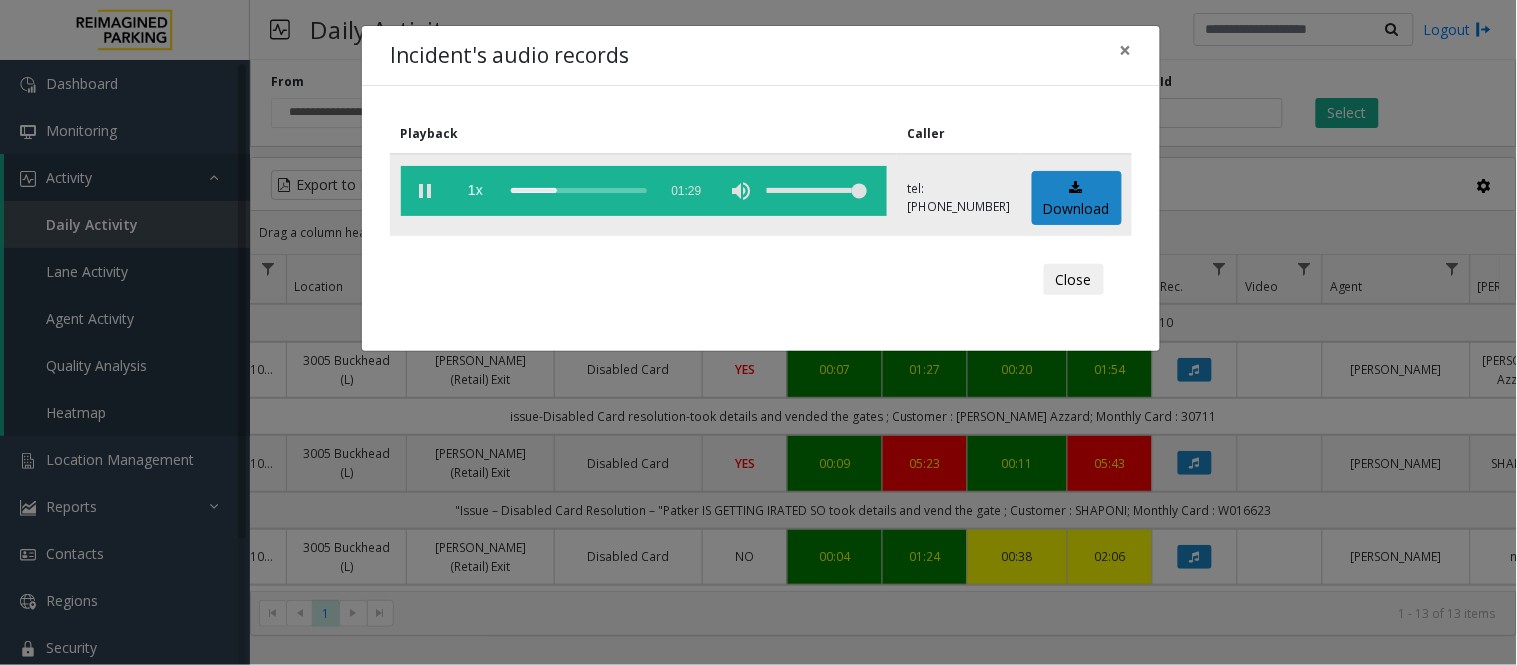click 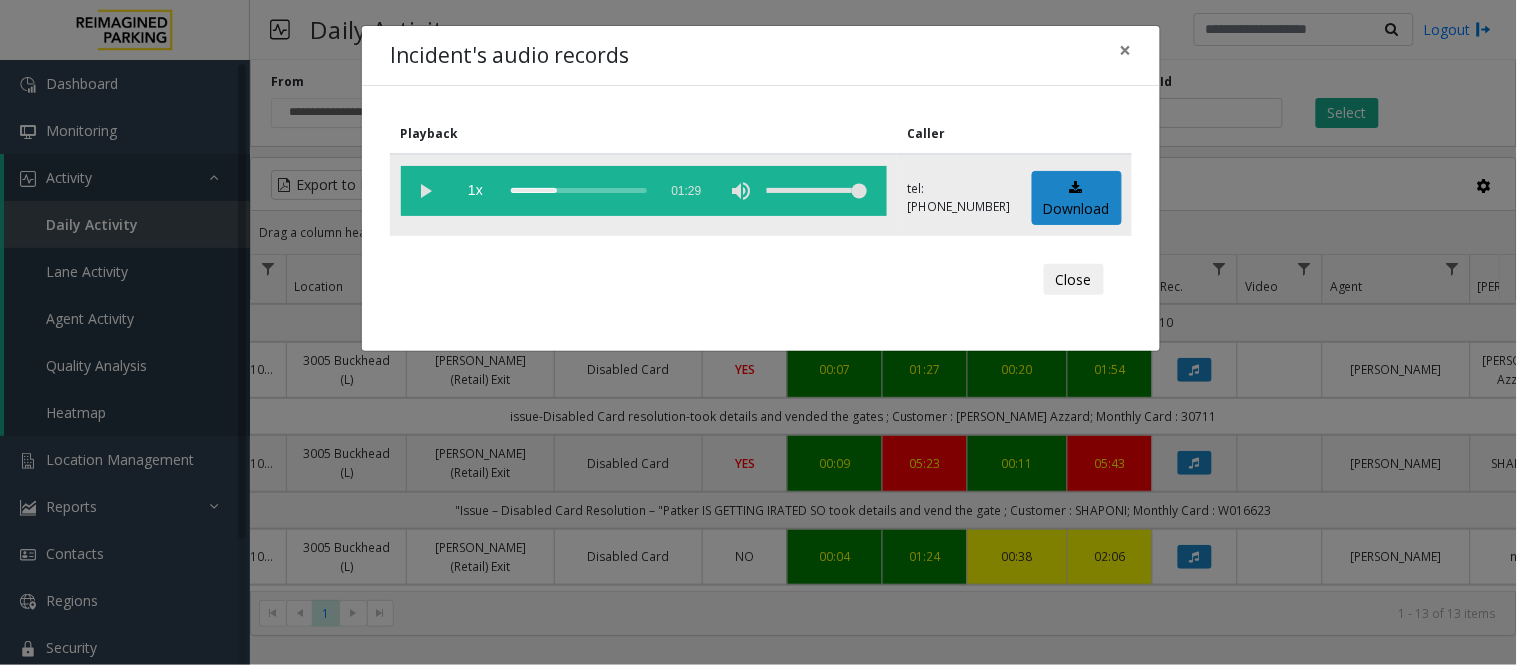 click 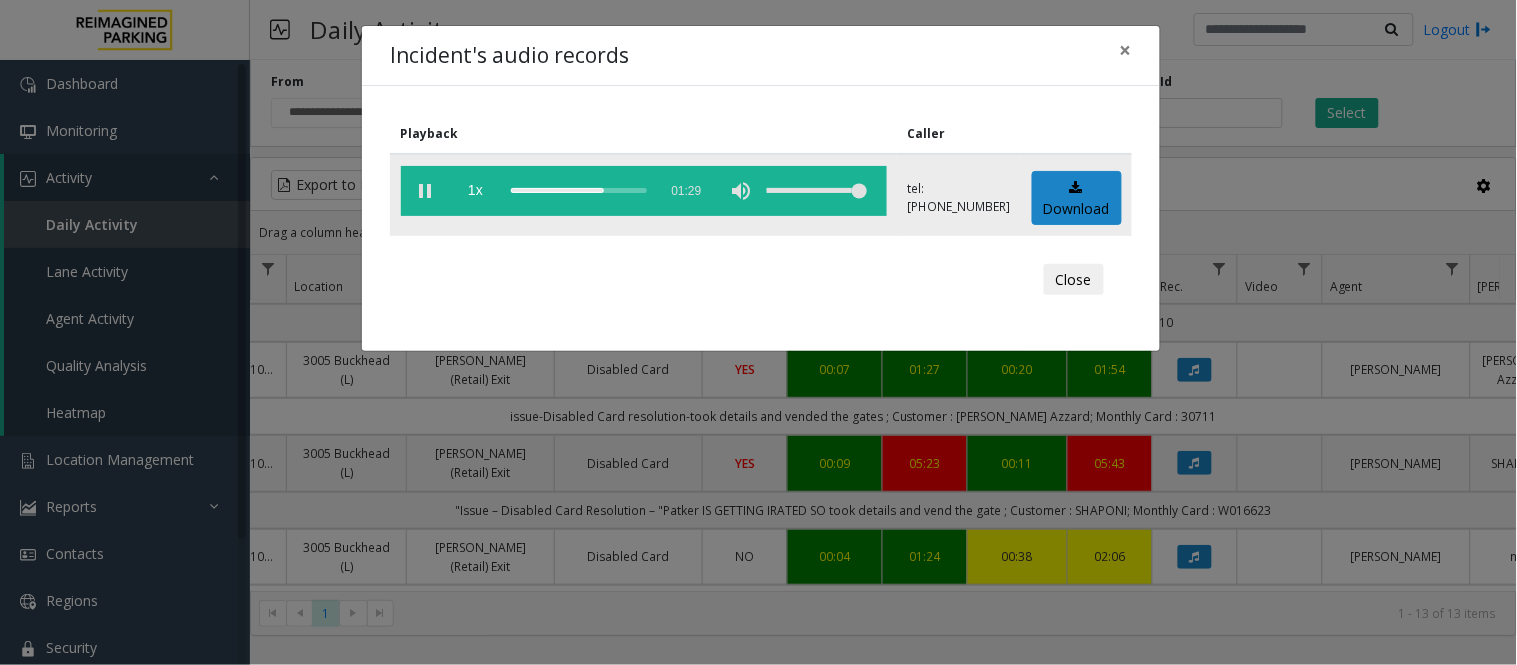 click 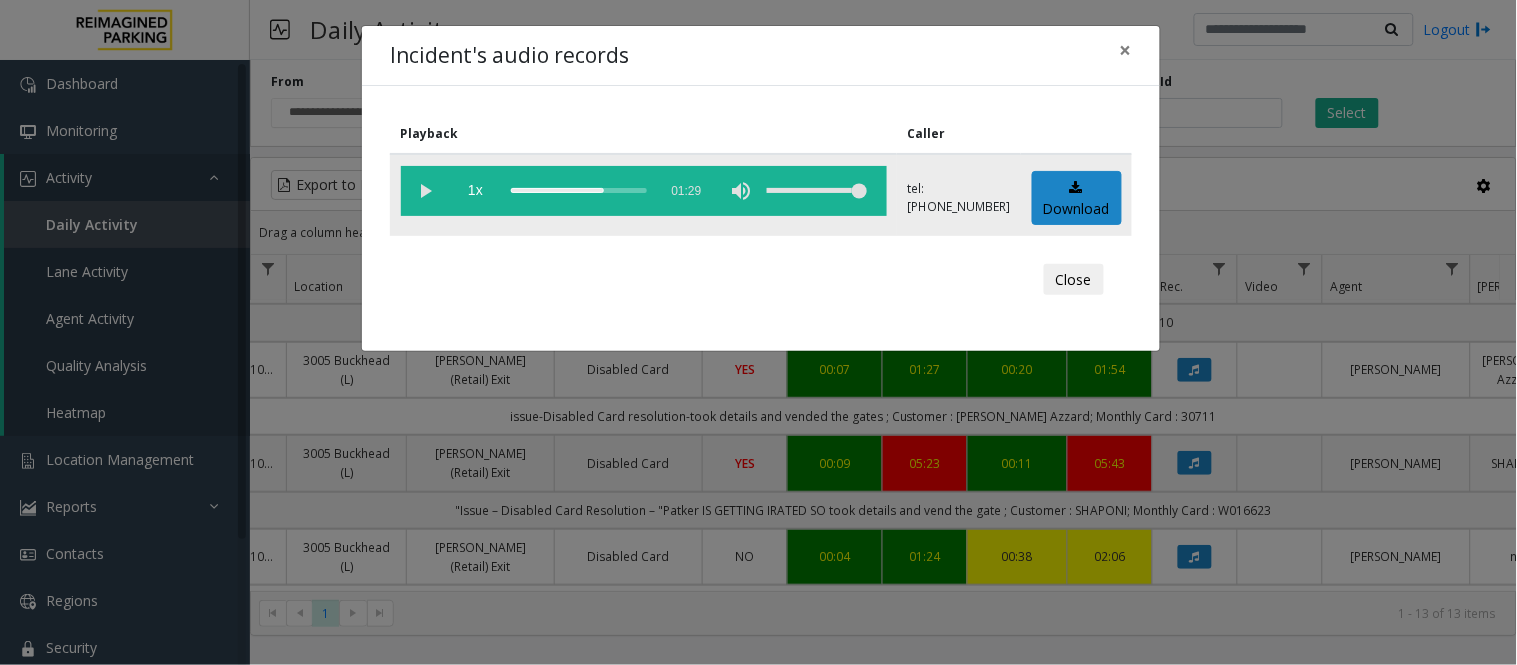 click 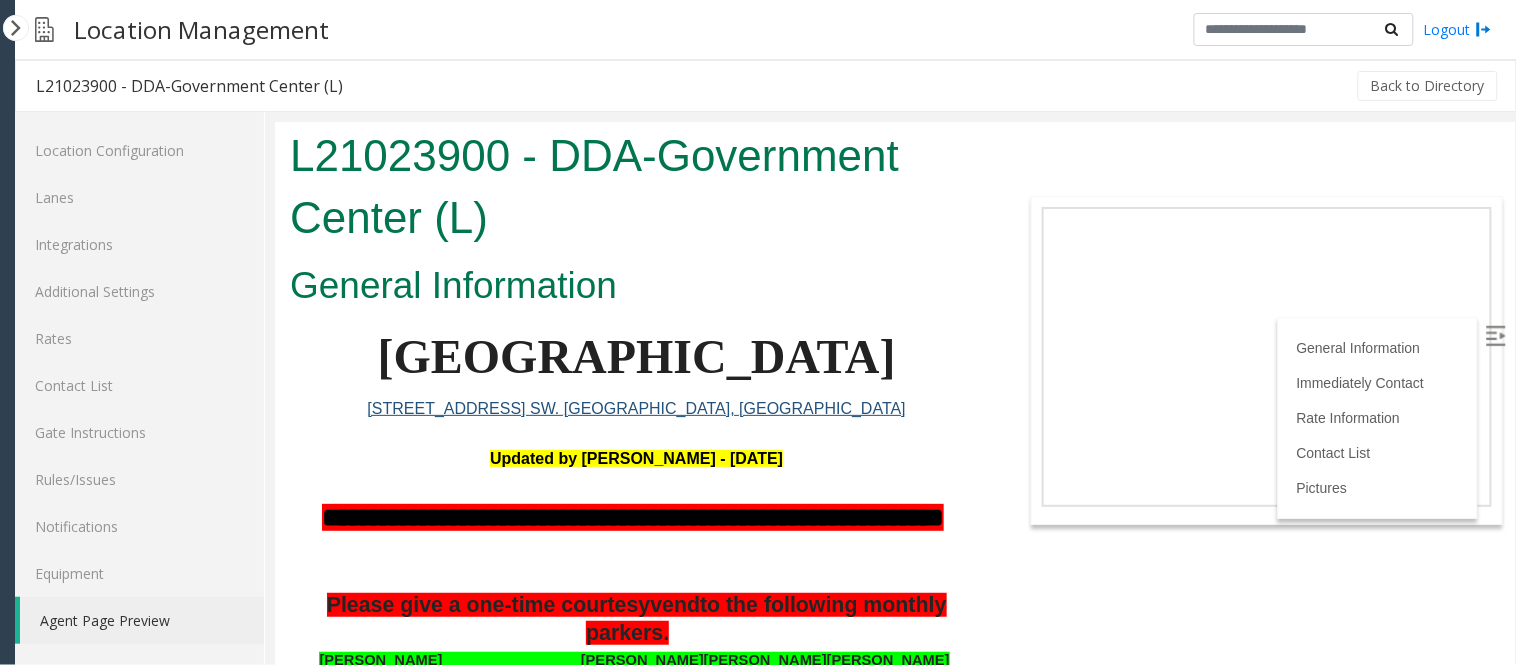 scroll, scrollTop: 895, scrollLeft: 0, axis: vertical 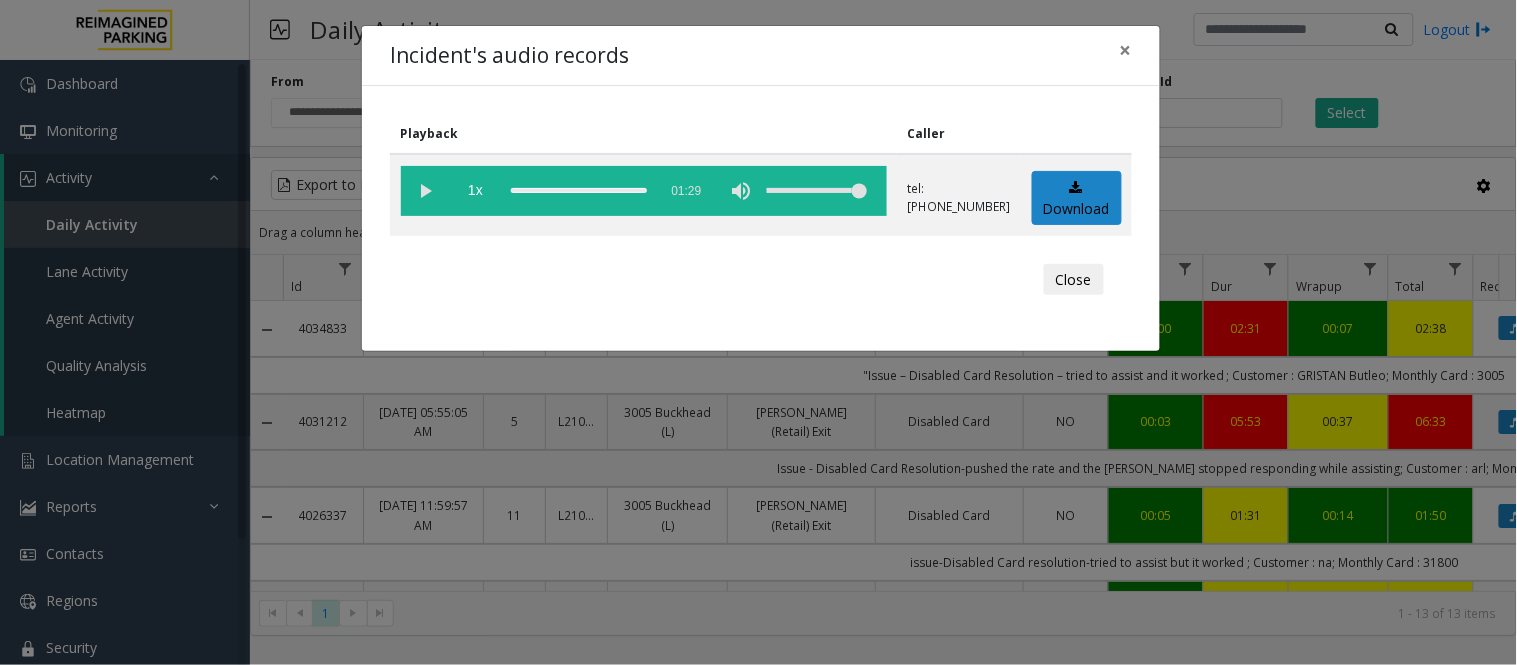 click 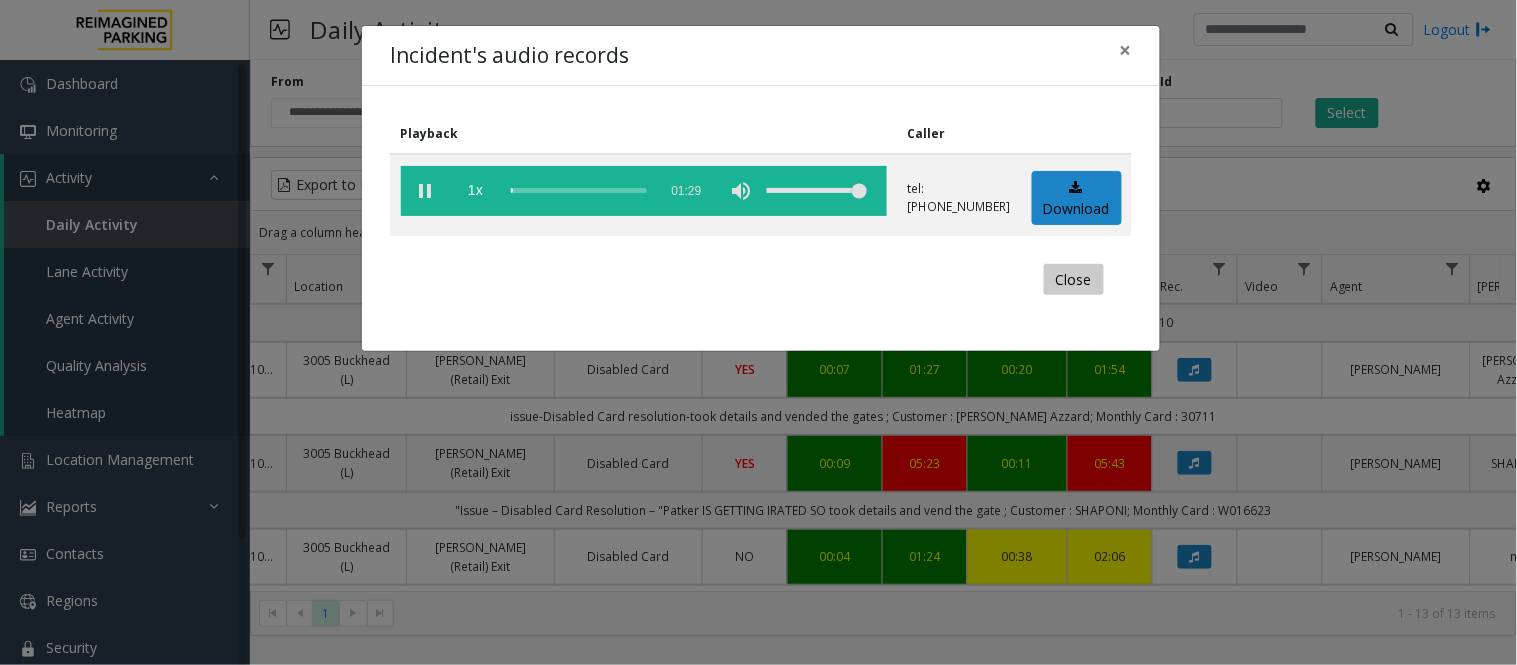 click on "Close" 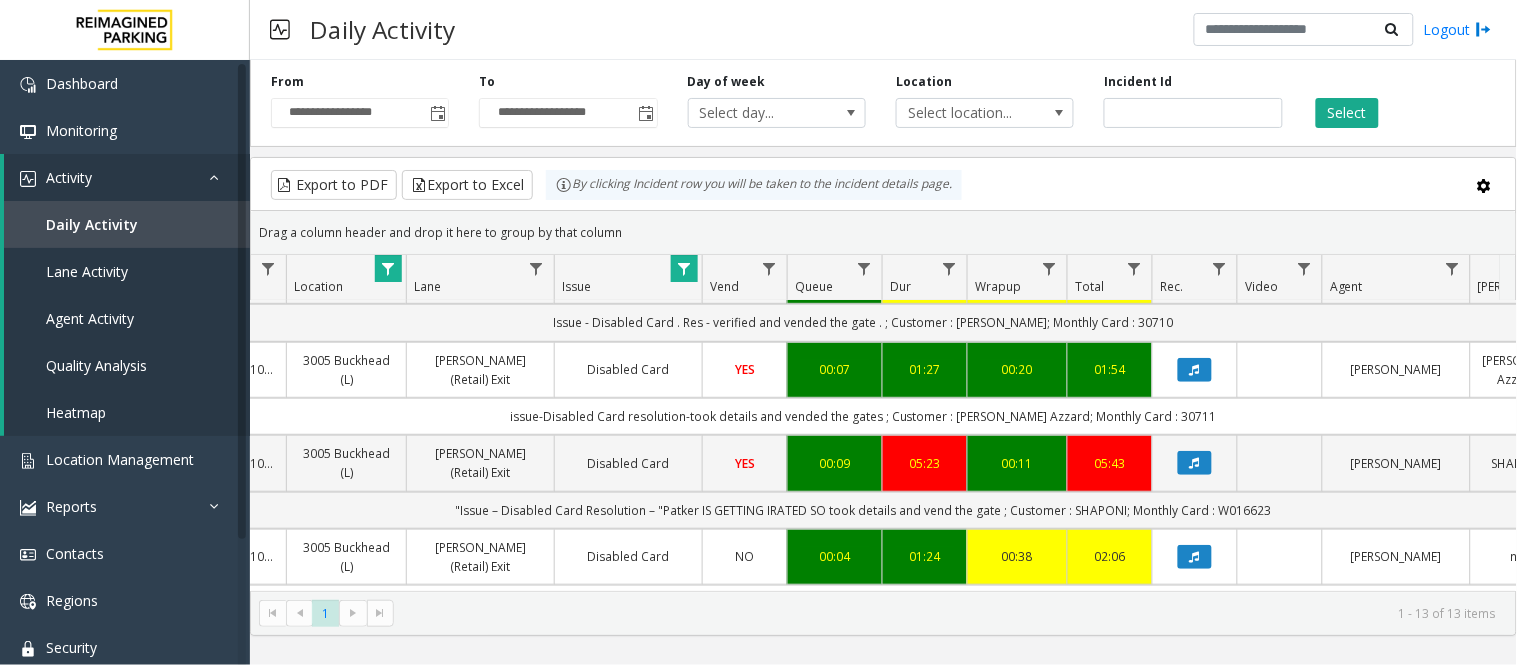 click 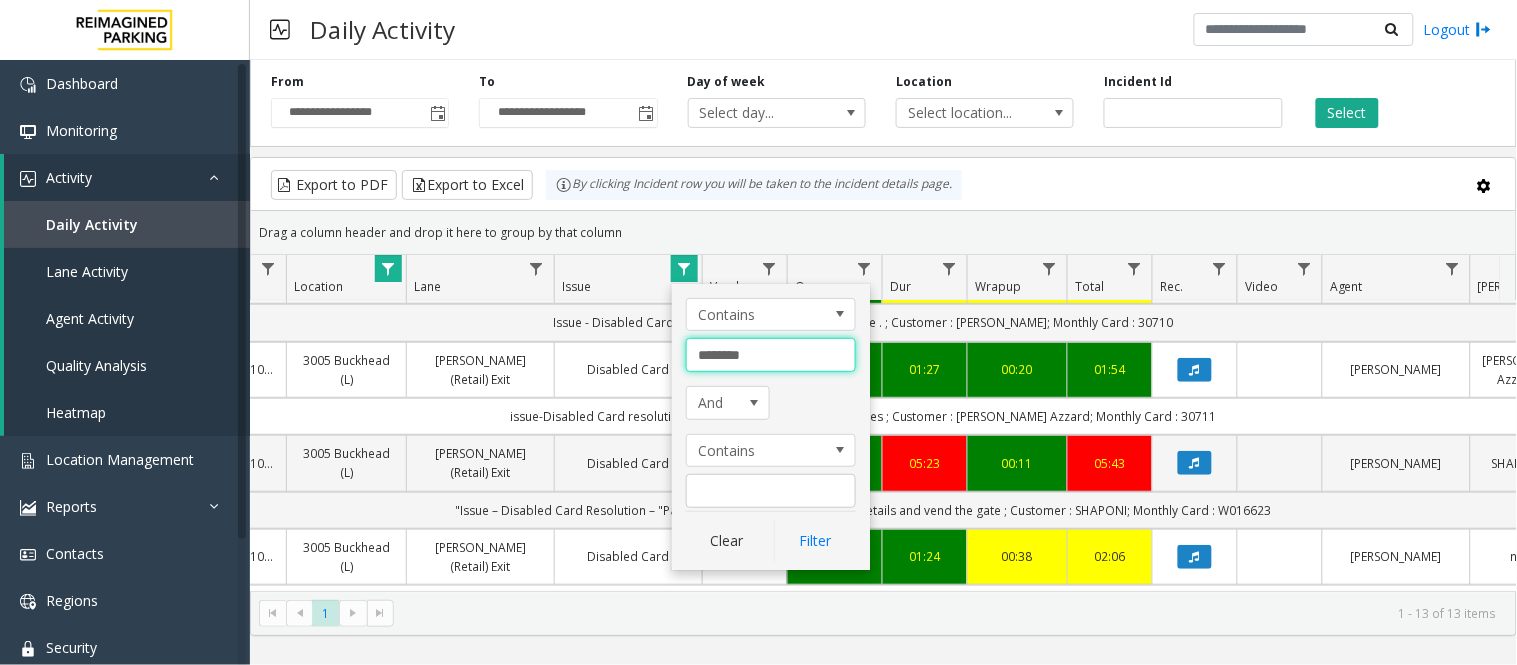 drag, startPoint x: 770, startPoint y: 357, endPoint x: 675, endPoint y: 343, distance: 96.02604 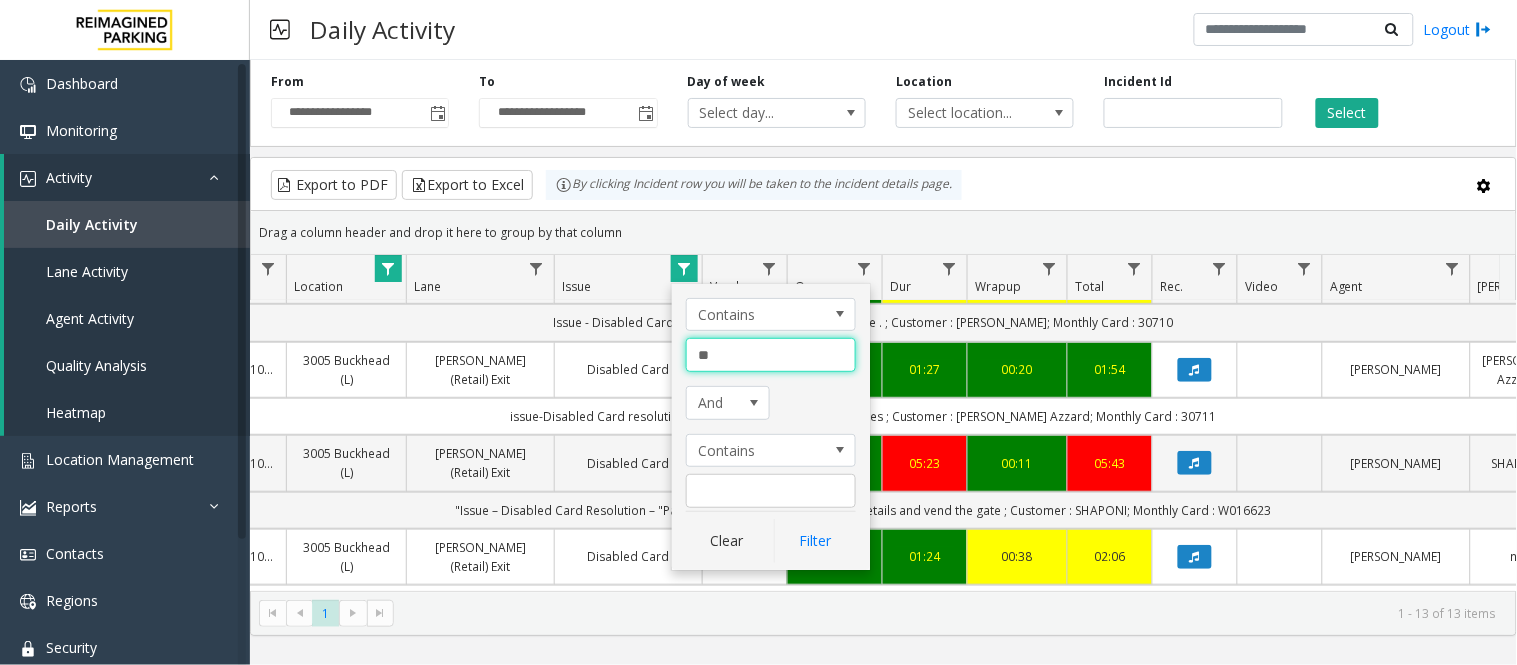 type on "***" 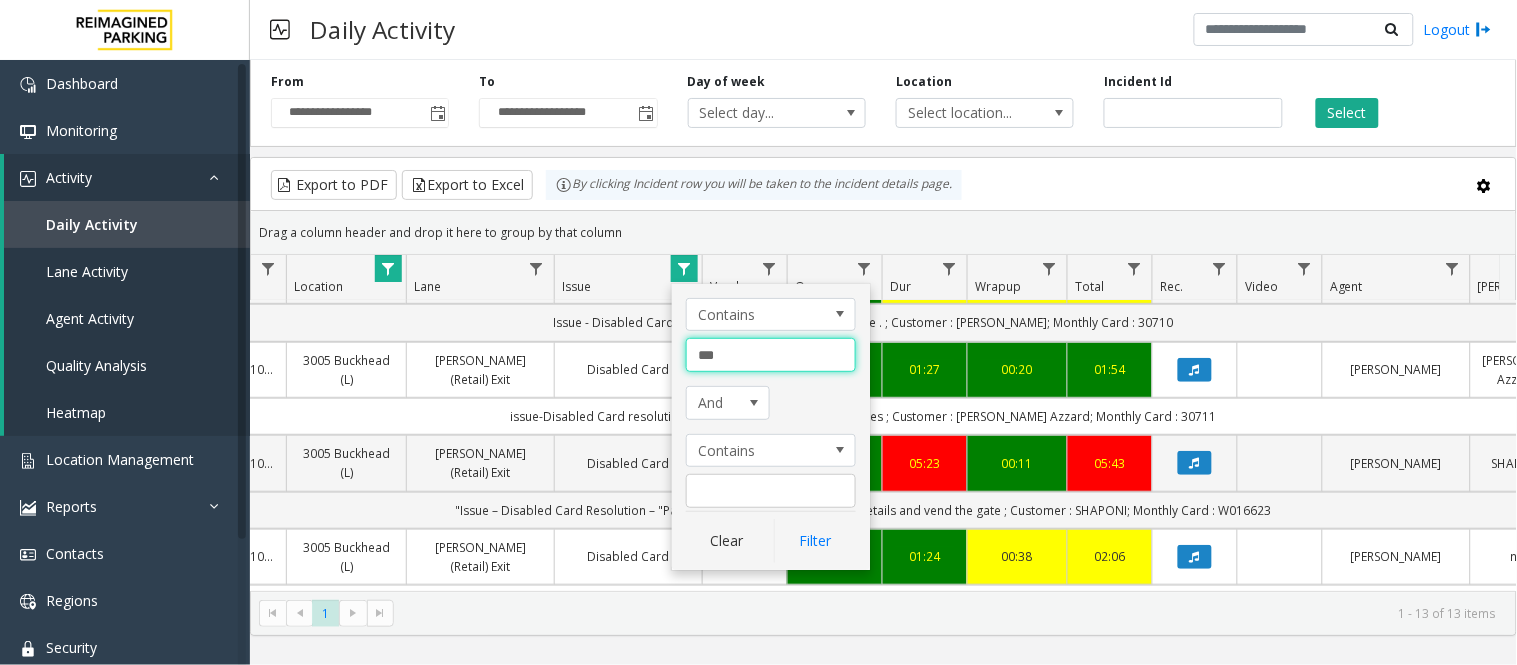click on "Filter" 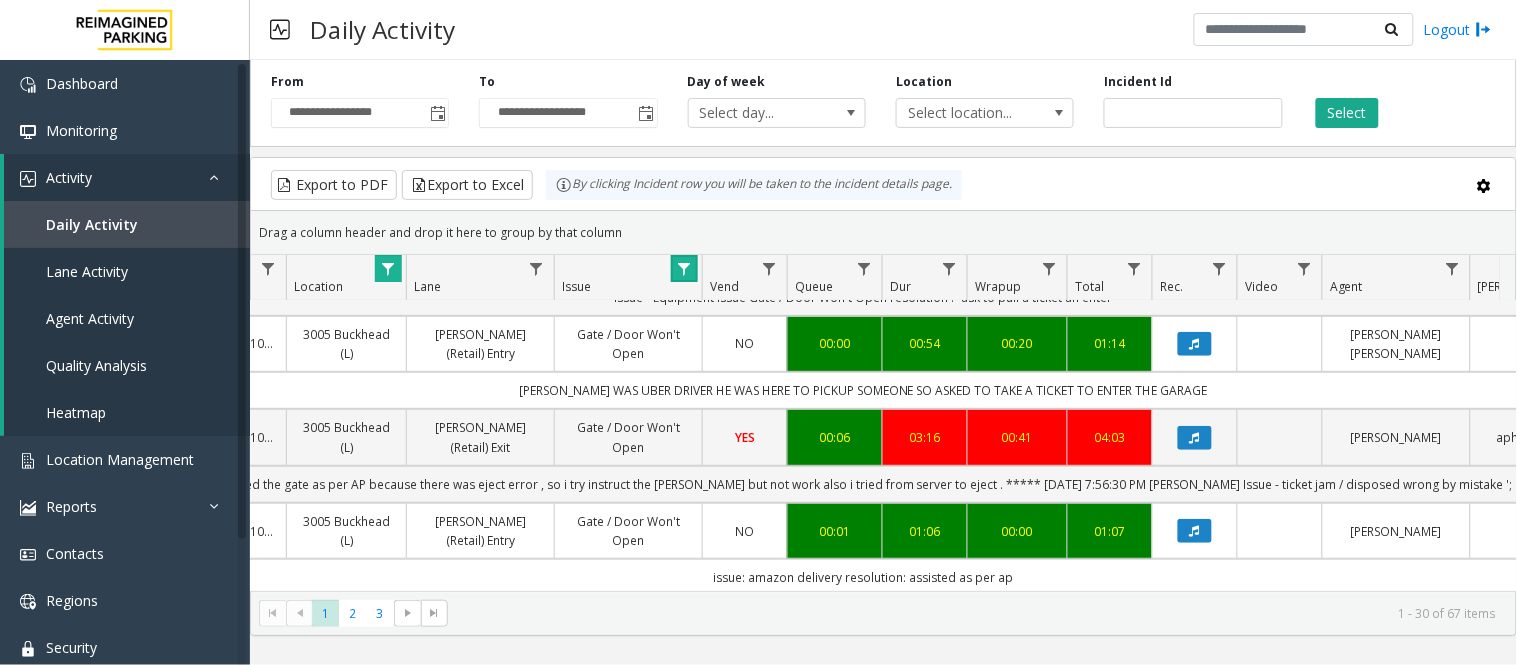 scroll, scrollTop: 2322, scrollLeft: 321, axis: both 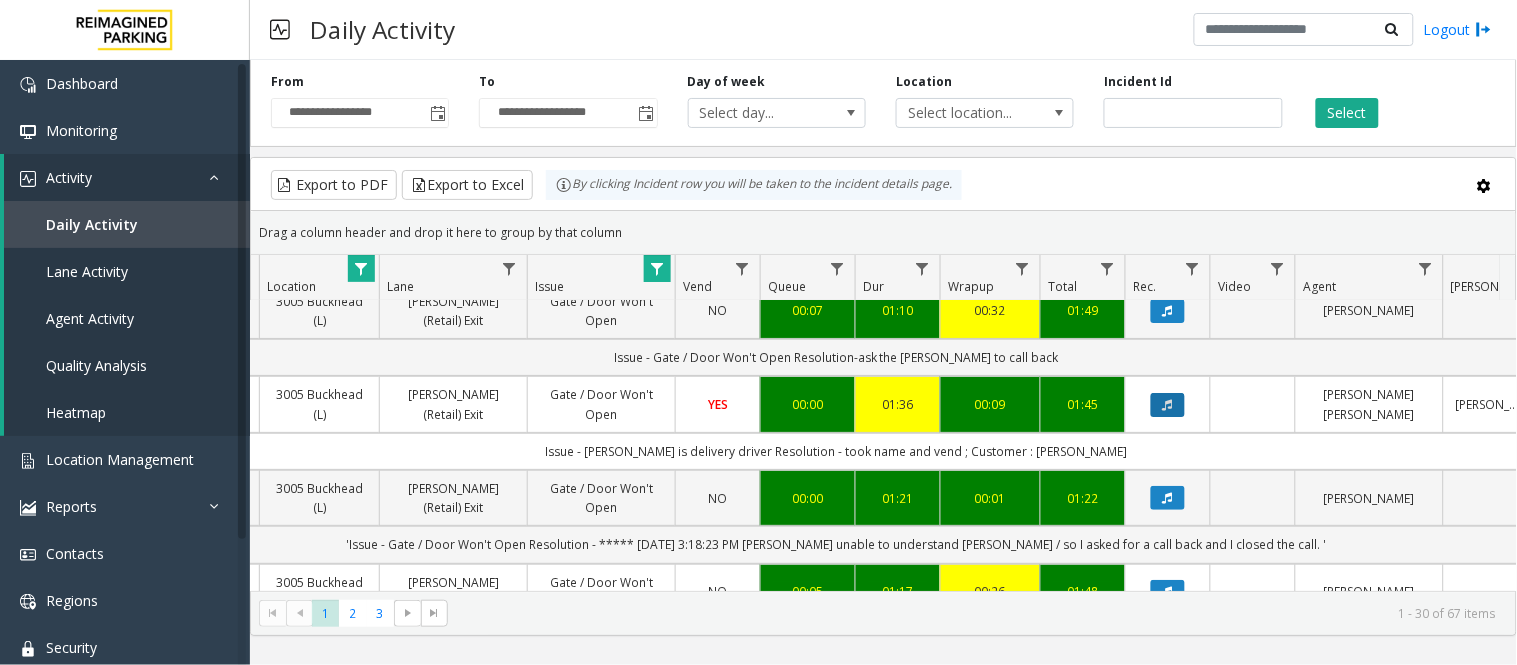click 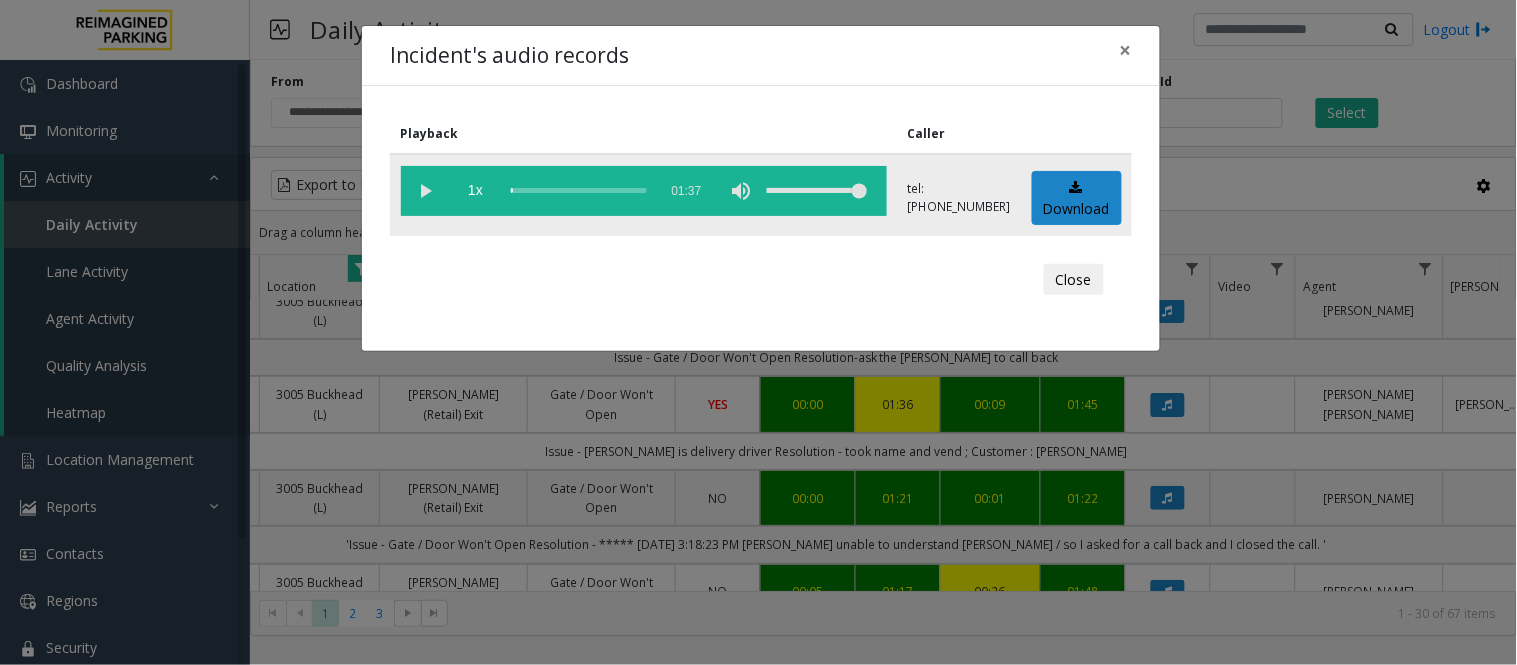 click 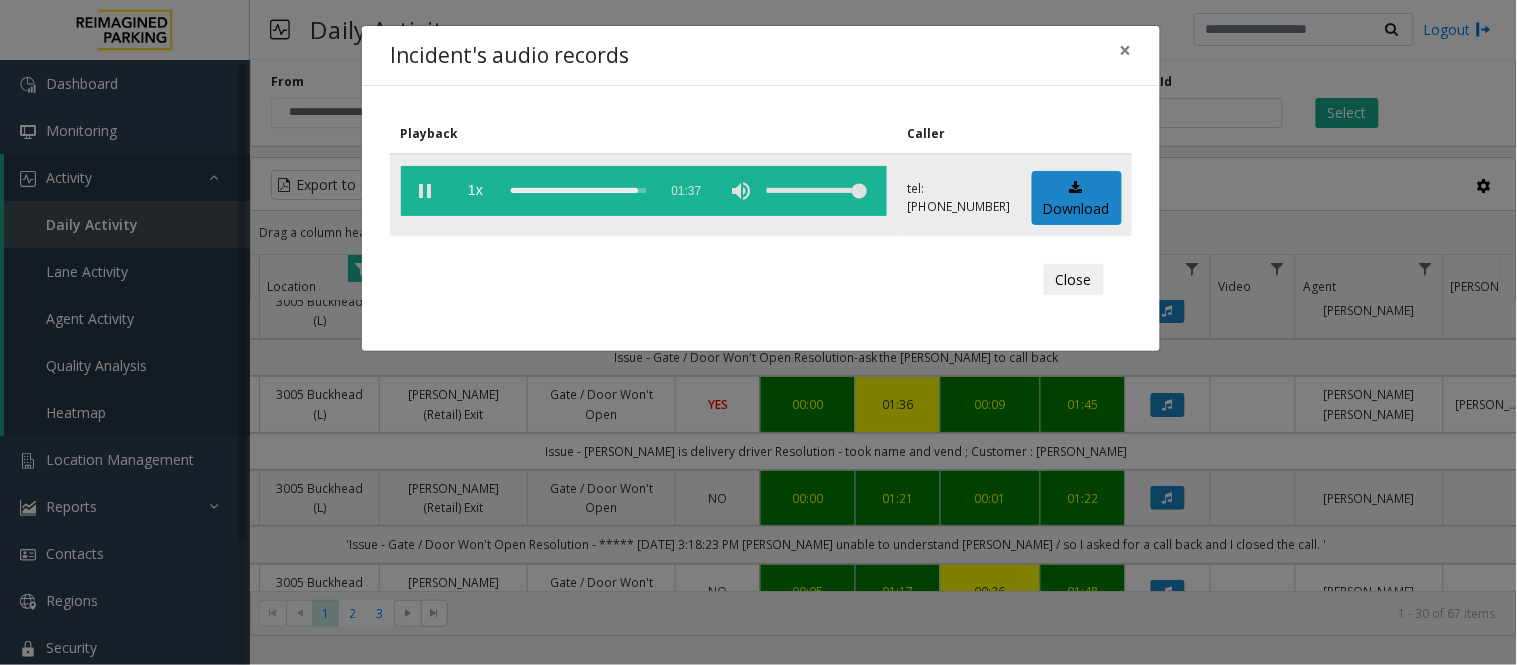 click 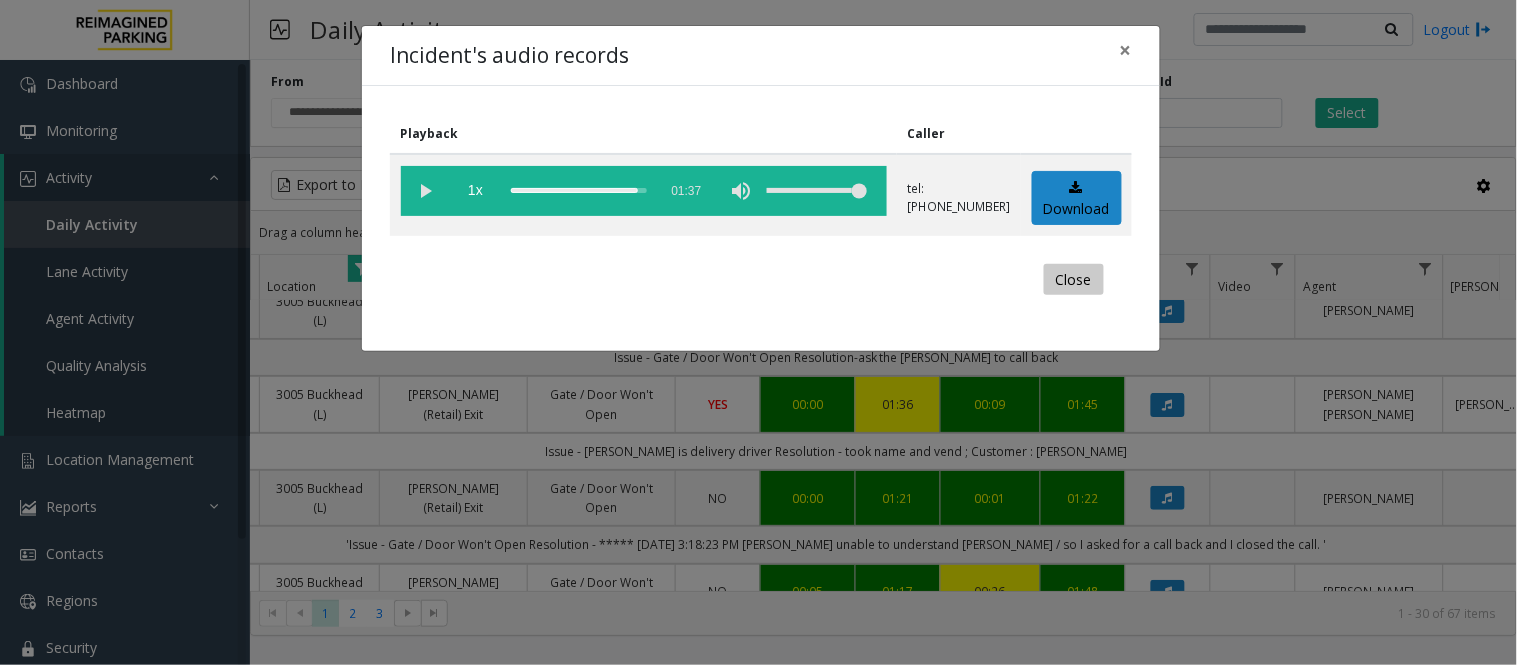 click on "Close" 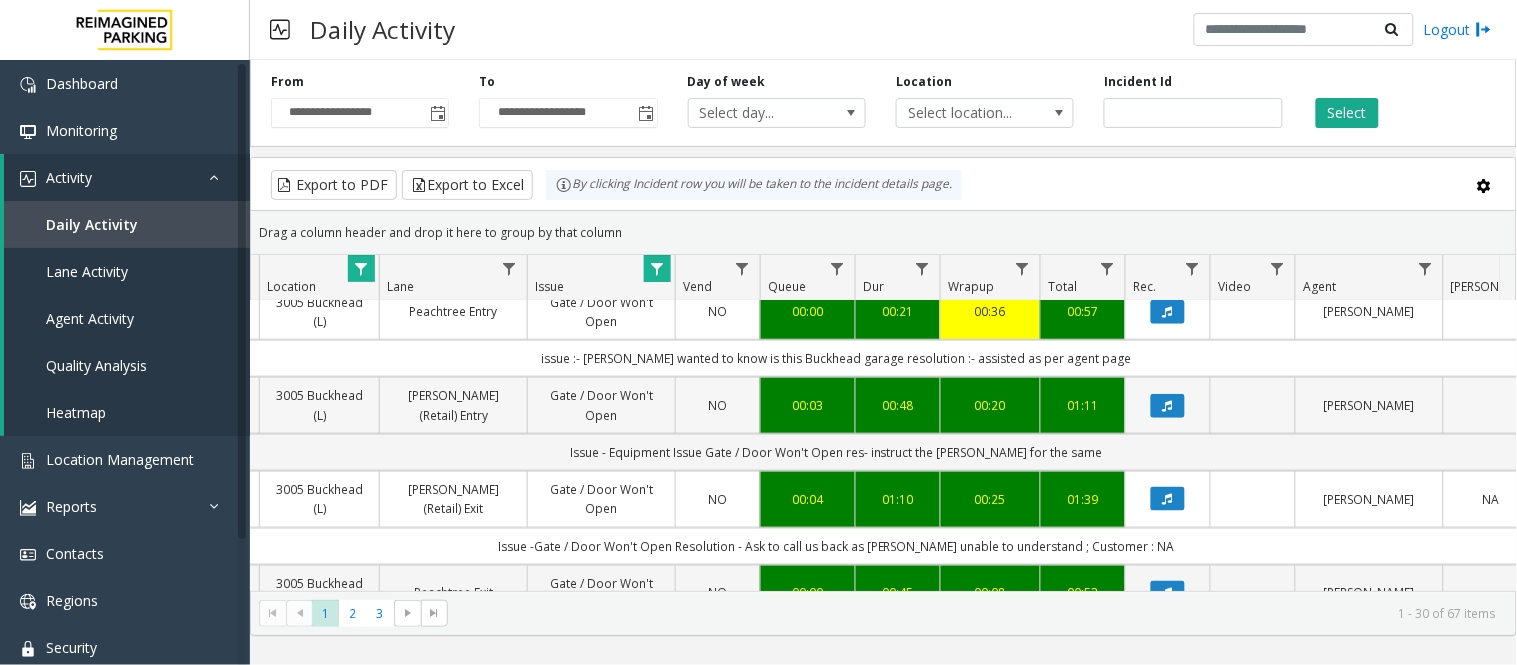 scroll, scrollTop: 666, scrollLeft: 348, axis: both 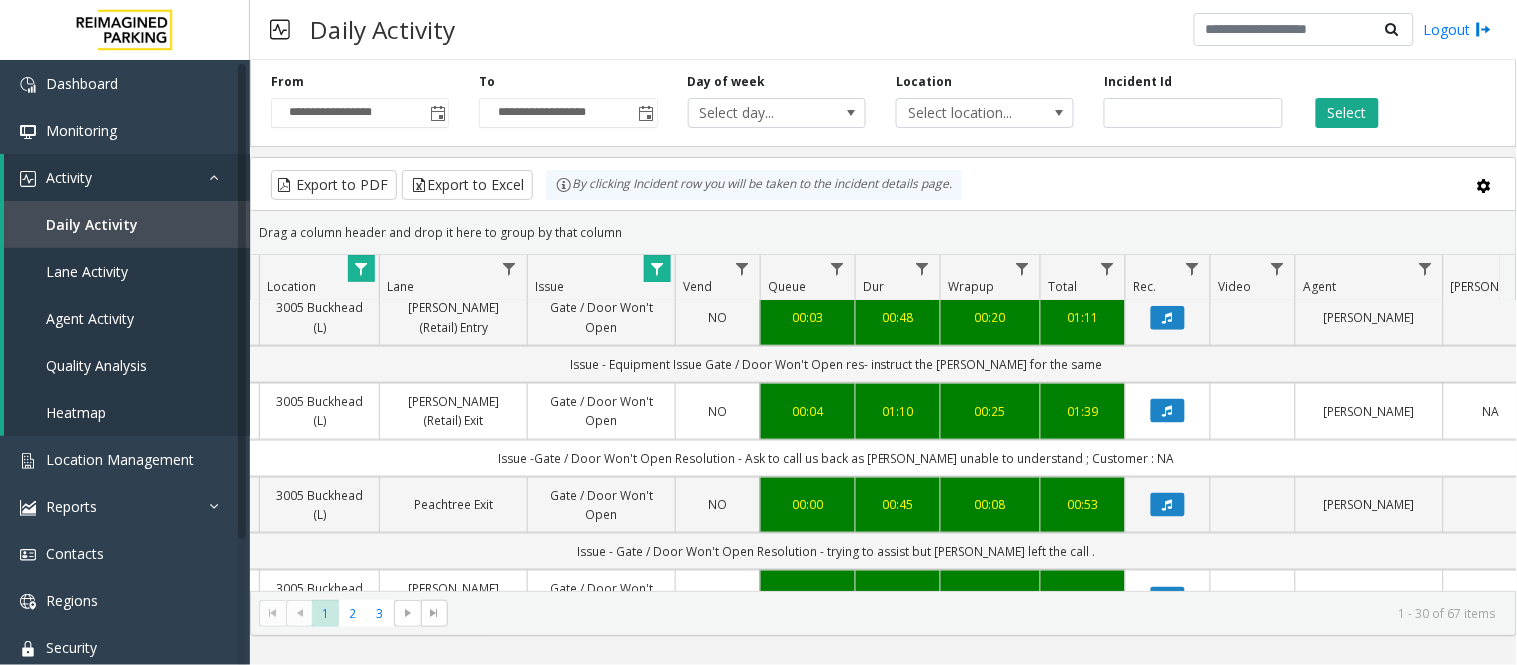 click 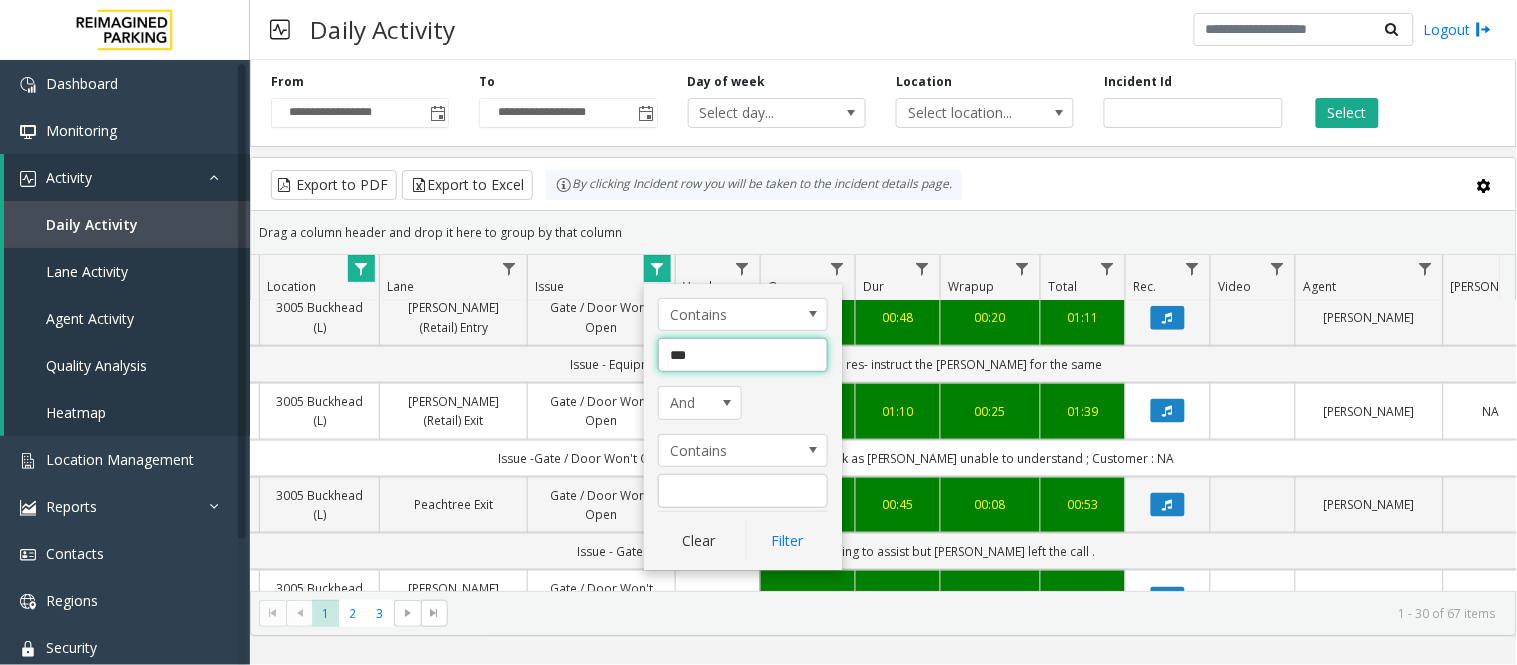 drag, startPoint x: 715, startPoint y: 356, endPoint x: 663, endPoint y: 356, distance: 52 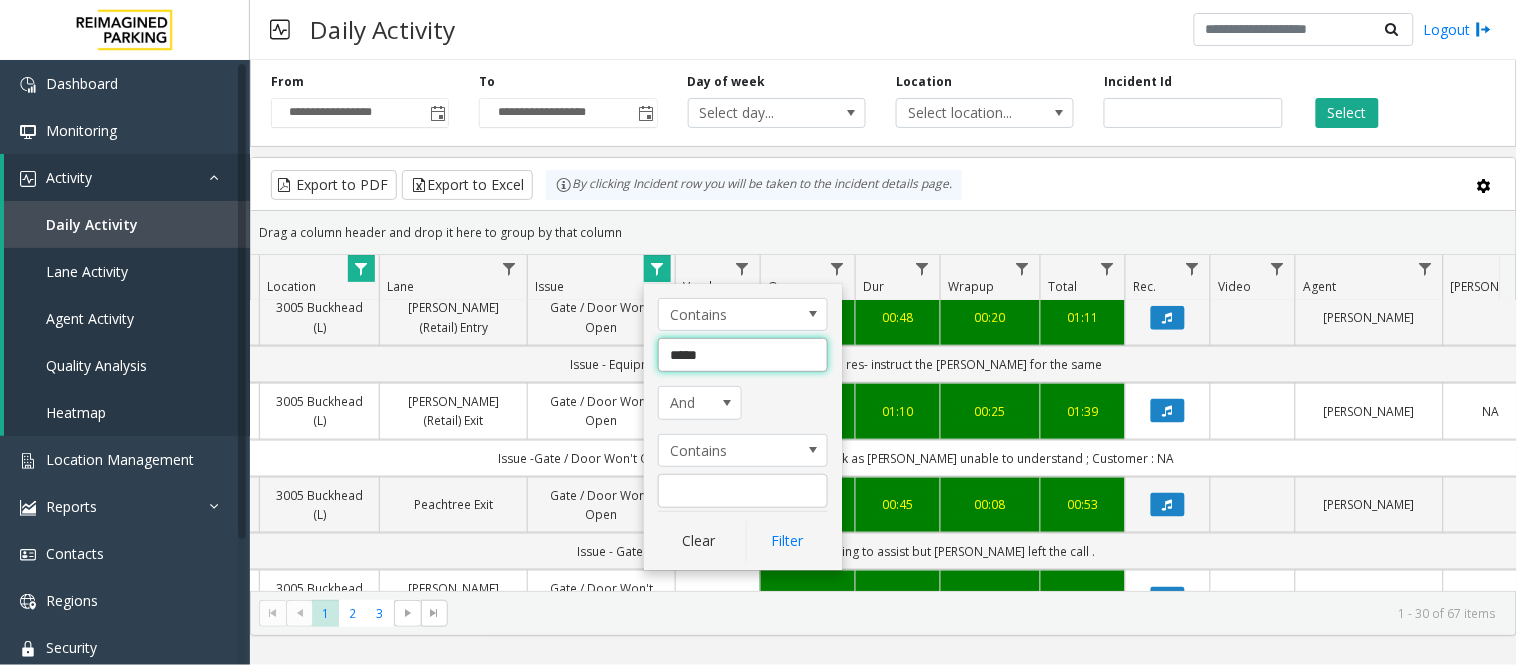 type on "******" 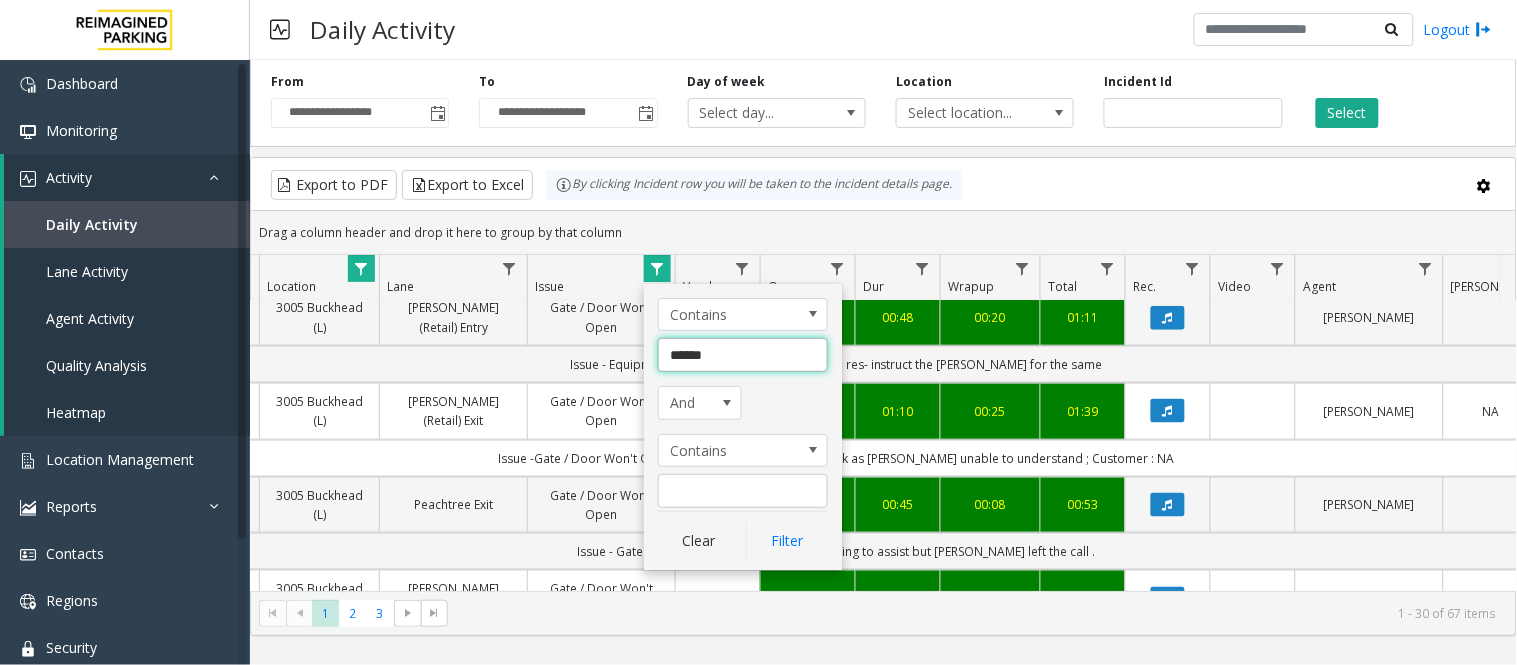 click on "Filter" 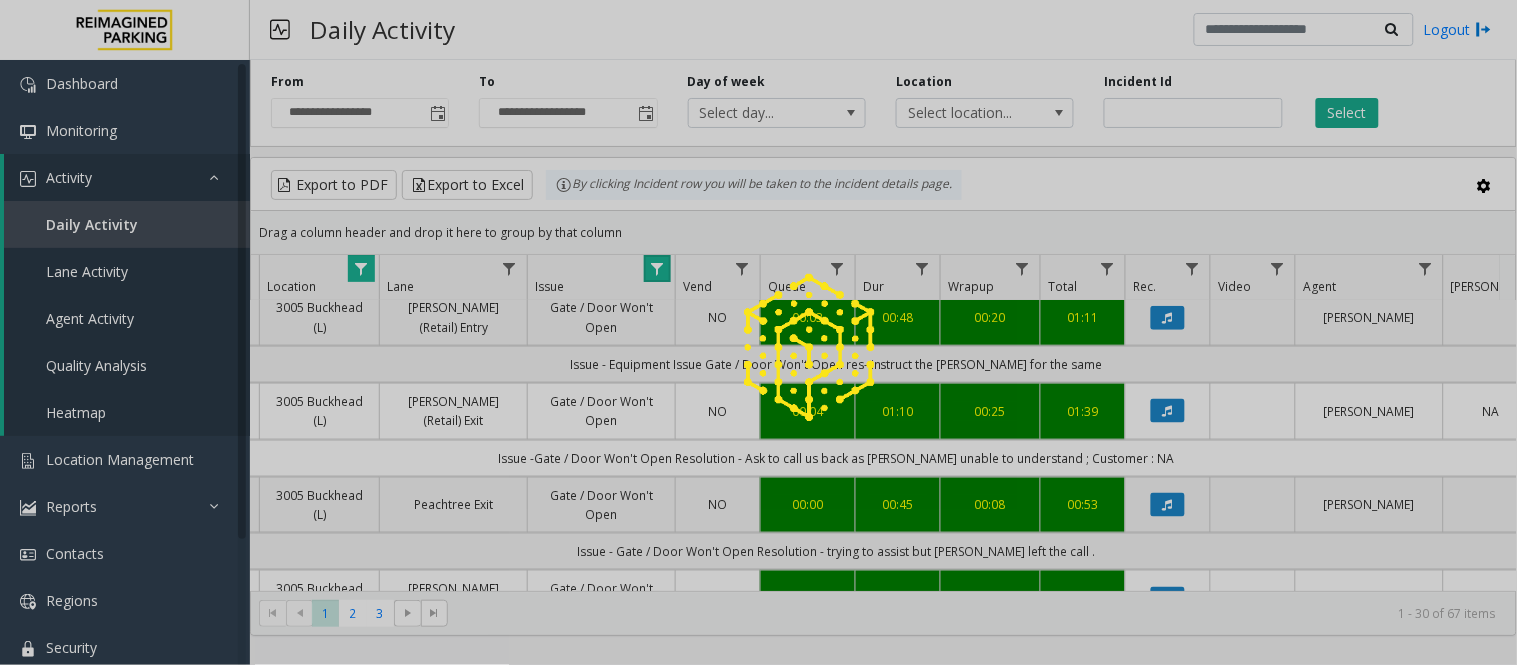 scroll, scrollTop: 0, scrollLeft: 348, axis: horizontal 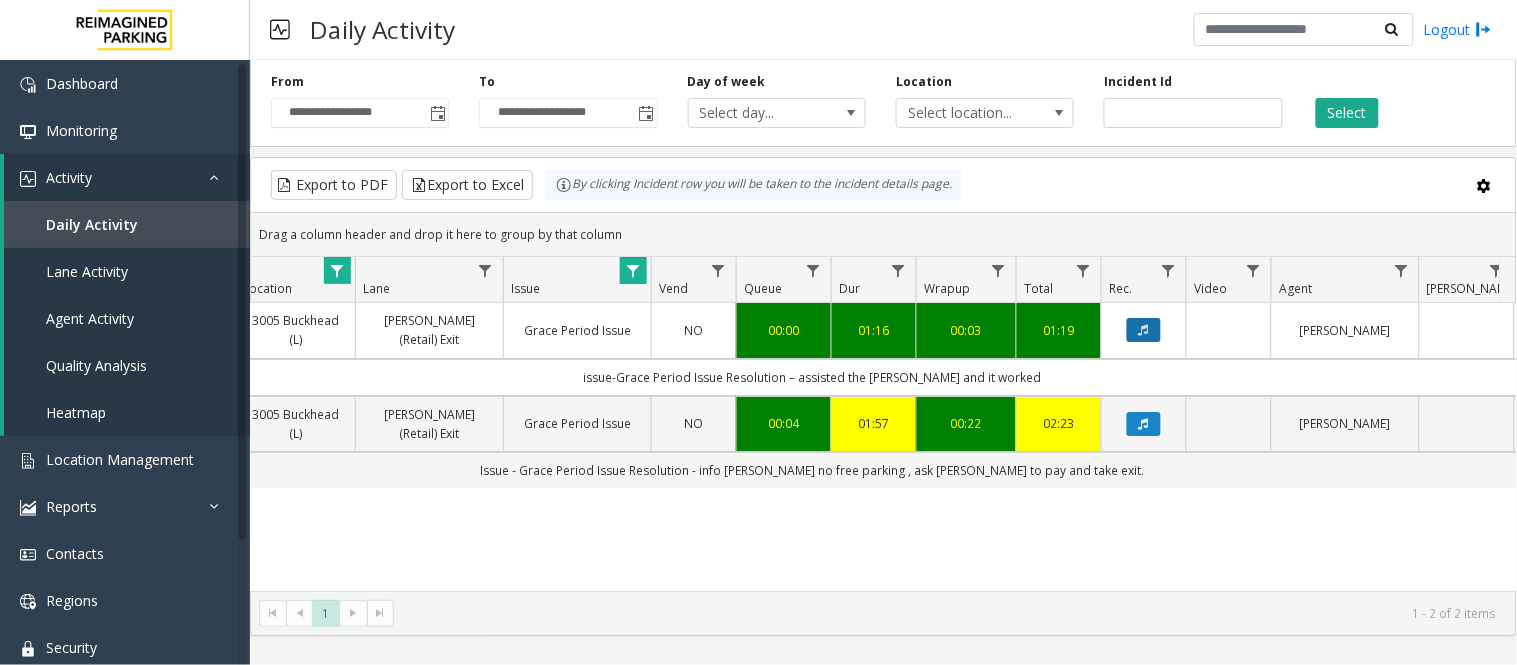 click 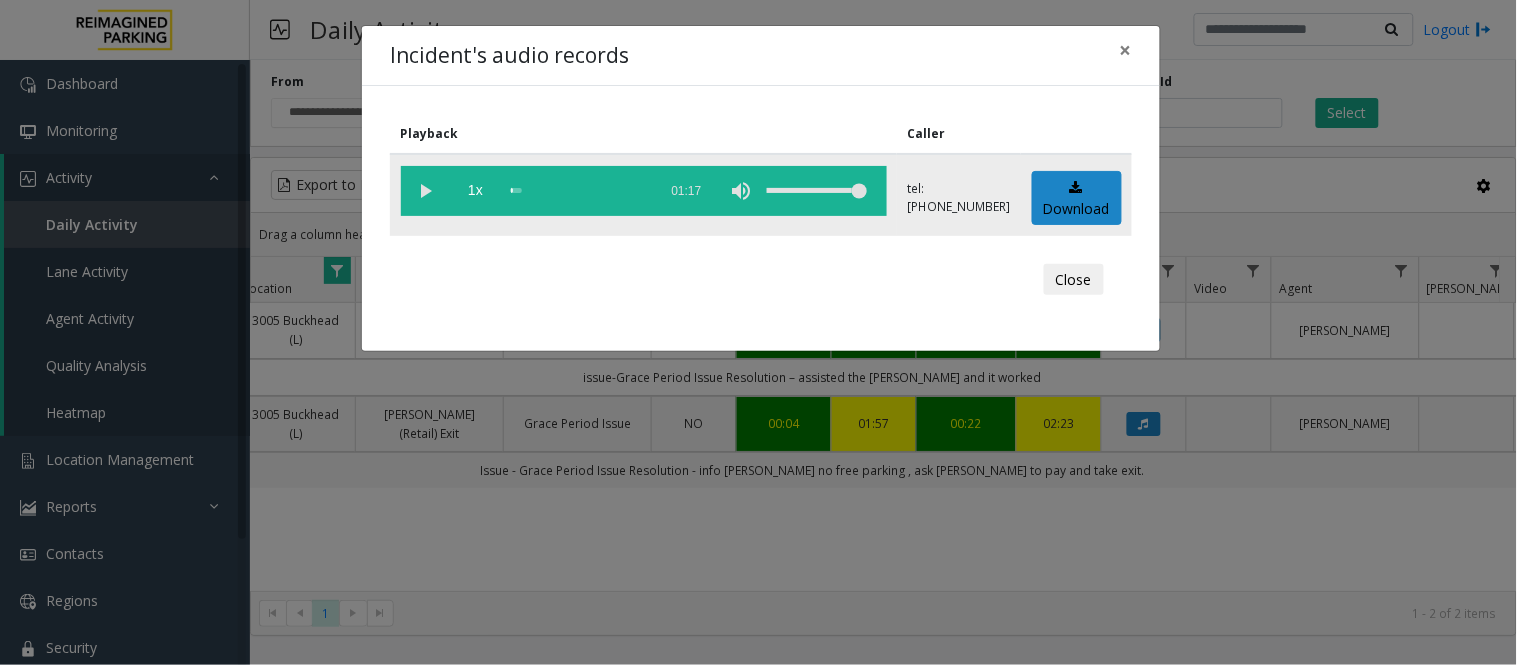 click 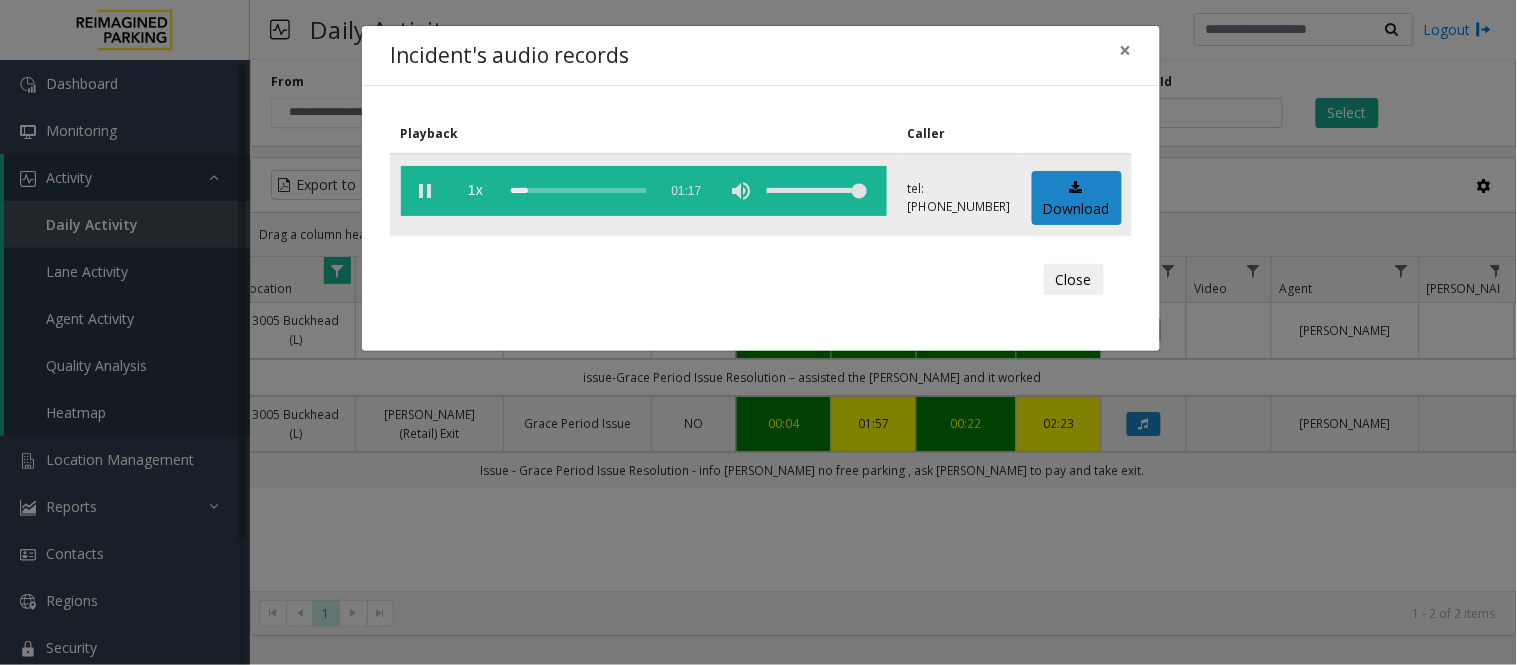 click 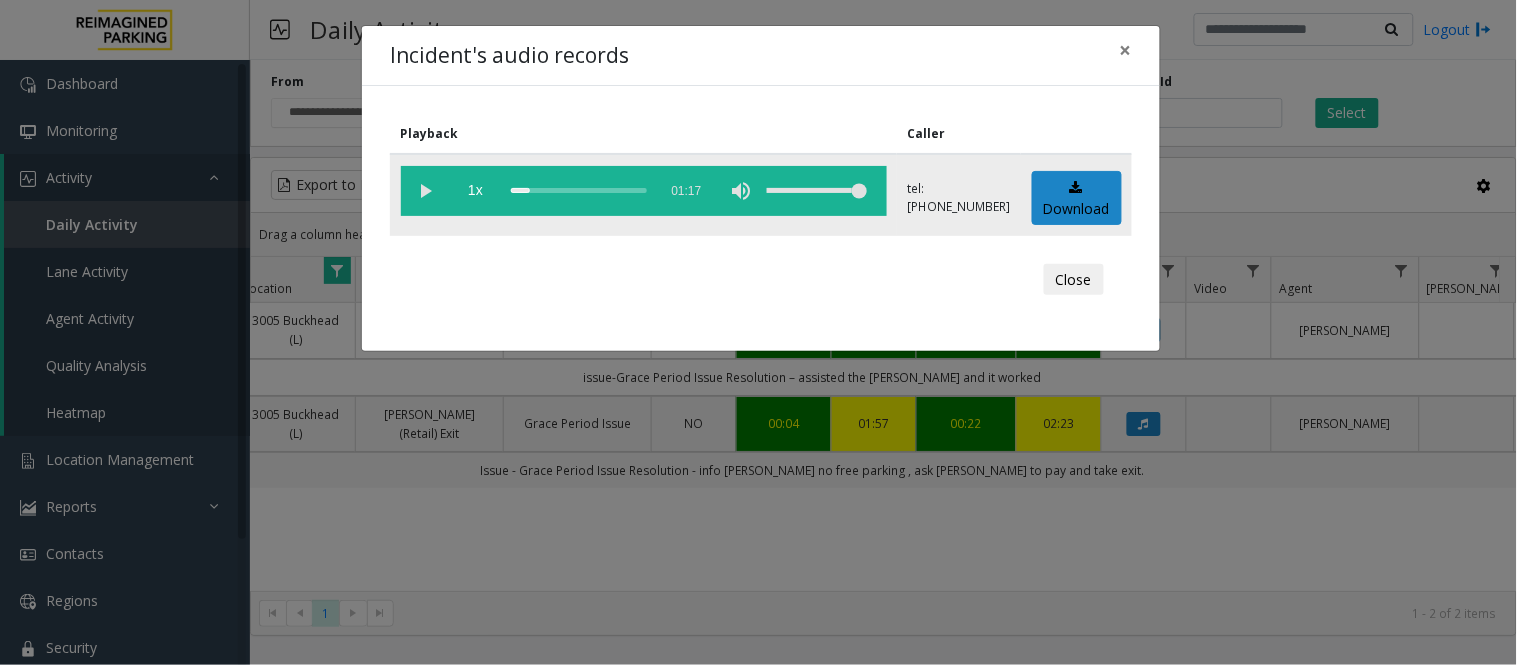 click 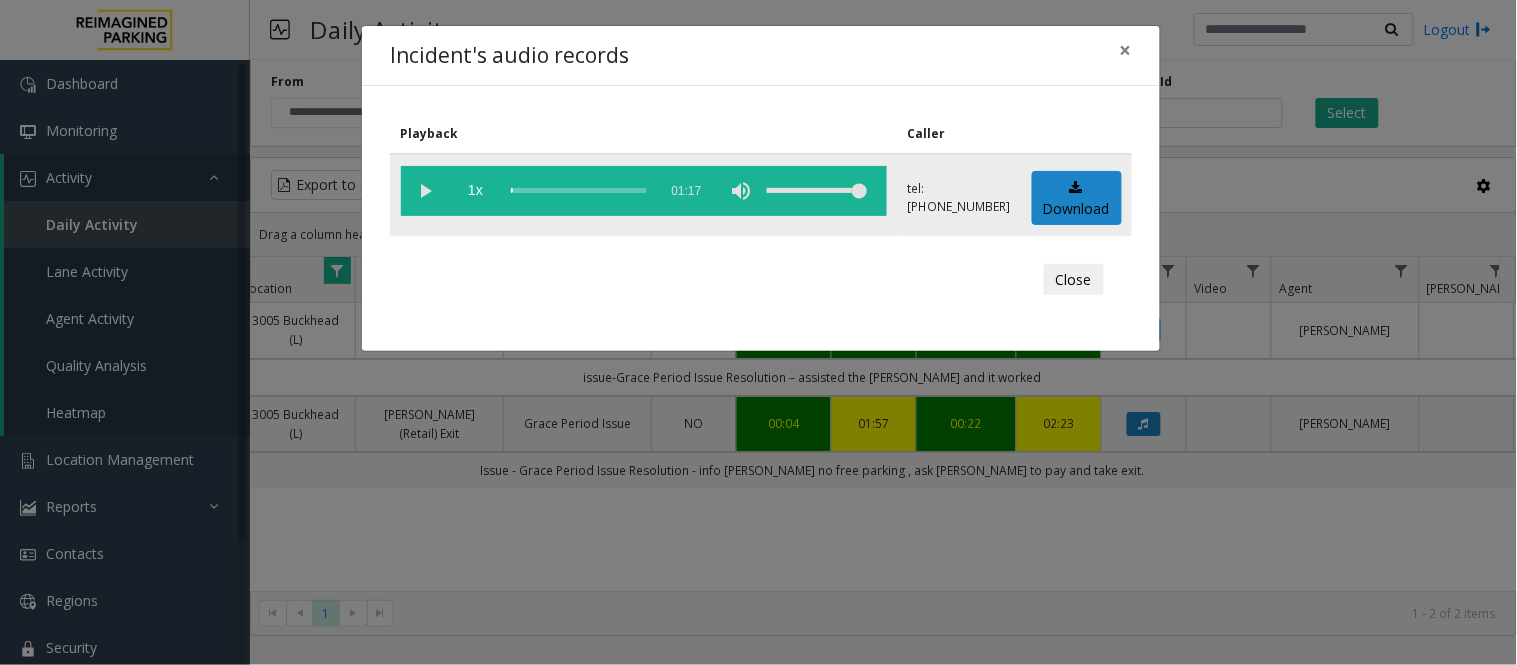 click 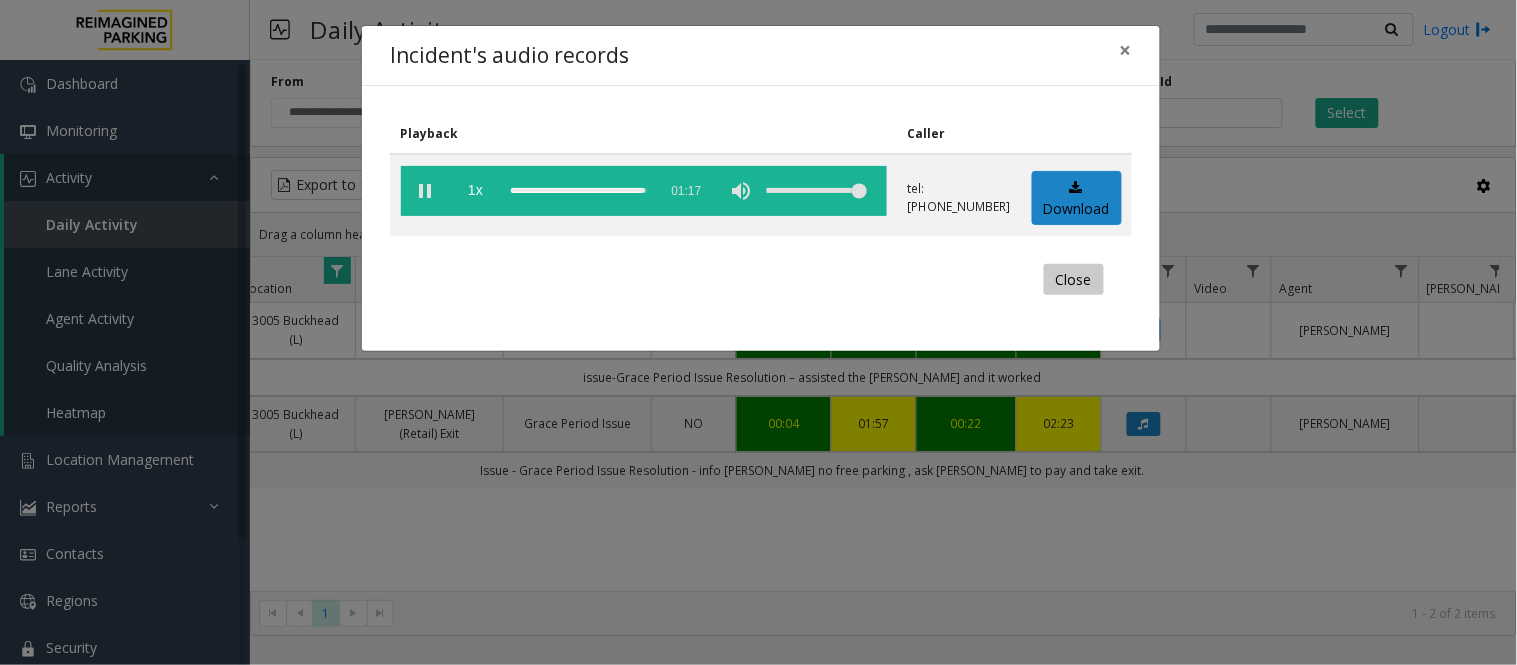 click on "Close" 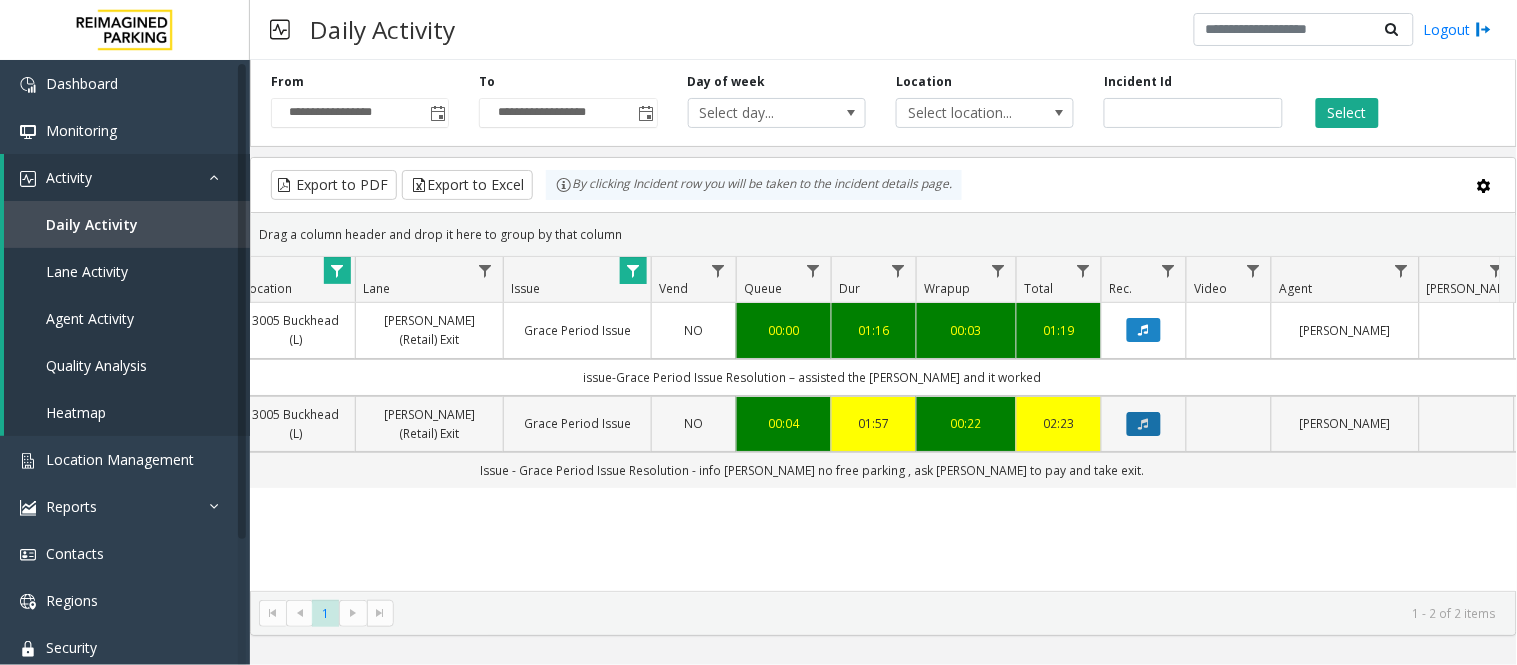click 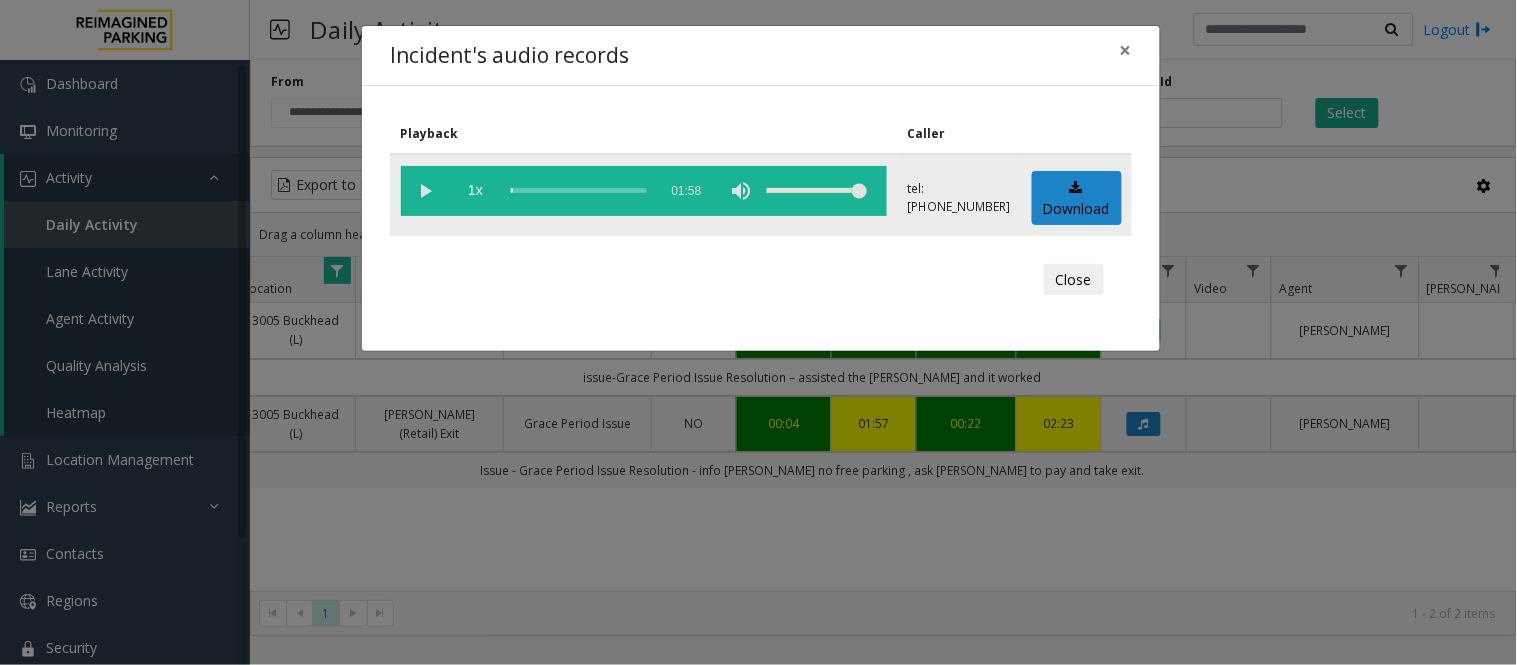 click 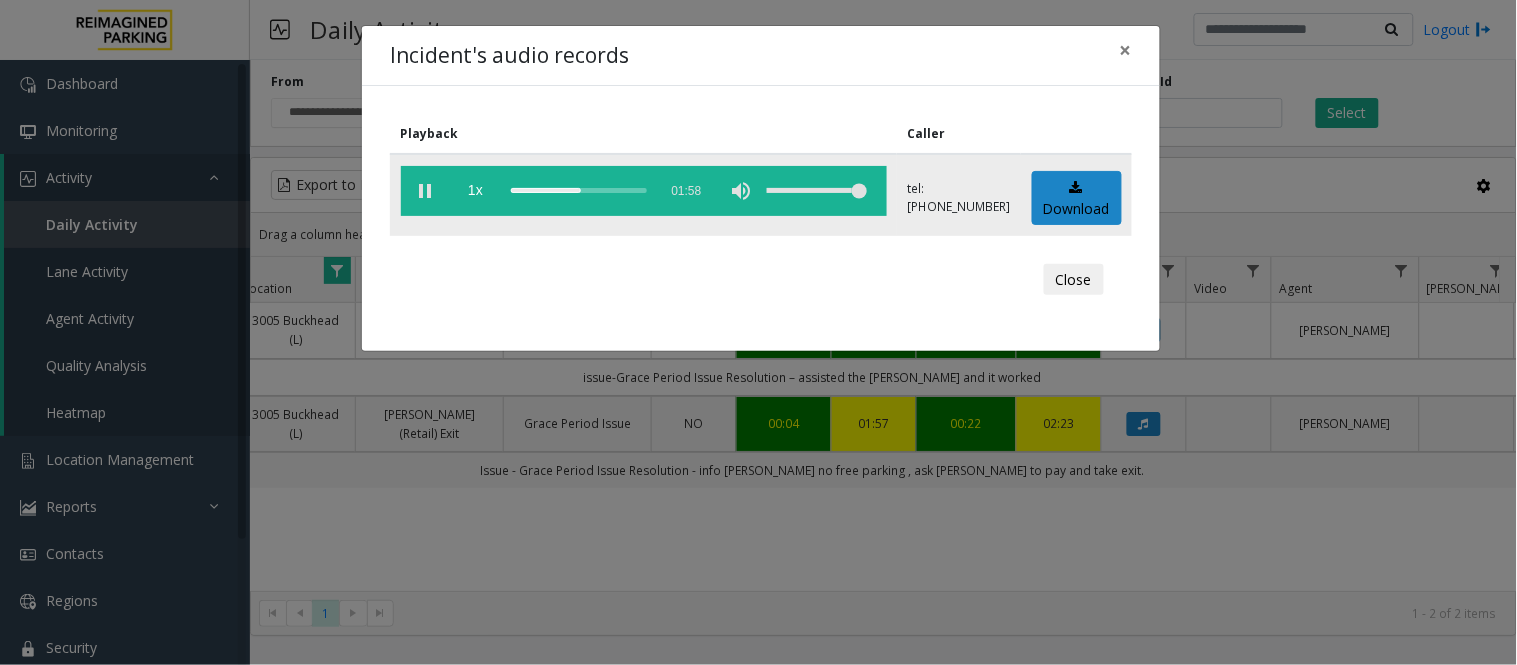 click 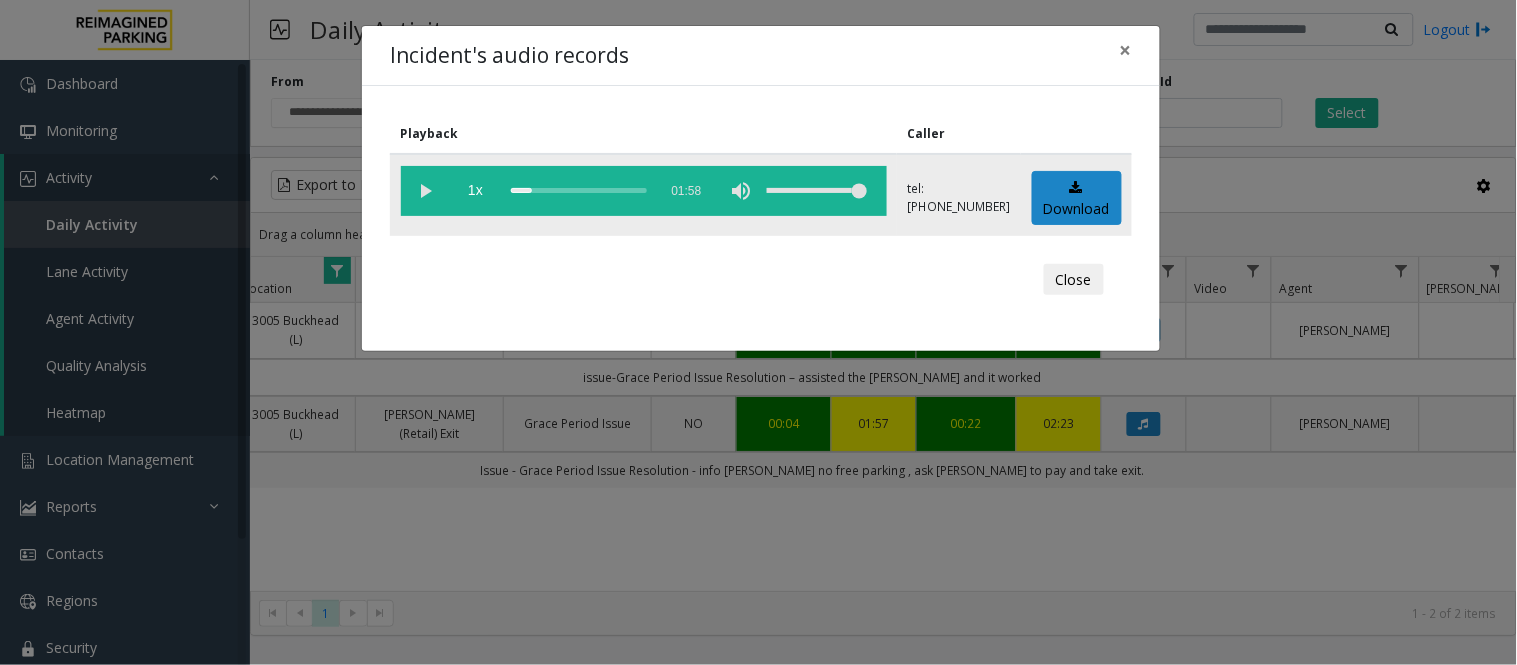 click 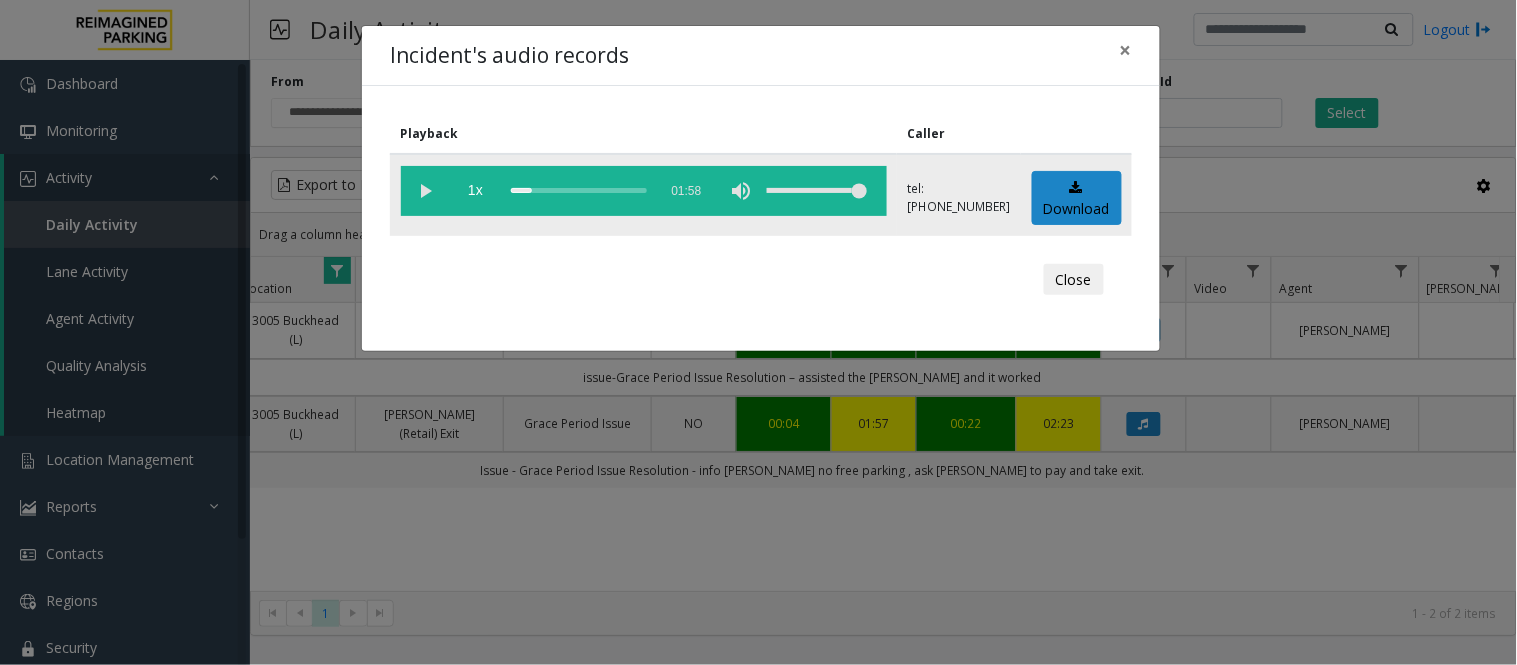 click 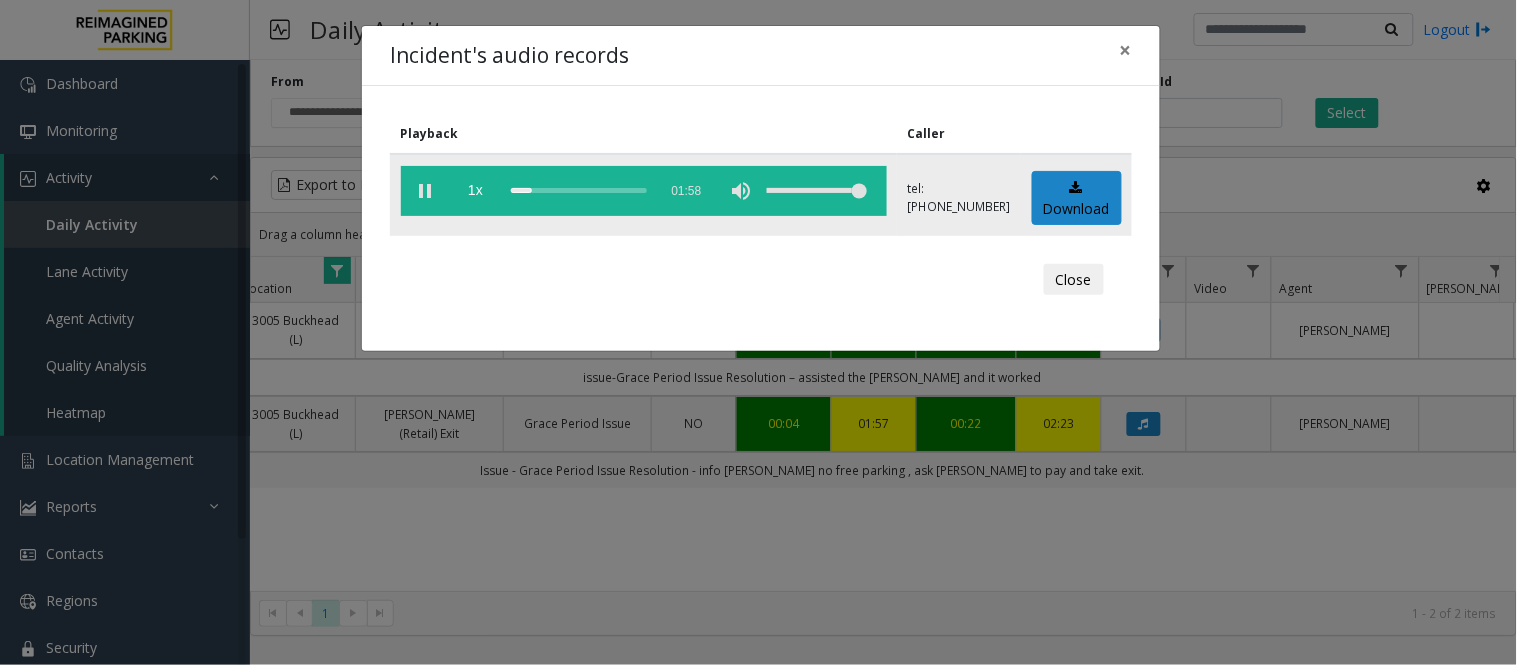 click 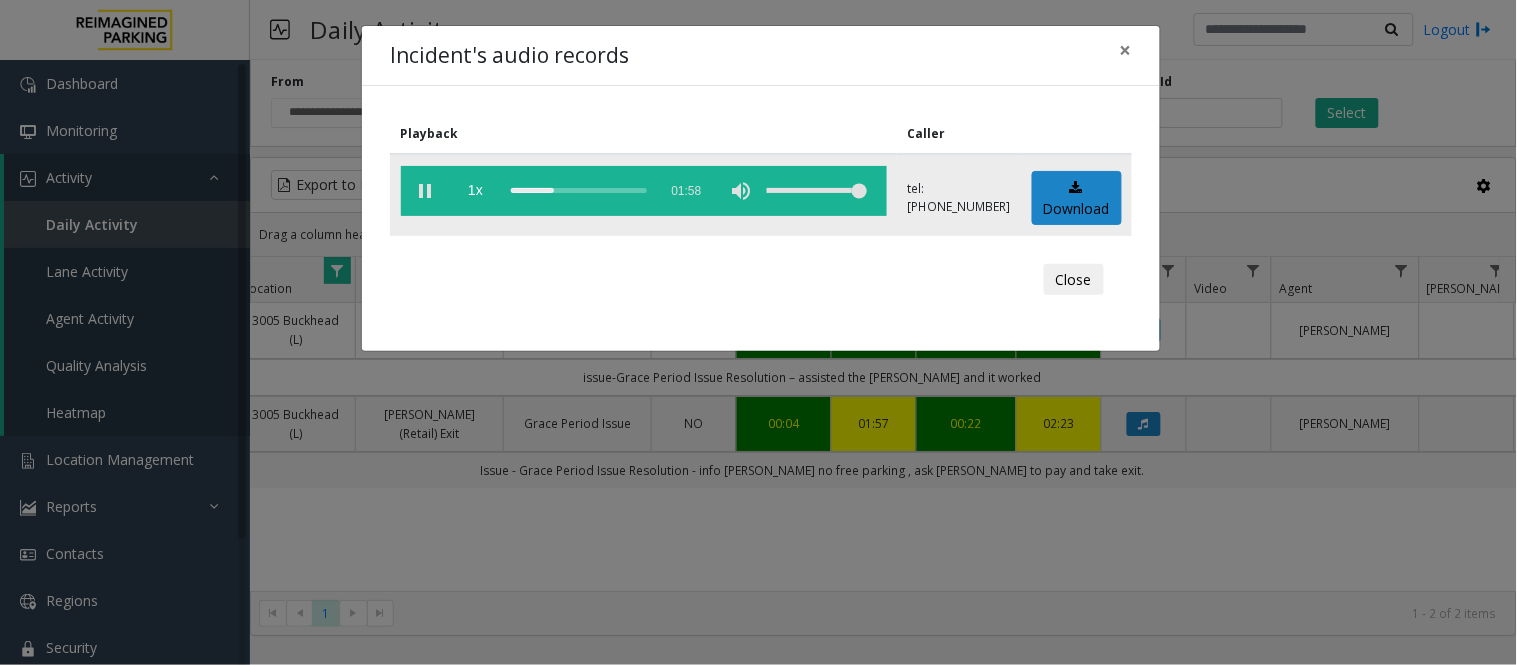 click 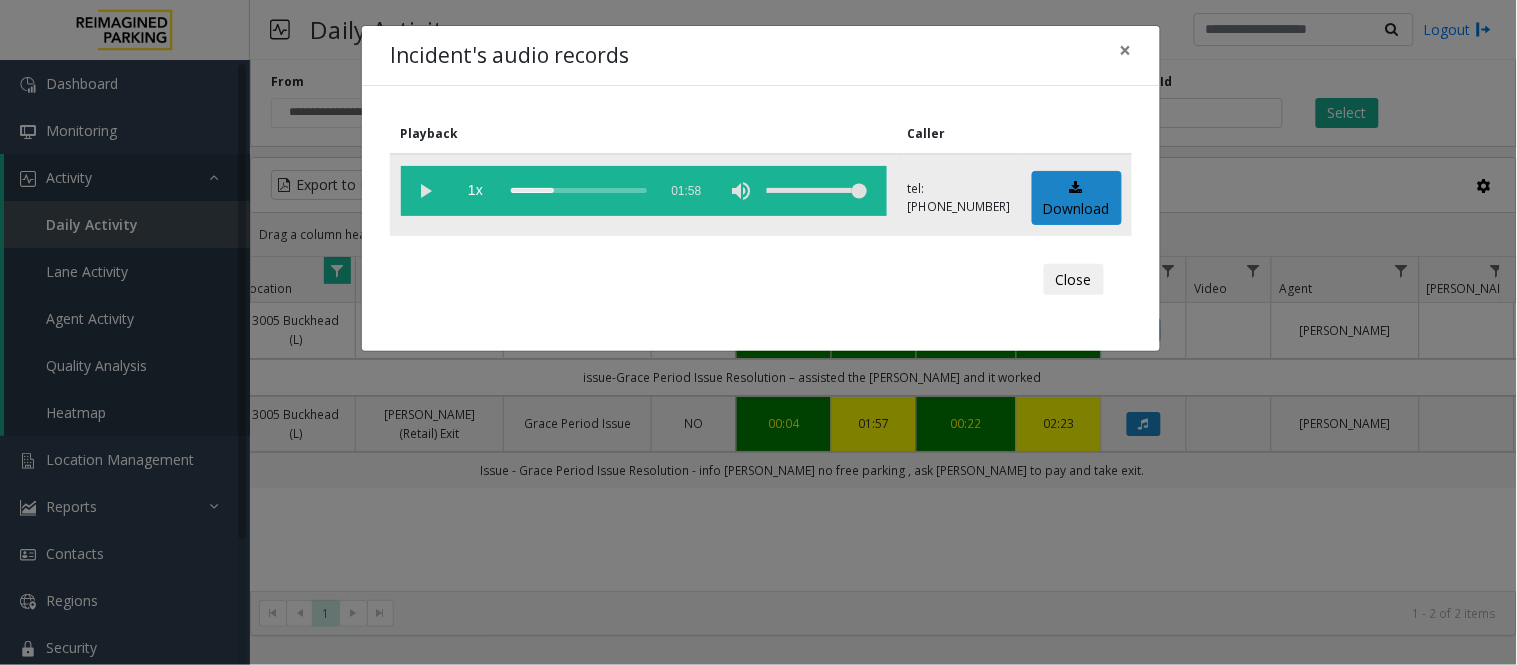 click 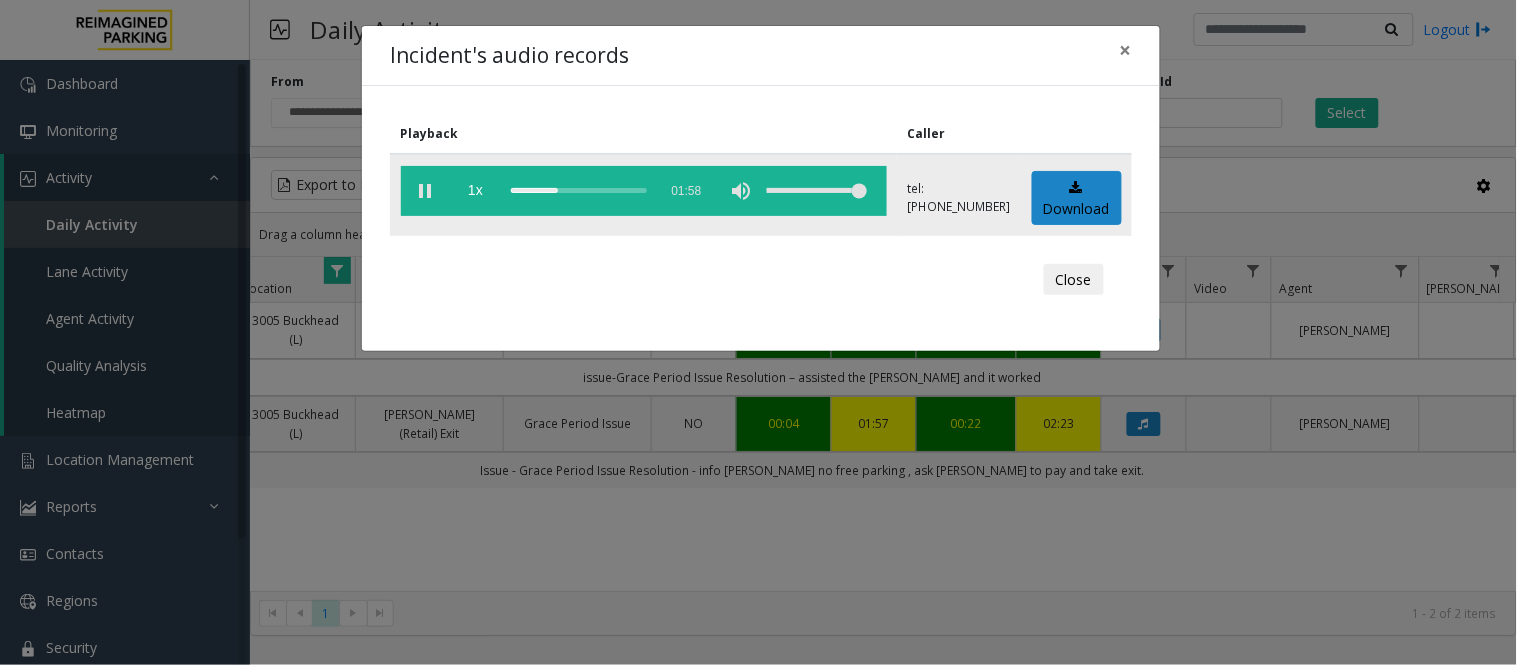 click 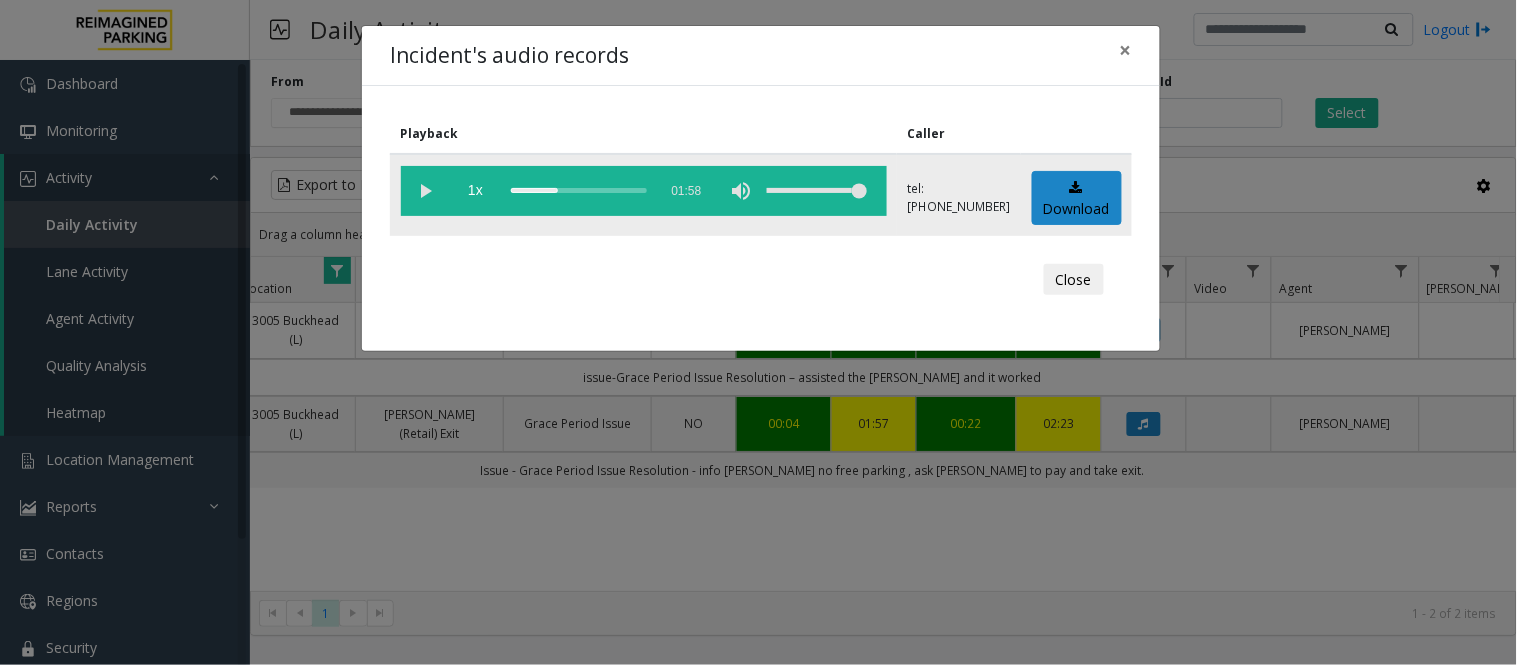 click 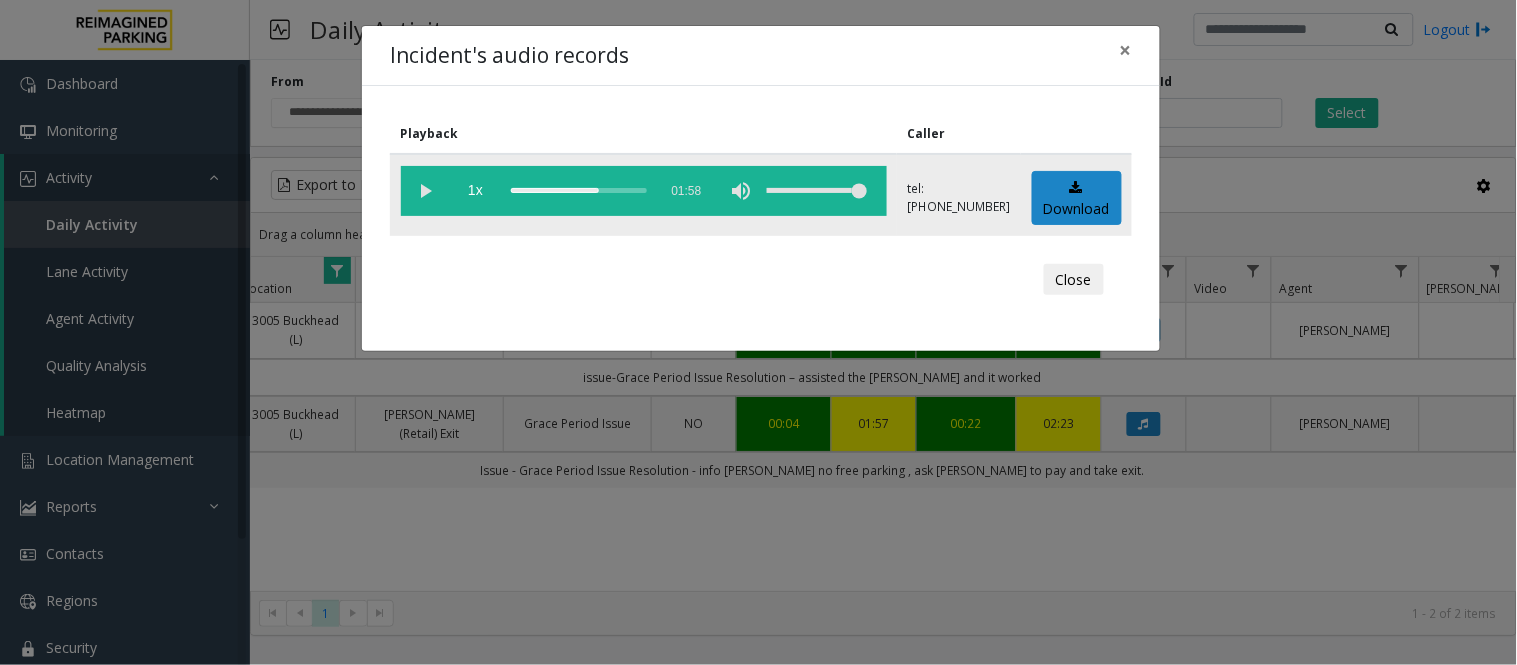 click 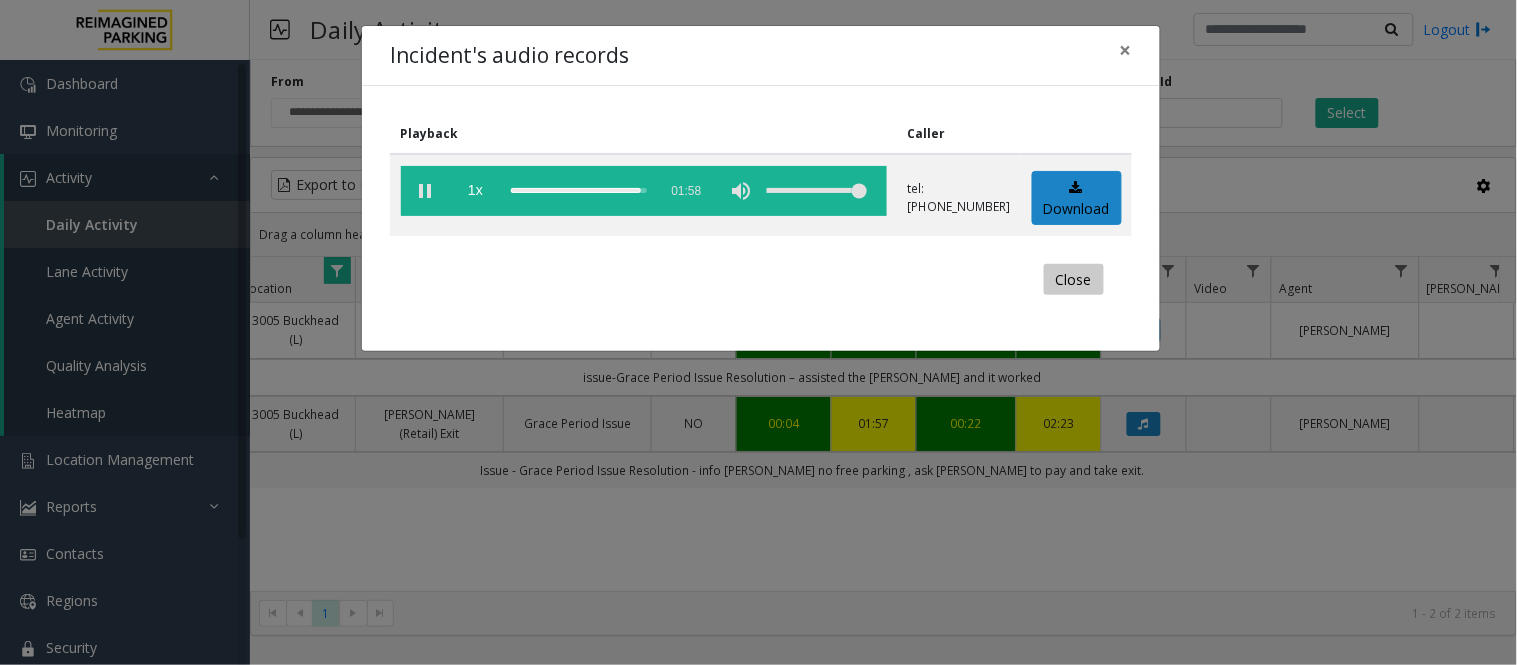 click on "Close" 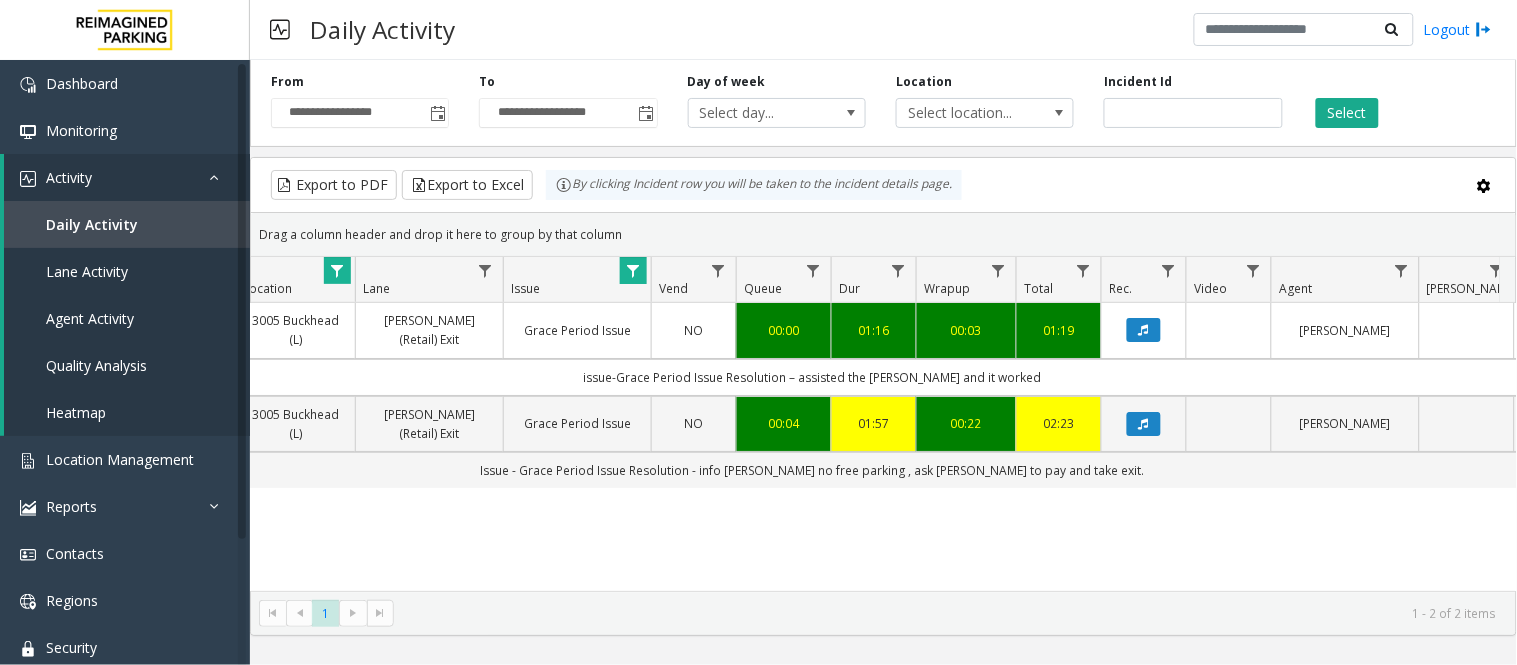 scroll, scrollTop: 0, scrollLeft: 237, axis: horizontal 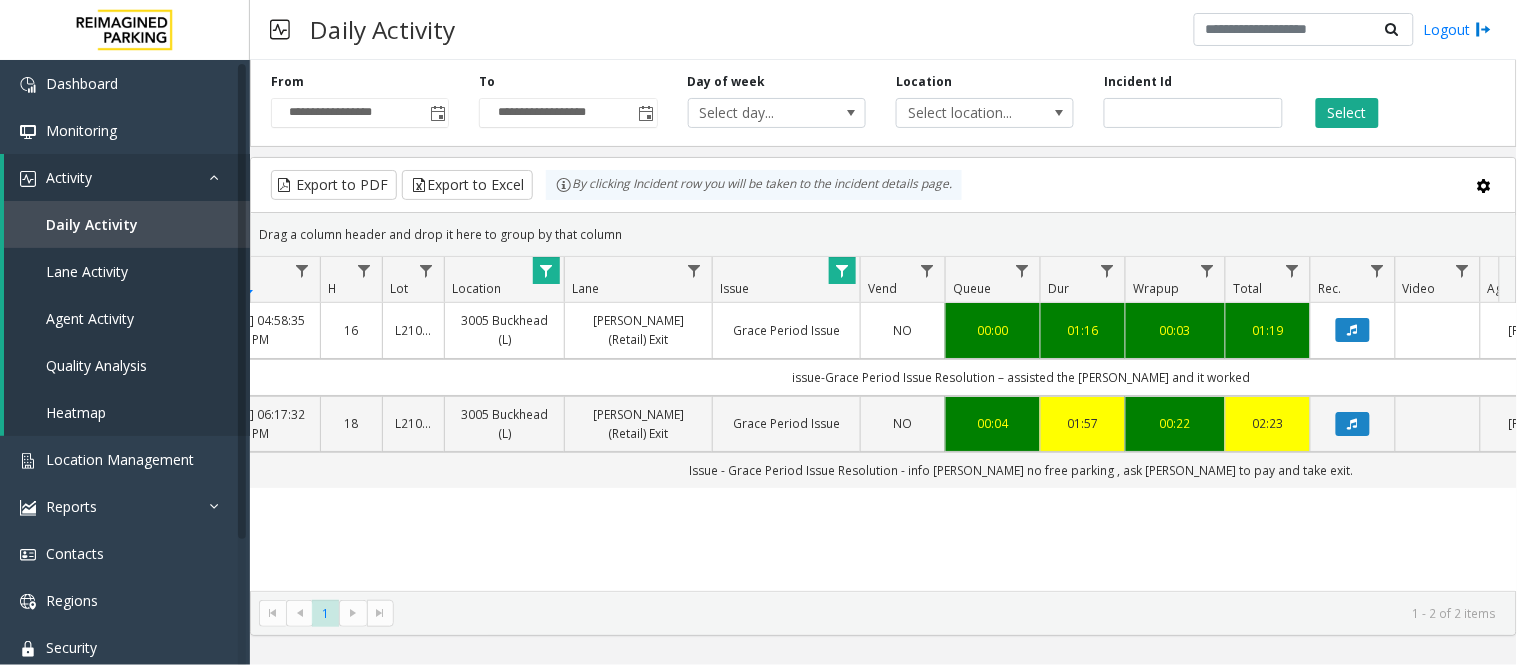 click 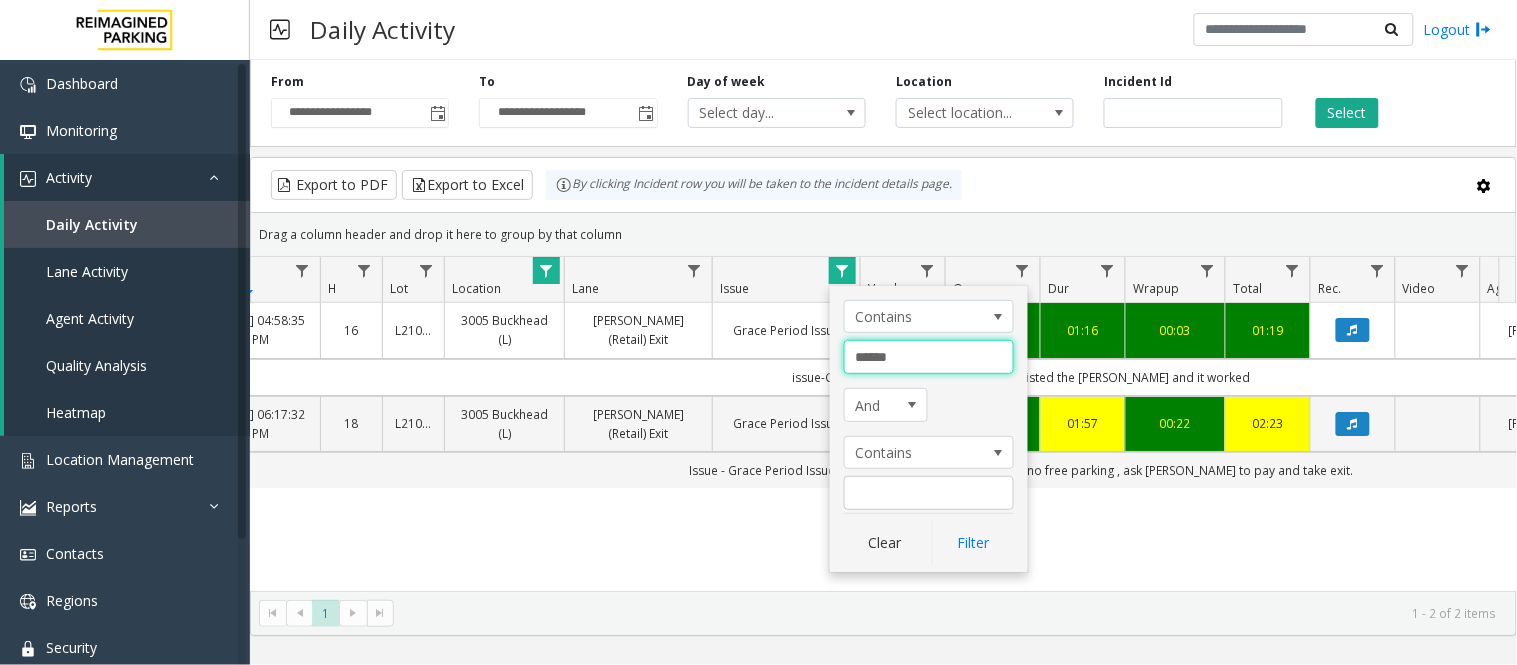 drag, startPoint x: 906, startPoint y: 362, endPoint x: 783, endPoint y: 361, distance: 123.00407 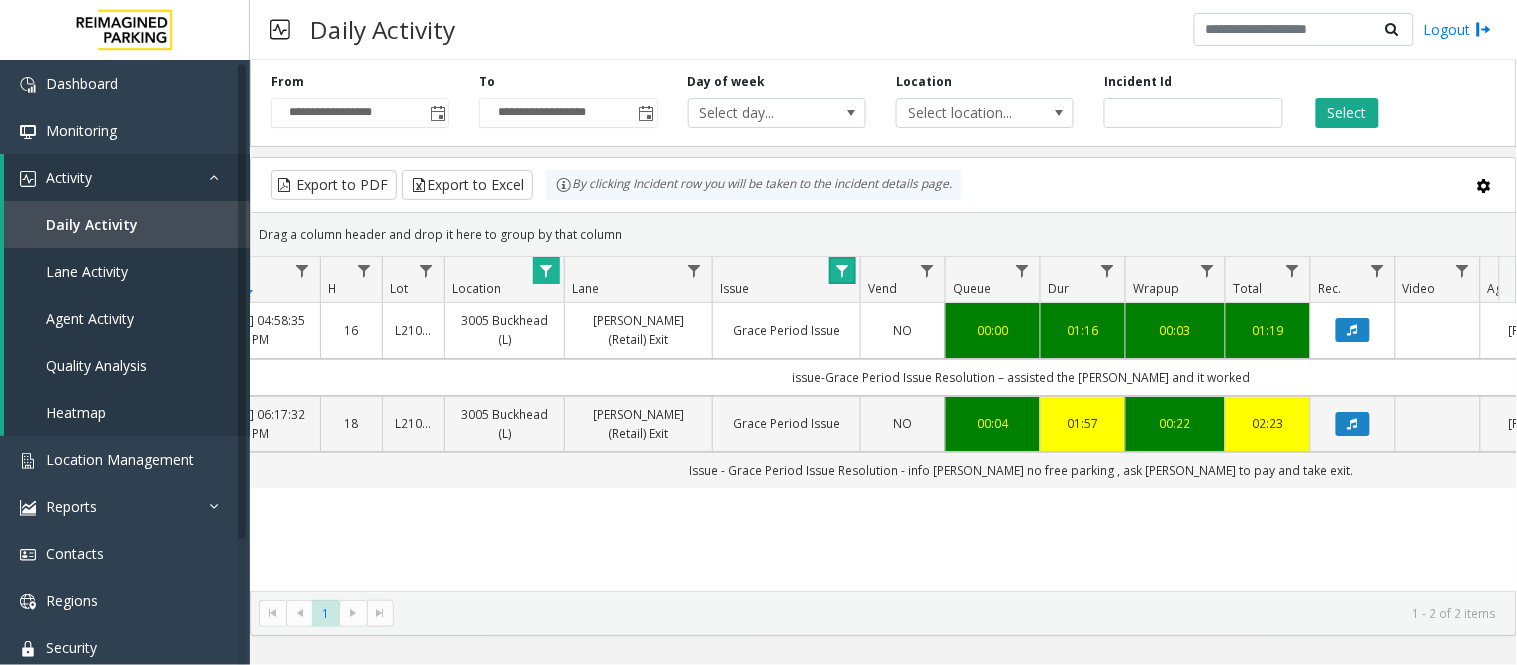 click 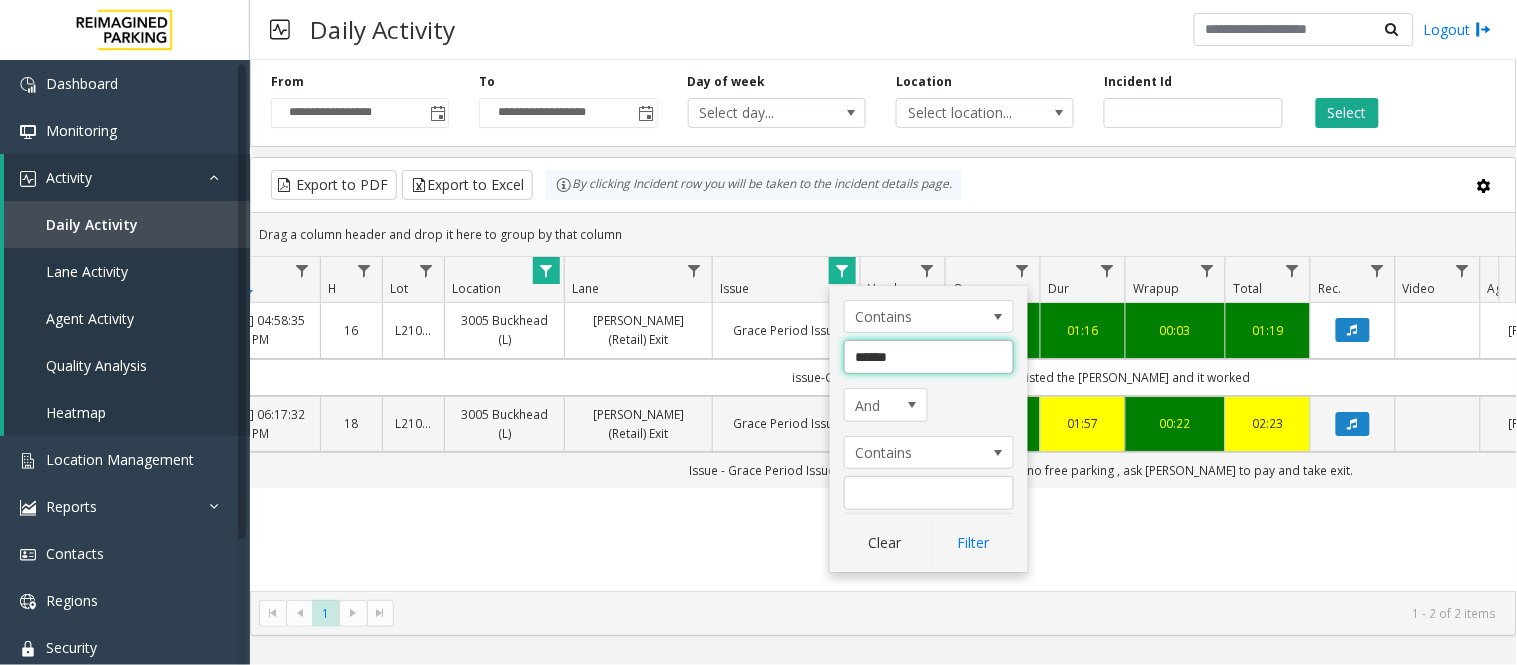 click on "******" 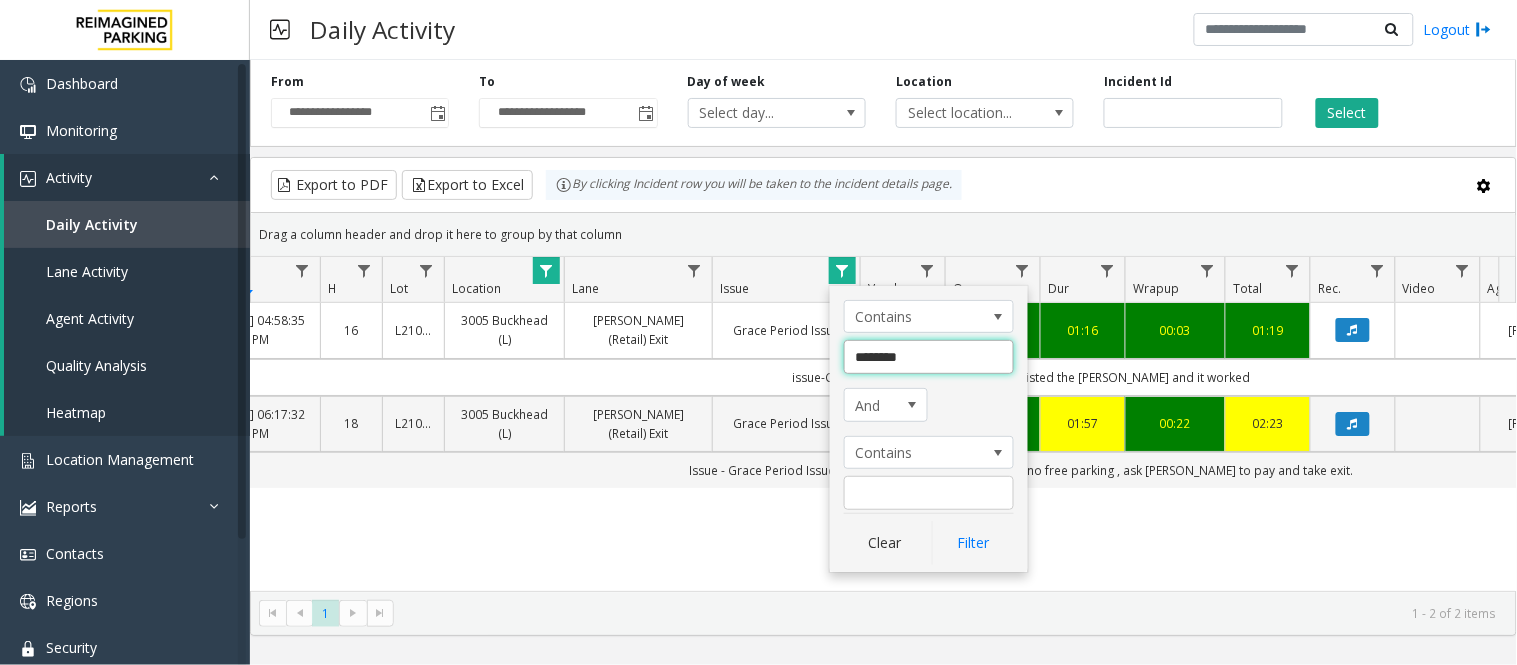 type on "*********" 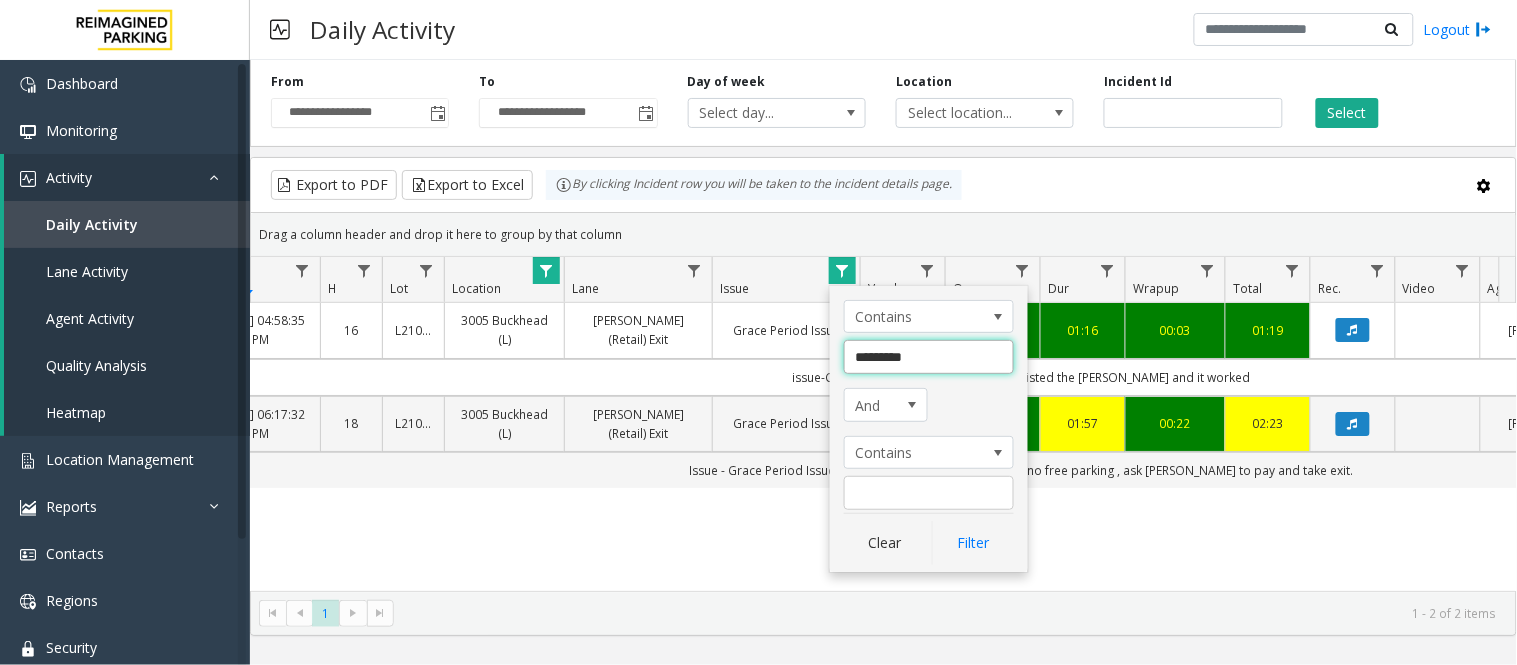 click on "Filter" 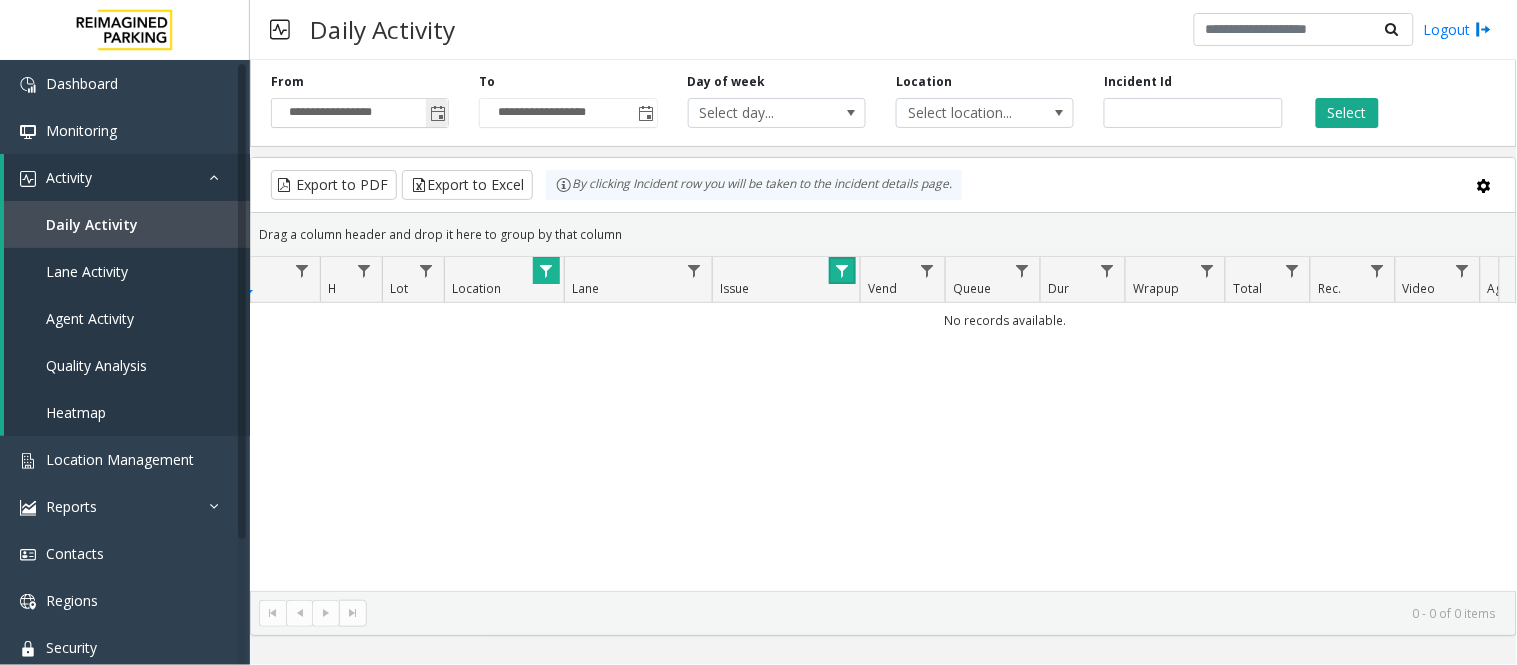 click 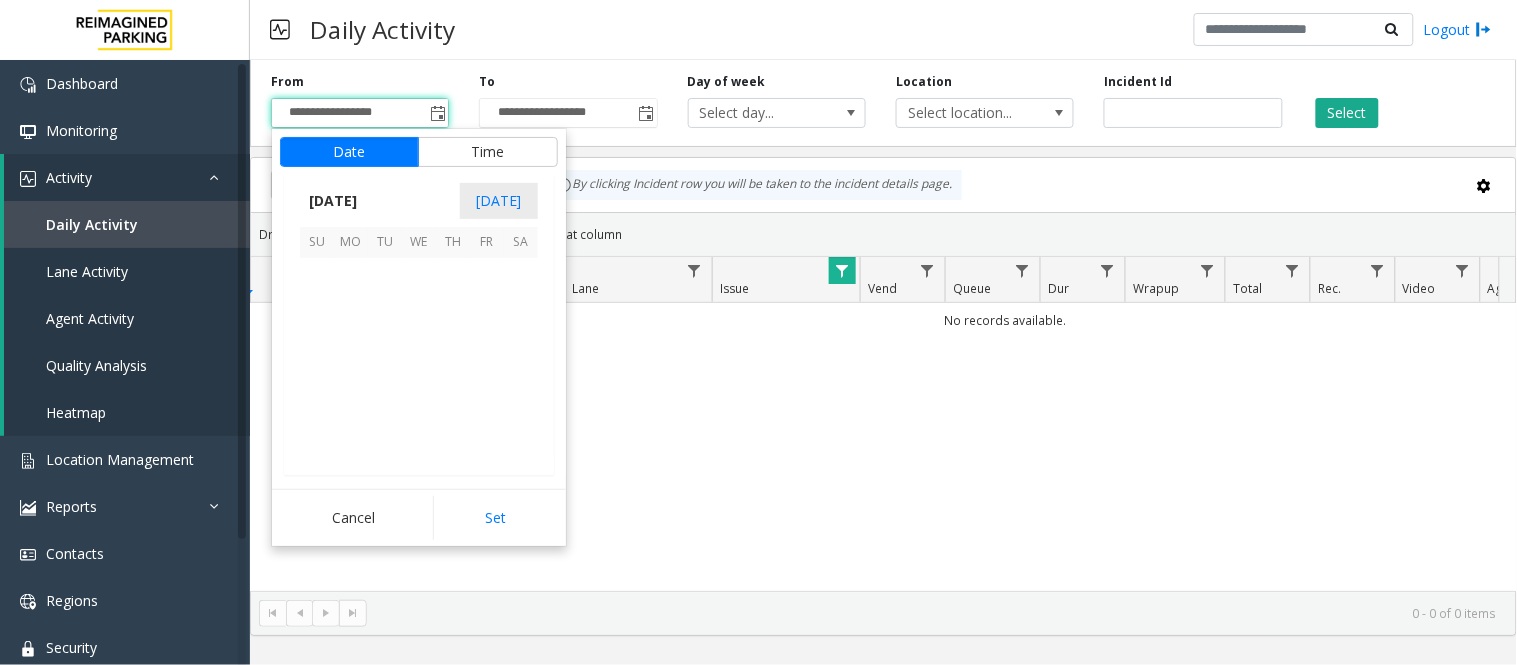scroll, scrollTop: 358354, scrollLeft: 0, axis: vertical 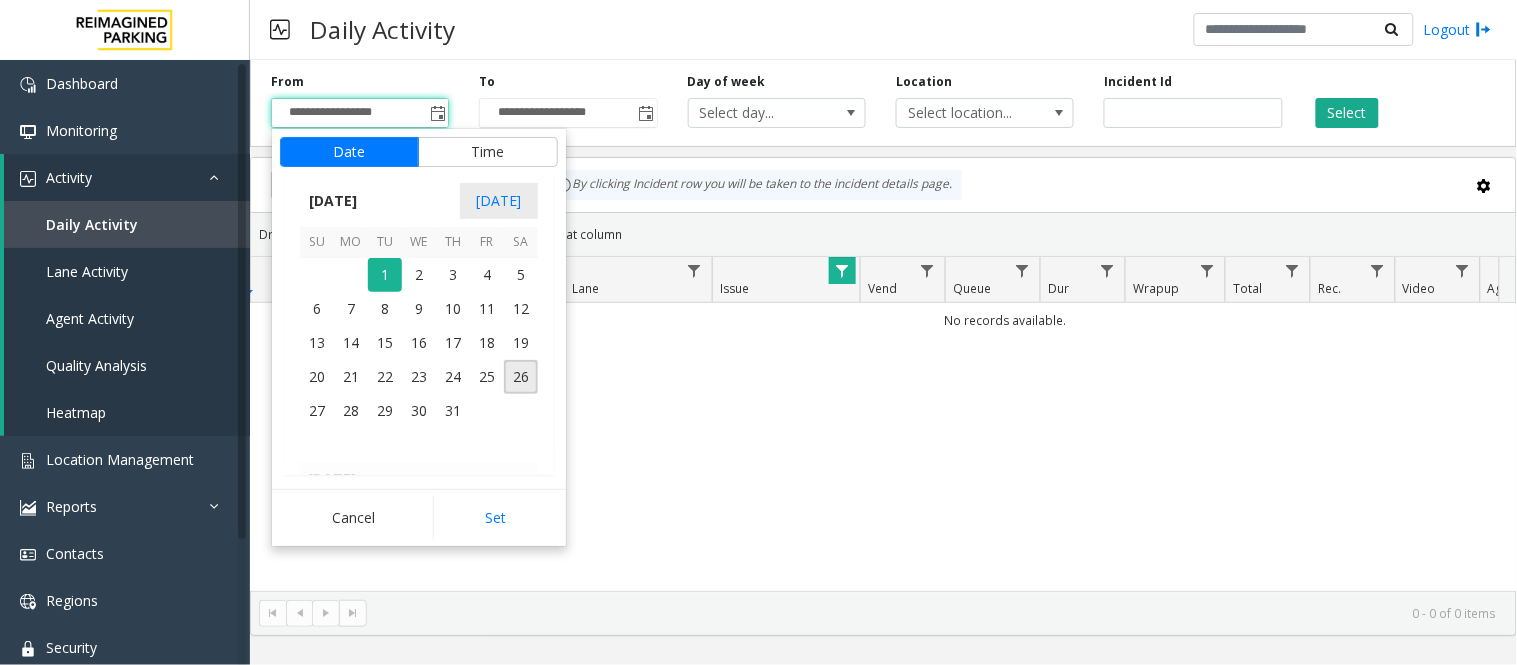 drag, startPoint x: 345, startPoint y: 196, endPoint x: 352, endPoint y: 208, distance: 13.892444 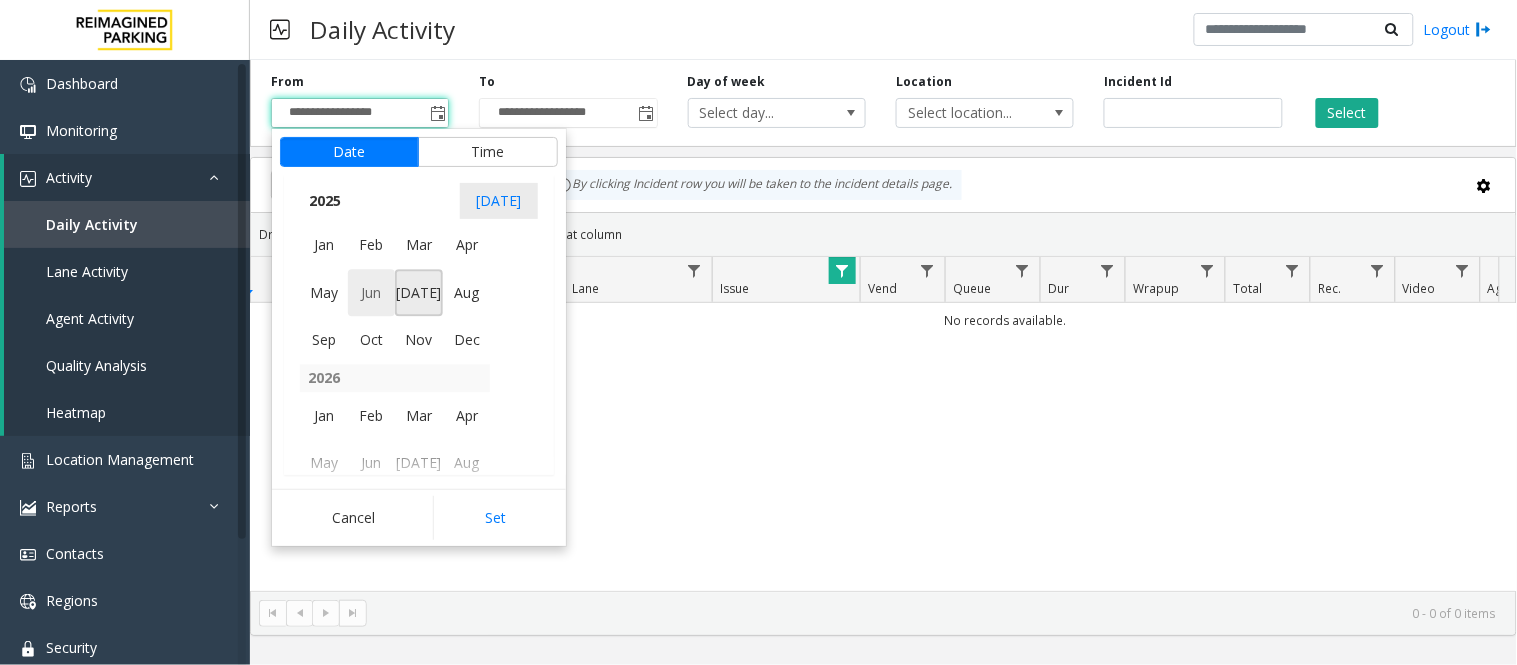 click on "Jun" at bounding box center (372, 293) 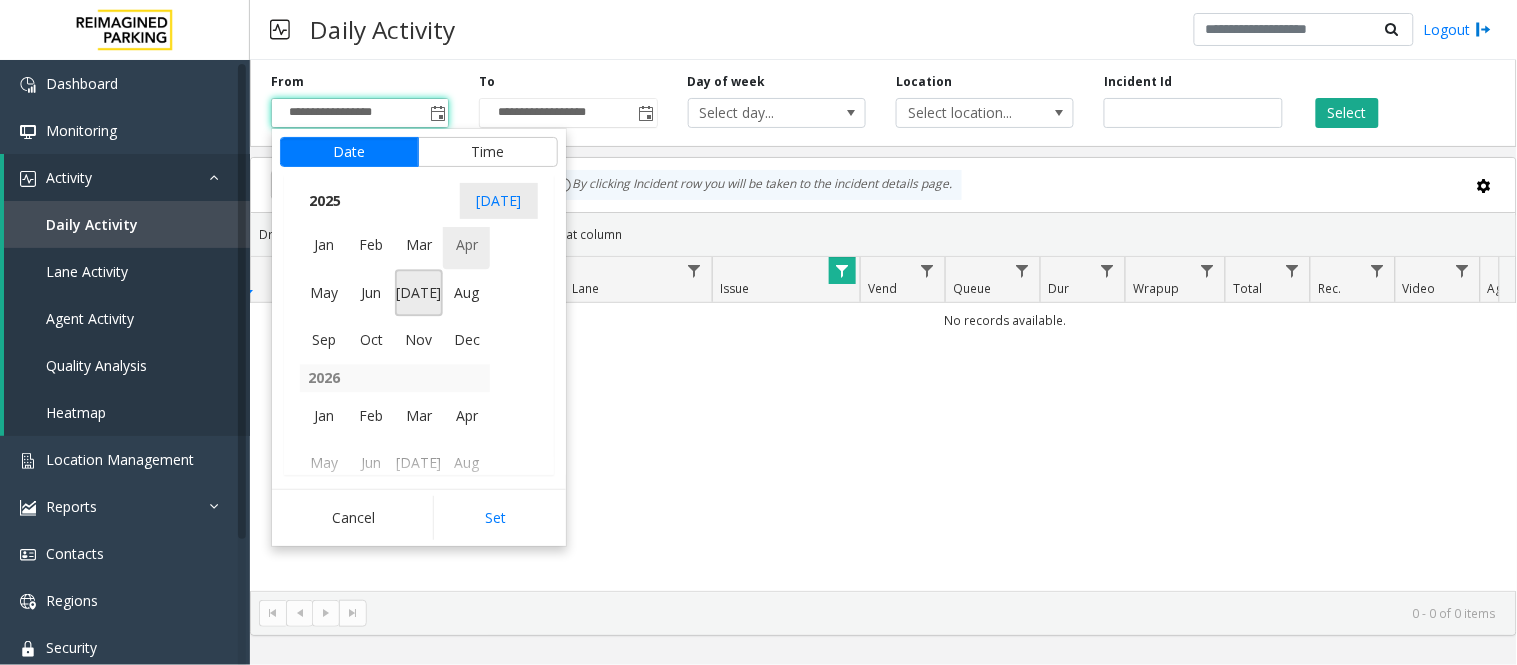scroll, scrollTop: 358116, scrollLeft: 0, axis: vertical 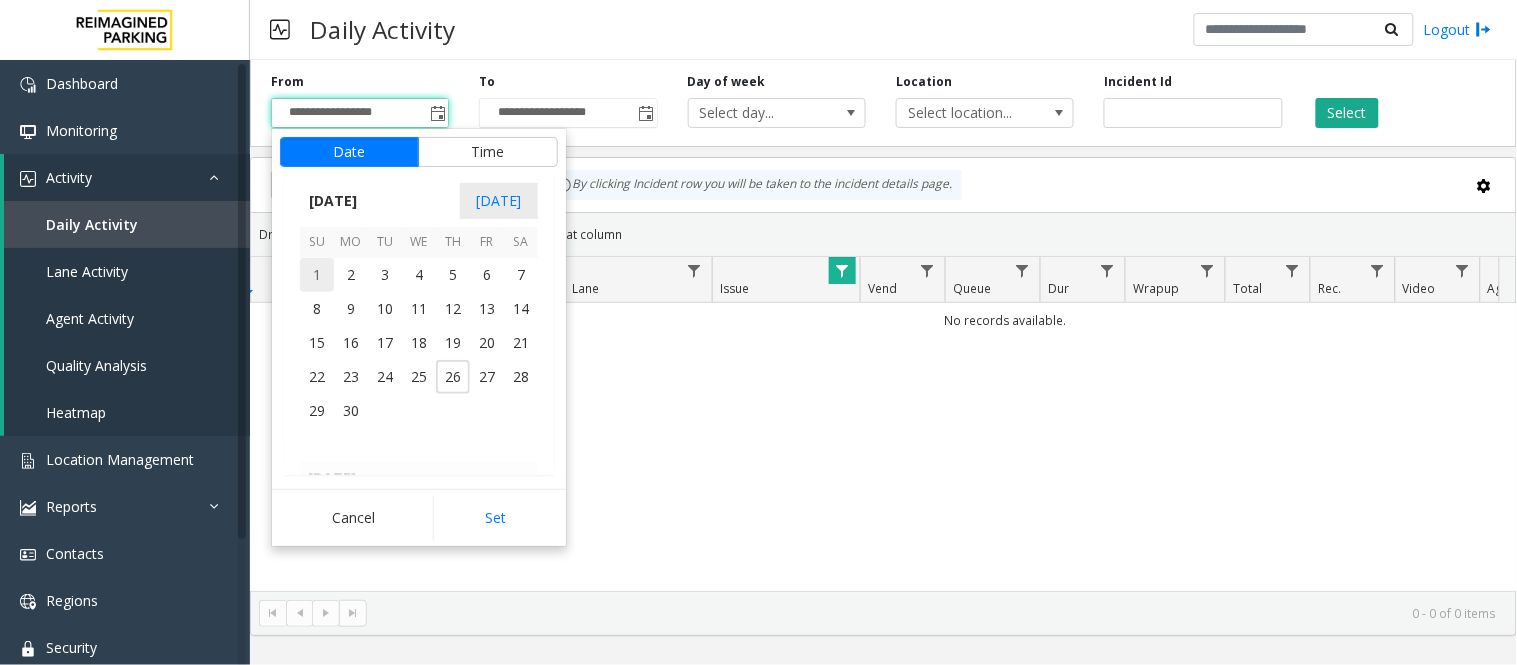 click on "1" at bounding box center [317, 275] 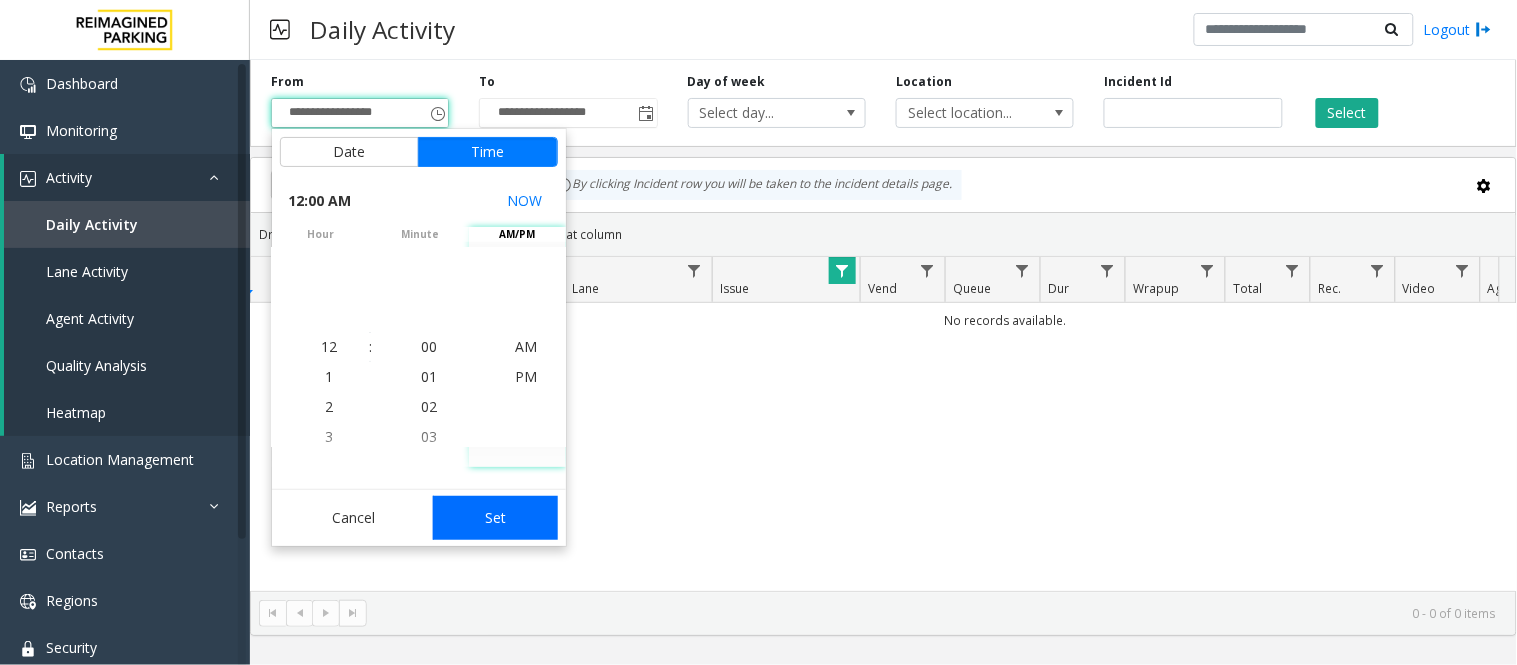 click on "Set" 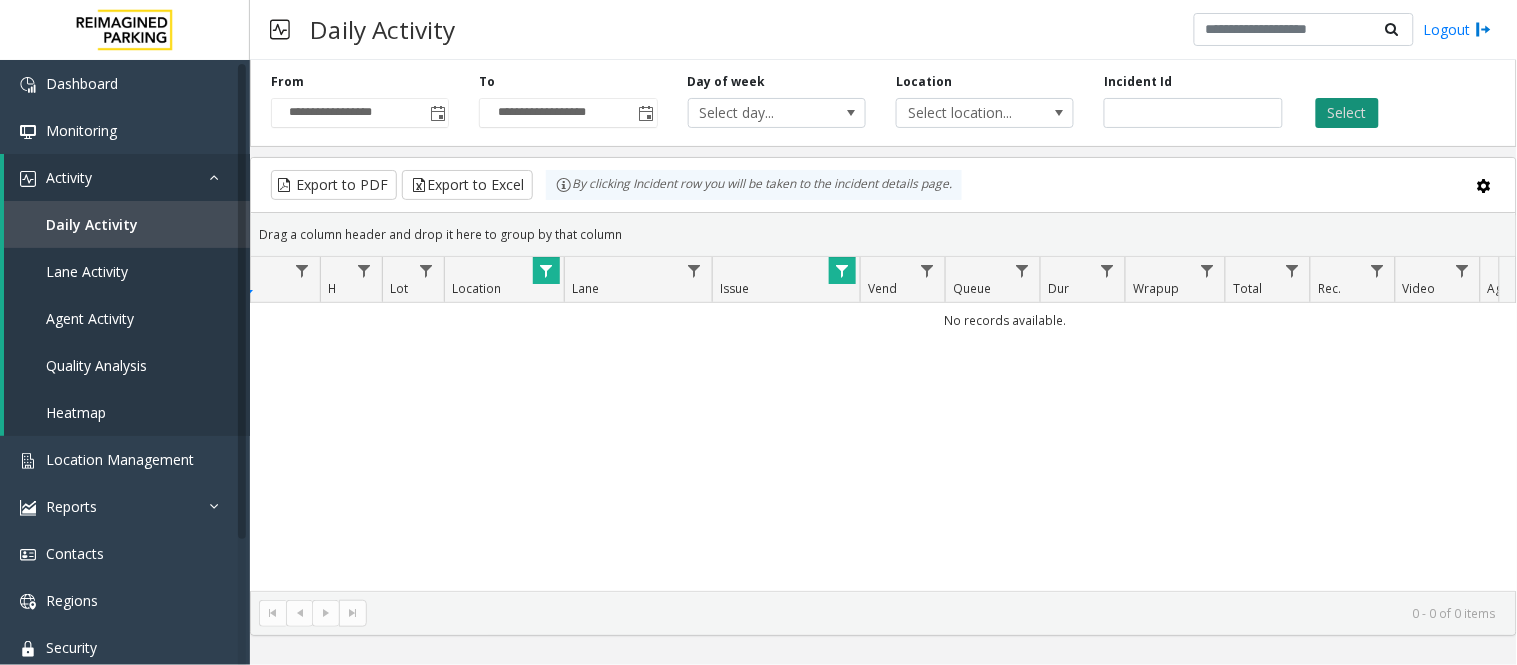 click on "Select" 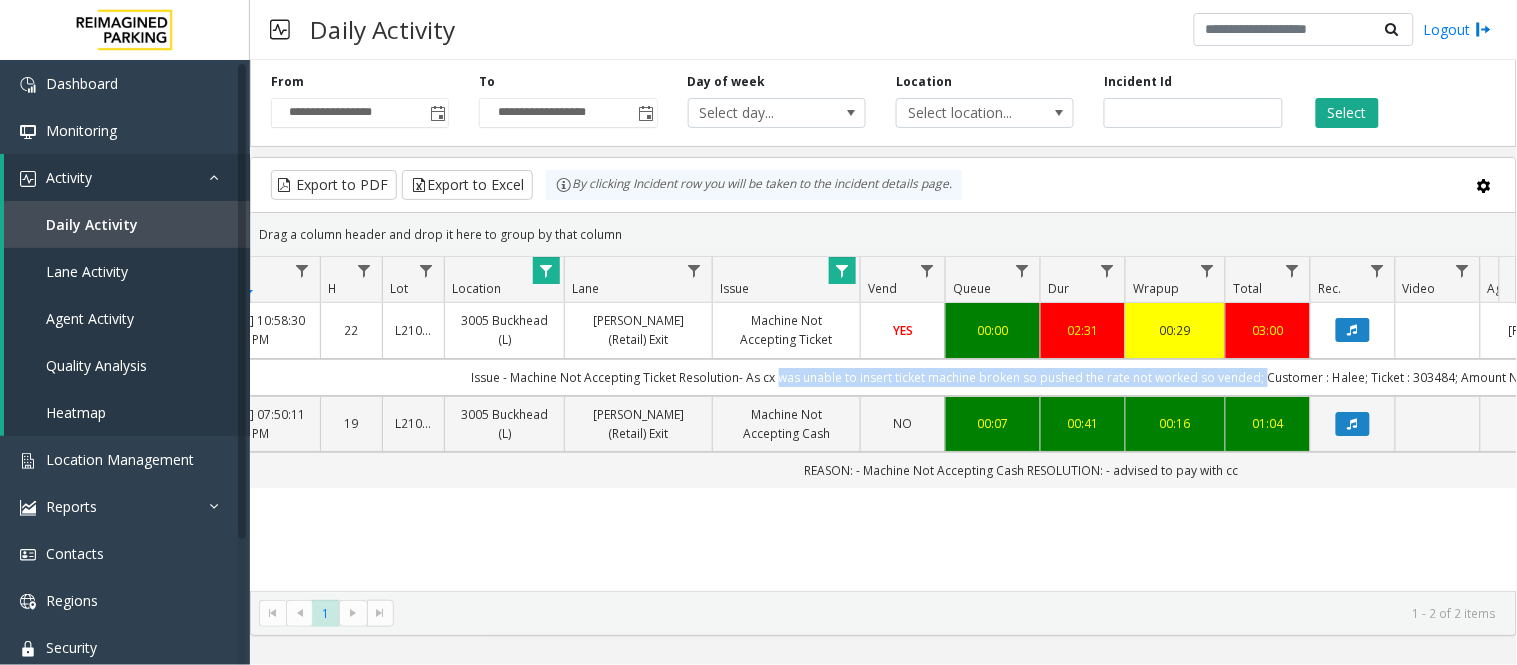 drag, startPoint x: 772, startPoint y: 384, endPoint x: 1257, endPoint y: 390, distance: 485.0371 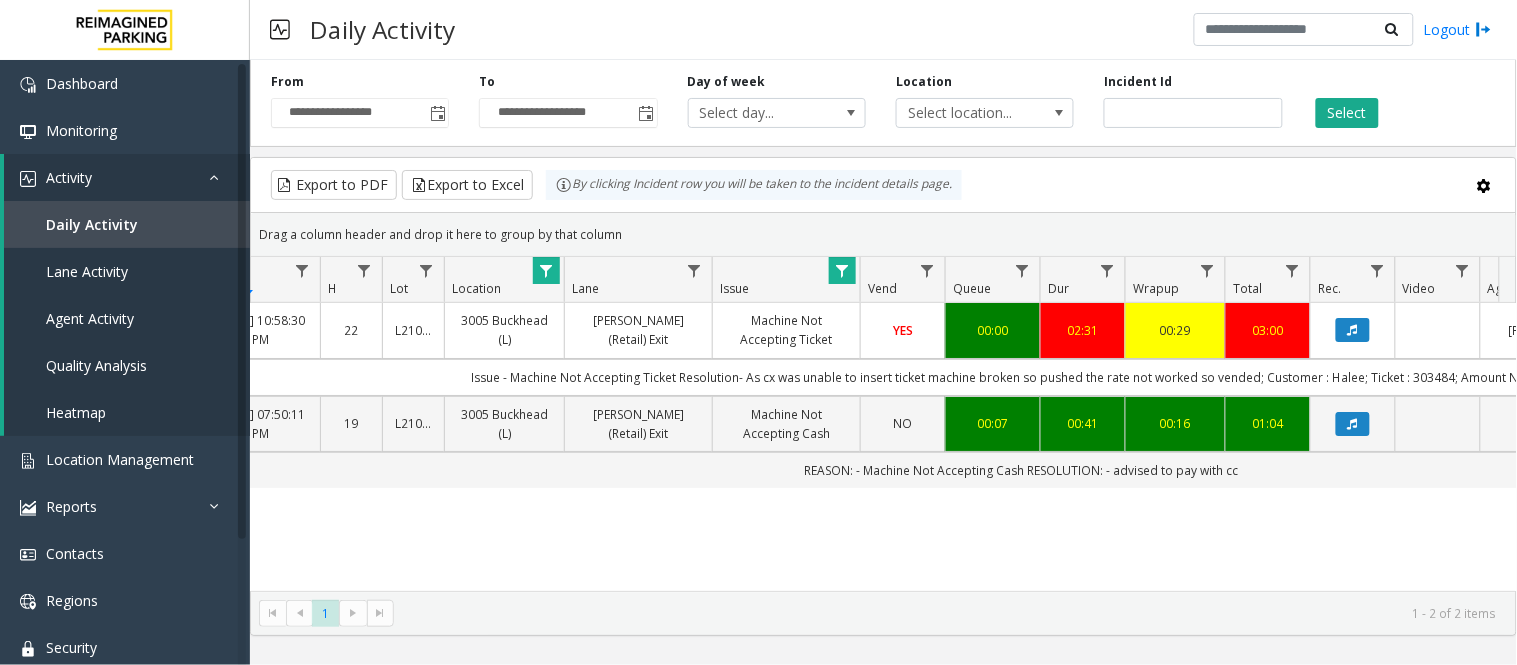 click on "4020945   Jun 30, 2025 10:58:30 PM
22   L21082601   3005 Buckhead (L)   Pharr (Retail) Exit    Machine Not Accepting Ticket   YES   00:00   02:31   00:29   03:00   Neha Kushwaha   Halee   genesys   NO
Issue - Machine Not Accepting Ticket
Resolution- As cx was unable to insert ticket machine broken so pushed the rate not worked so vended; Customer : Halee; Ticket : 303484; Amount Needed : 3   4010395   Jun 17, 2025 07:50:11 PM
19   L21082601   3005 Buckhead (L)   Pharr (Retail) Exit    Machine Not Accepting Cash   NO   00:07   00:41   00:16   01:04   Vishal      genesys   NO   REASON: - Machine Not Accepting Cash
RESOLUTION: -  advised to pay with cc" 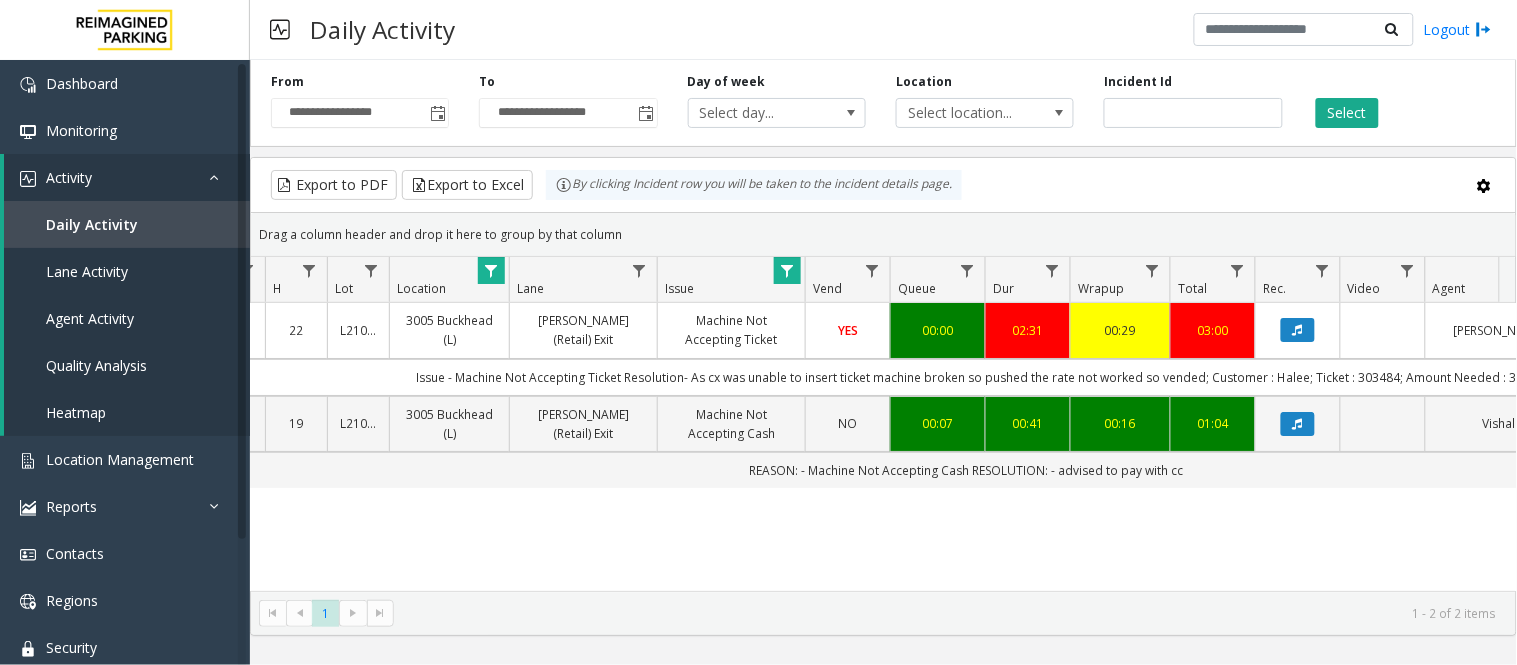 scroll, scrollTop: 0, scrollLeft: 253, axis: horizontal 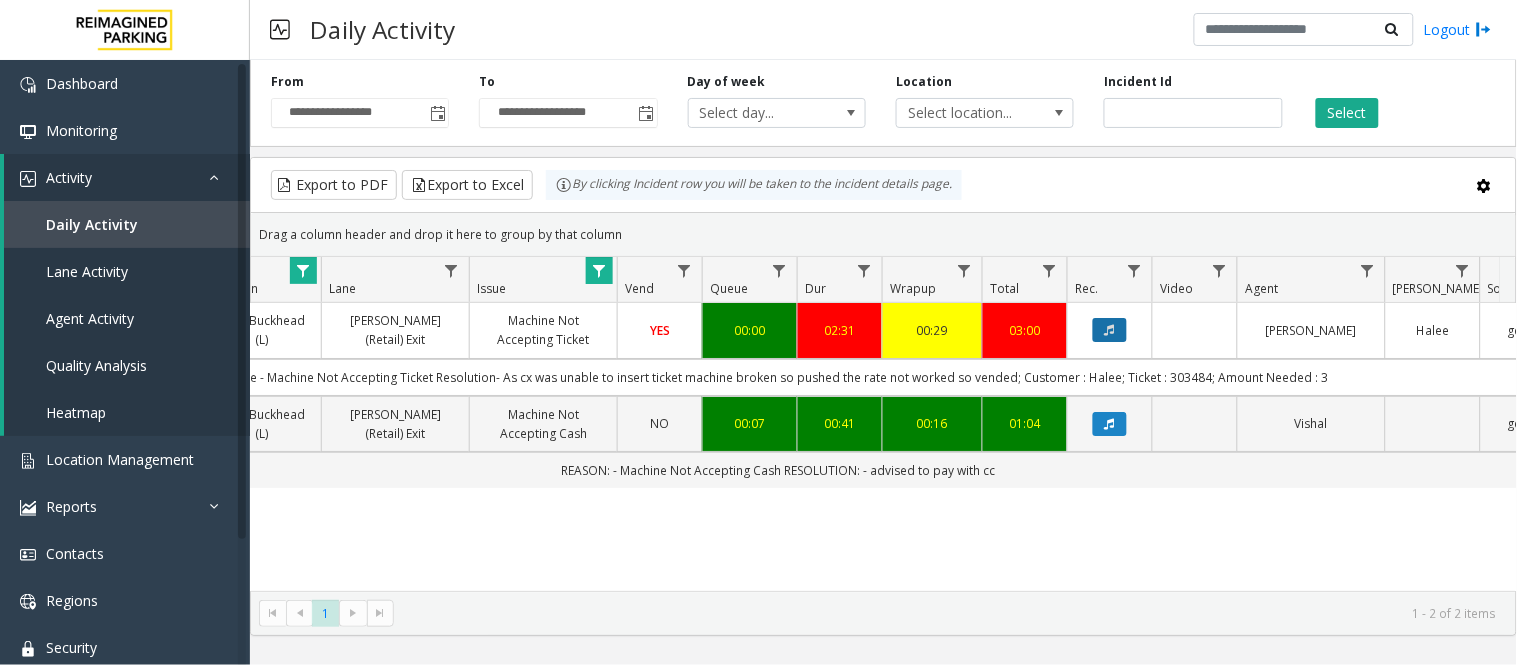 click 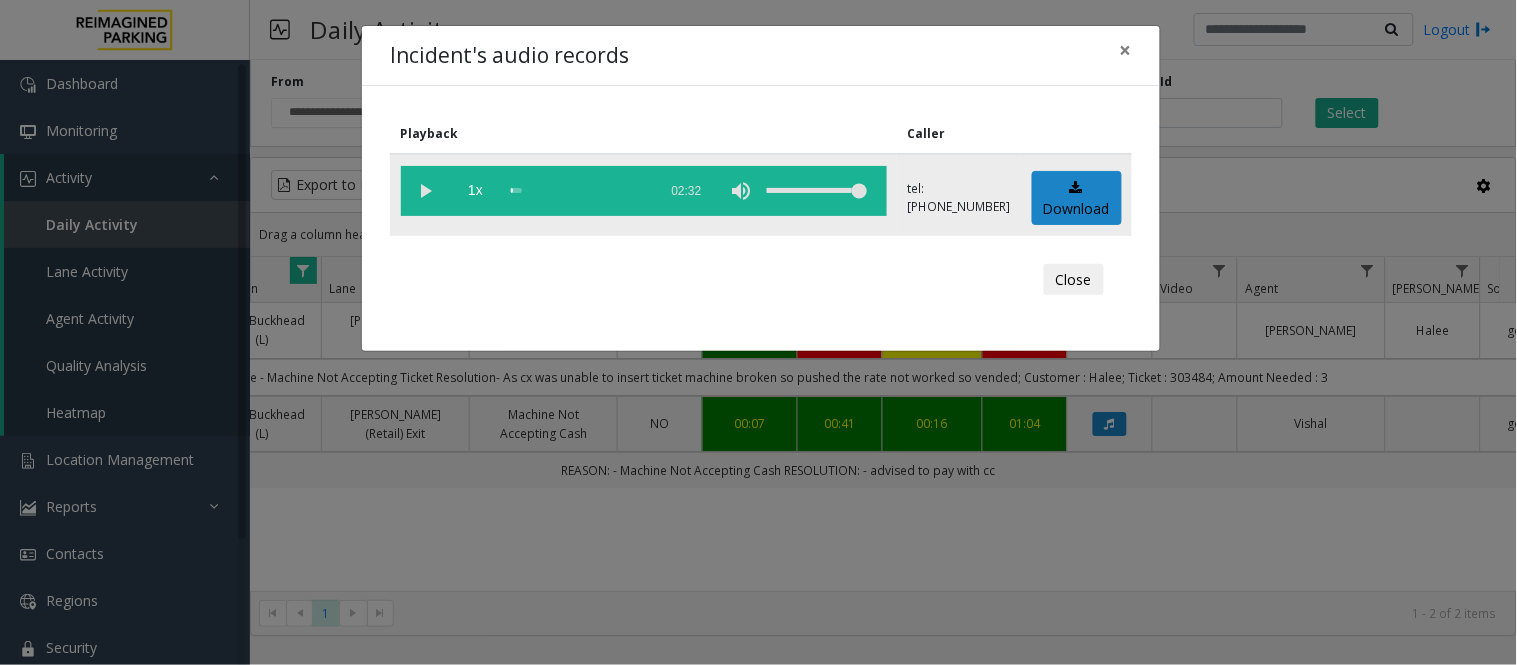 click 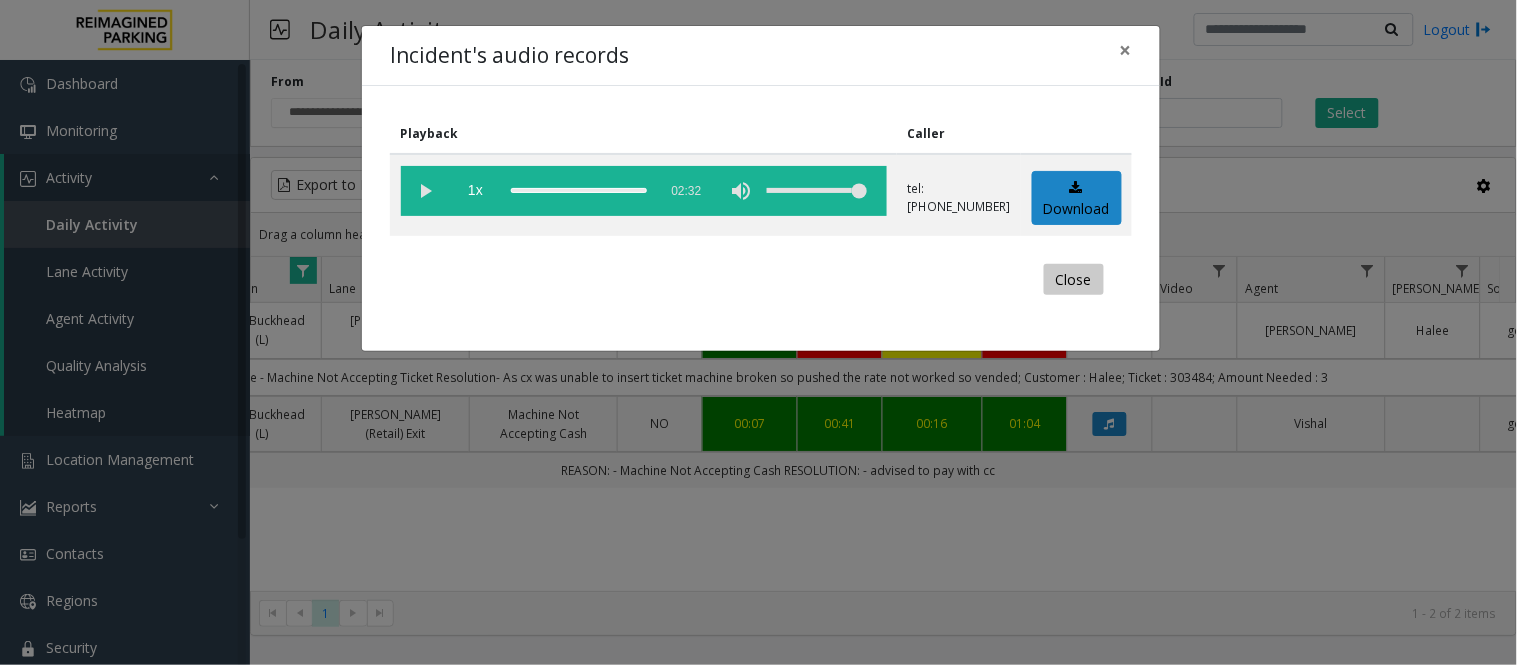 click on "Close" 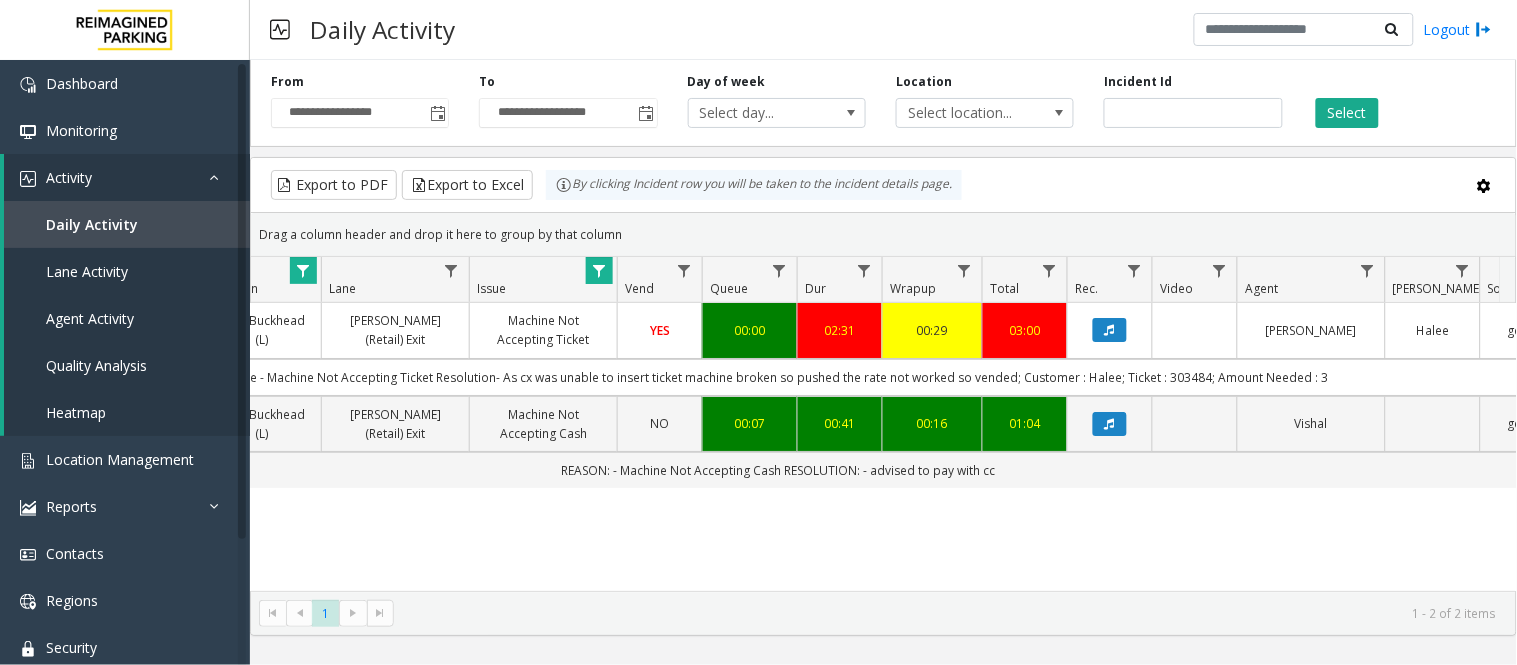 click on "Pharr (Retail) Exit" 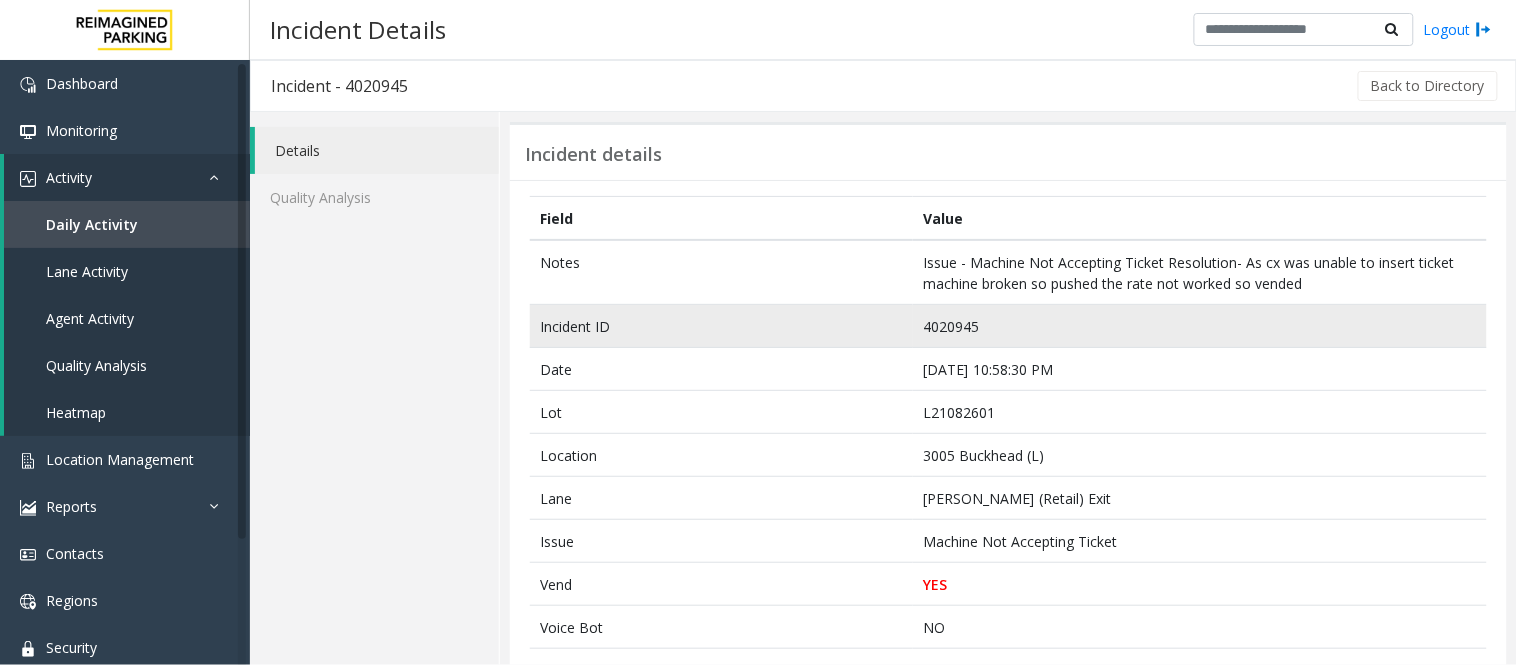 click on "4020945" 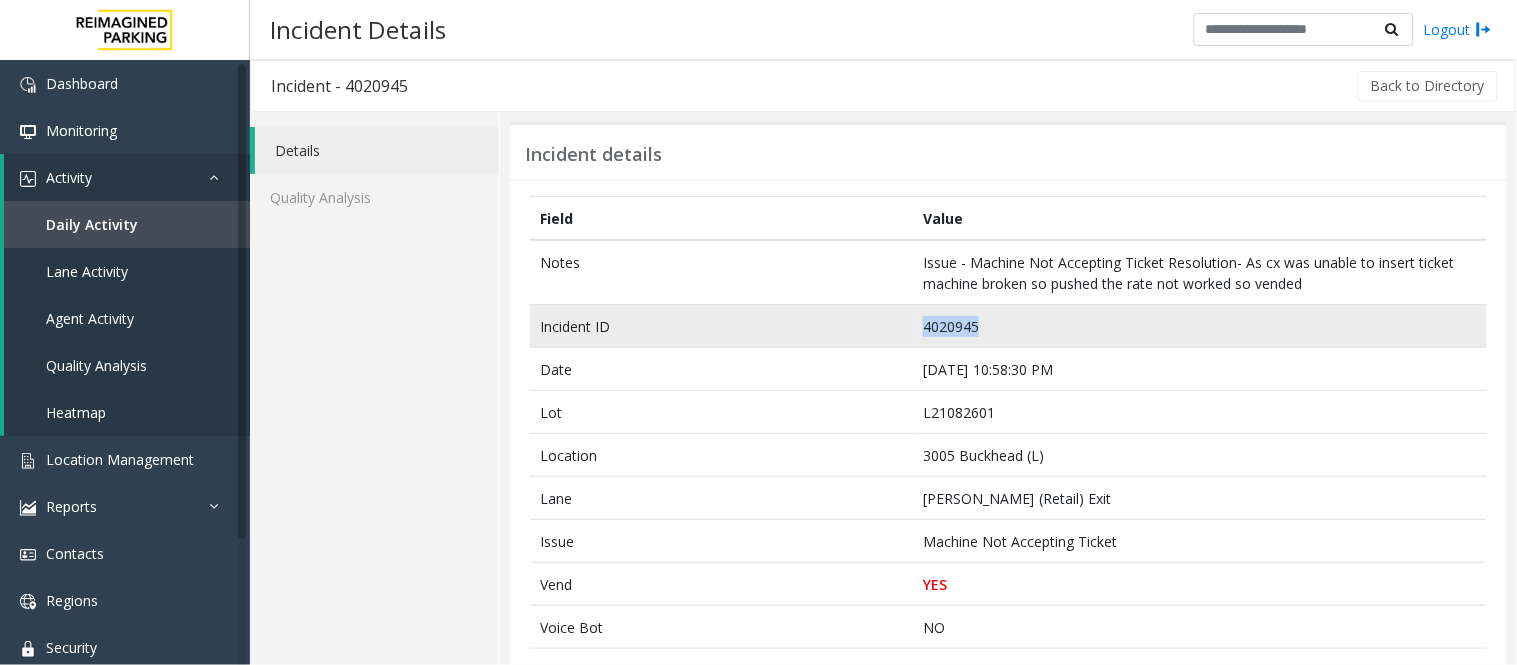 click on "4020945" 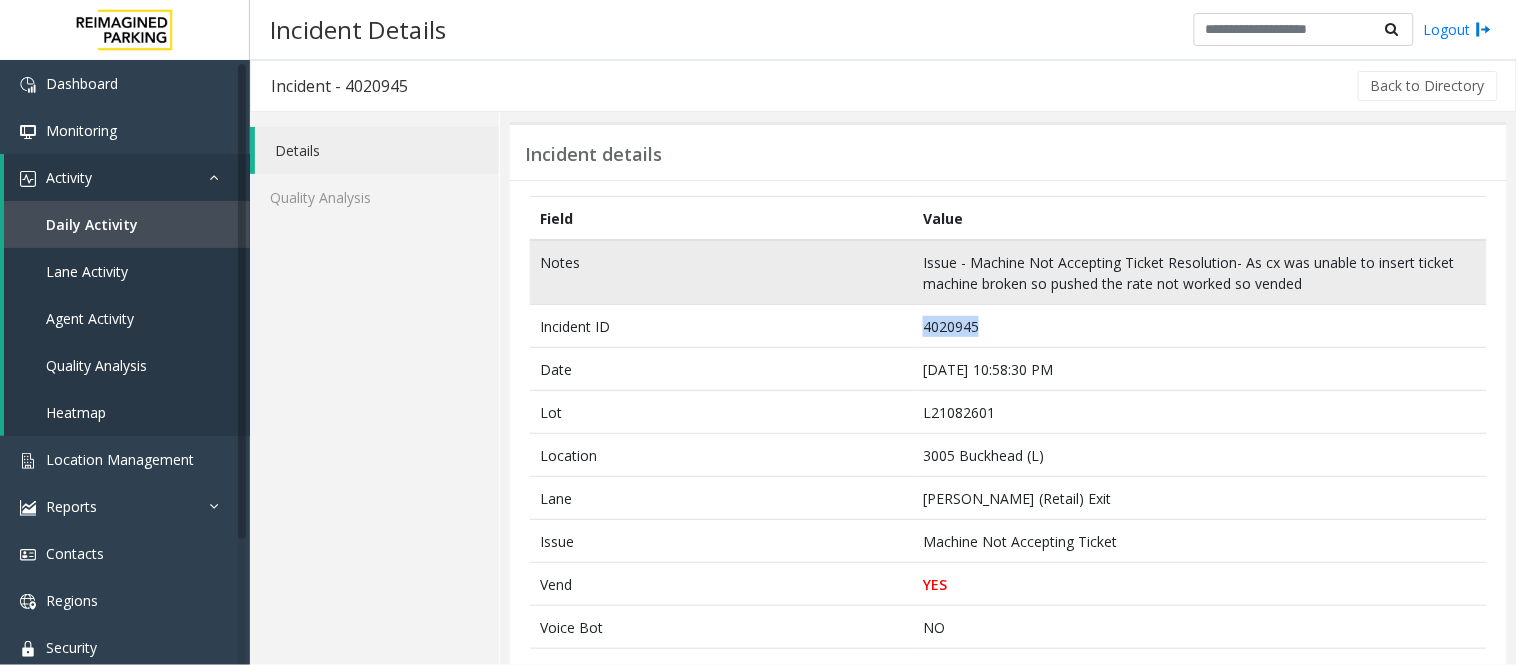 copy on "4020945" 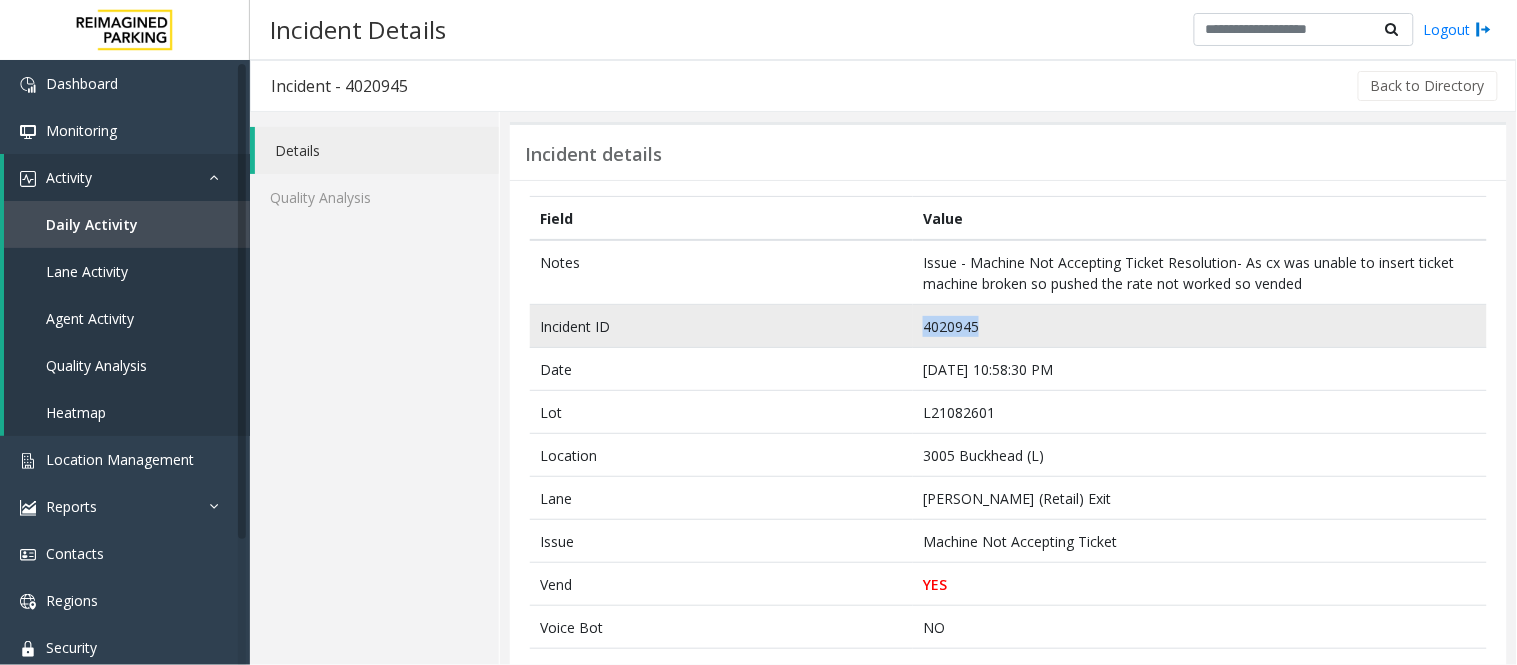 click on "4020945" 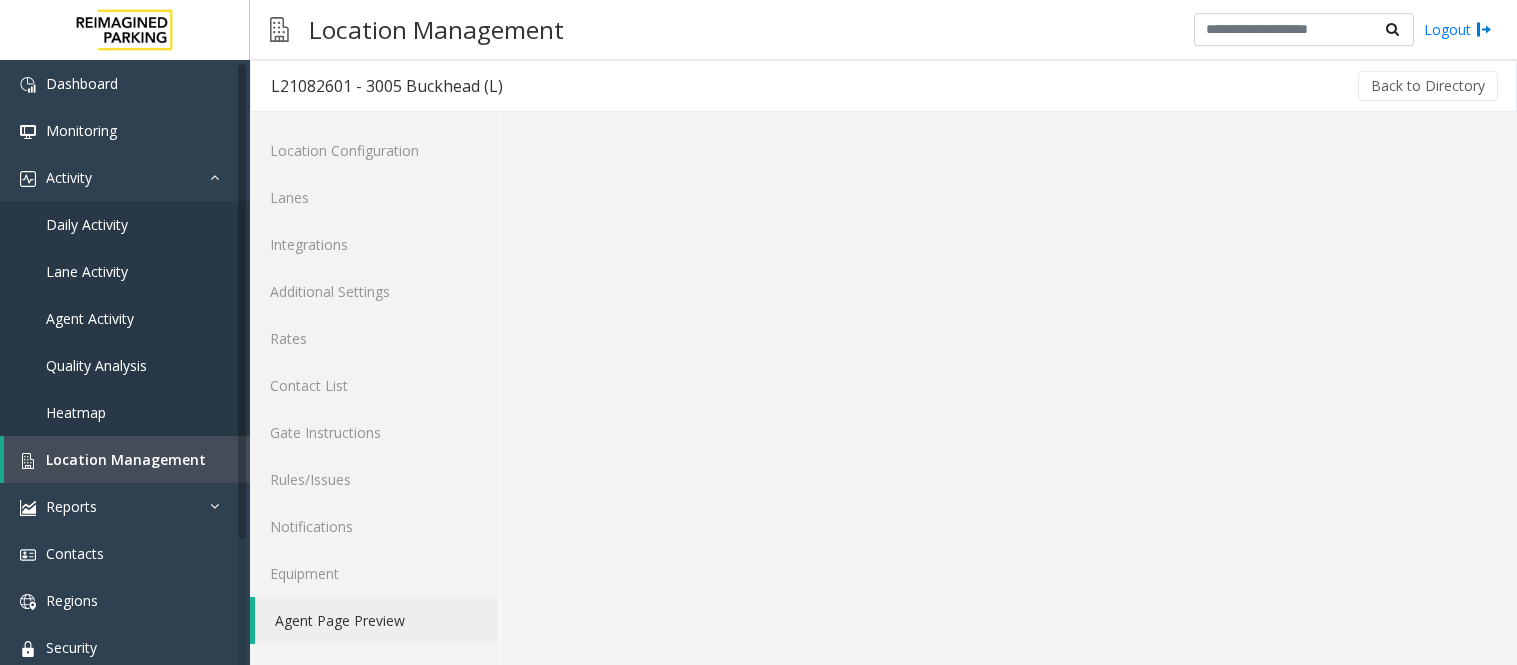 scroll, scrollTop: 0, scrollLeft: 0, axis: both 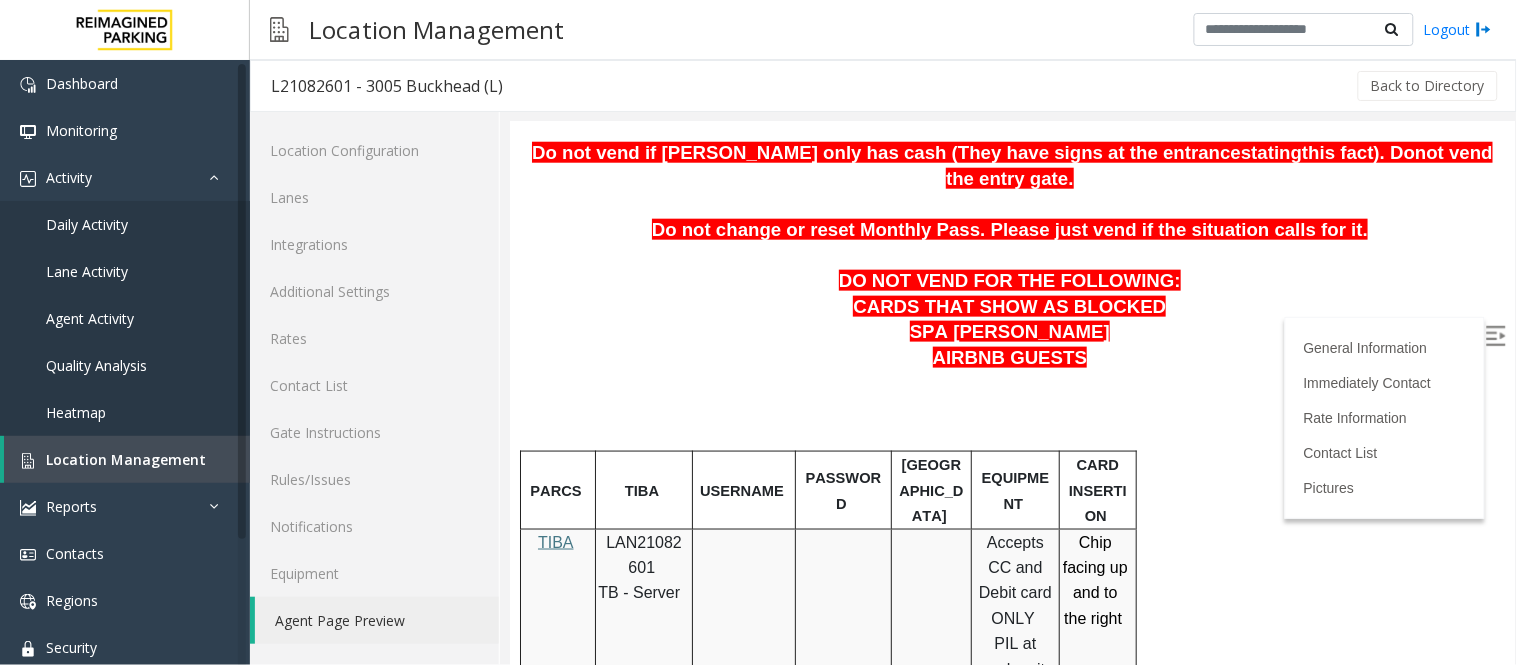 click on "USERNAME" at bounding box center (743, 490) 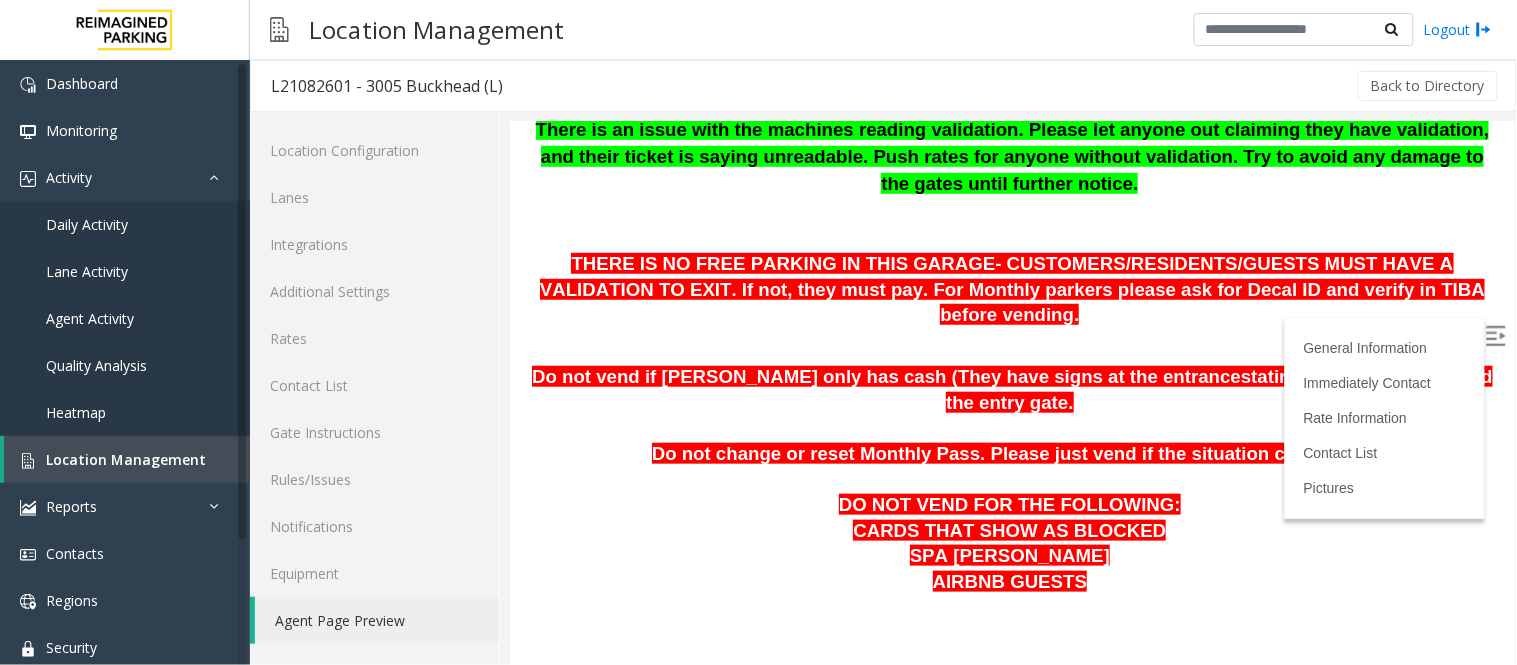scroll, scrollTop: 320, scrollLeft: 0, axis: vertical 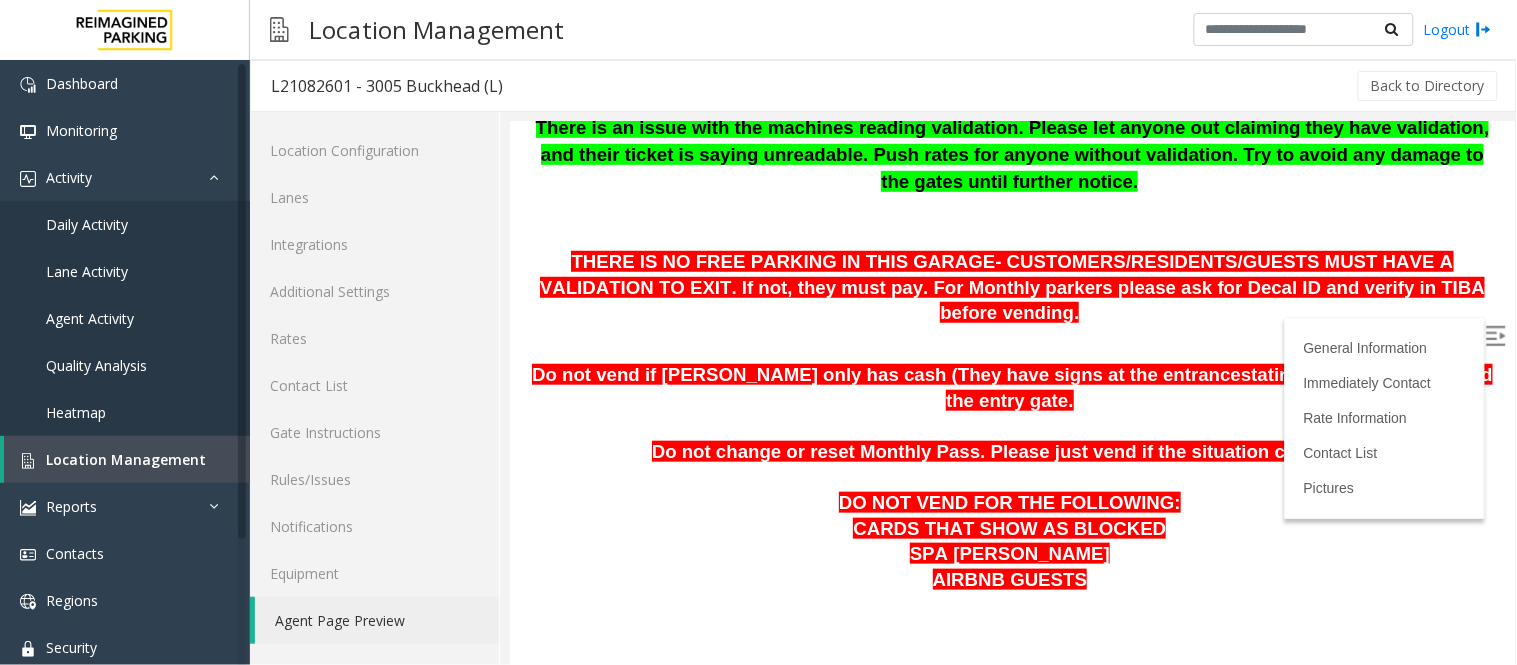 click at bounding box center (1495, 335) 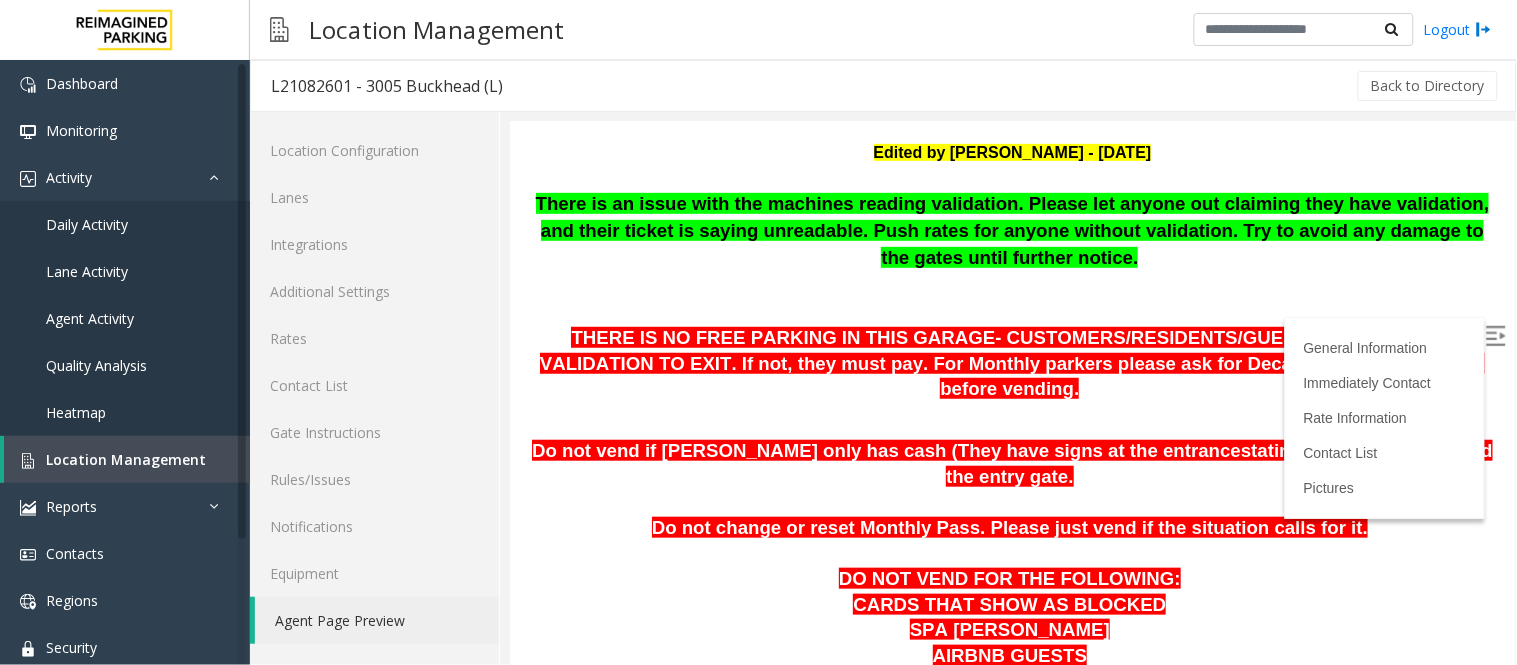 scroll, scrollTop: 208, scrollLeft: 0, axis: vertical 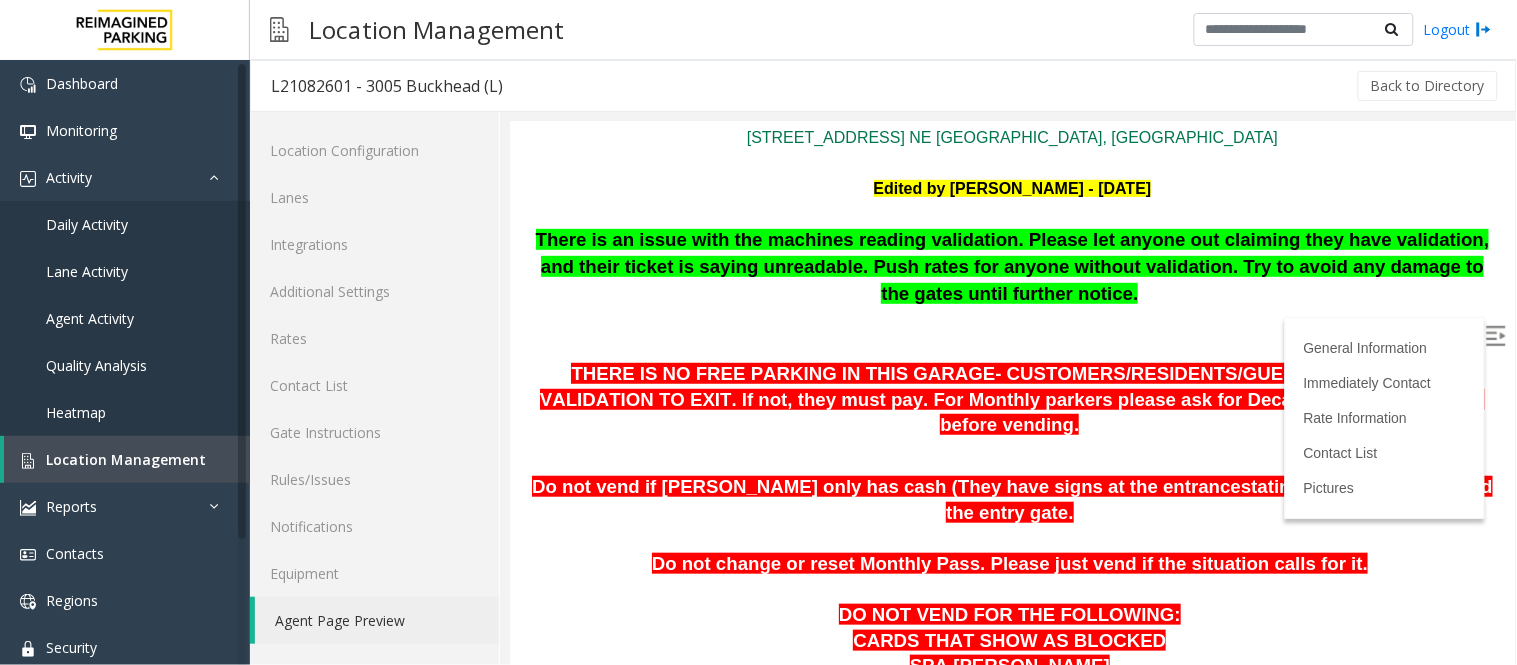 click at bounding box center [1011, 589] 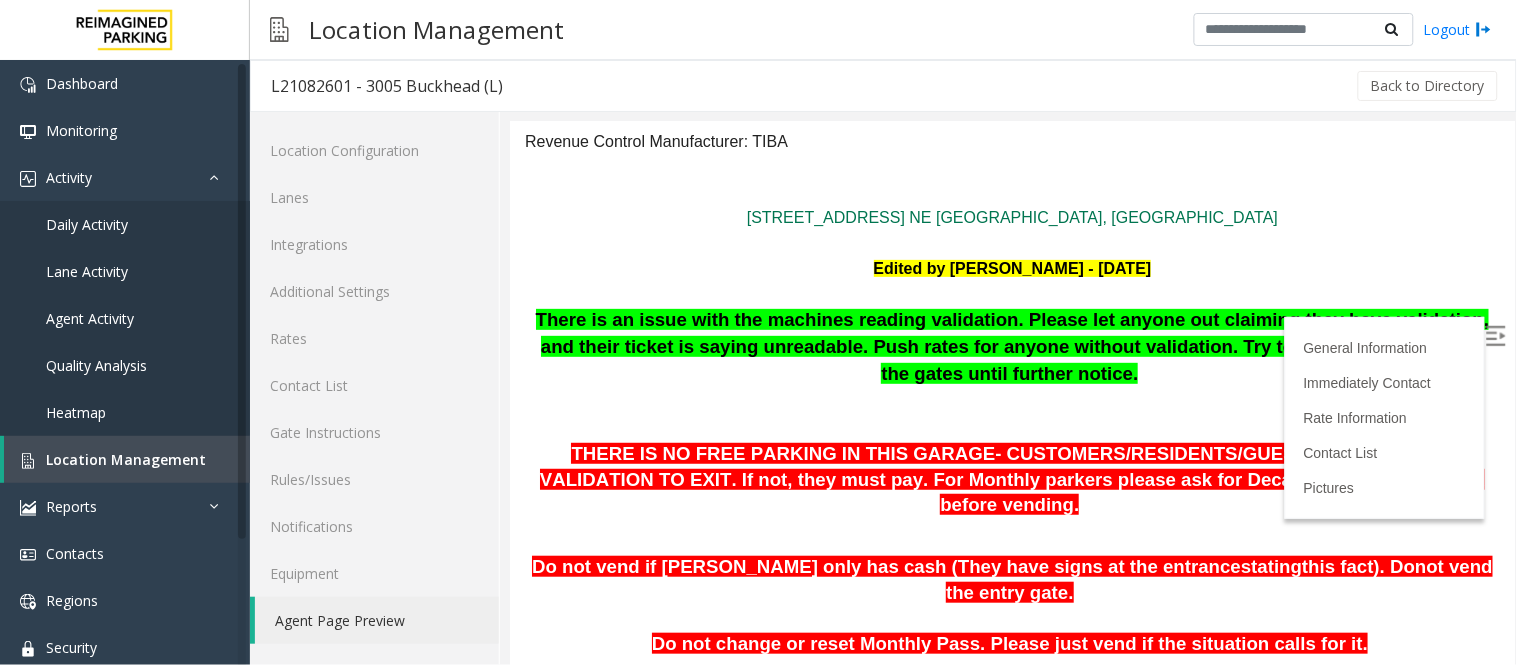 scroll, scrollTop: 0, scrollLeft: 0, axis: both 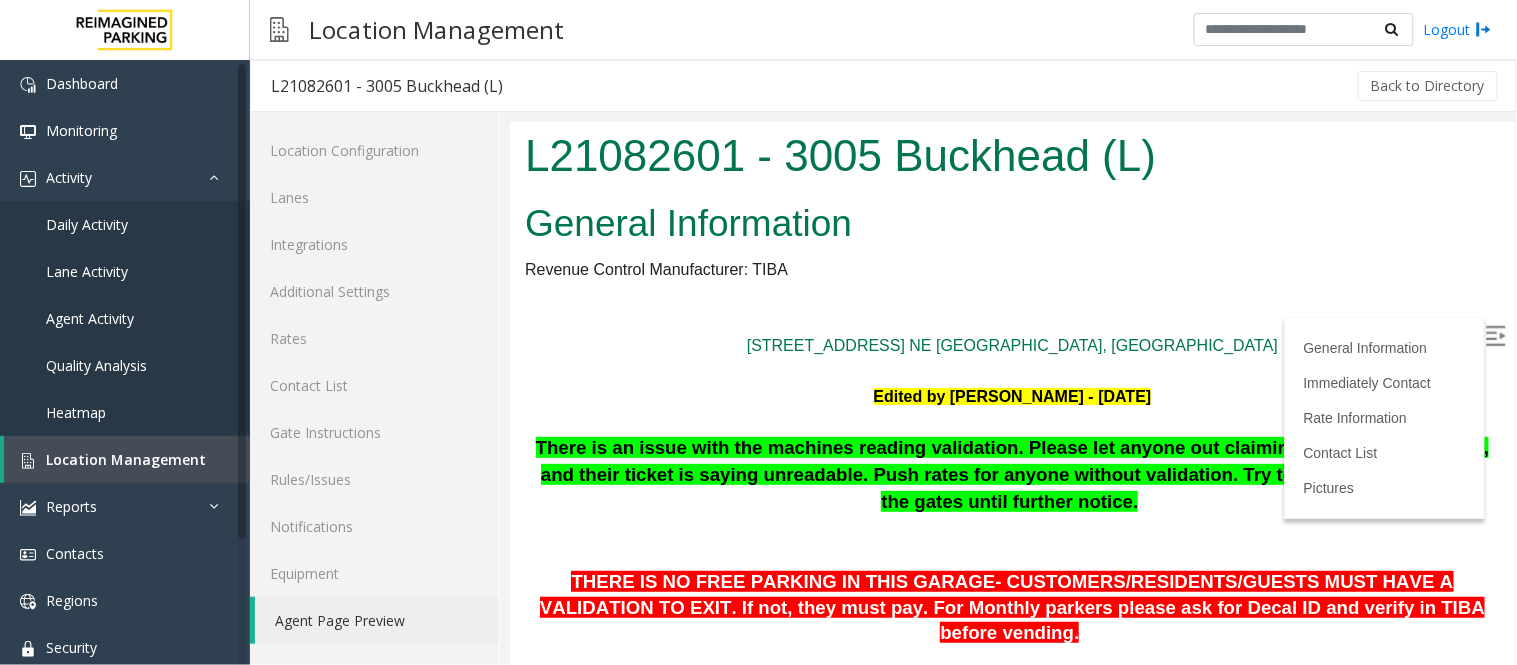 click on "[STREET_ADDRESS] NE [GEOGRAPHIC_DATA], [GEOGRAPHIC_DATA]" at bounding box center (1011, 345) 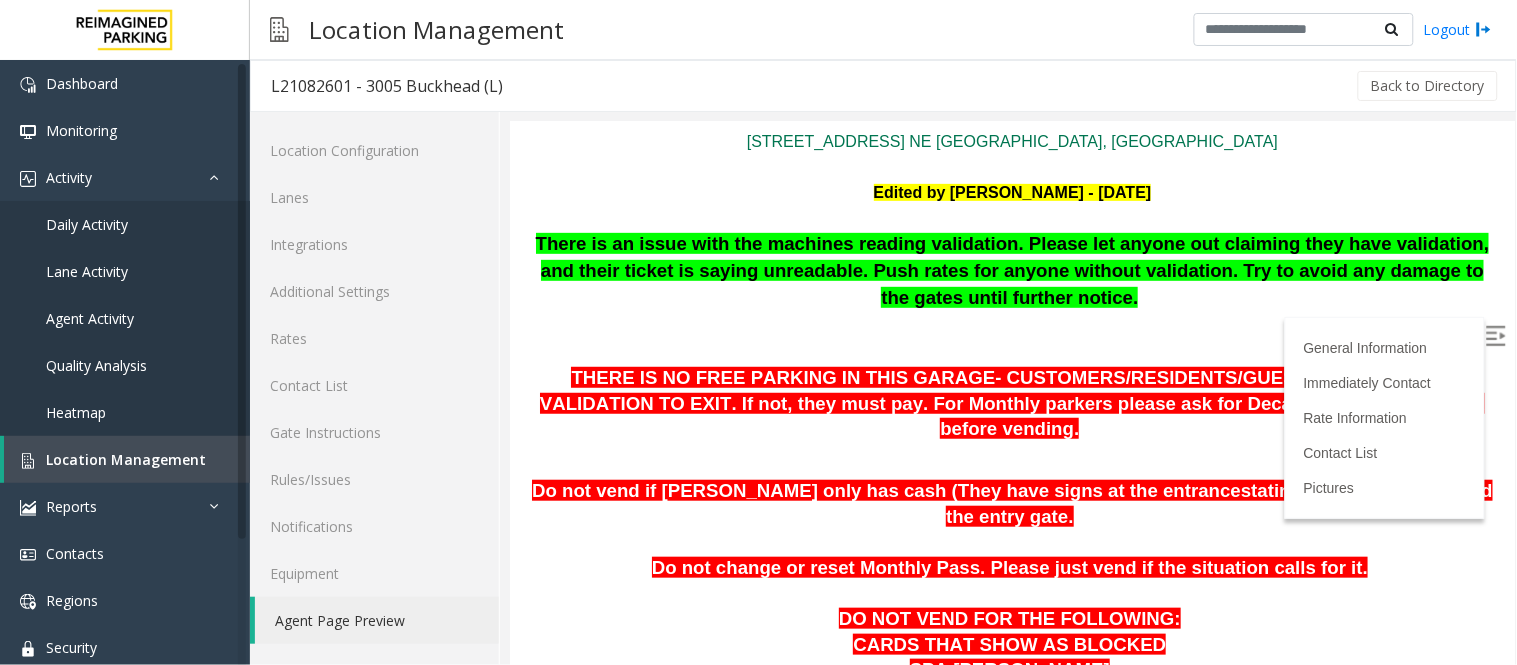 scroll, scrollTop: 222, scrollLeft: 0, axis: vertical 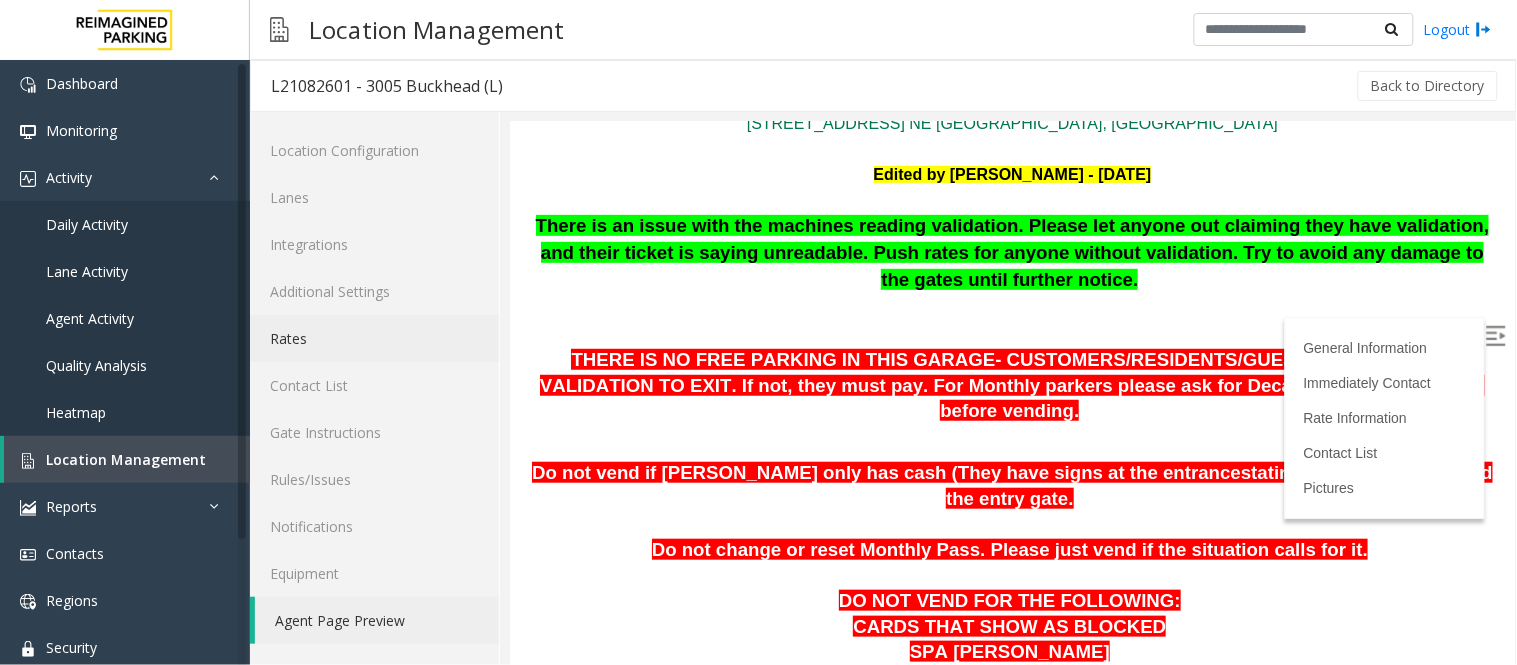 click on "Rates" 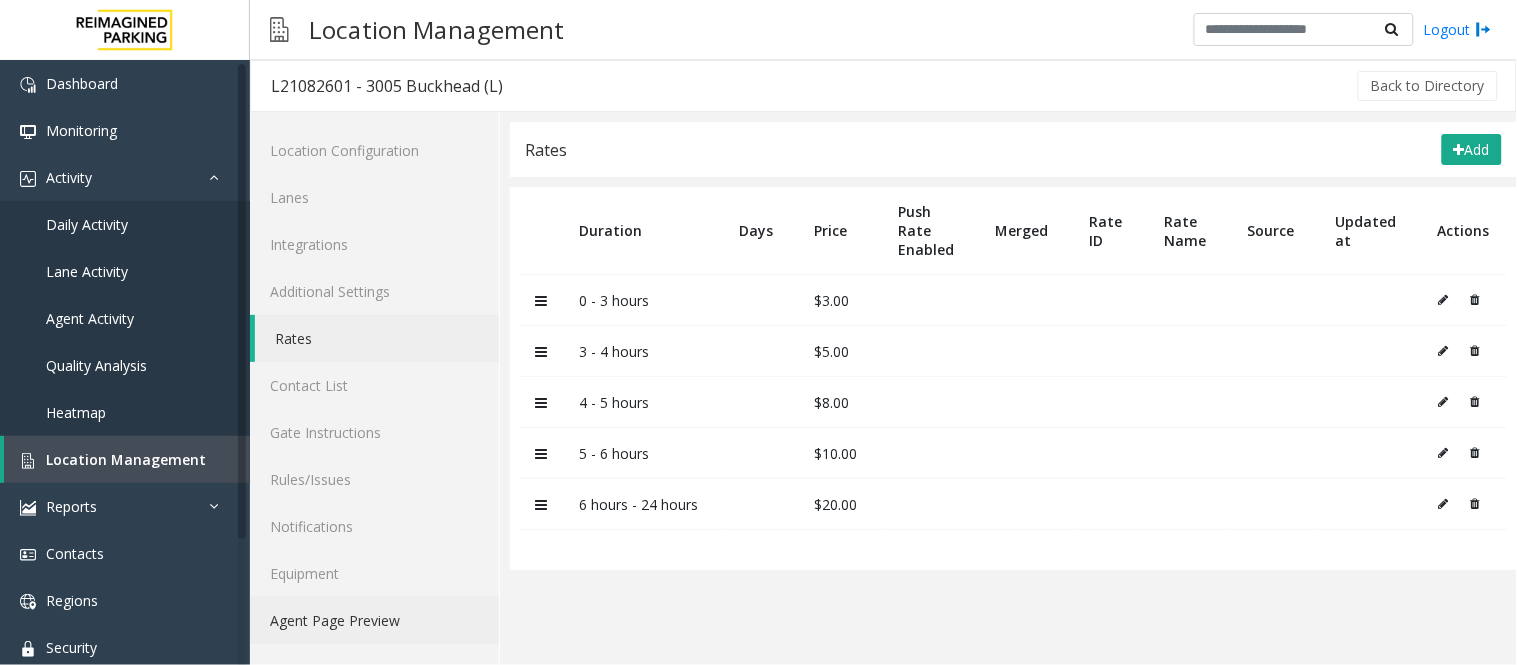 click on "Agent Page Preview" 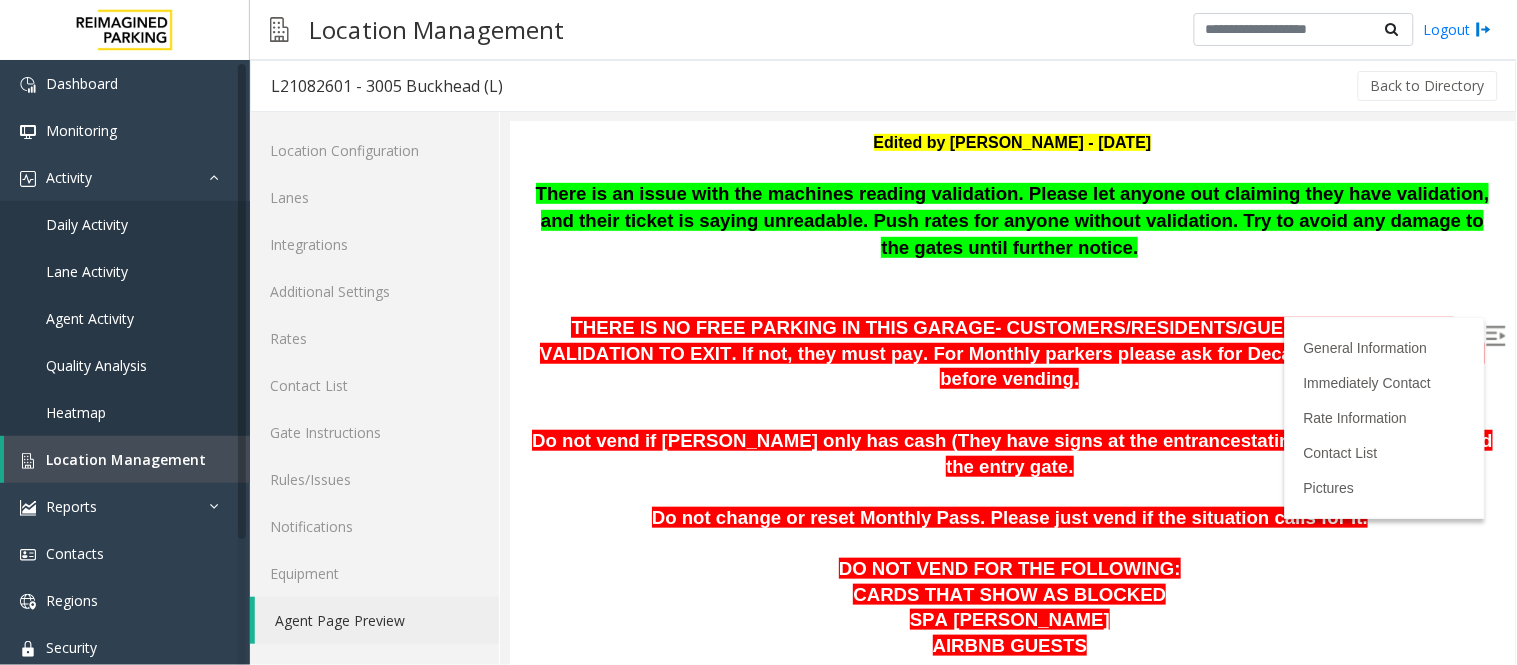 scroll, scrollTop: 333, scrollLeft: 0, axis: vertical 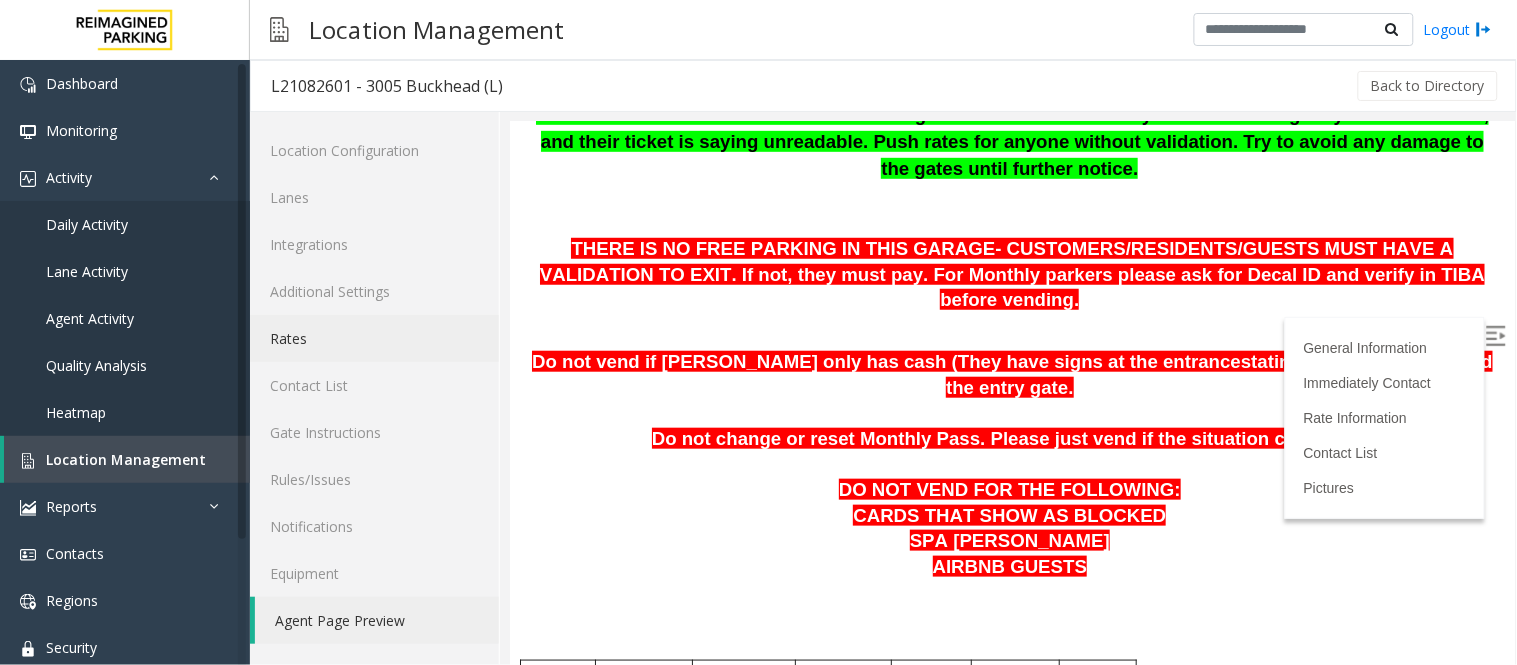 click on "Rates" 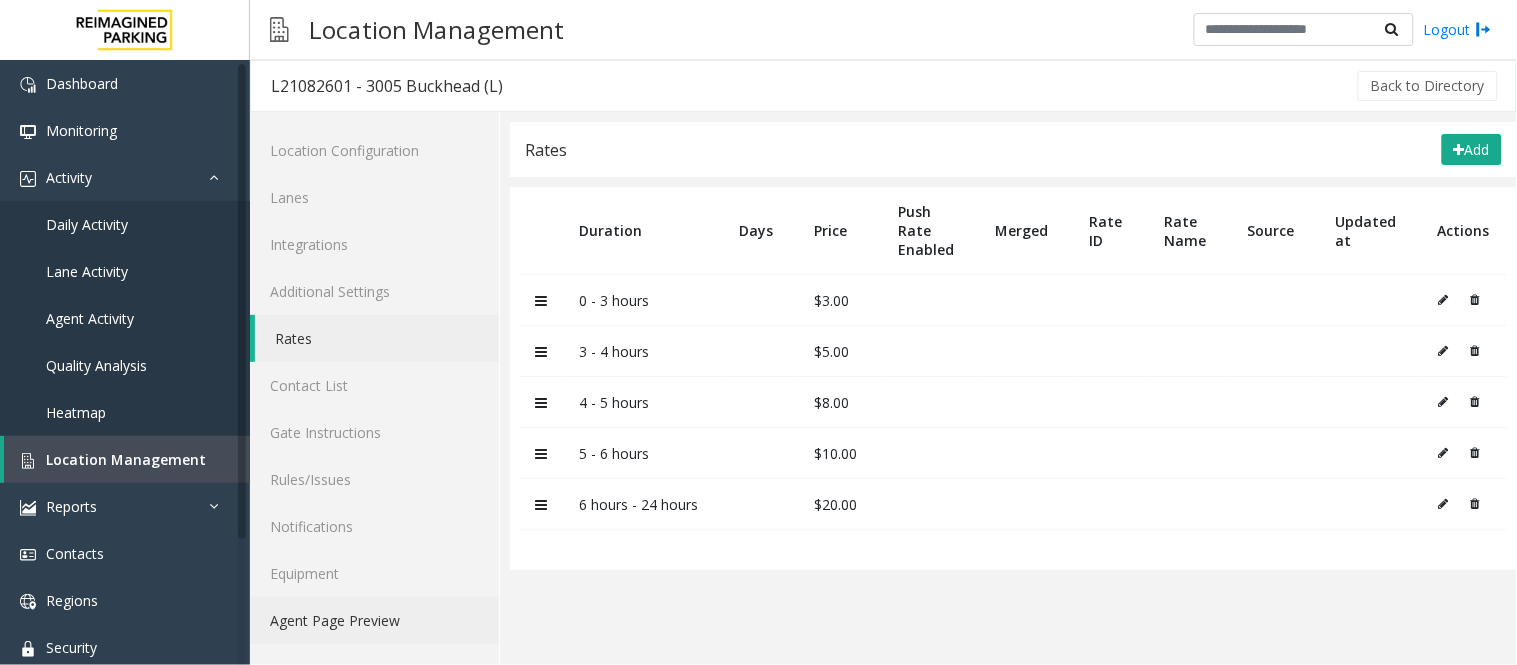 click on "Agent Page Preview" 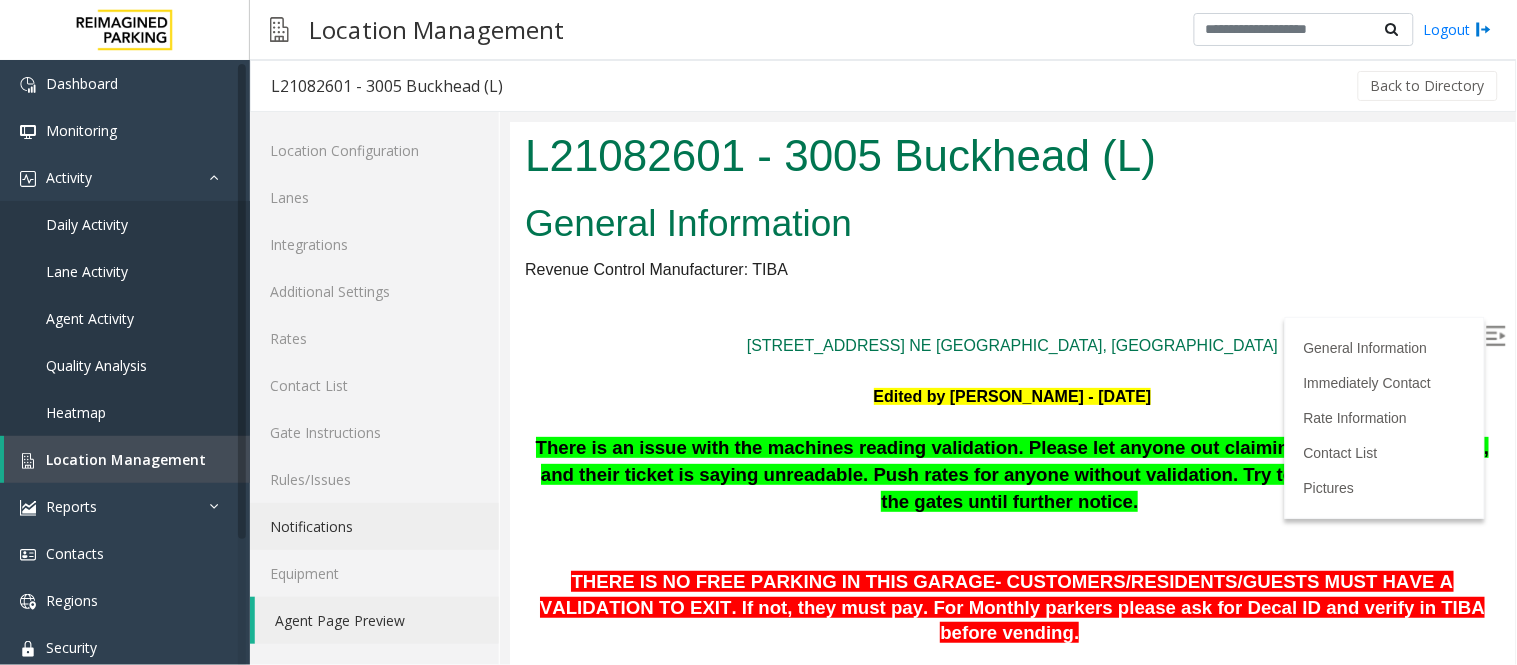 scroll, scrollTop: 0, scrollLeft: 0, axis: both 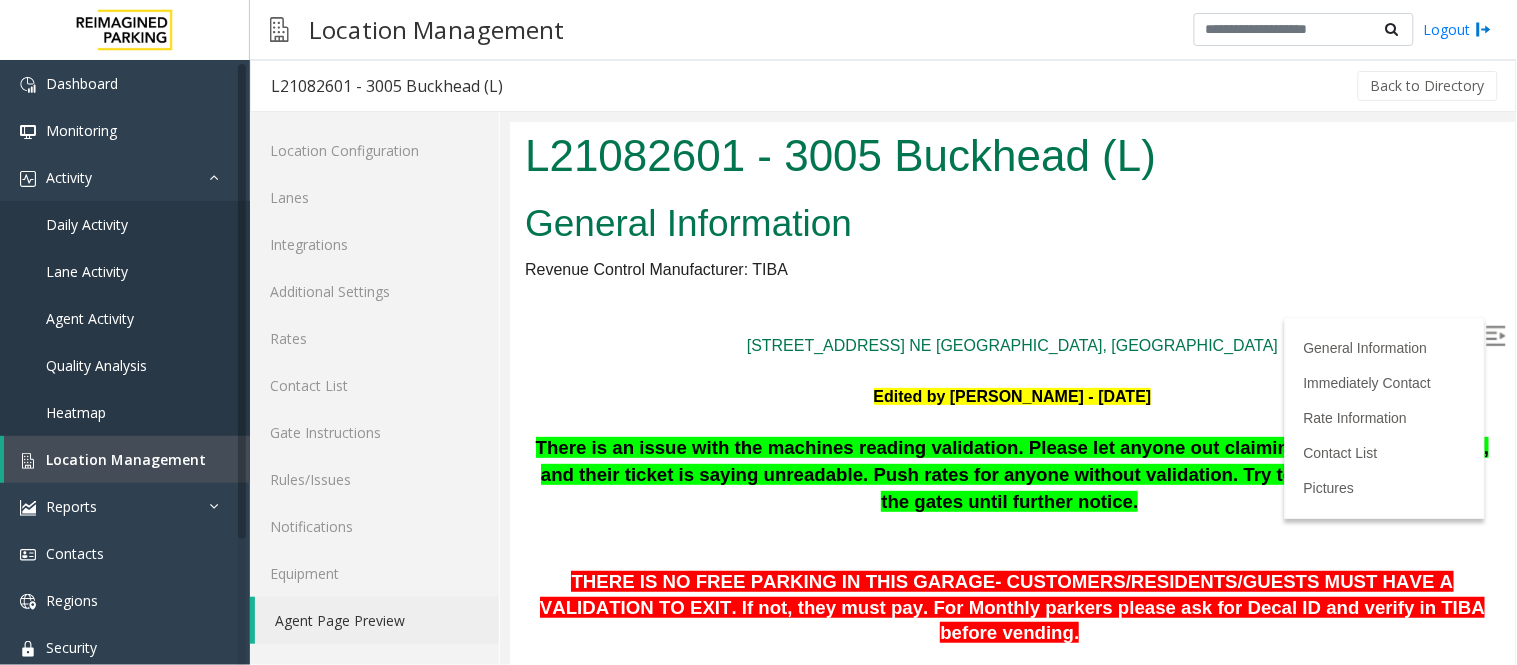 click at bounding box center [1497, 337] 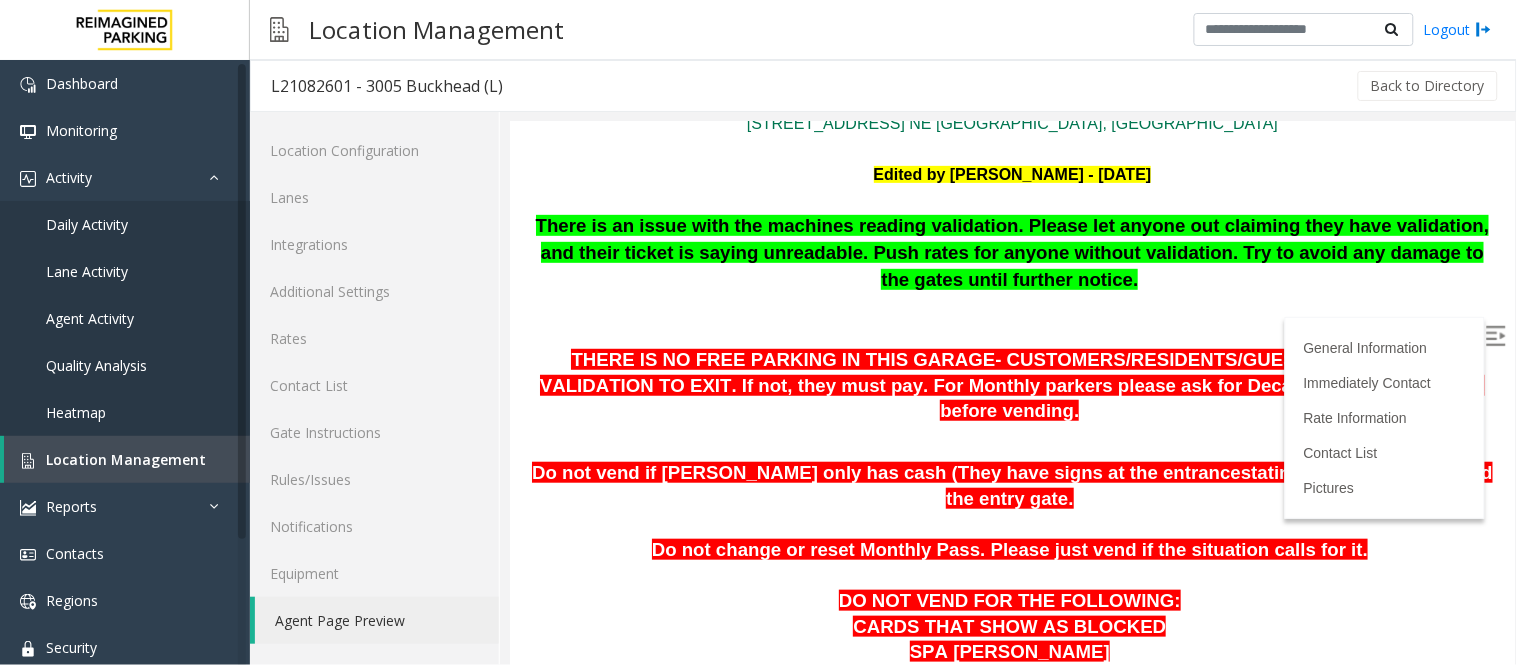 scroll, scrollTop: 555, scrollLeft: 0, axis: vertical 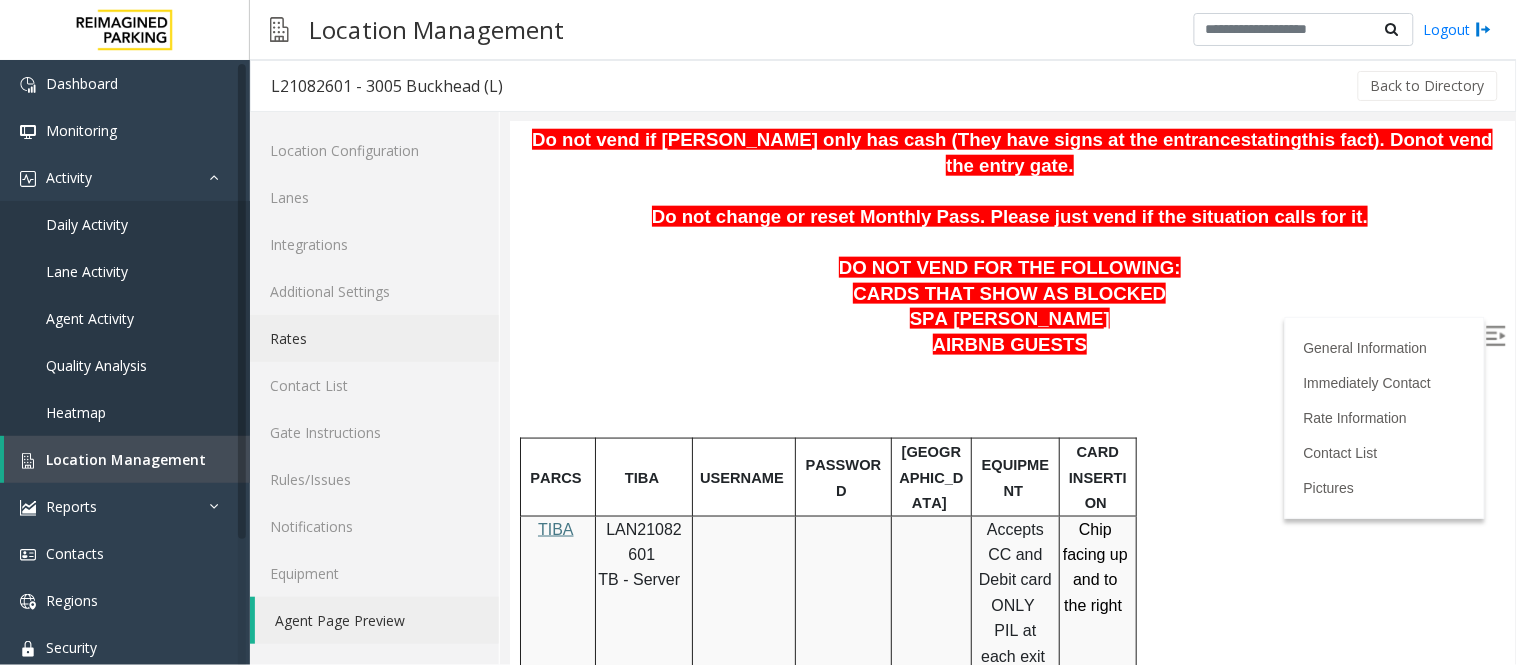 click on "Rates" 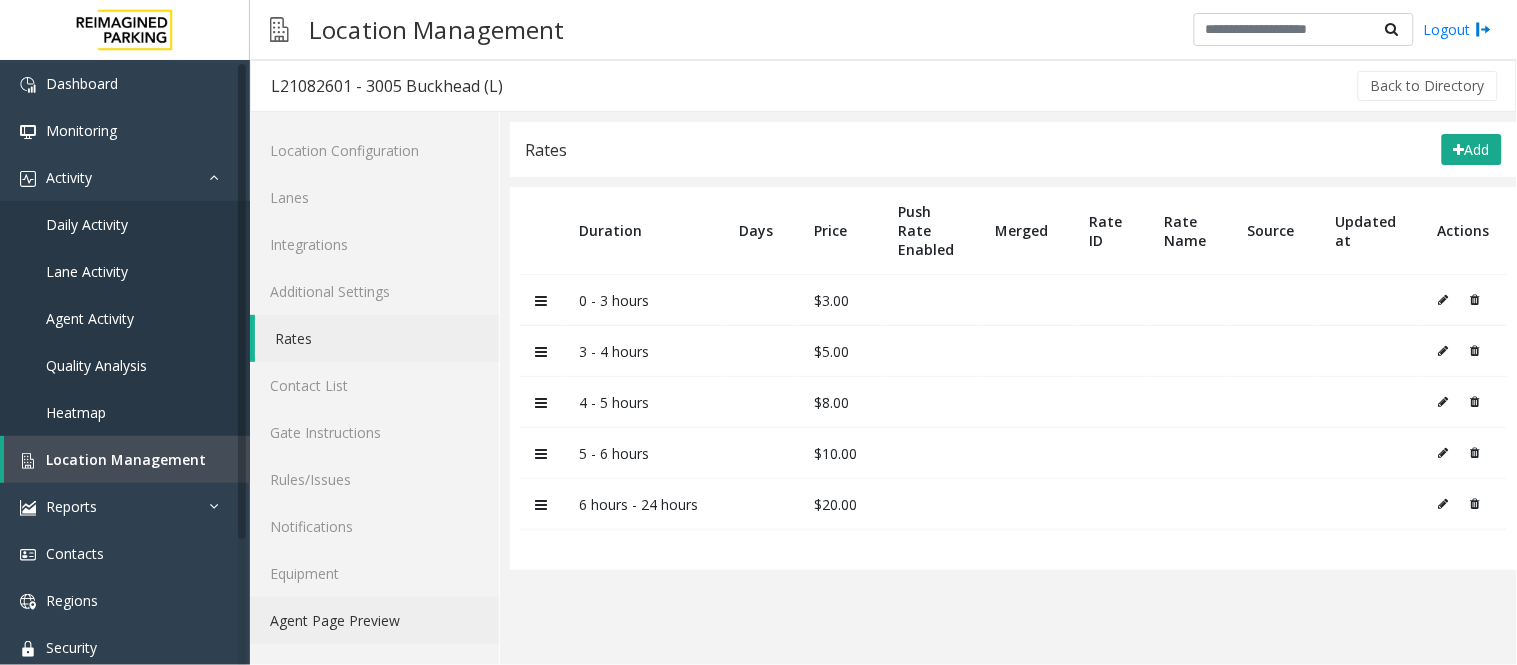 click on "Agent Page Preview" 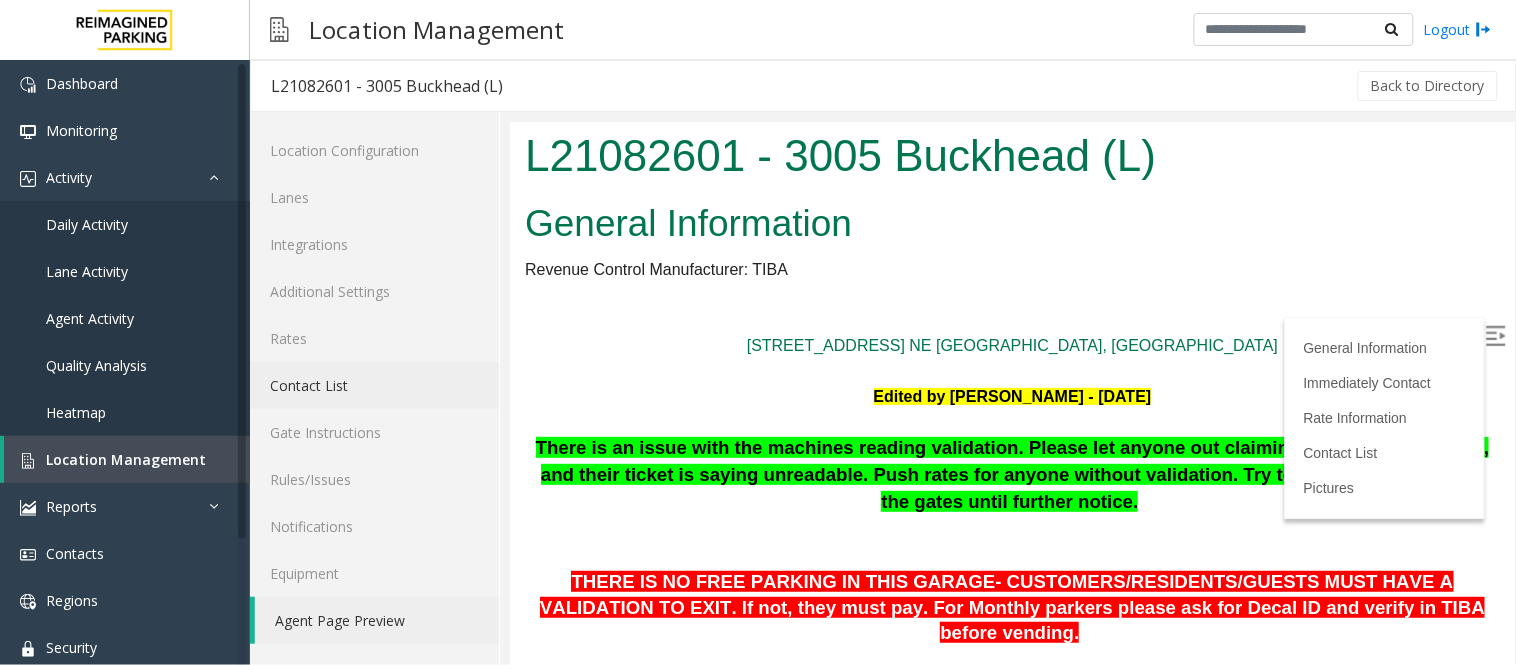 scroll, scrollTop: 0, scrollLeft: 0, axis: both 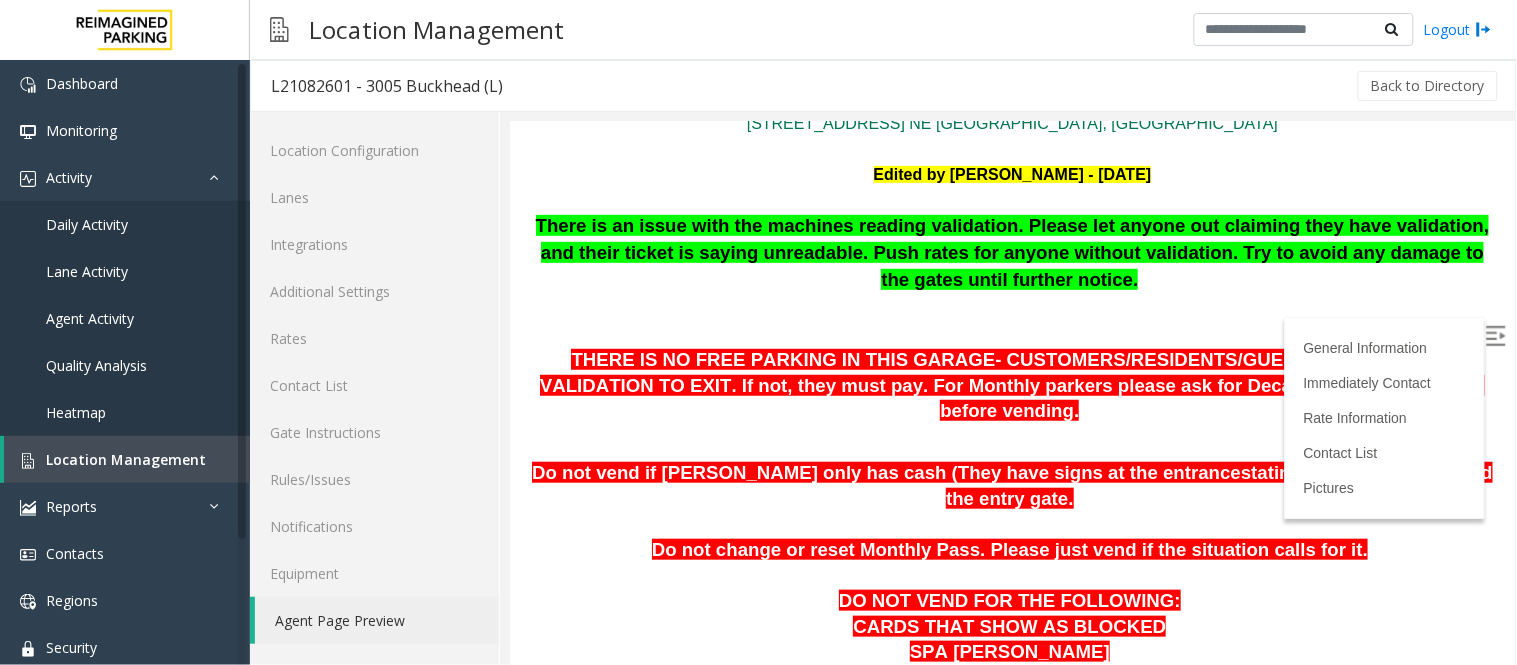 click at bounding box center [1495, 335] 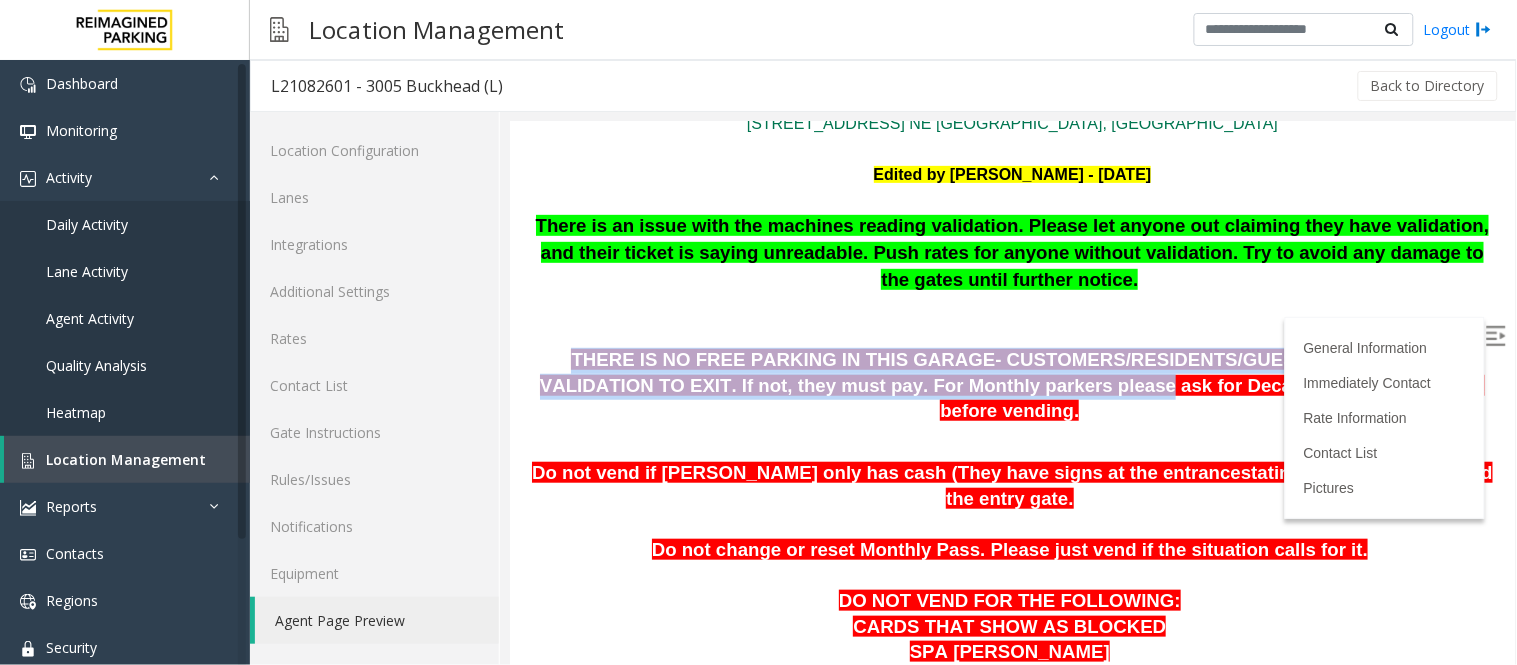 drag, startPoint x: 533, startPoint y: 337, endPoint x: 923, endPoint y: 334, distance: 390.01154 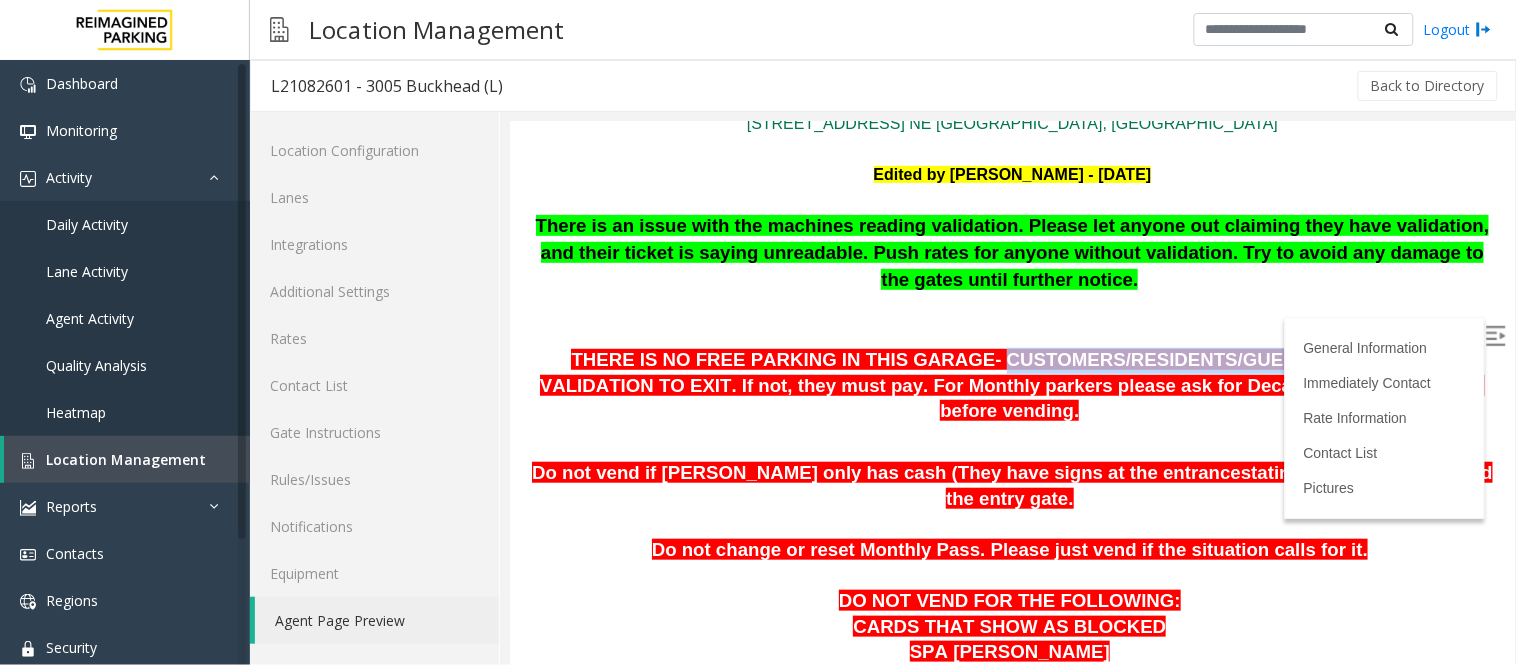 drag, startPoint x: 895, startPoint y: 333, endPoint x: 1142, endPoint y: 326, distance: 247.09917 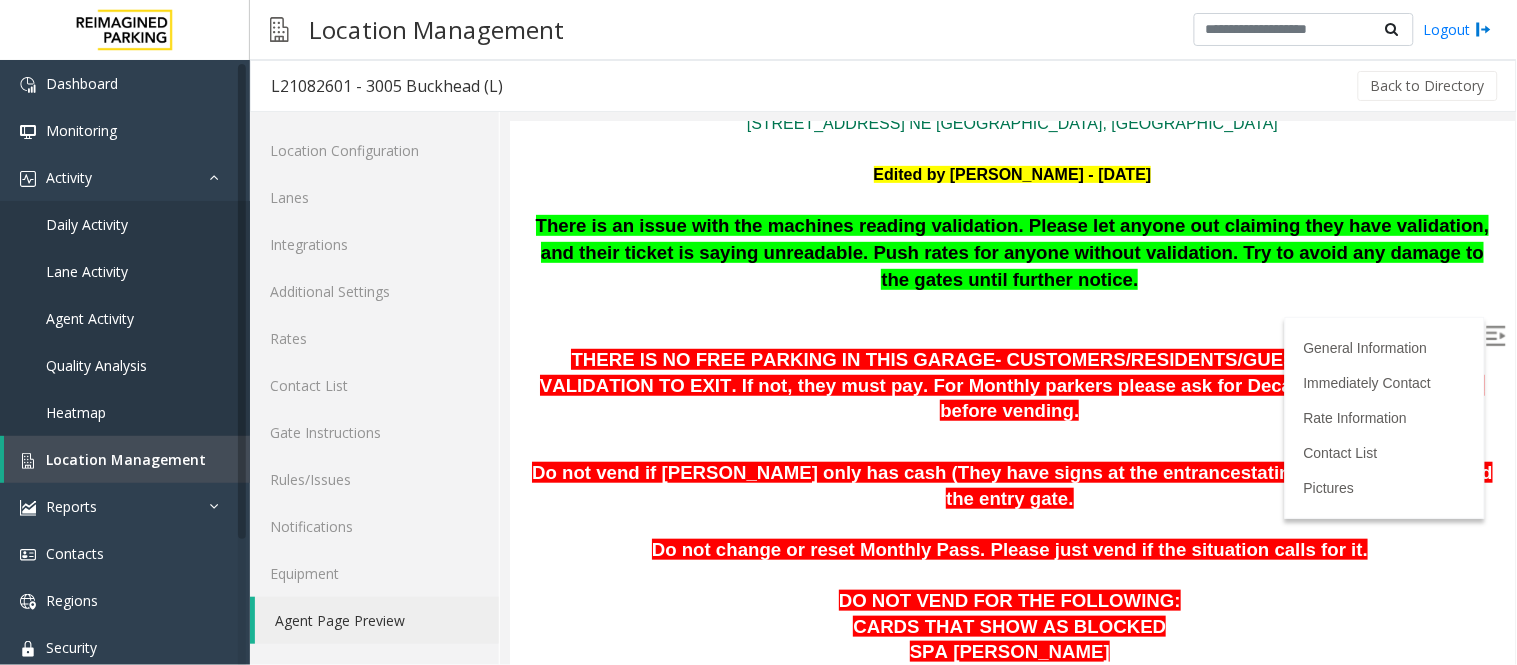 click on "THERE IS NO FREE PARKING IN THIS GARAGE- CUSTOMERS/RESIDENTS/GUESTS MUST HAVE A VALIDATION TO EXIT. If not, they must pay. For Monthly parkers please ask for Decal ID and verify in TIBA before vending." at bounding box center [1011, 384] 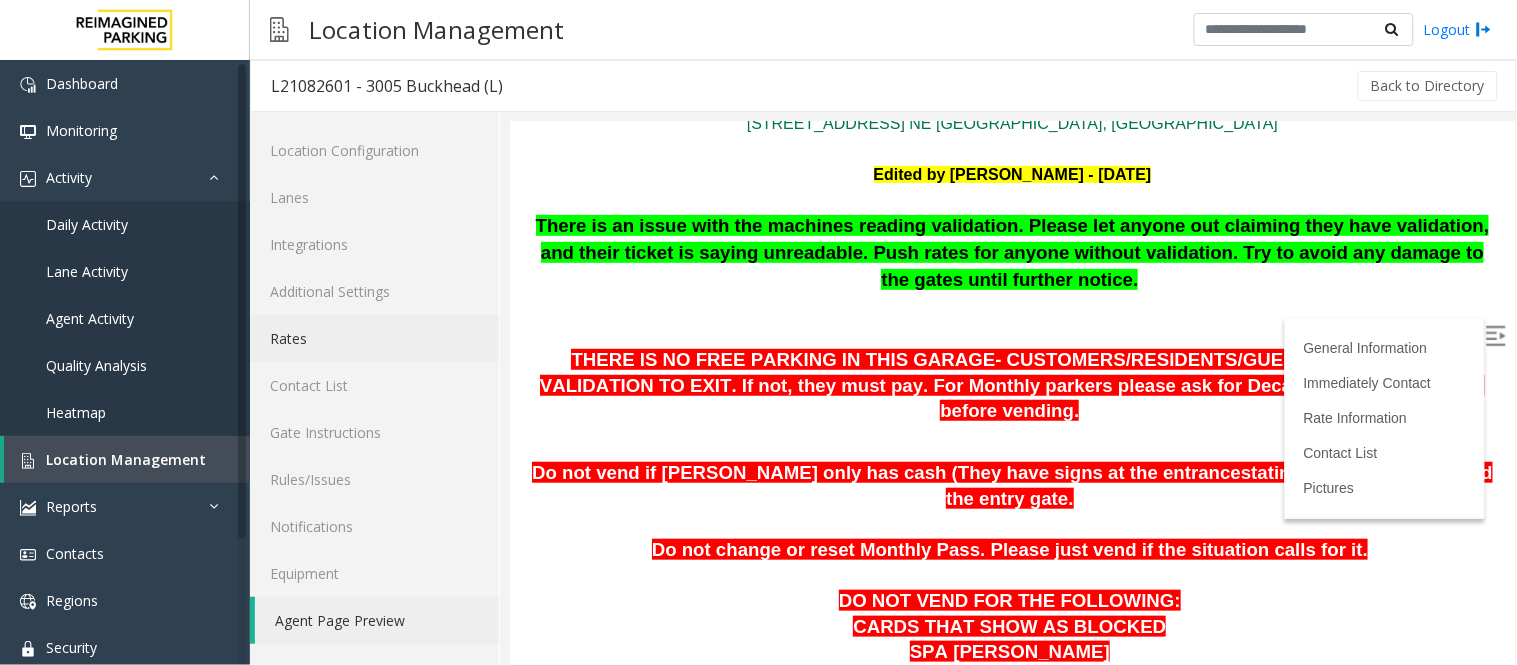 click on "Rates" 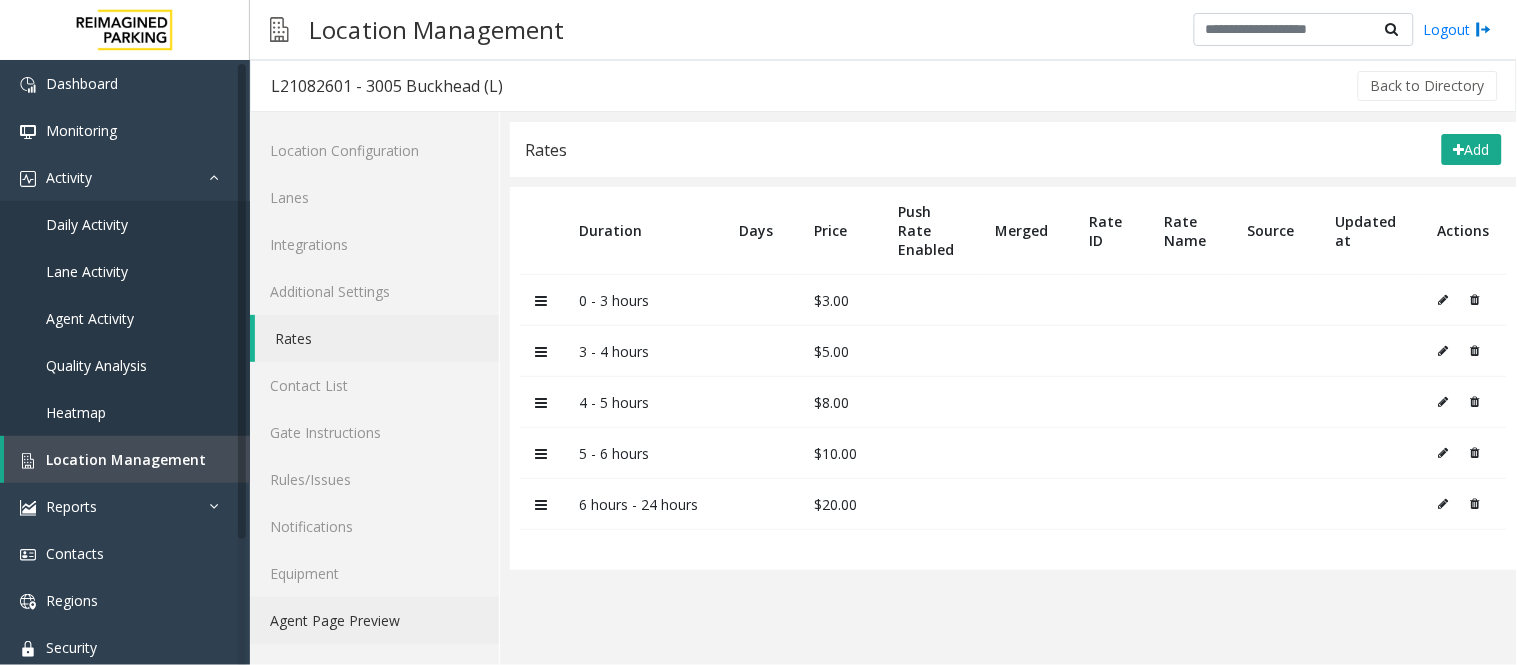 click on "Agent Page Preview" 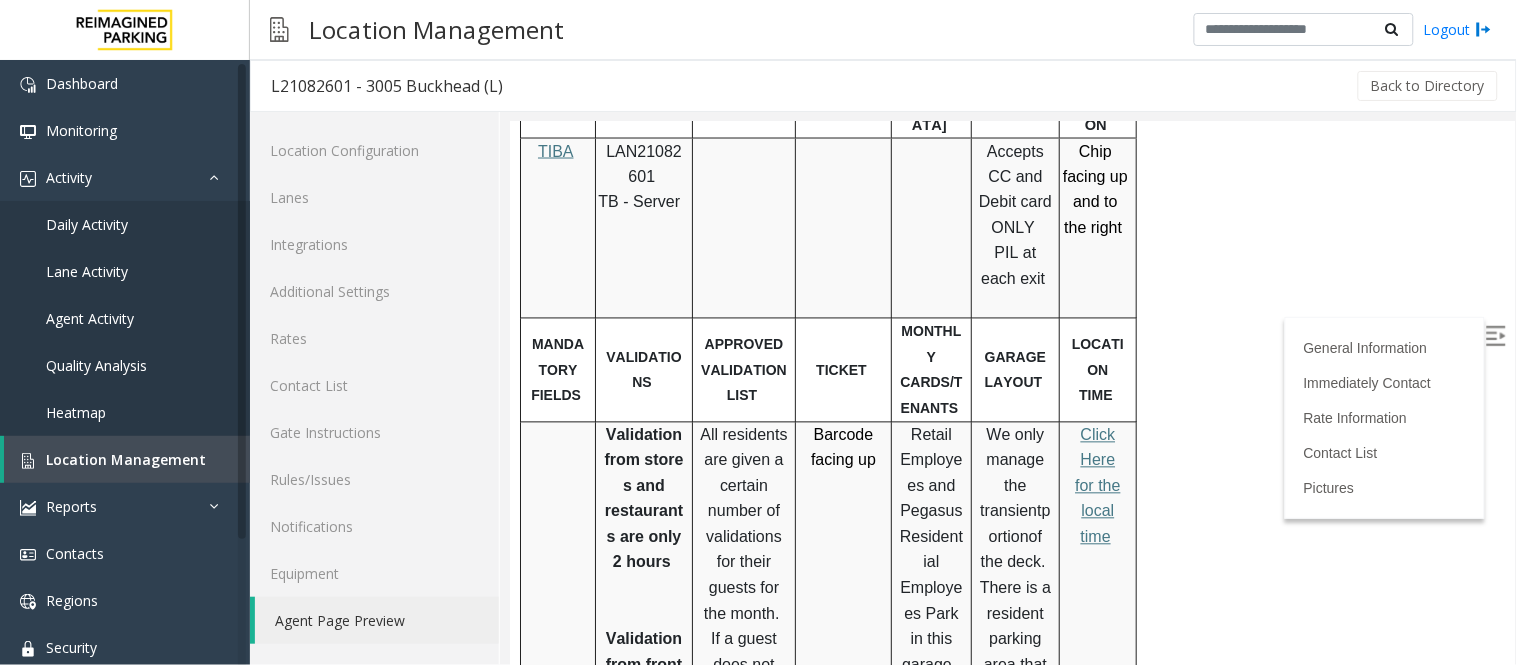 scroll, scrollTop: 825, scrollLeft: 0, axis: vertical 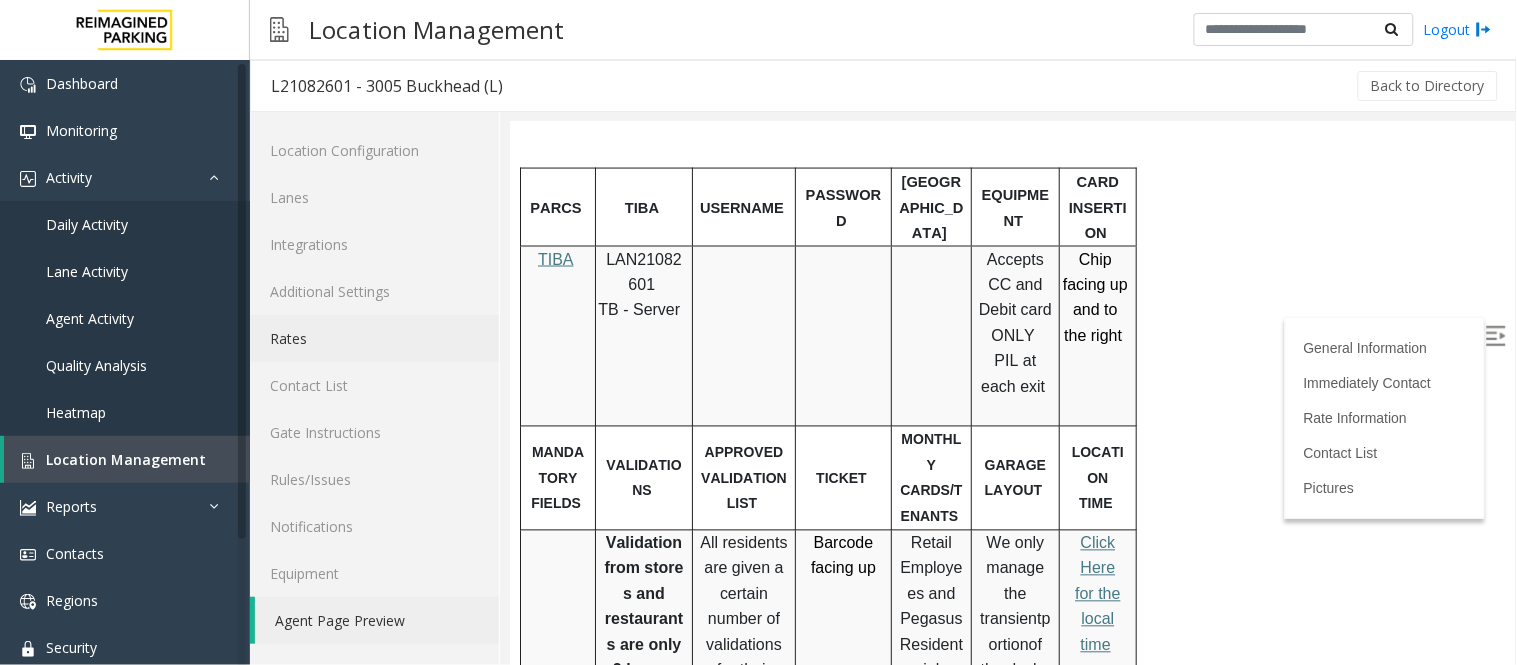 click on "Rates" 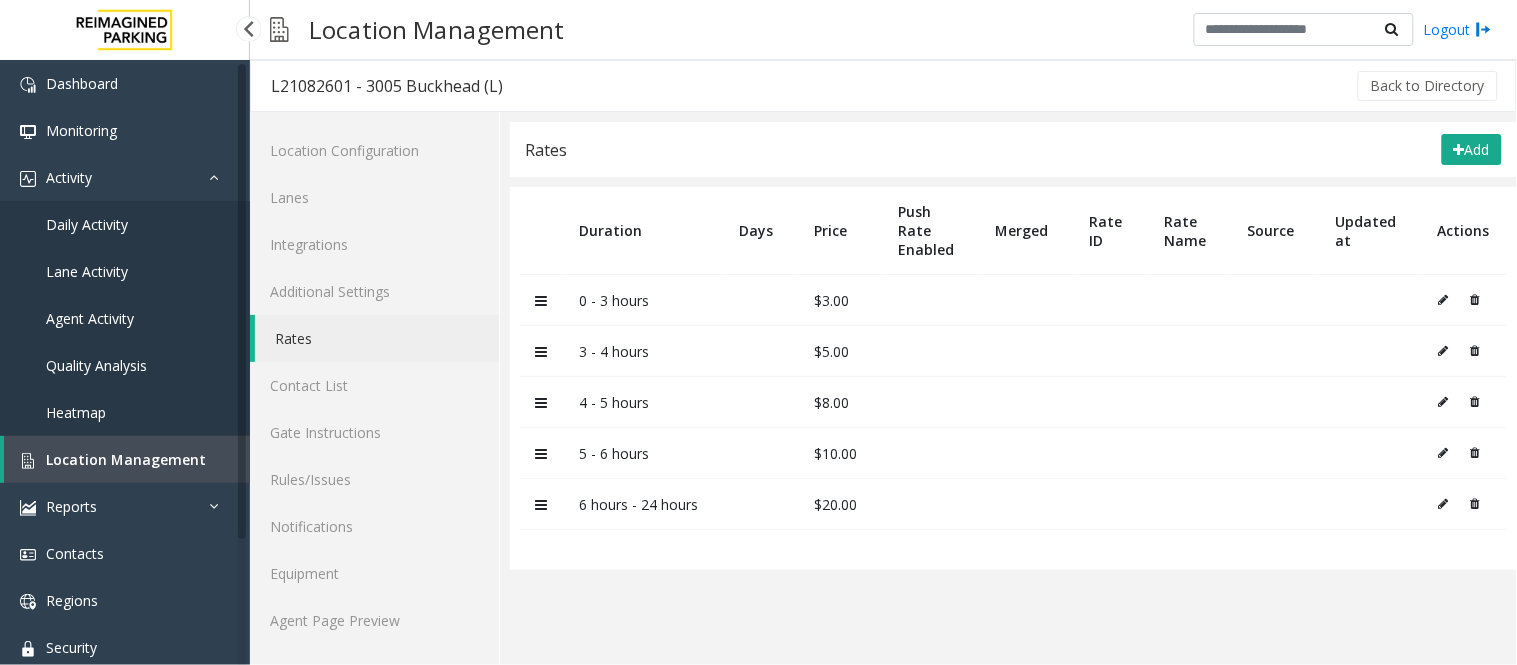 click on "Location Management" at bounding box center [126, 459] 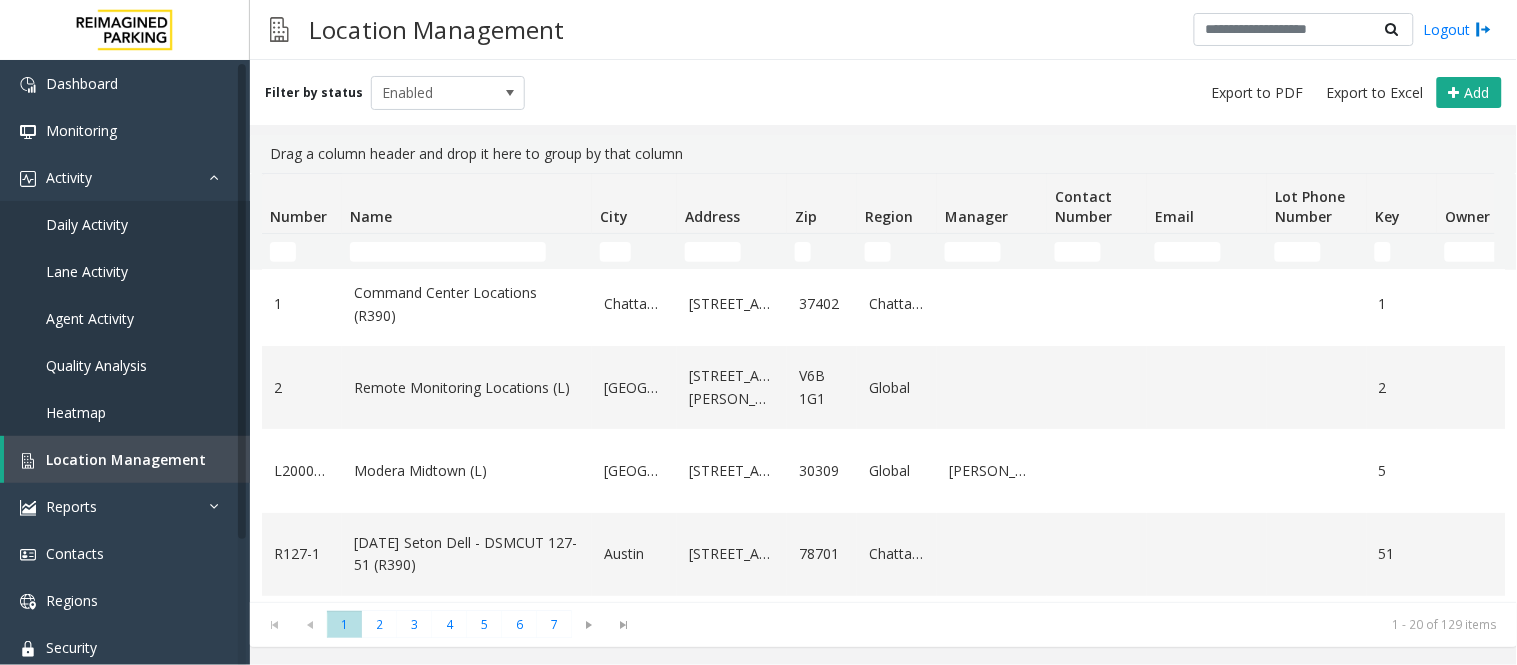 scroll, scrollTop: 0, scrollLeft: 0, axis: both 